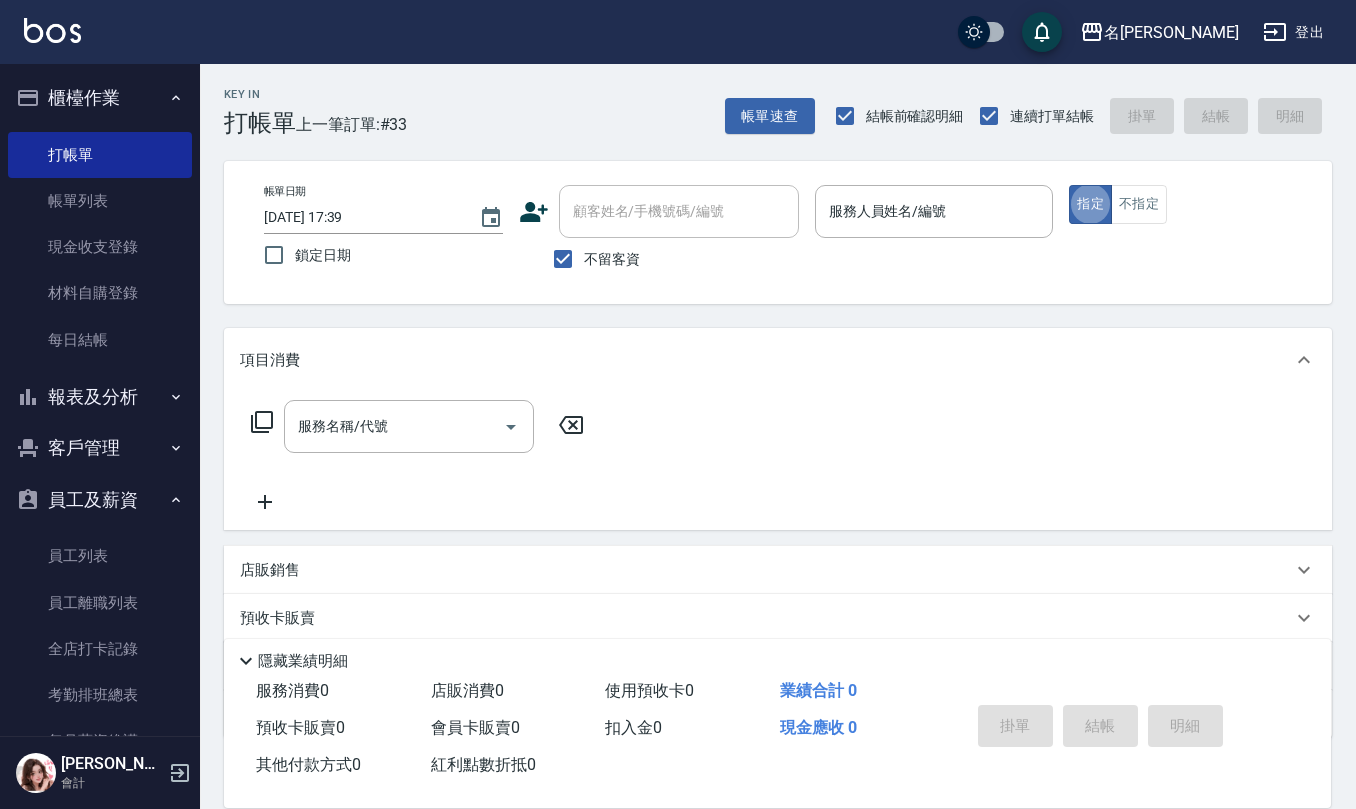 scroll, scrollTop: 0, scrollLeft: 0, axis: both 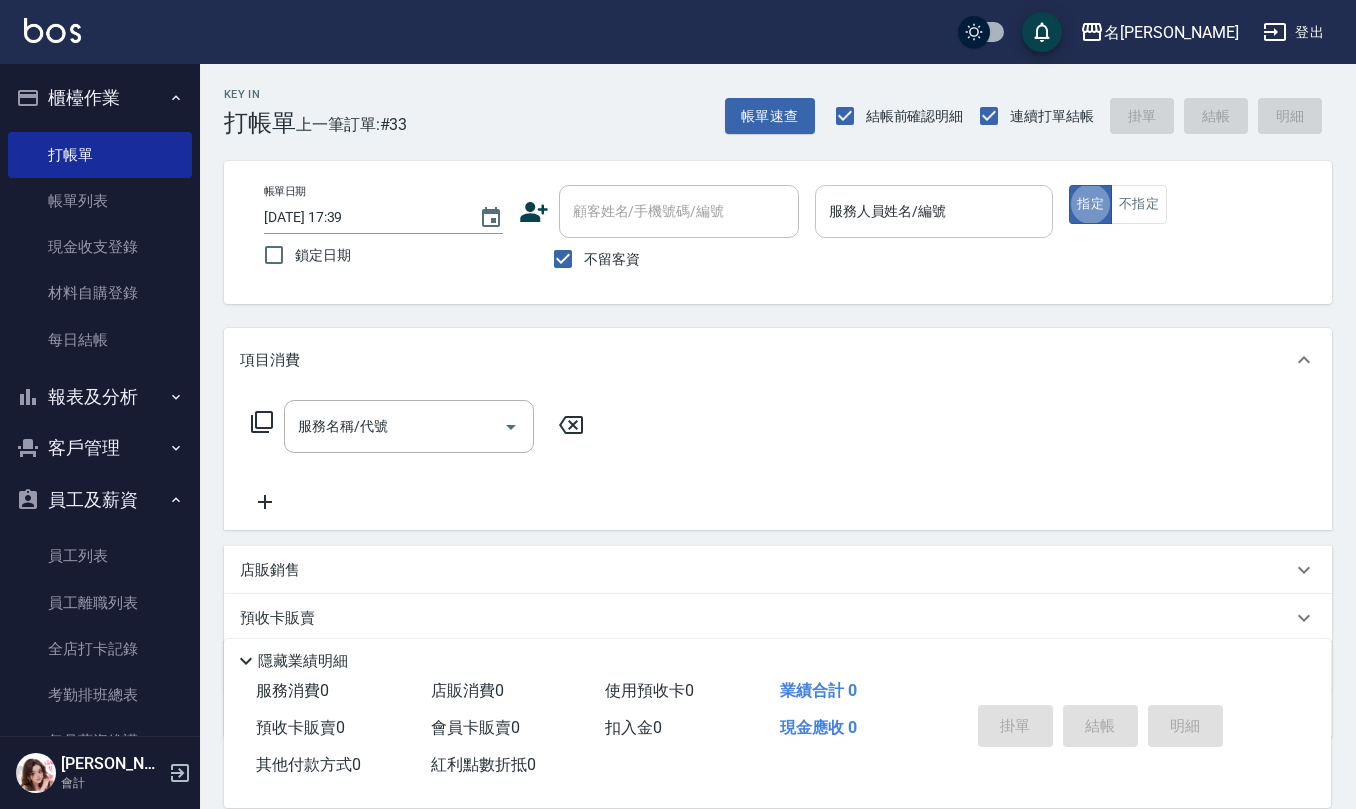 click on "服務人員姓名/編號" at bounding box center (934, 211) 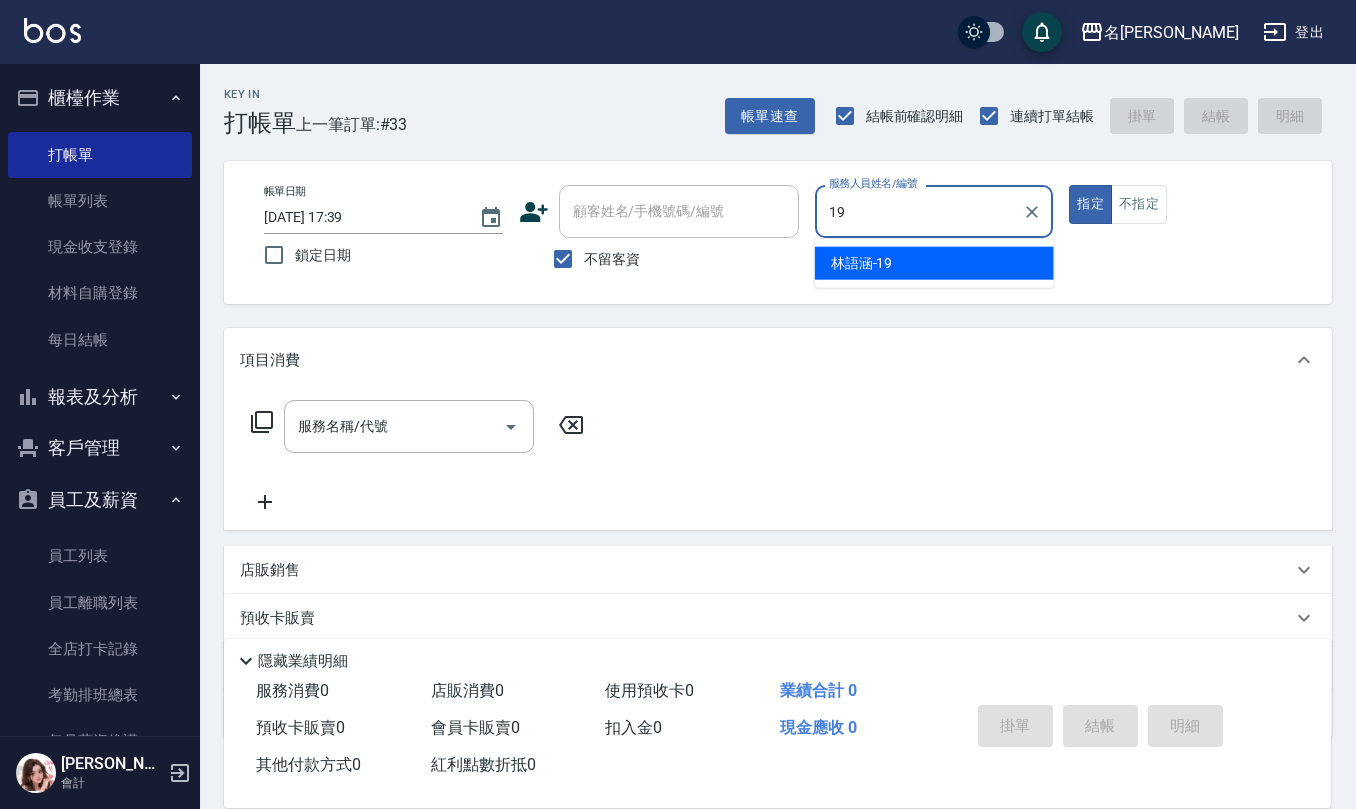 type on "[PERSON_NAME]-19" 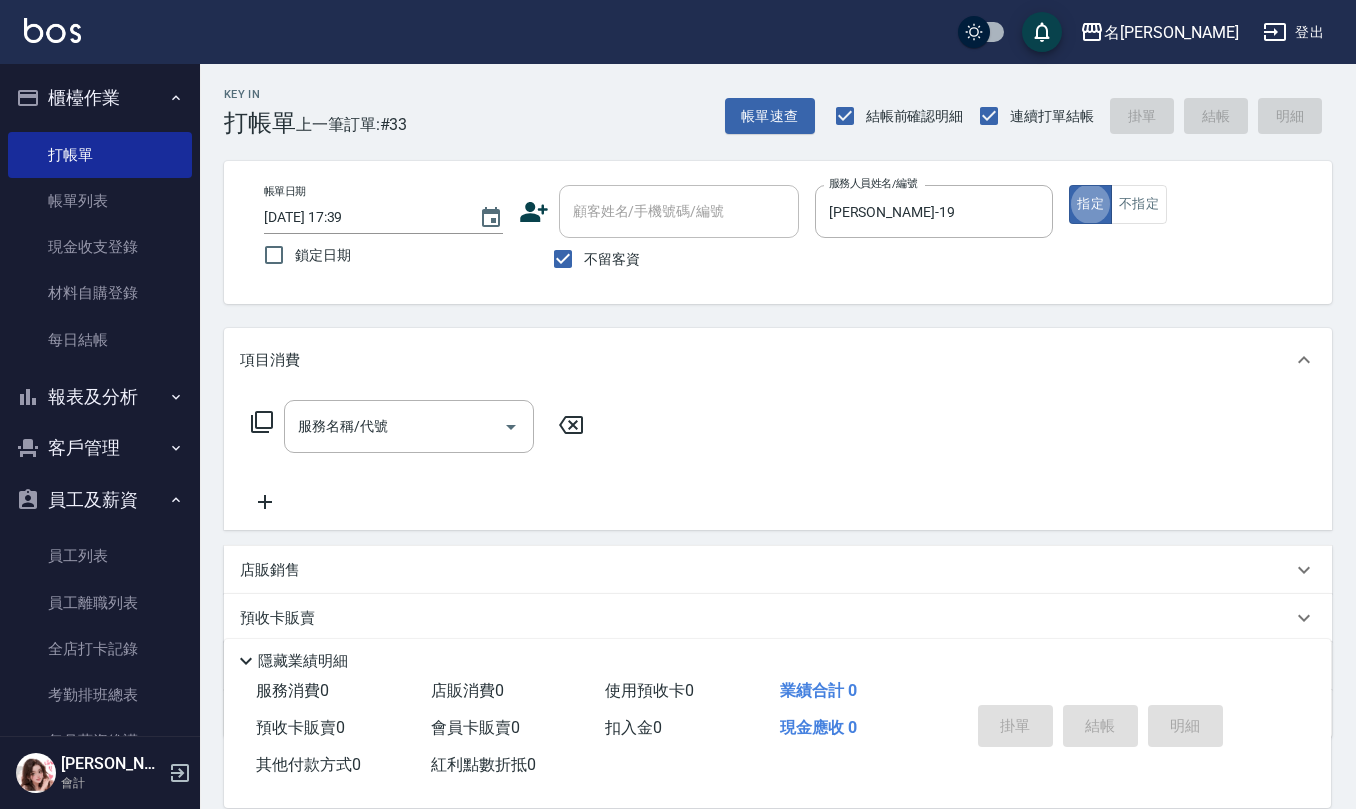 type on "true" 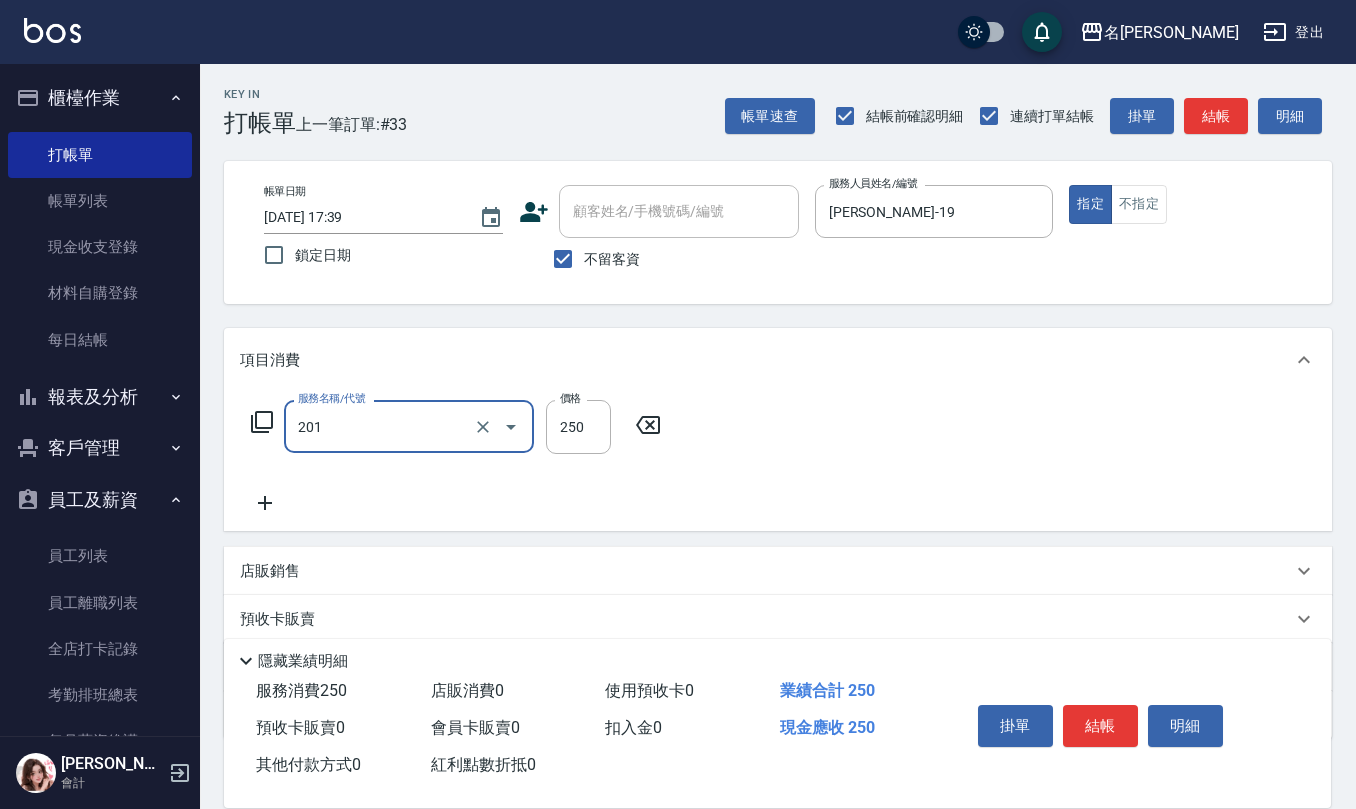 type on "洗髮(201)" 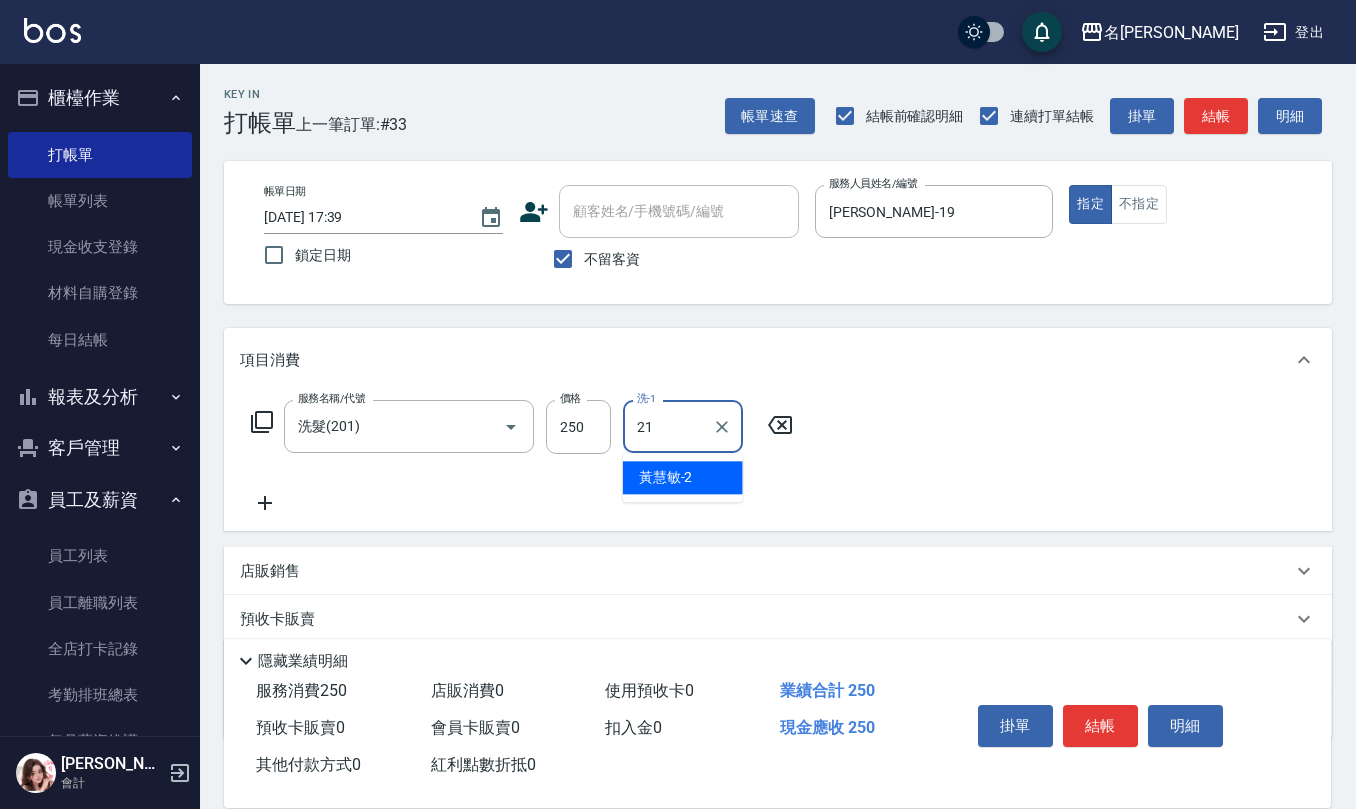 type on "[PERSON_NAME]-21" 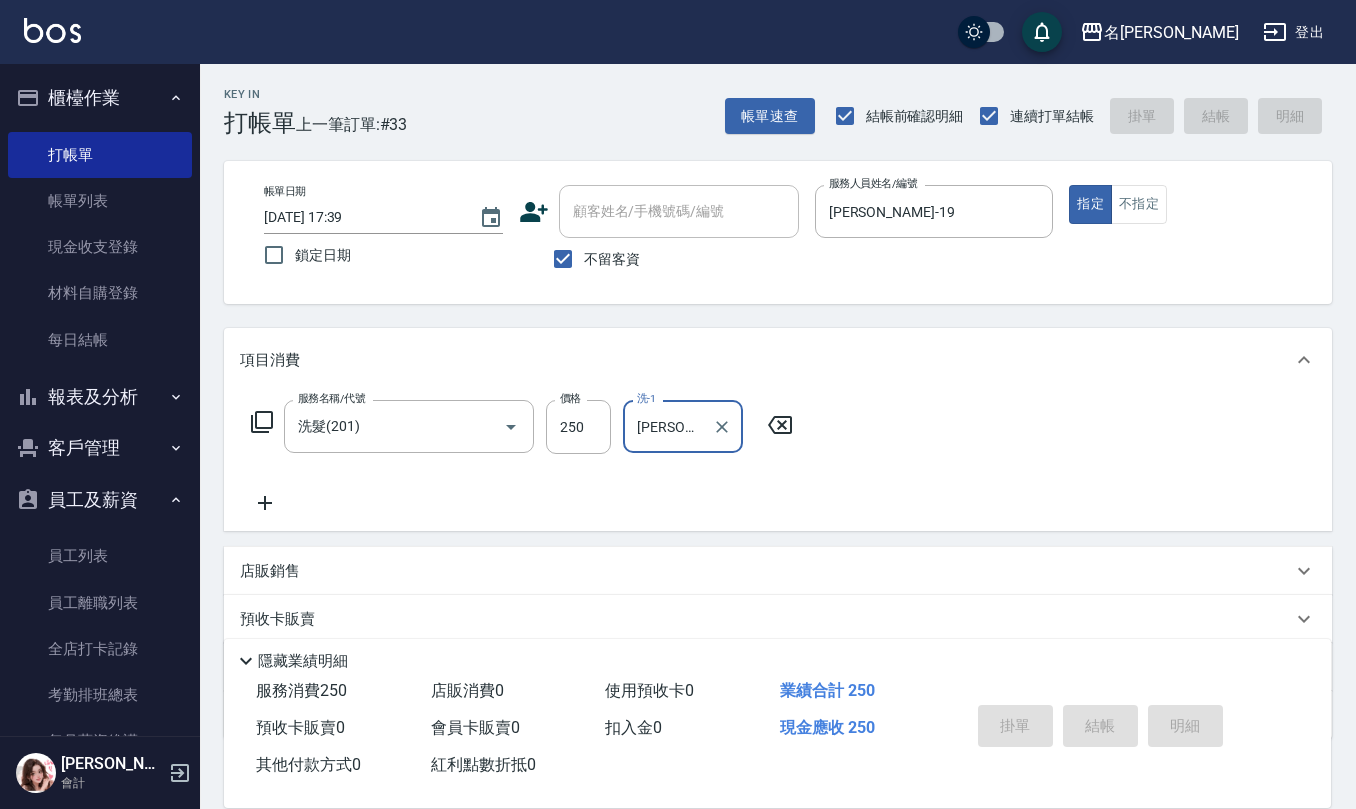 type on "[DATE] 18:36" 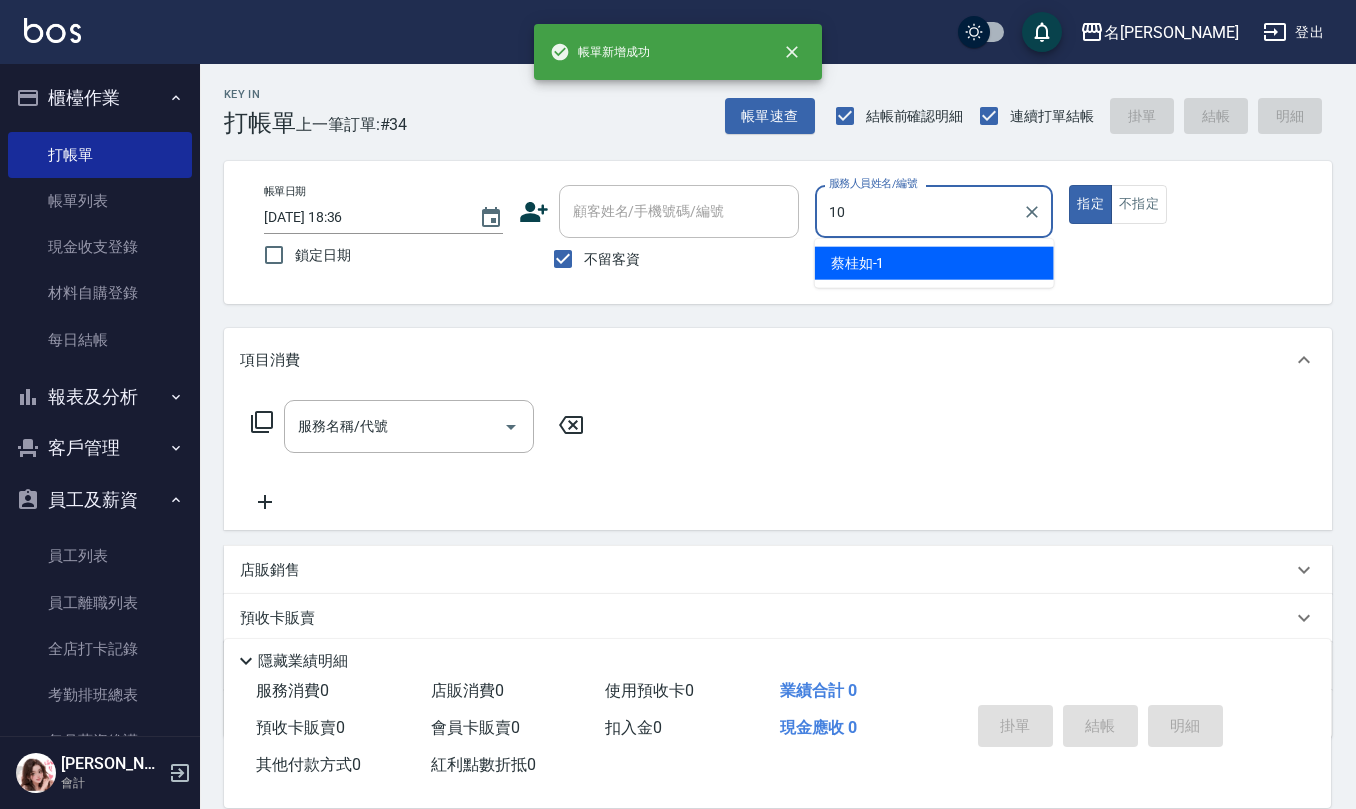 type on "[PERSON_NAME]-10" 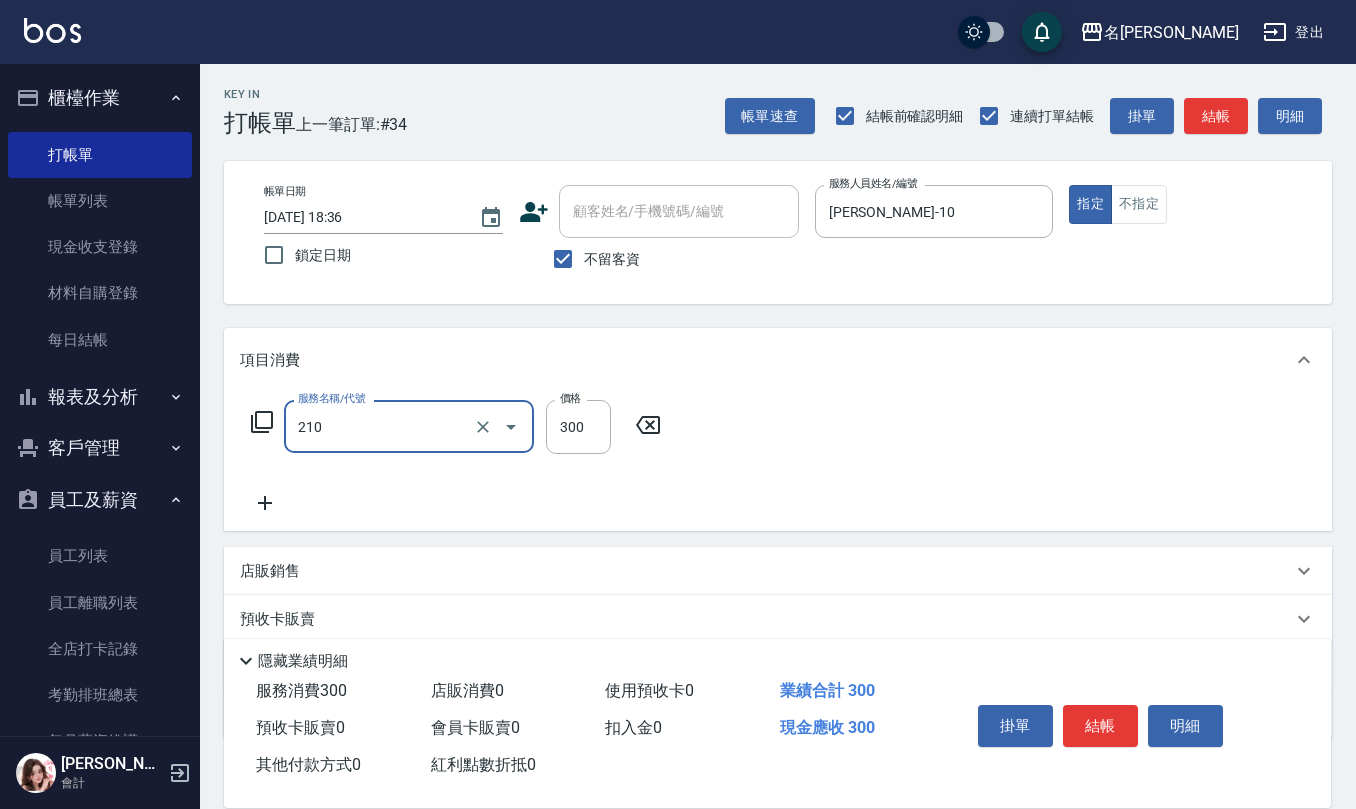 type on "[PERSON_NAME]洗髮精(210)" 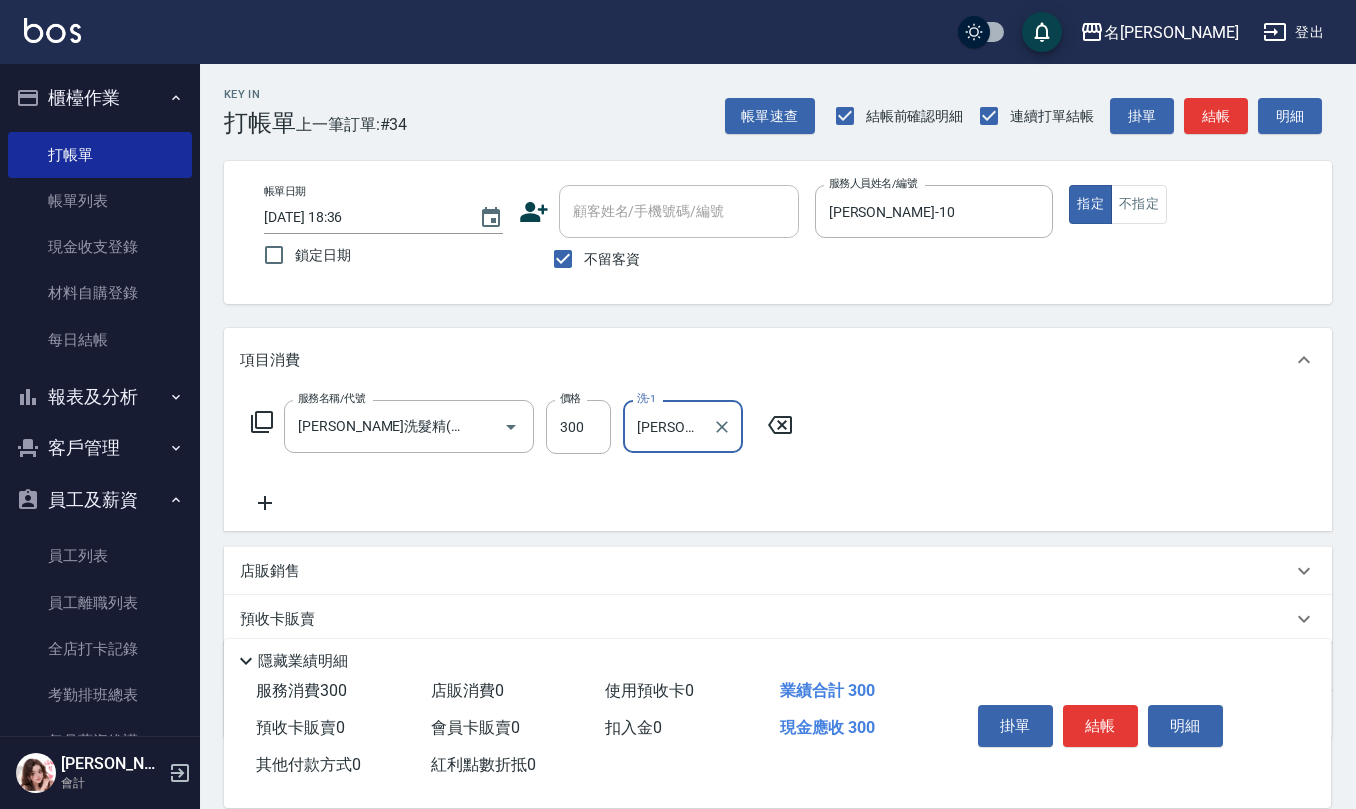 type on "[PERSON_NAME]-26" 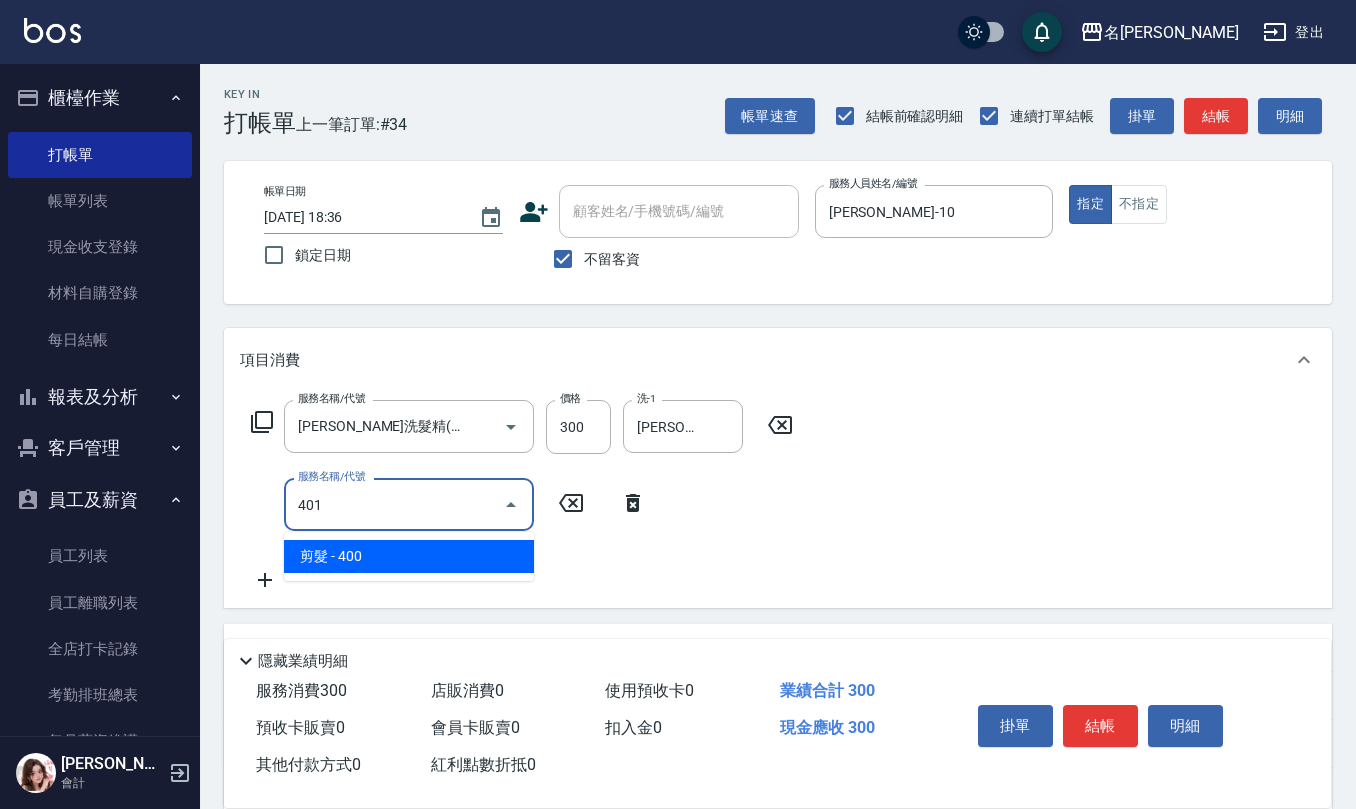 type on "剪髮(401)" 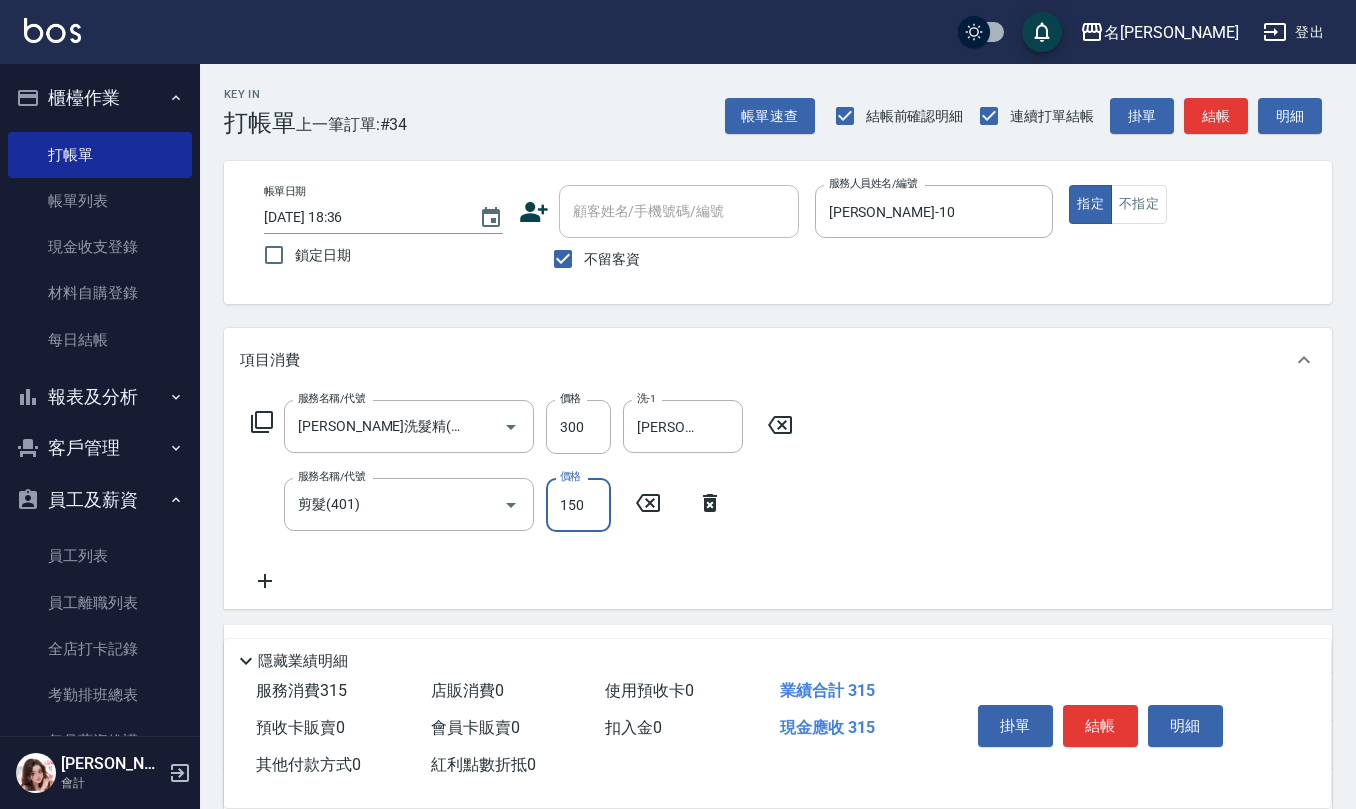 type on "150" 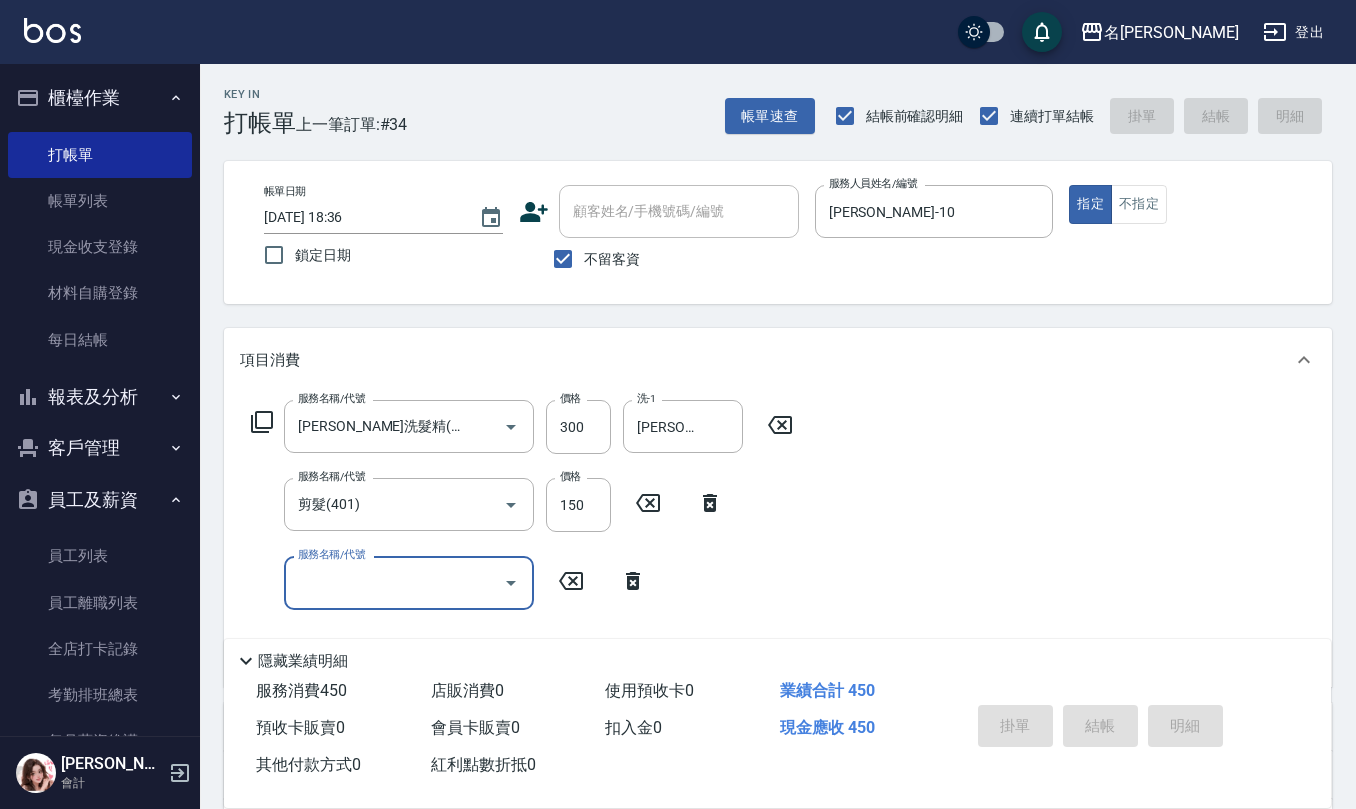 type 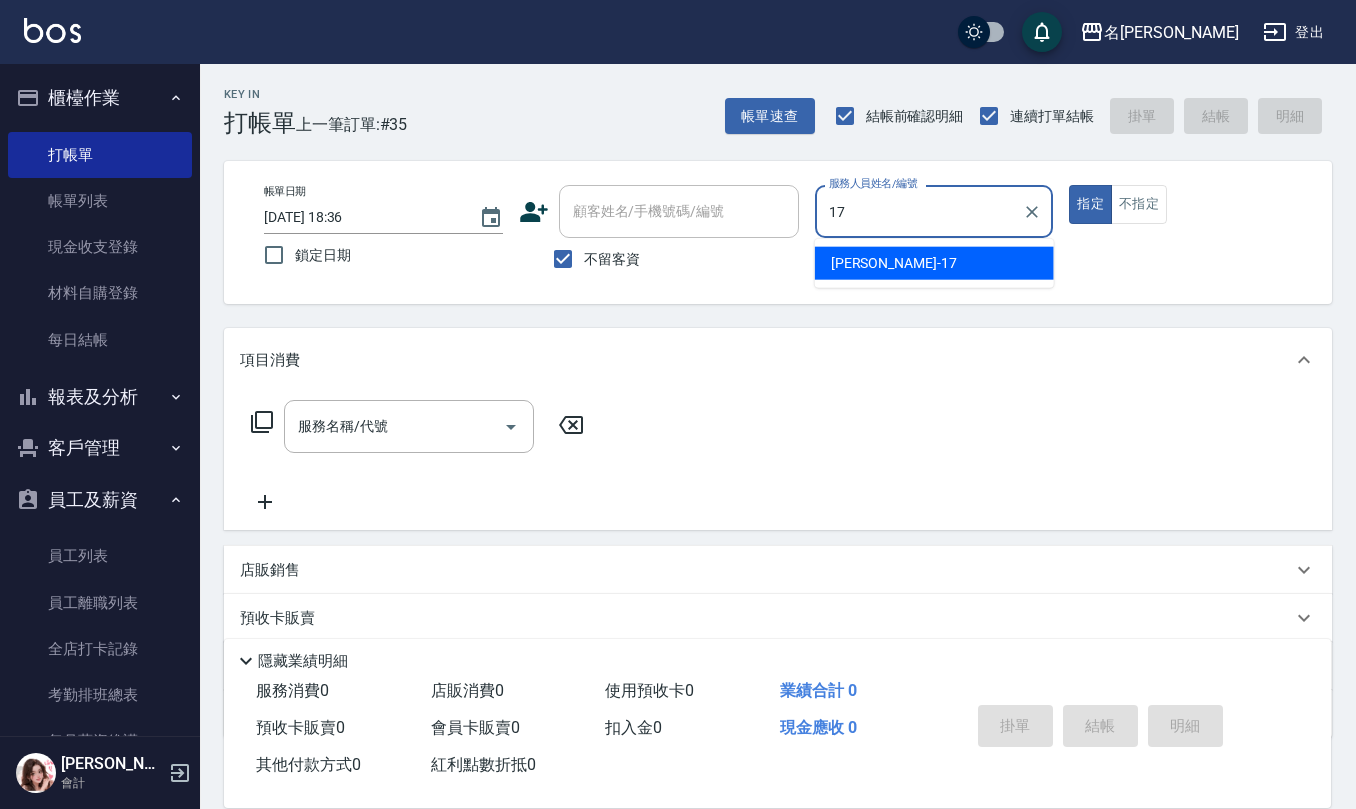 type on "[PERSON_NAME]-17" 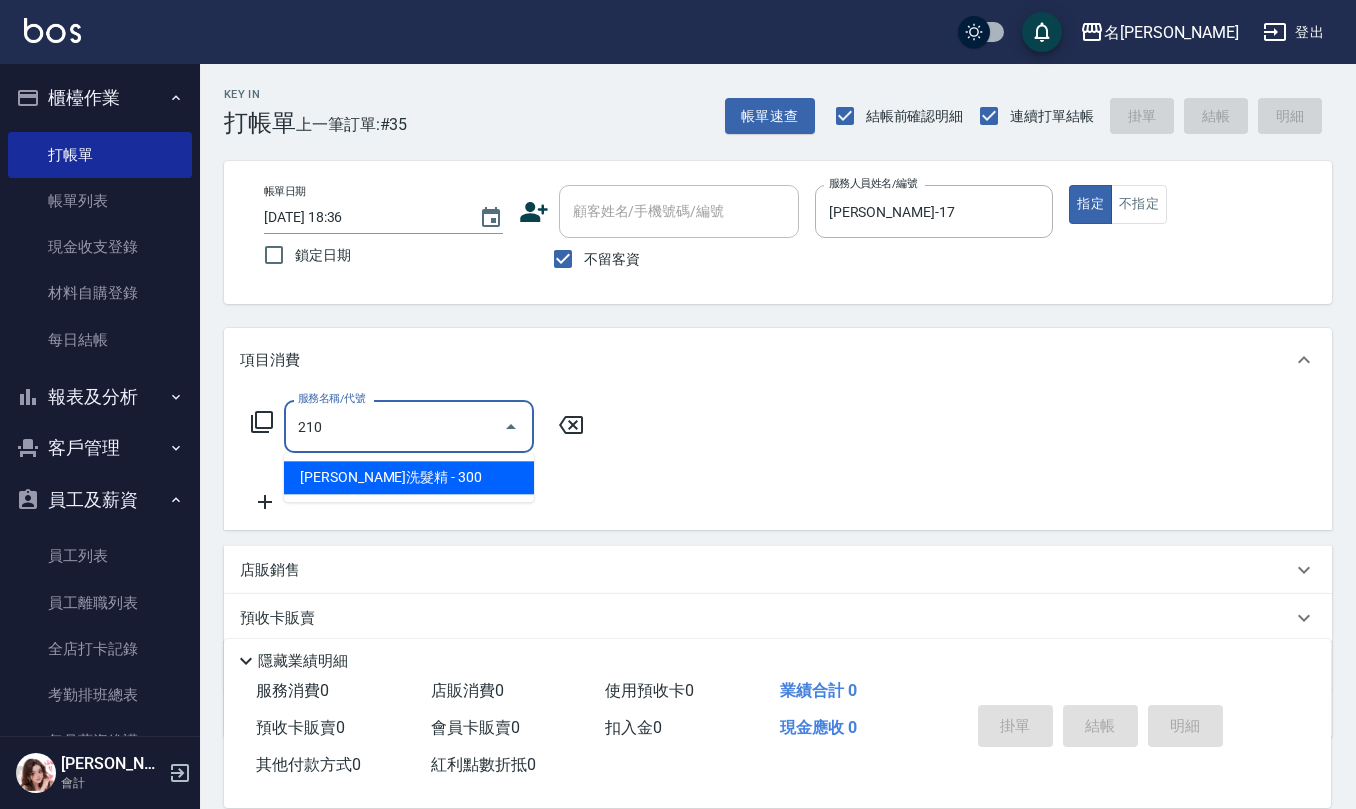 type on "[PERSON_NAME]洗髮精(210)" 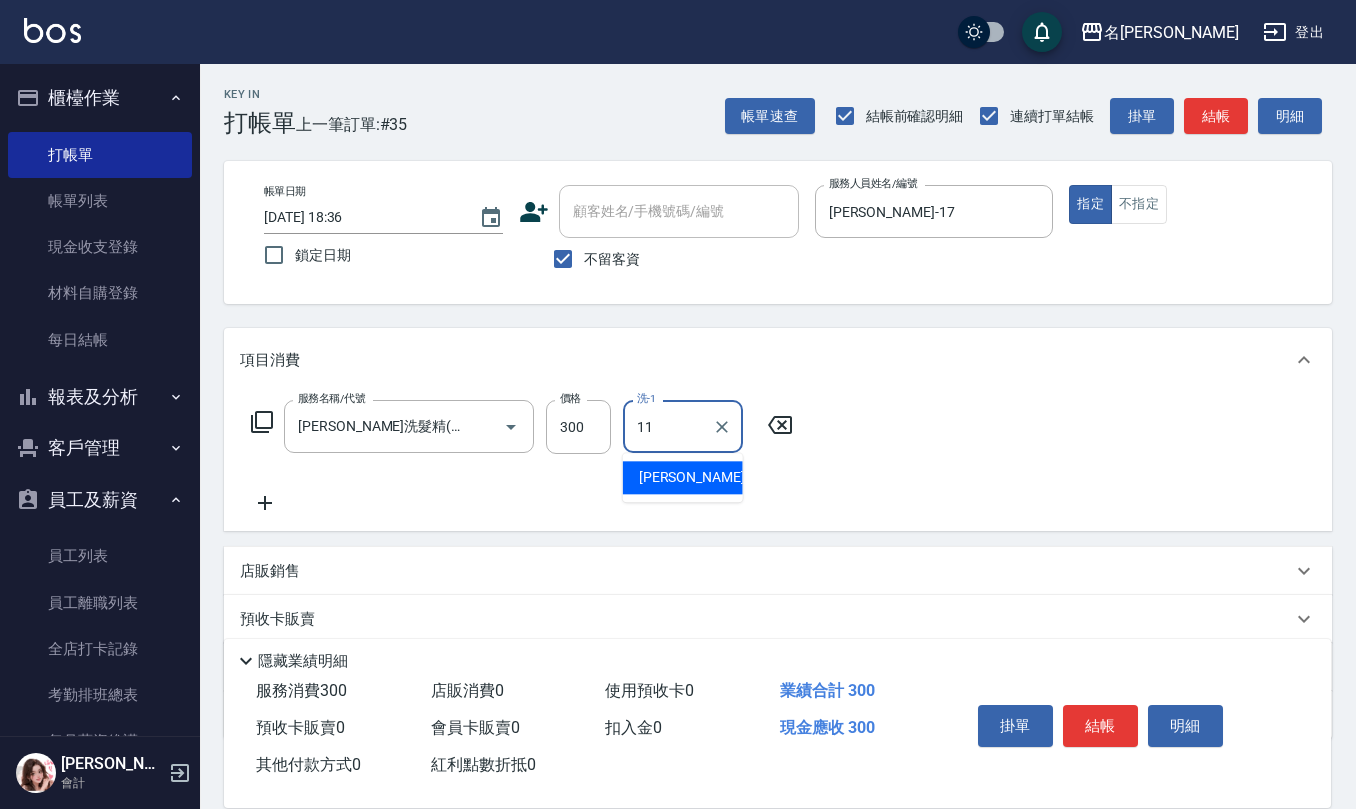 type on "[PERSON_NAME]橙-11" 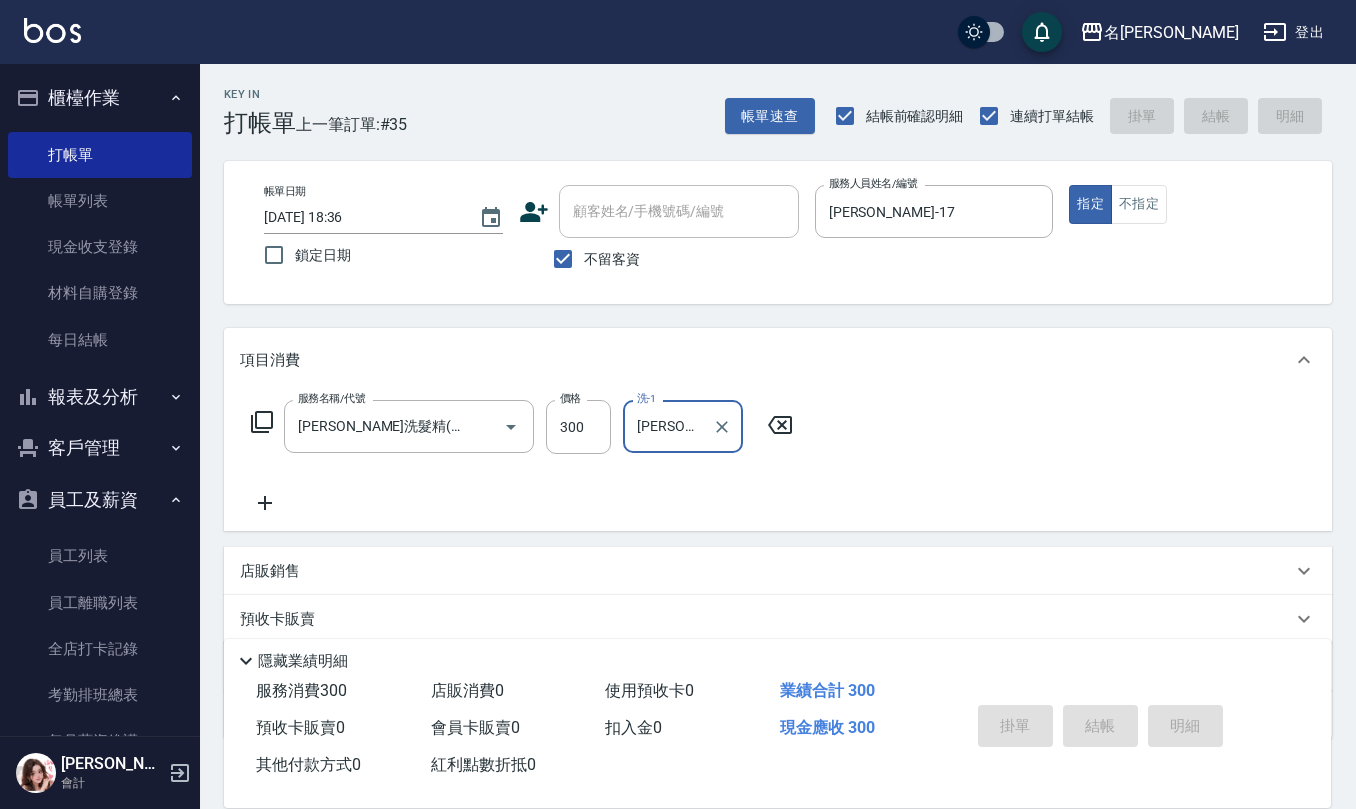 type on "[DATE] 18:45" 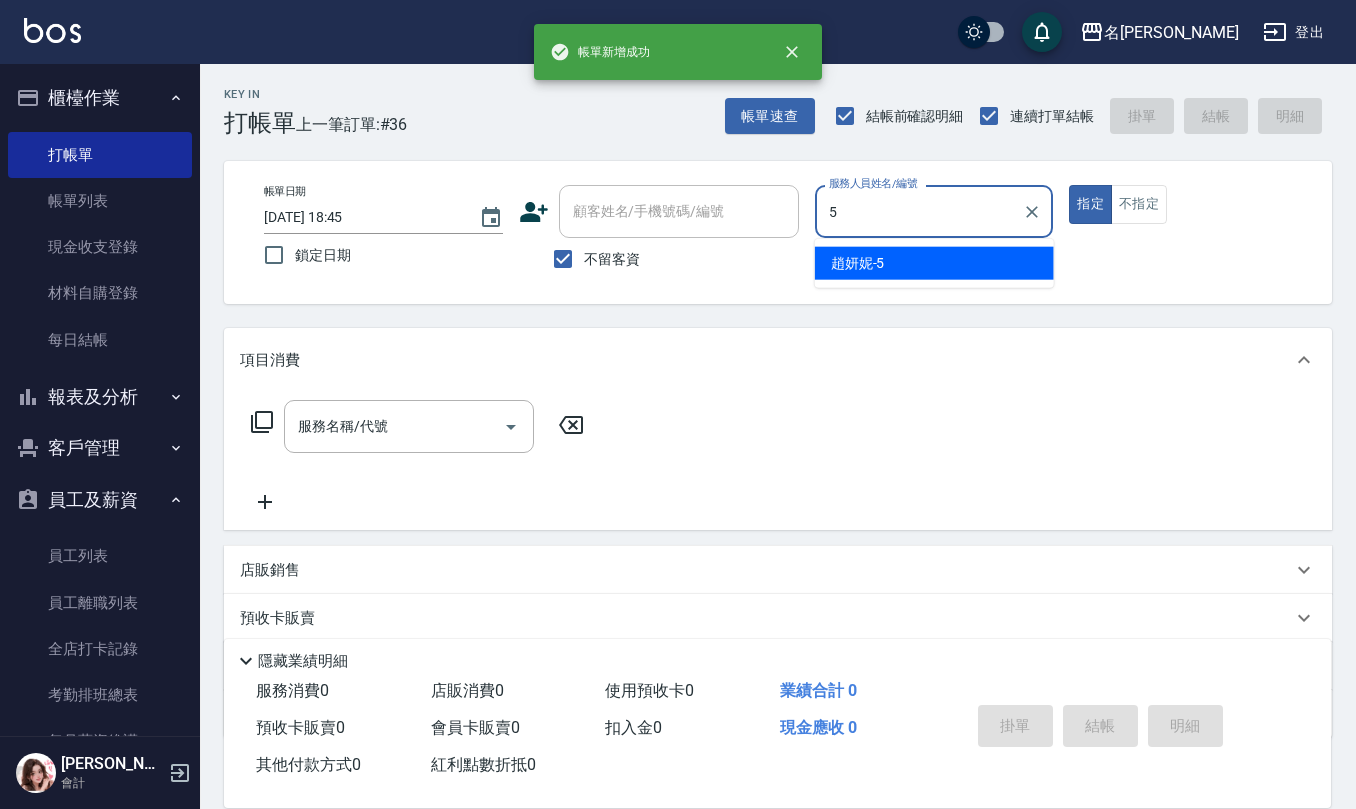 type on "[PERSON_NAME]5" 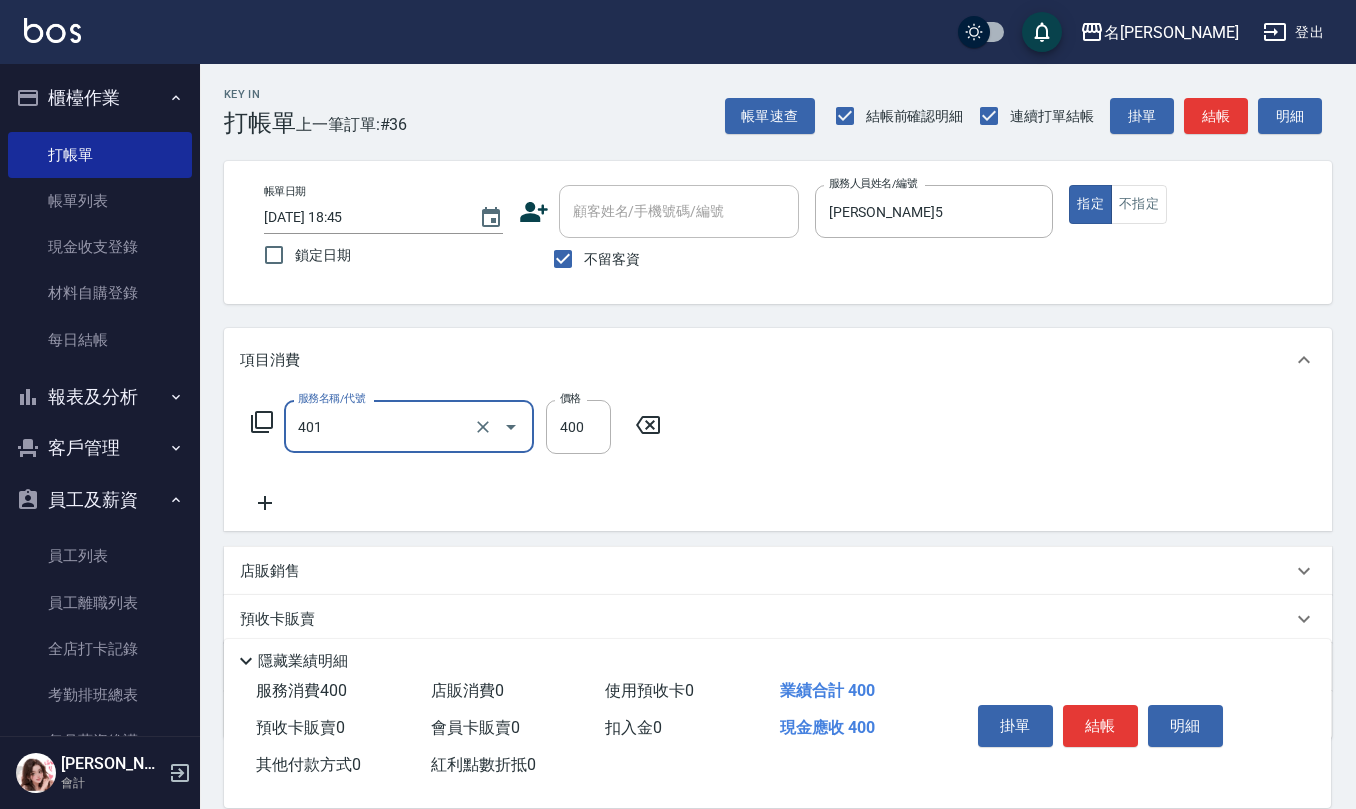 type on "剪髮(401)" 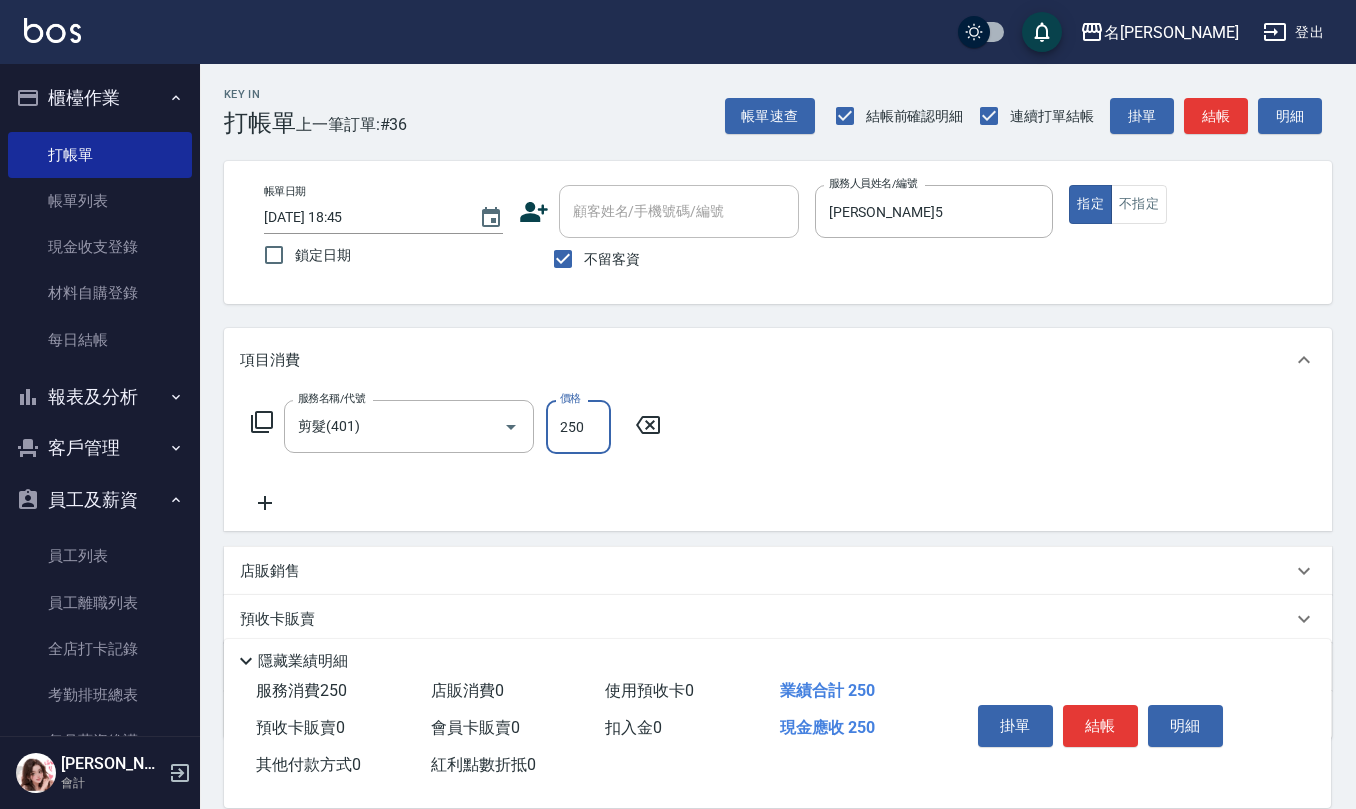 type on "250" 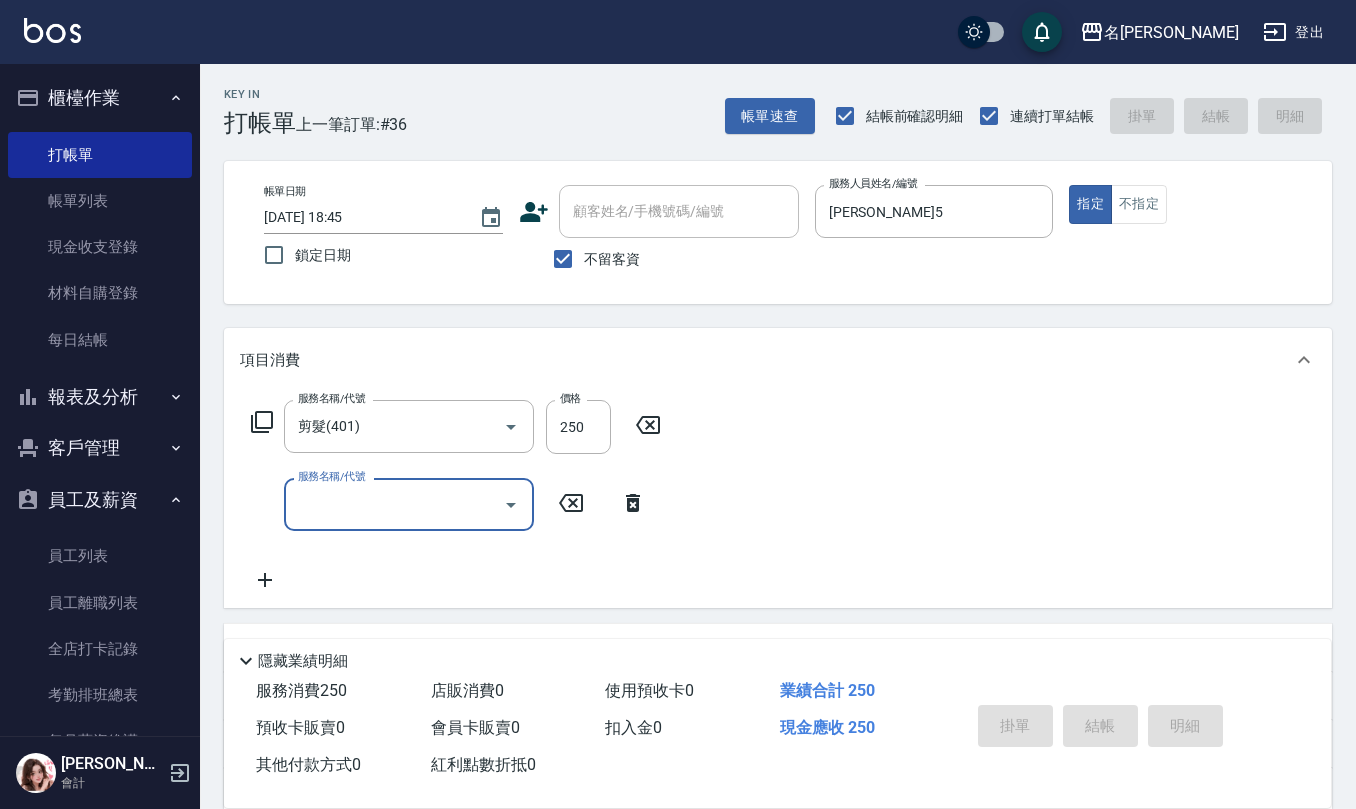 type 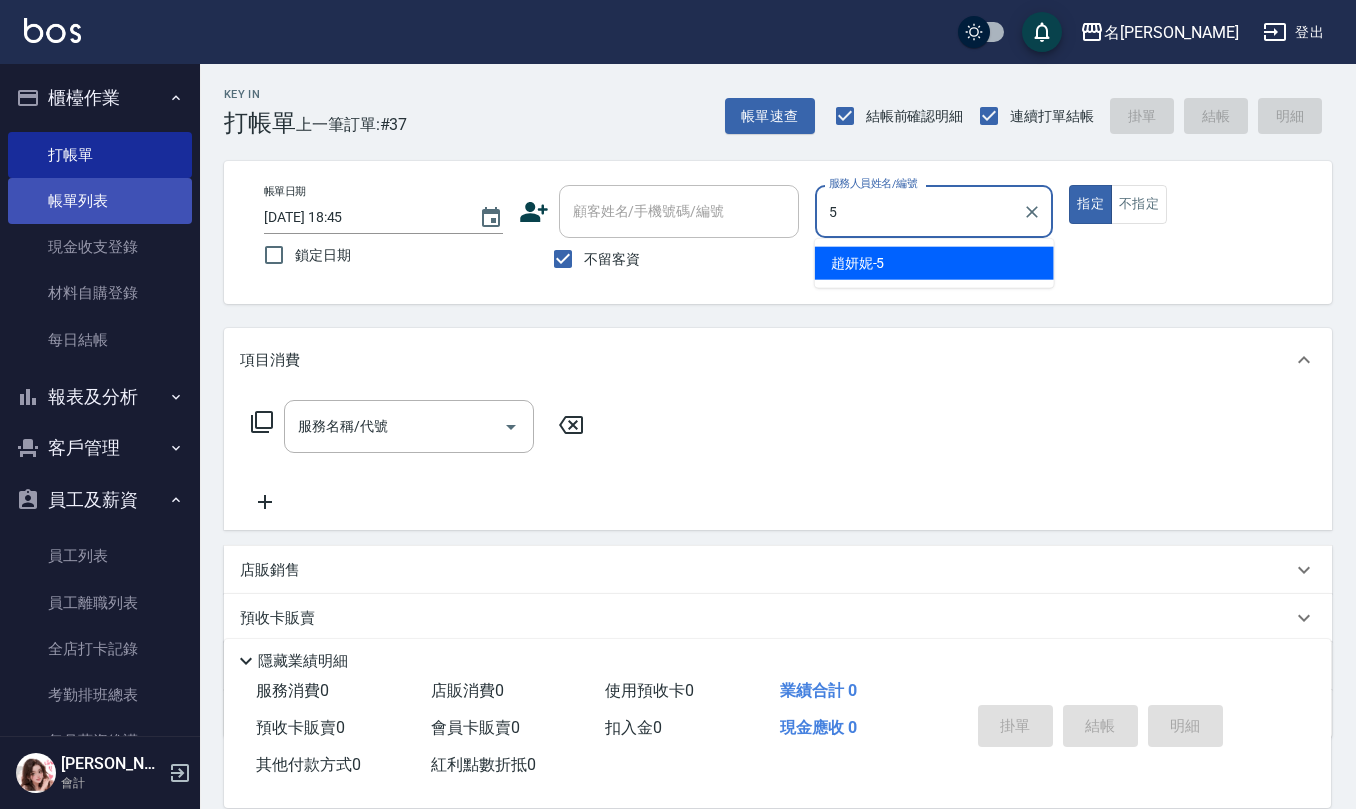 type on "5" 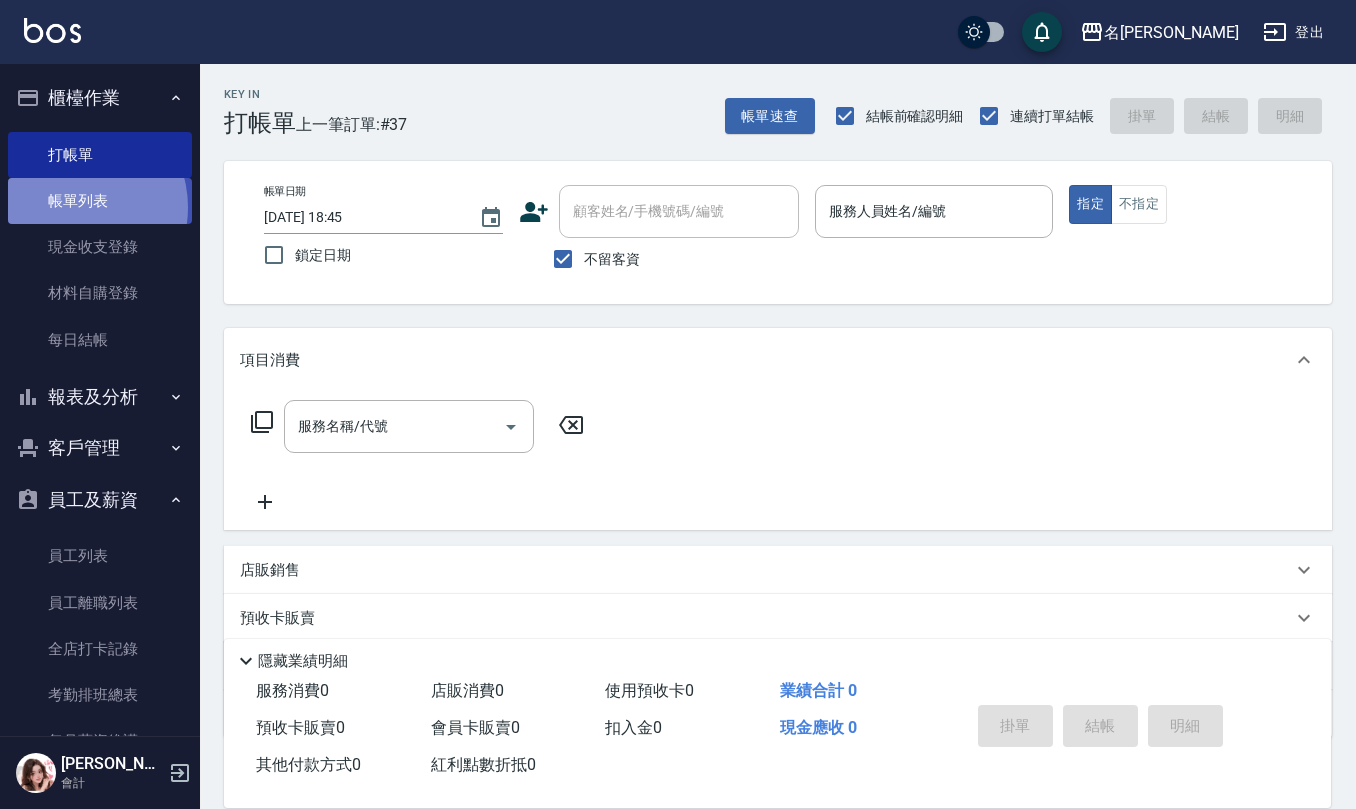 click on "帳單列表" at bounding box center [100, 201] 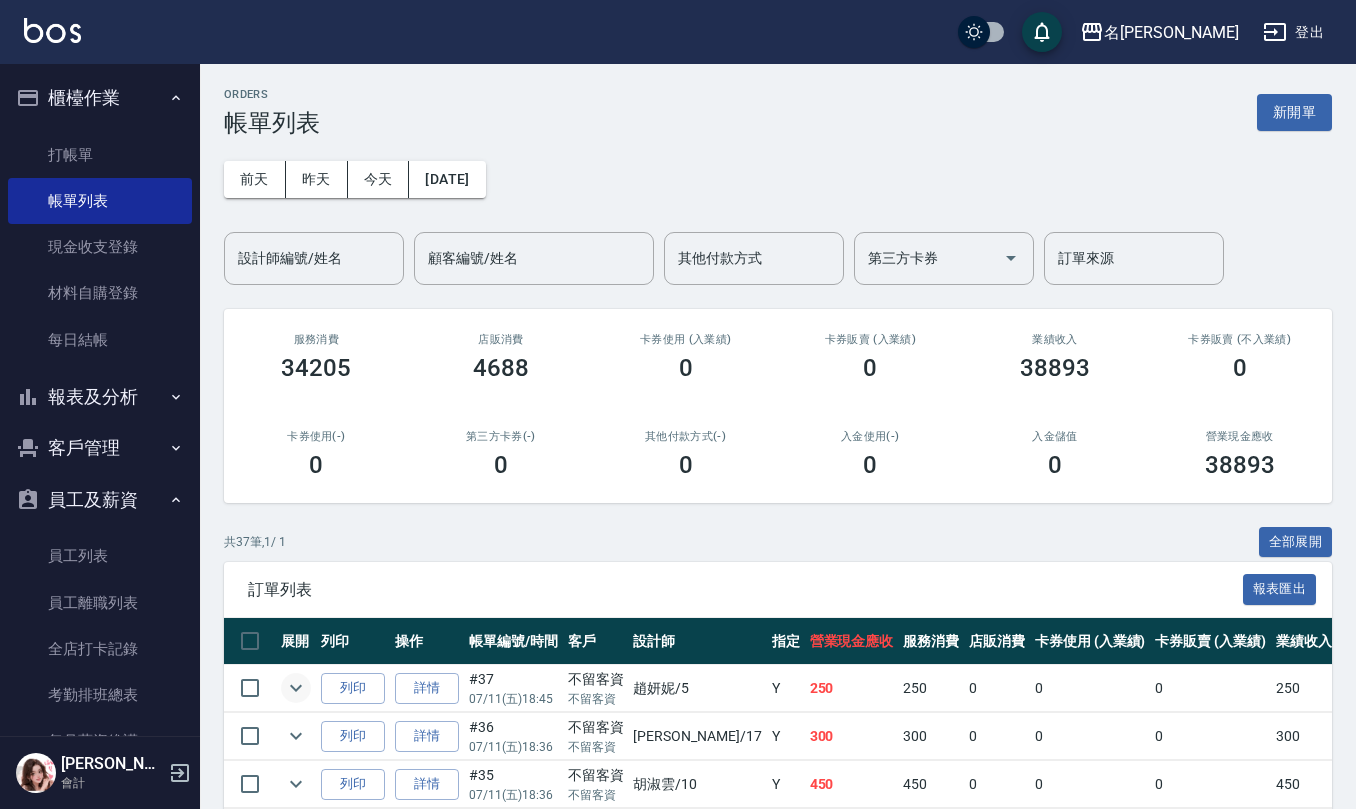 click 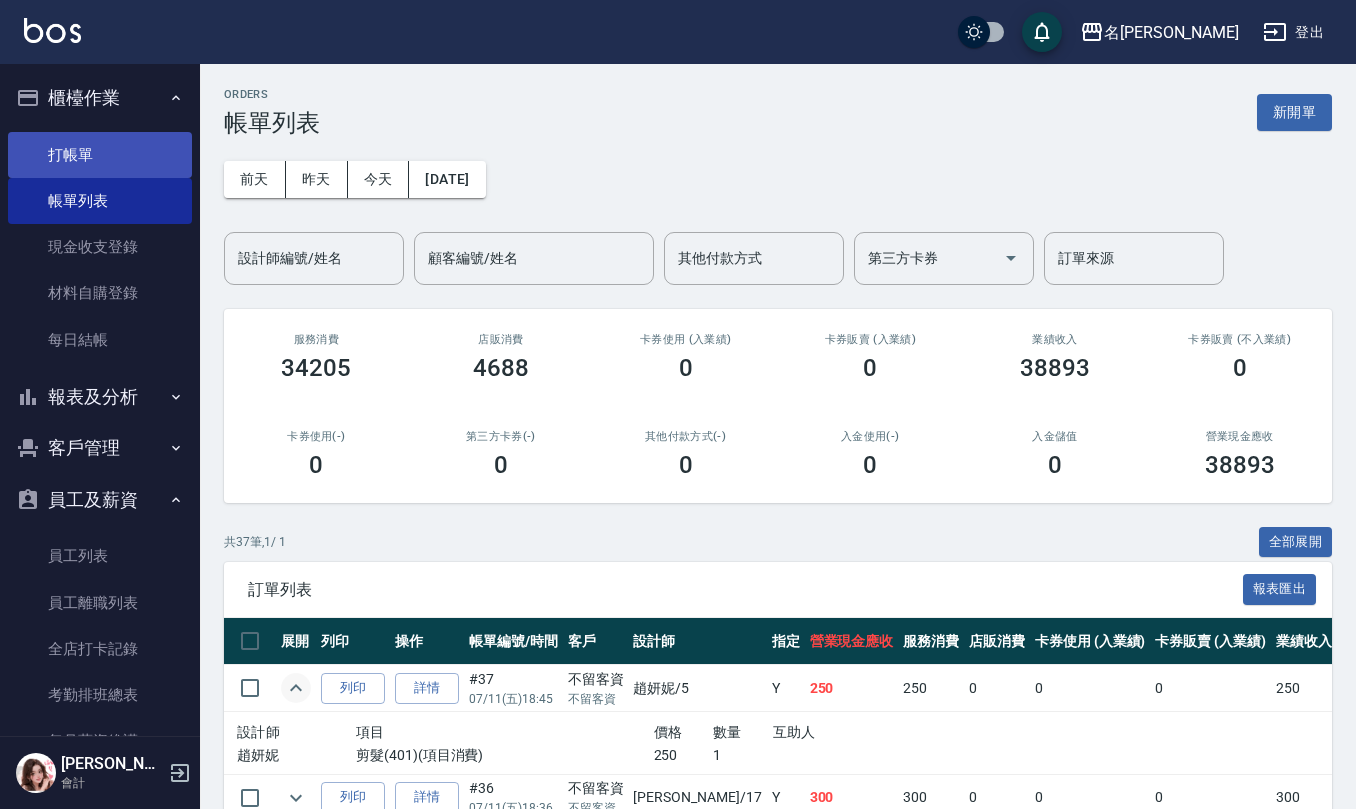 click on "打帳單" at bounding box center [100, 155] 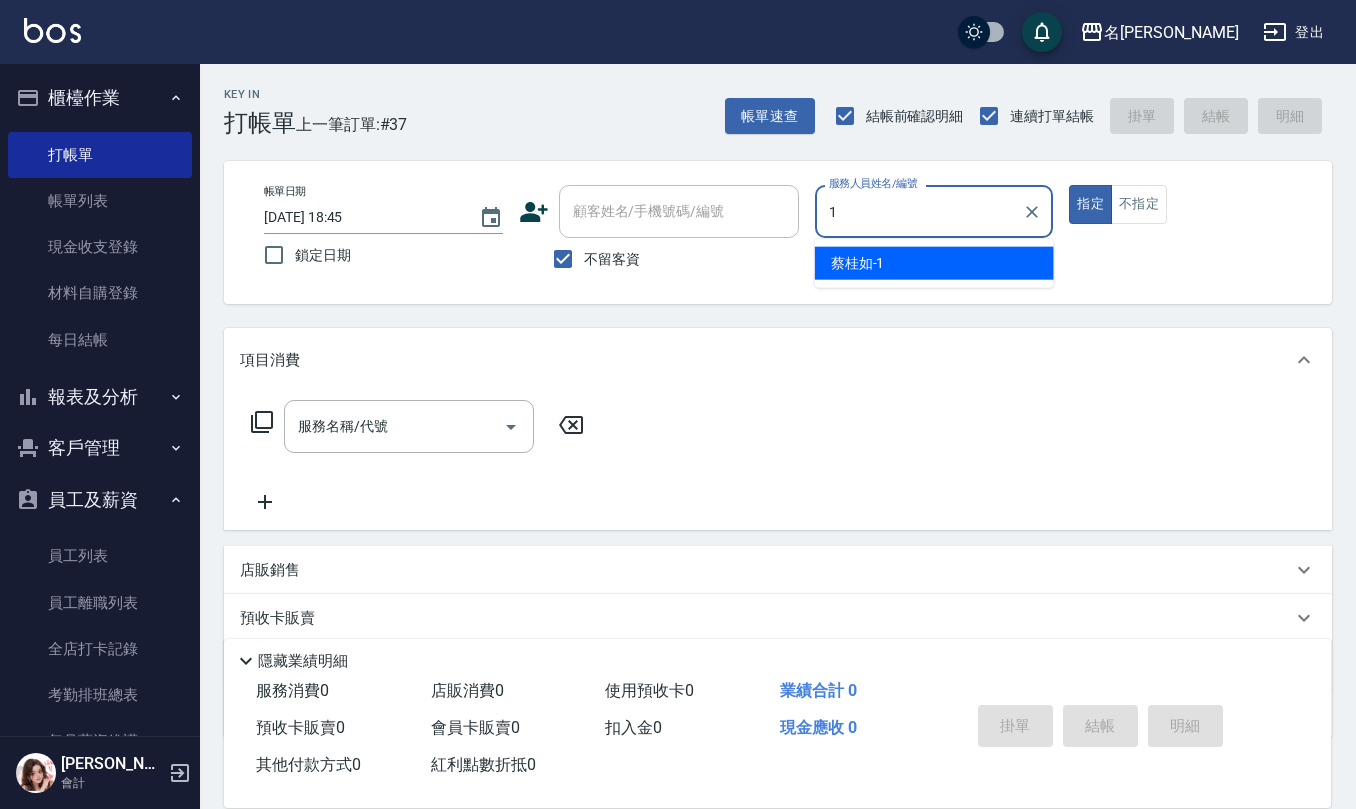 type on "[PERSON_NAME]1" 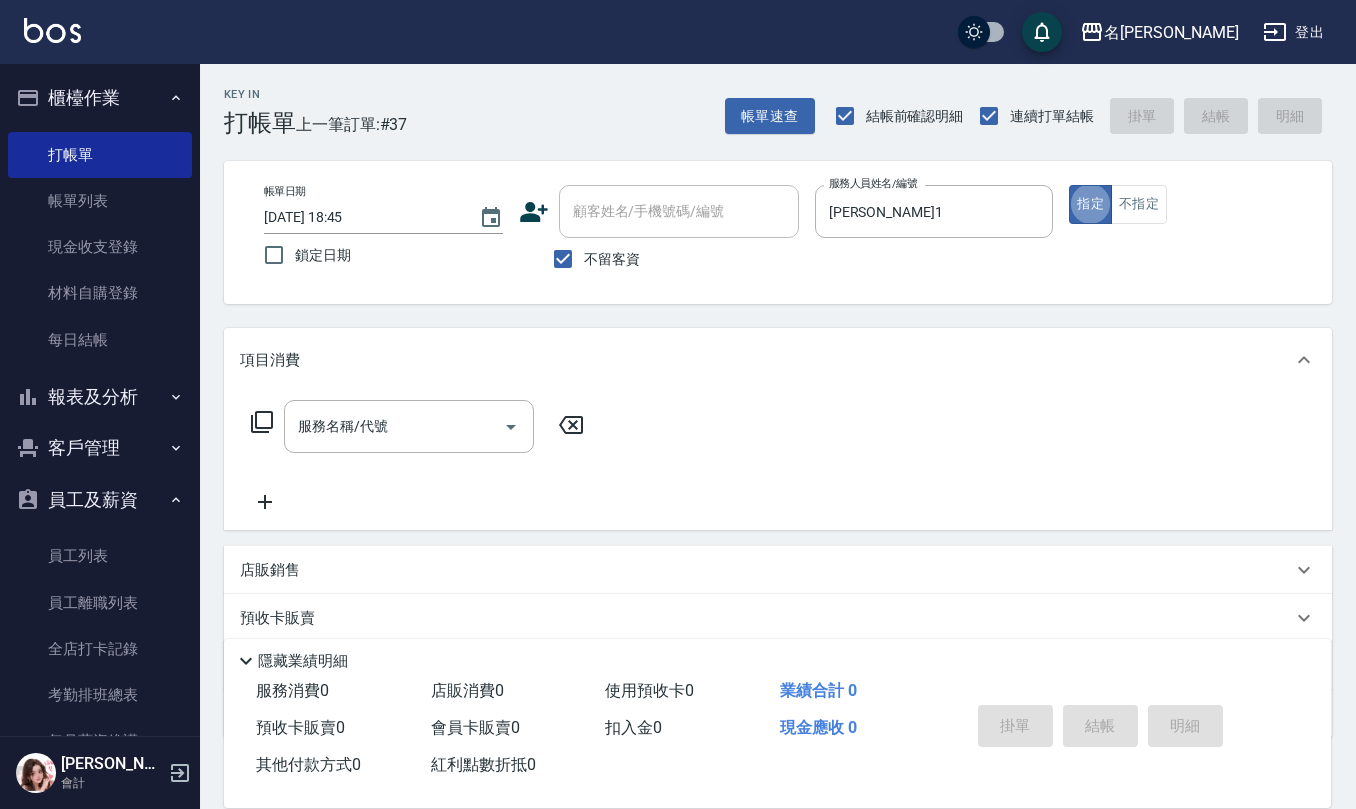 type on "true" 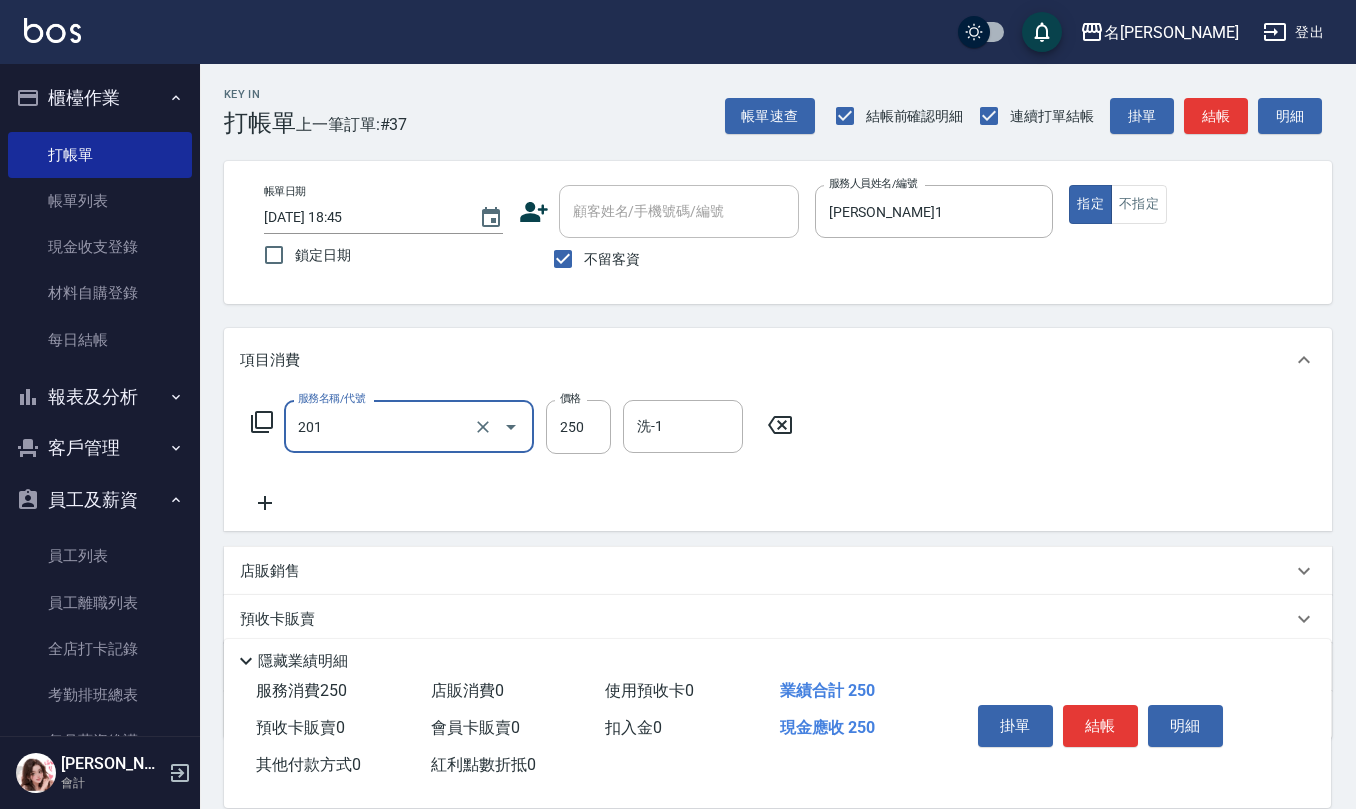 type on "洗髮(201)" 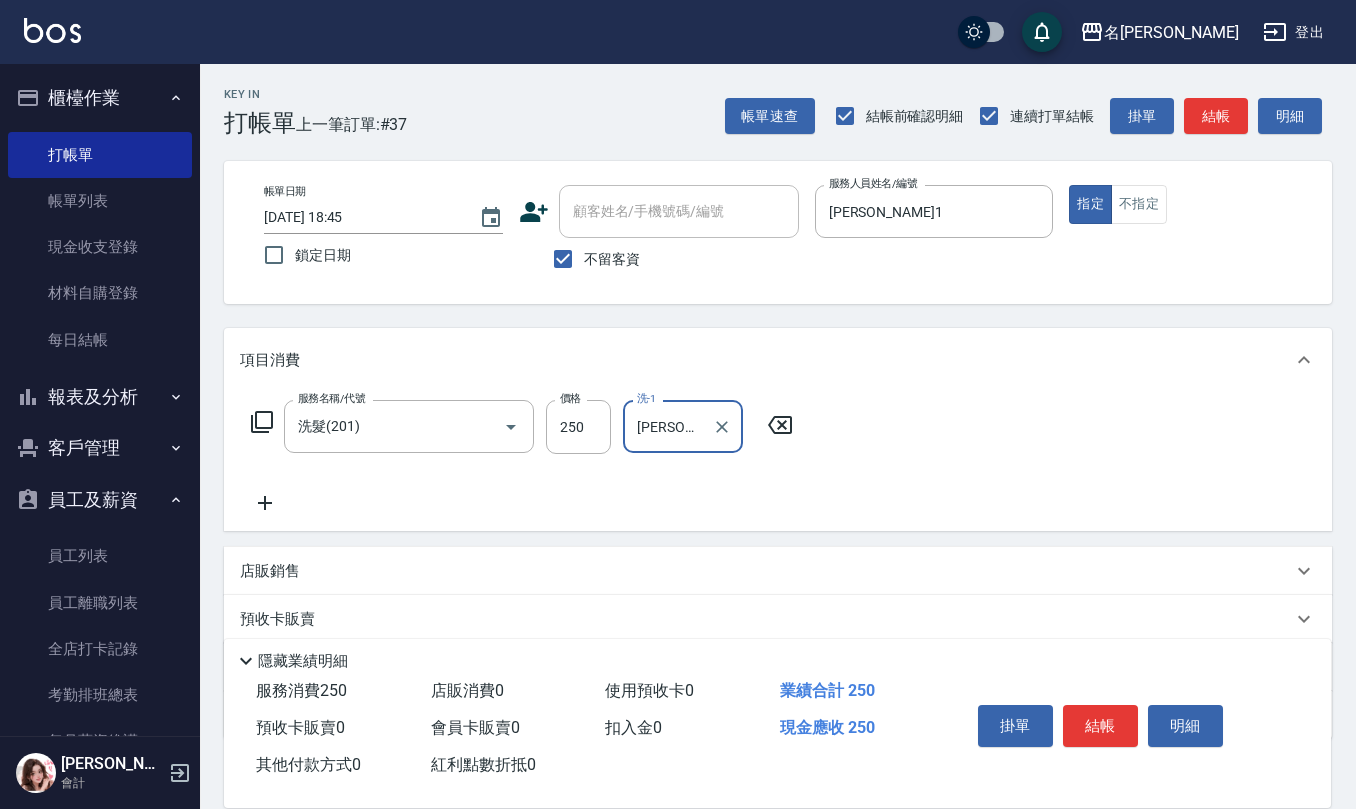 type on "[PERSON_NAME]-21" 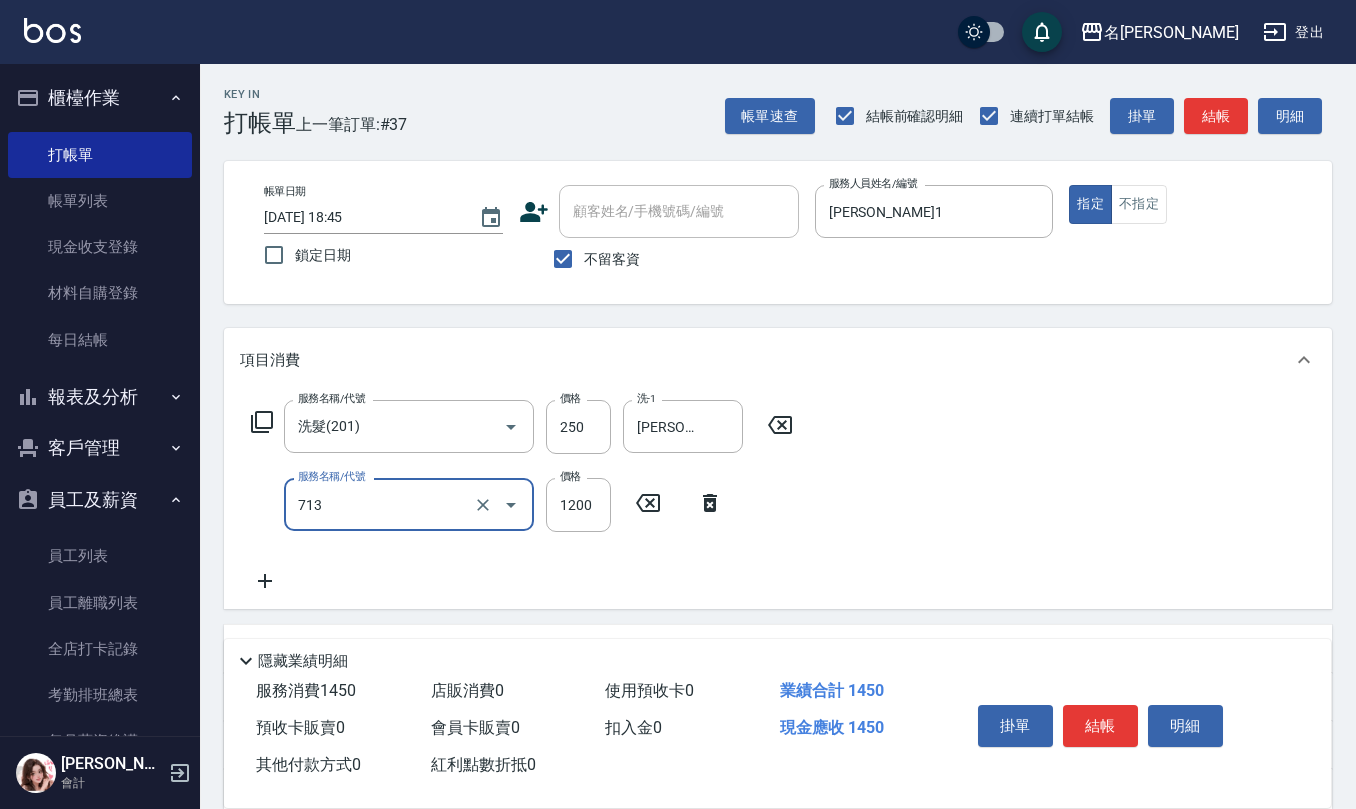 type on "水樣結構式1200(713)" 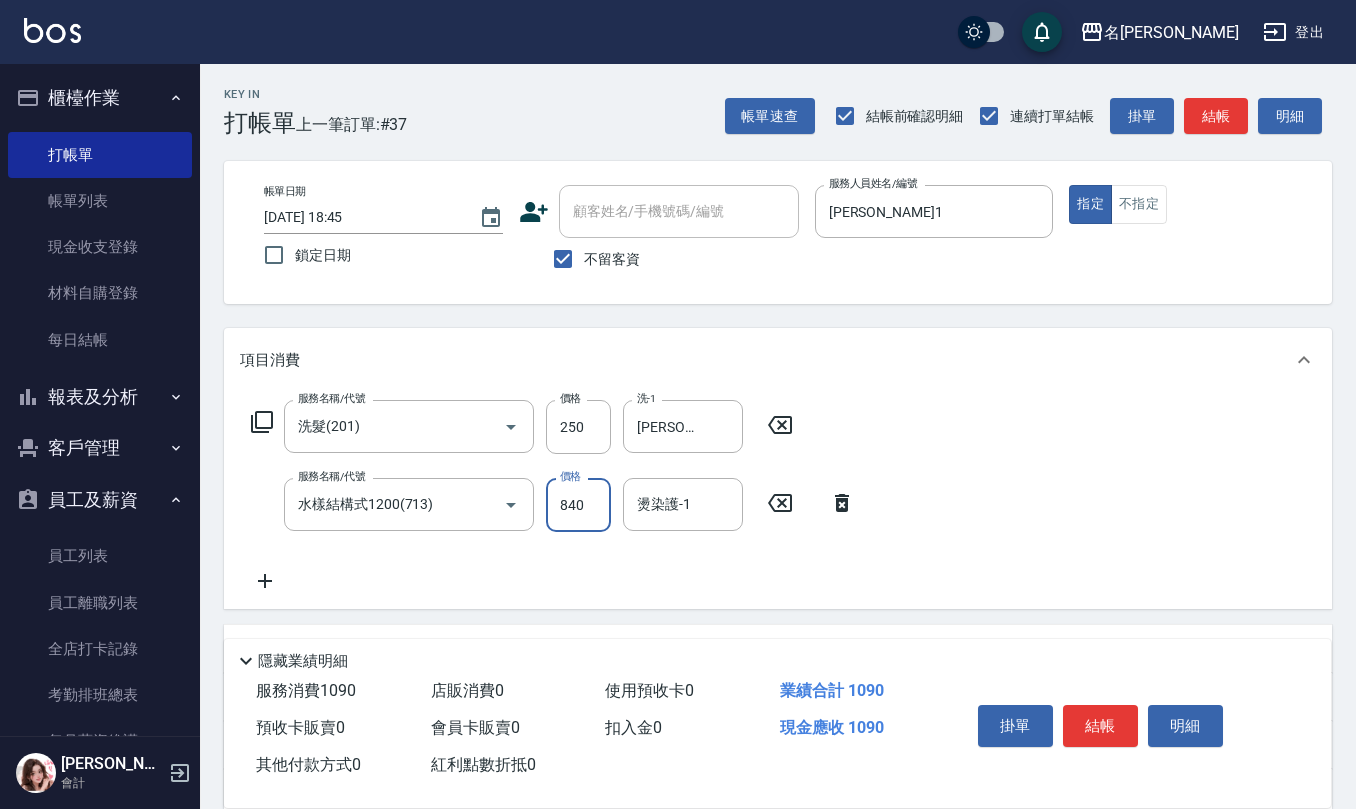 type on "840" 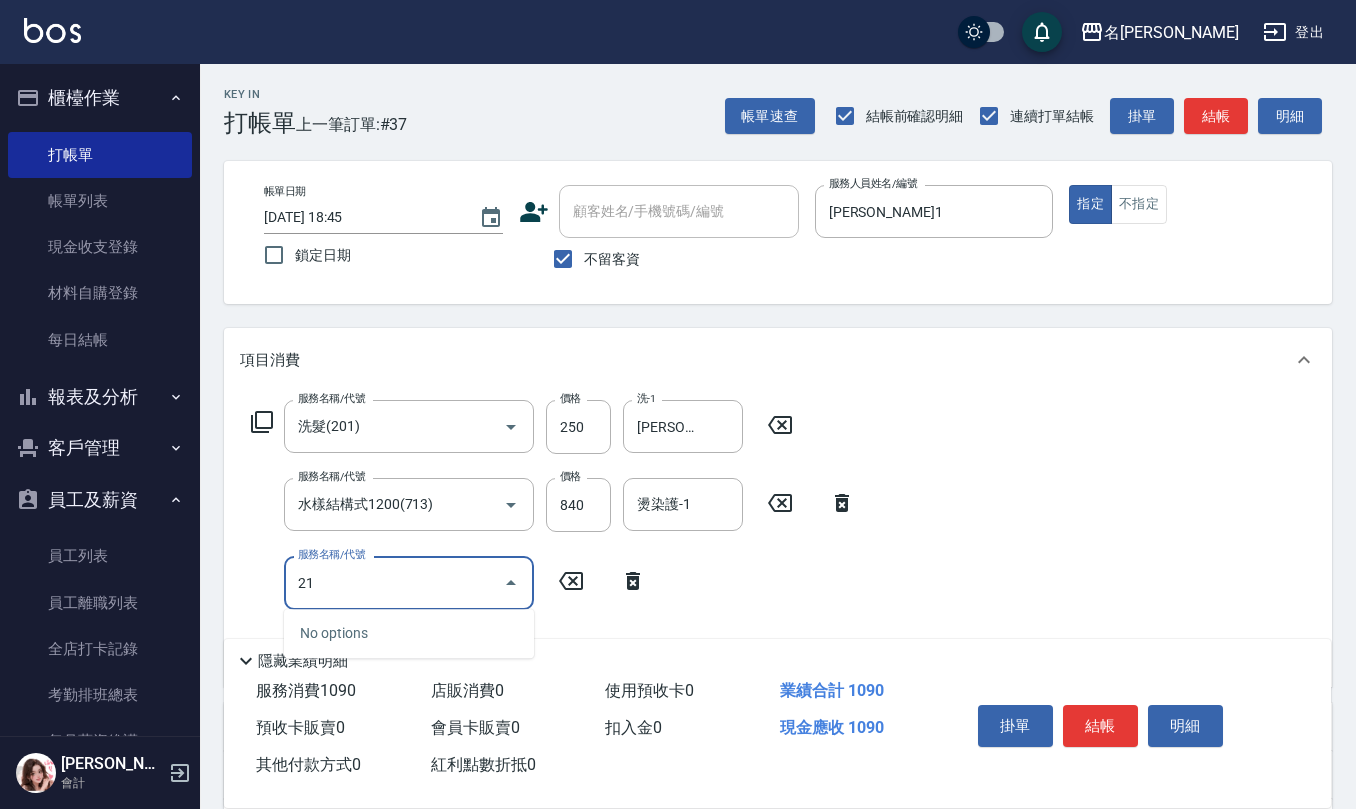 type on "2" 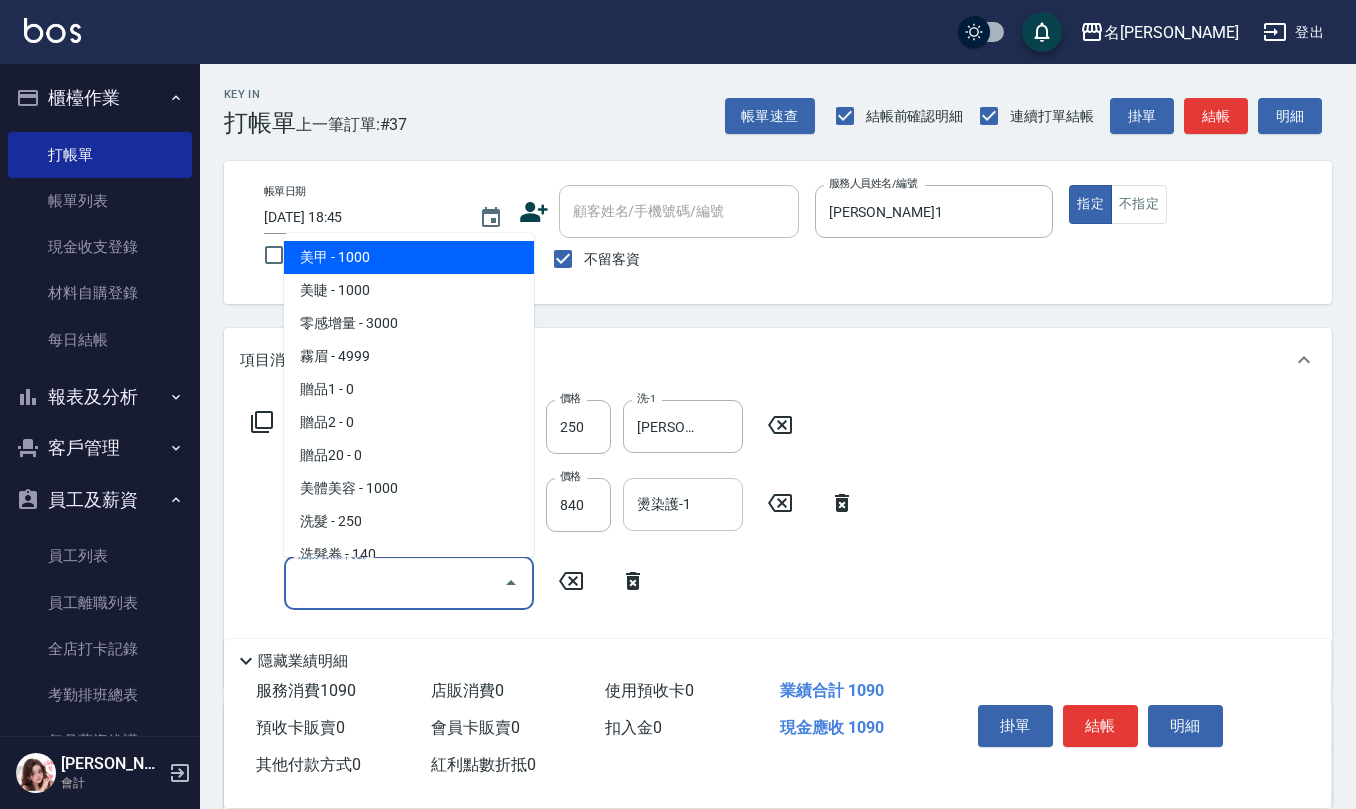 type 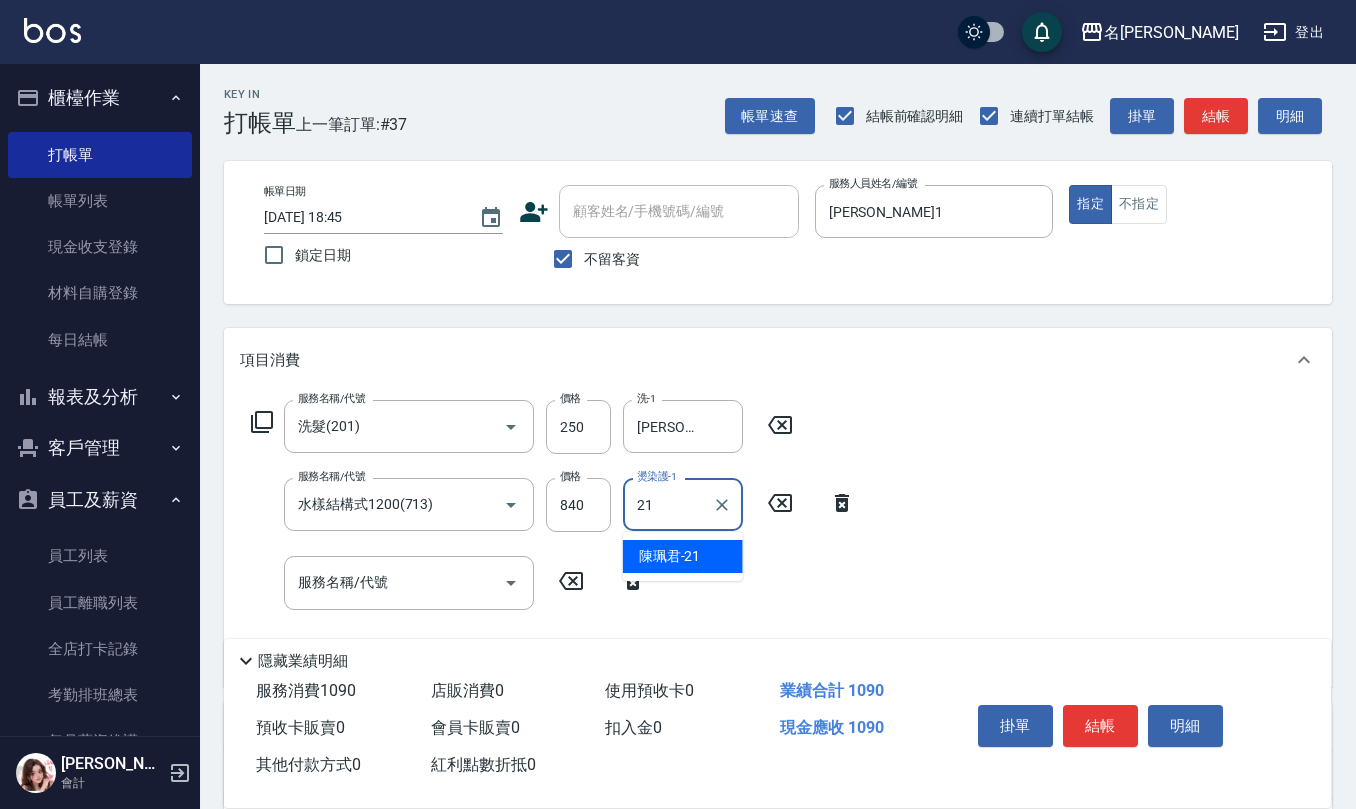 type on "[PERSON_NAME]-21" 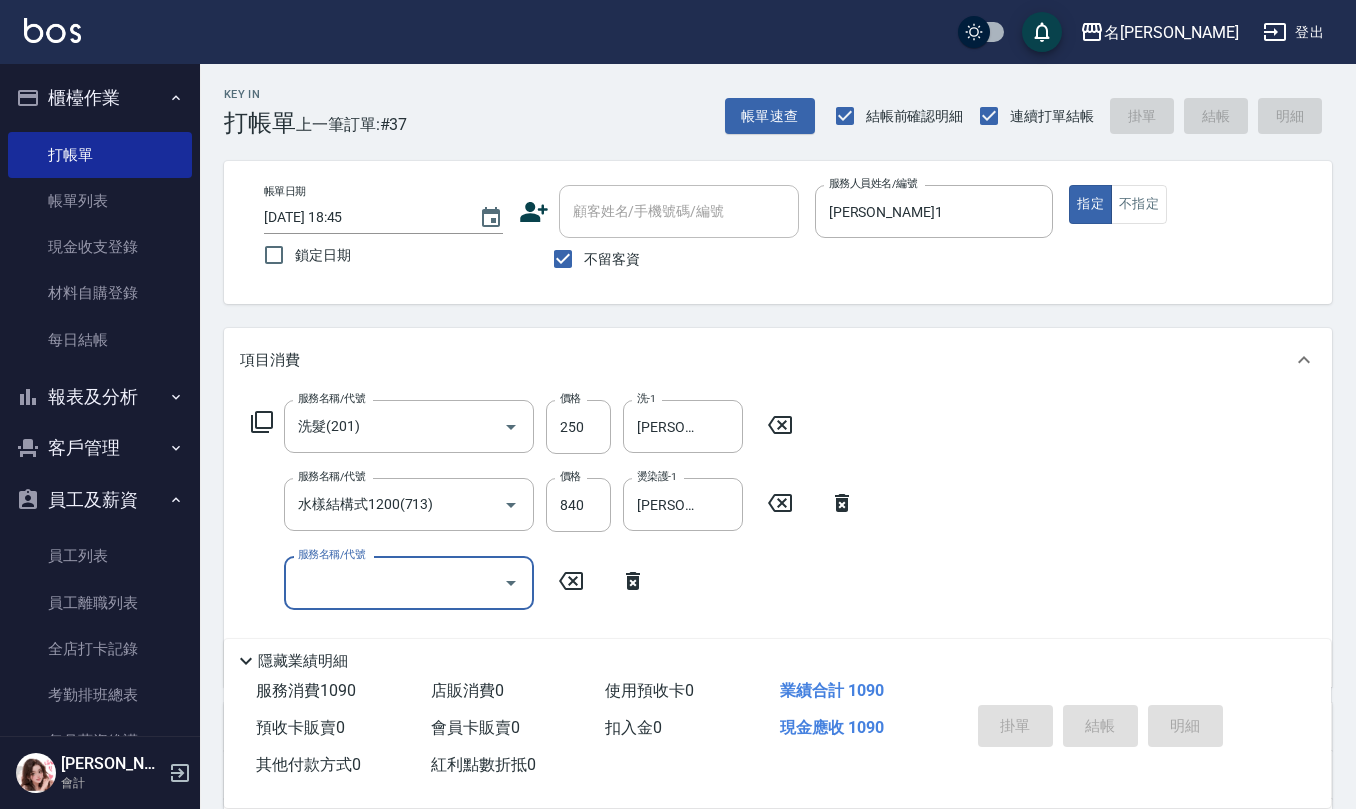 type on "[DATE] 18:46" 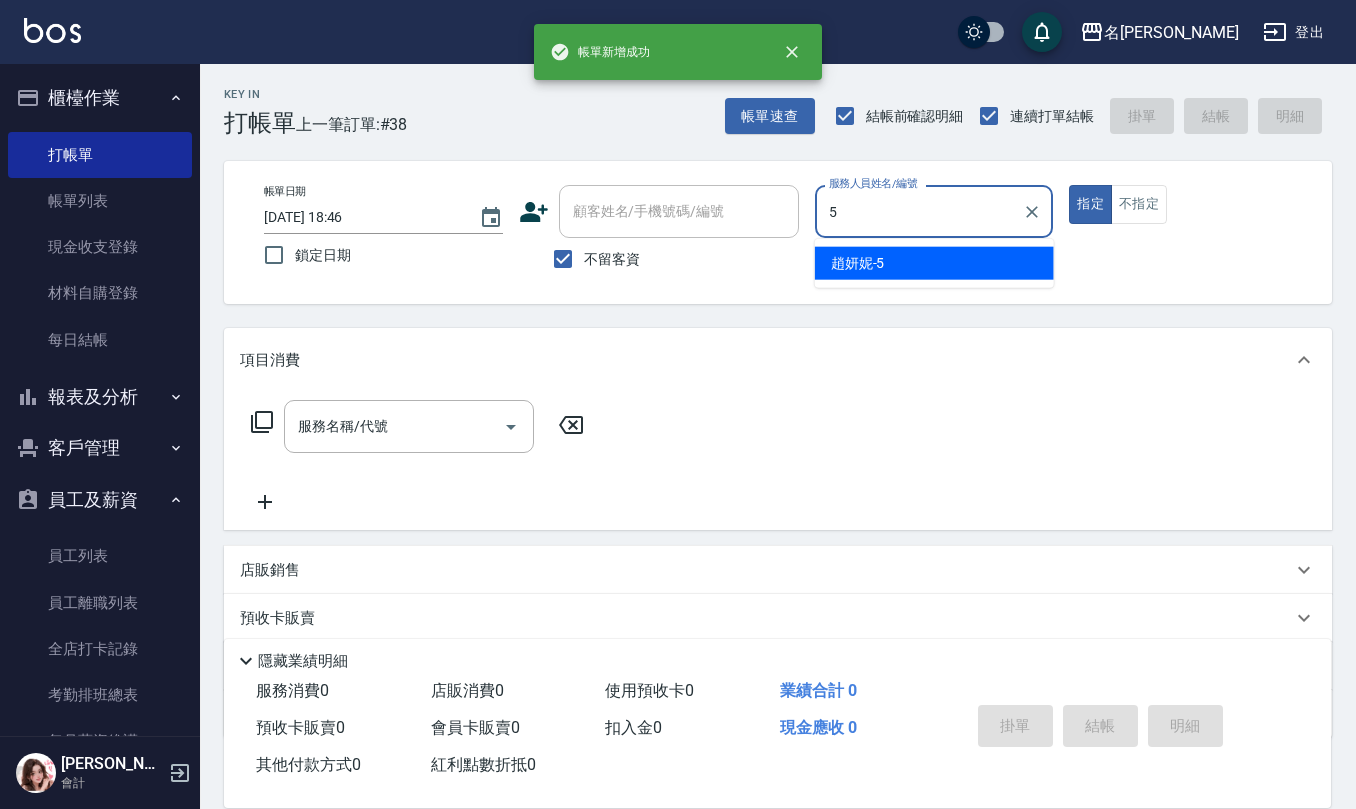type on "[PERSON_NAME]5" 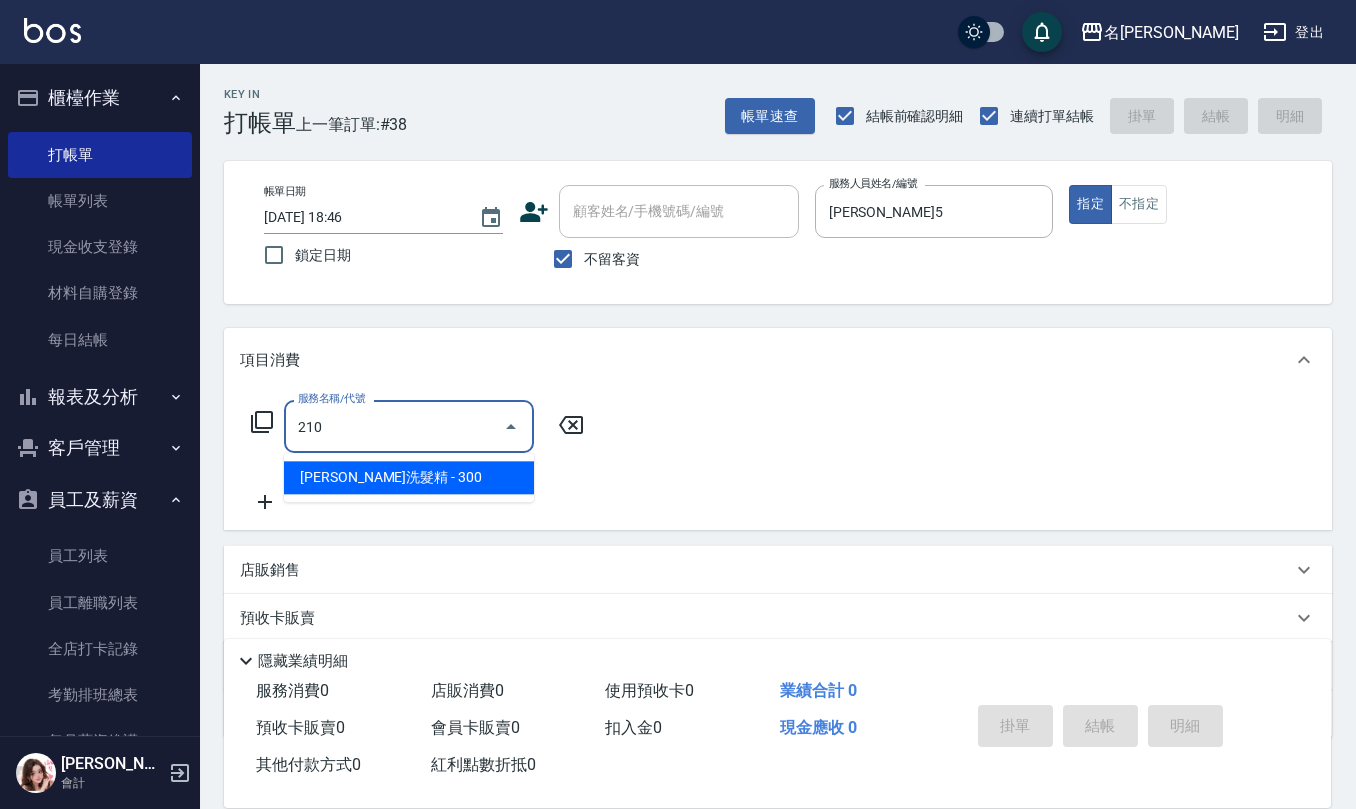 type on "[PERSON_NAME]洗髮精(210)" 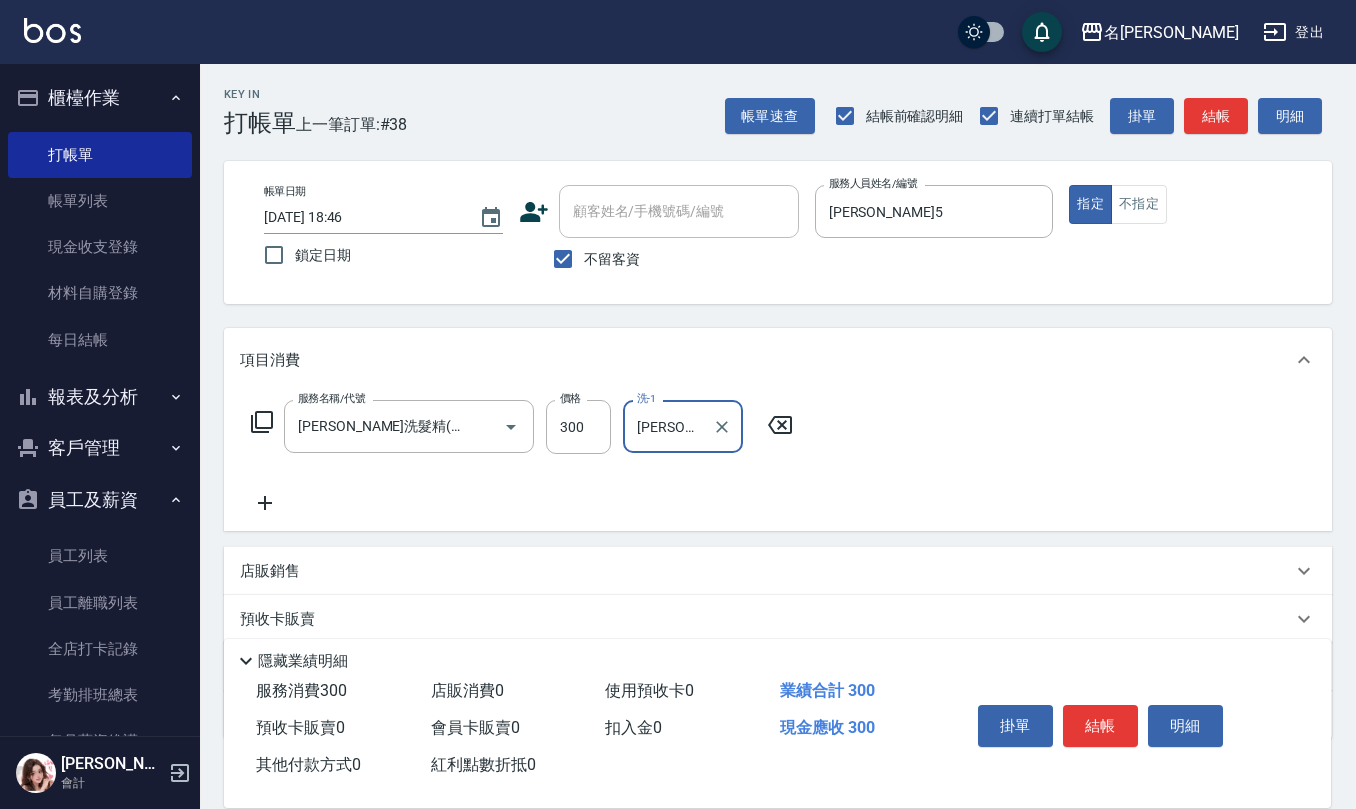 type on "[PERSON_NAME]5" 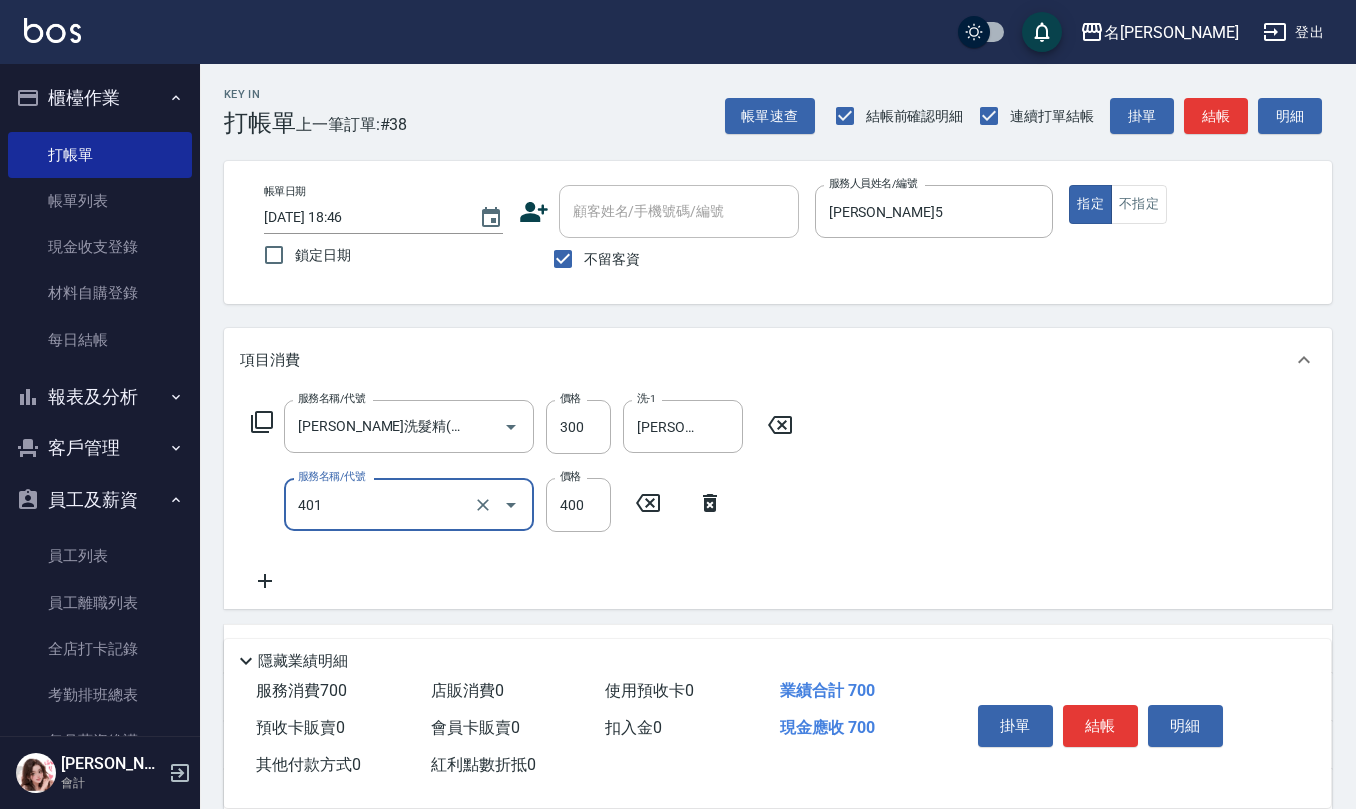 type on "剪髮(401)" 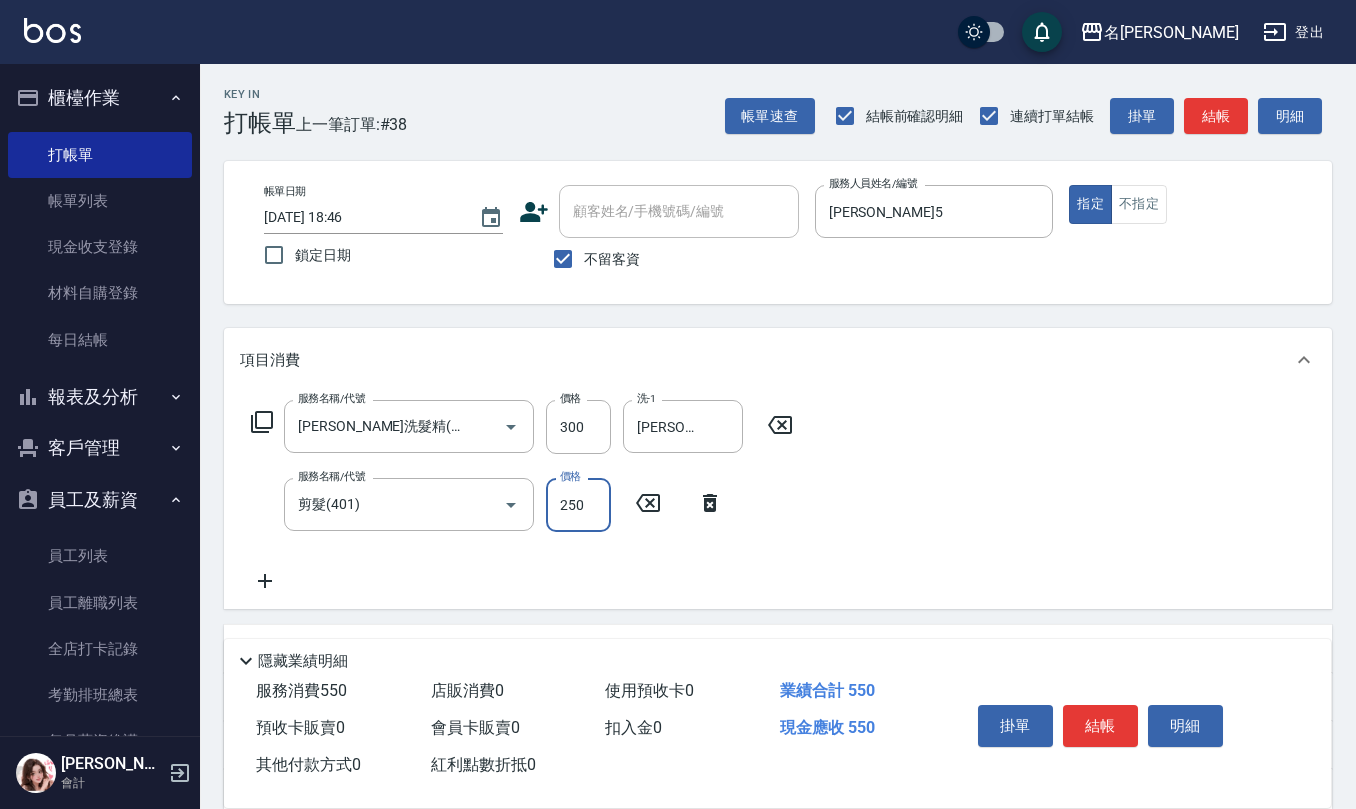 type on "250" 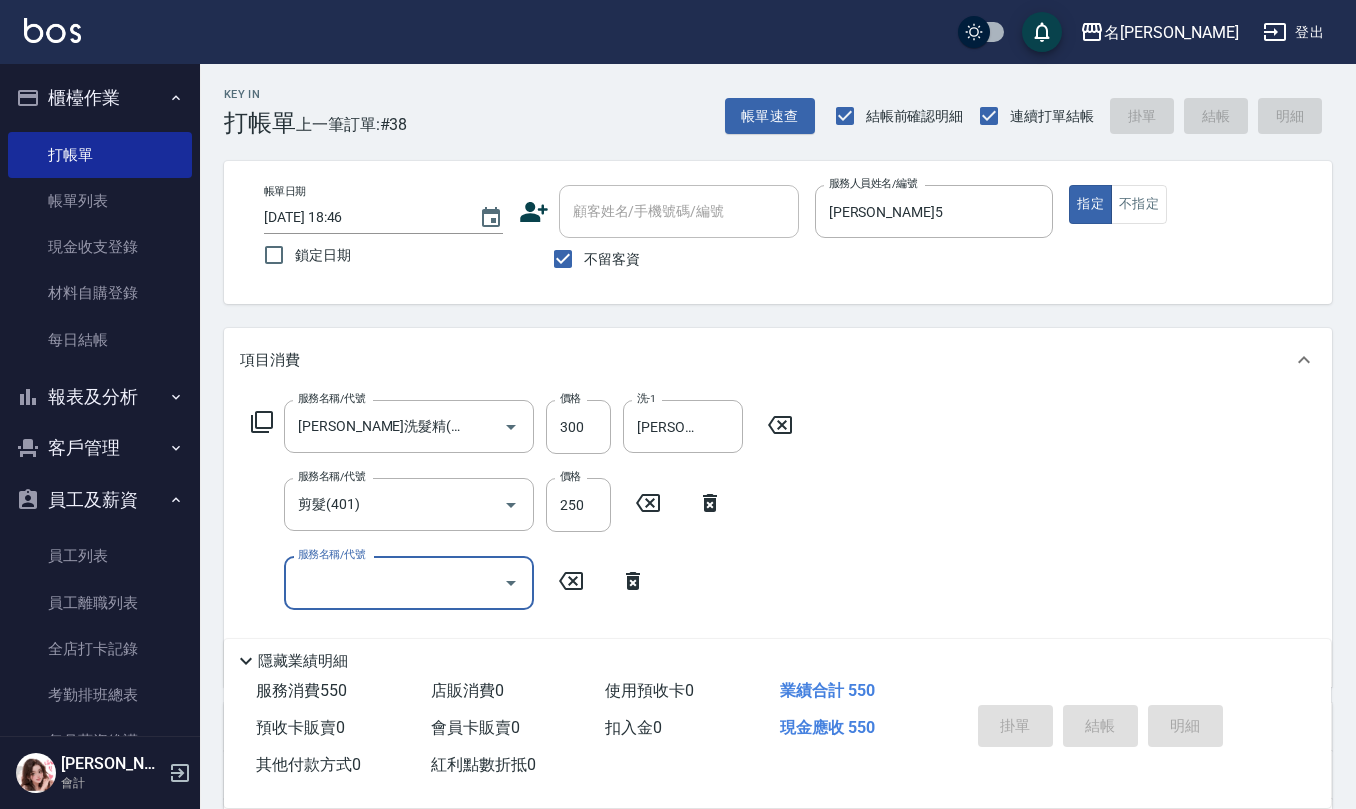 type on "[DATE] 18:47" 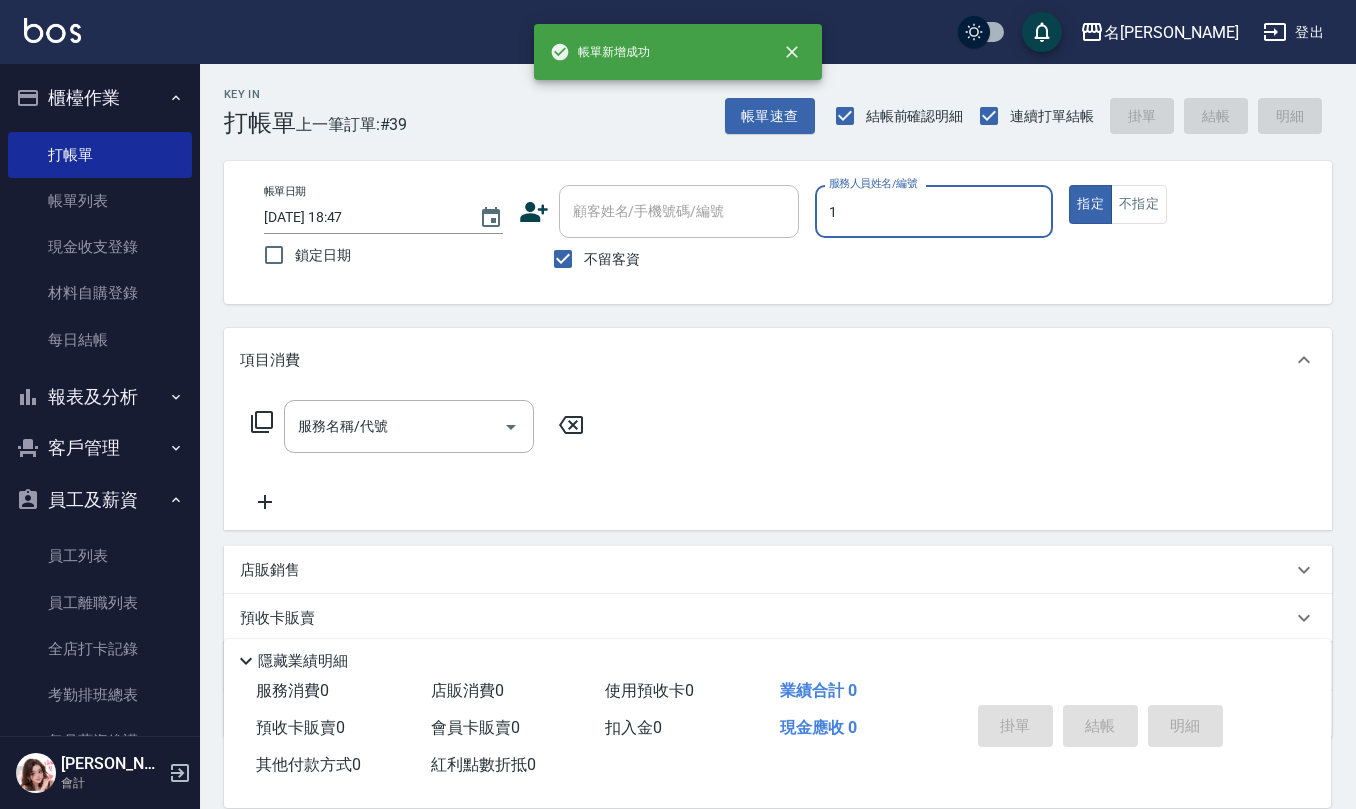 type on "[PERSON_NAME]1" 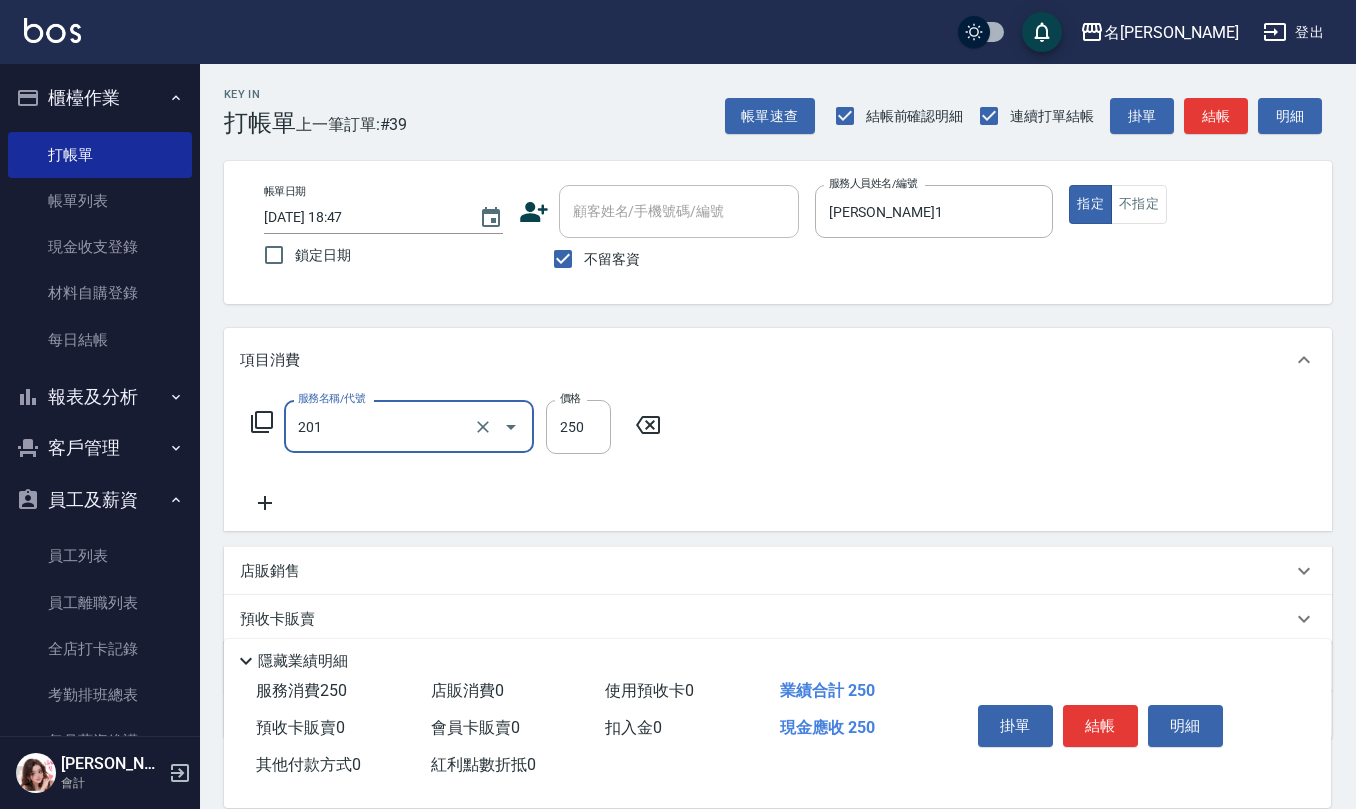 type on "洗髮(201)" 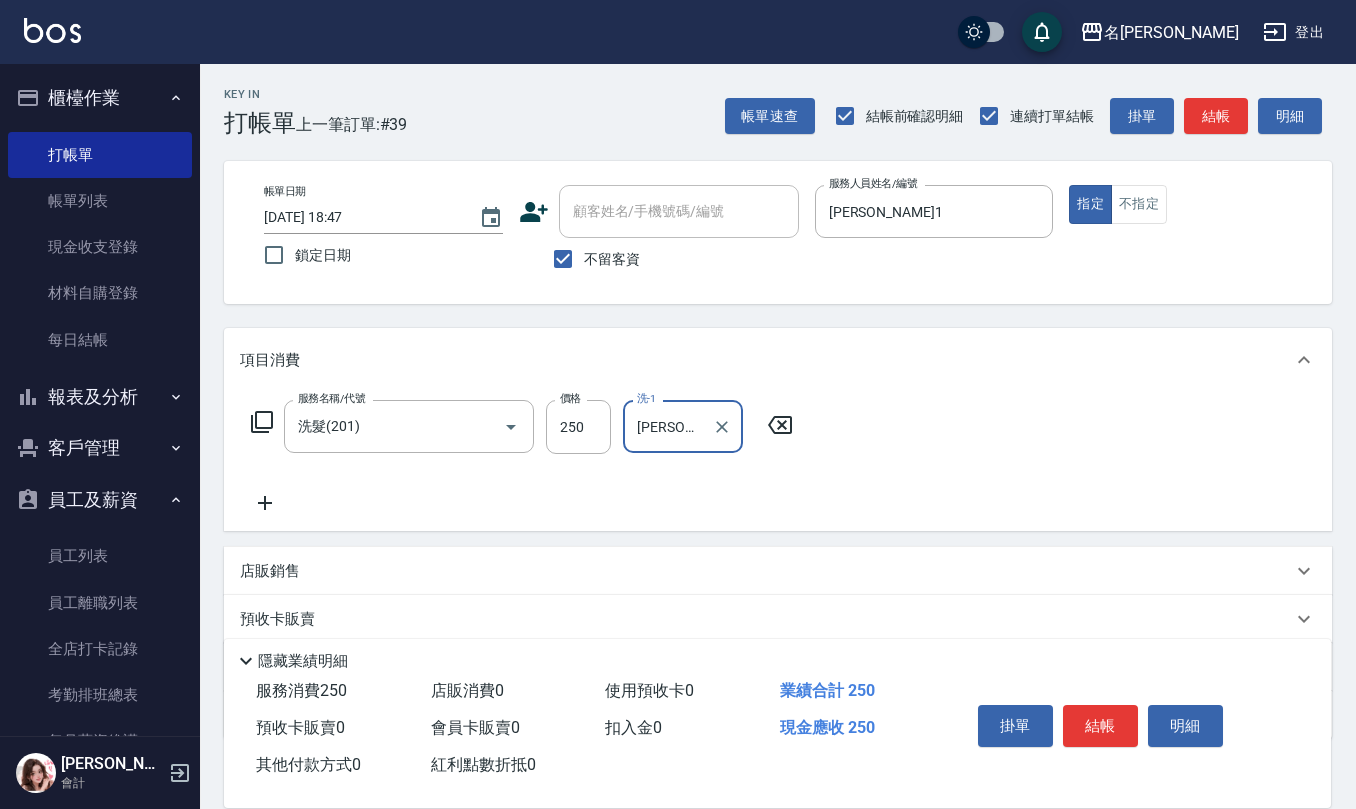 type on "[PERSON_NAME]-26" 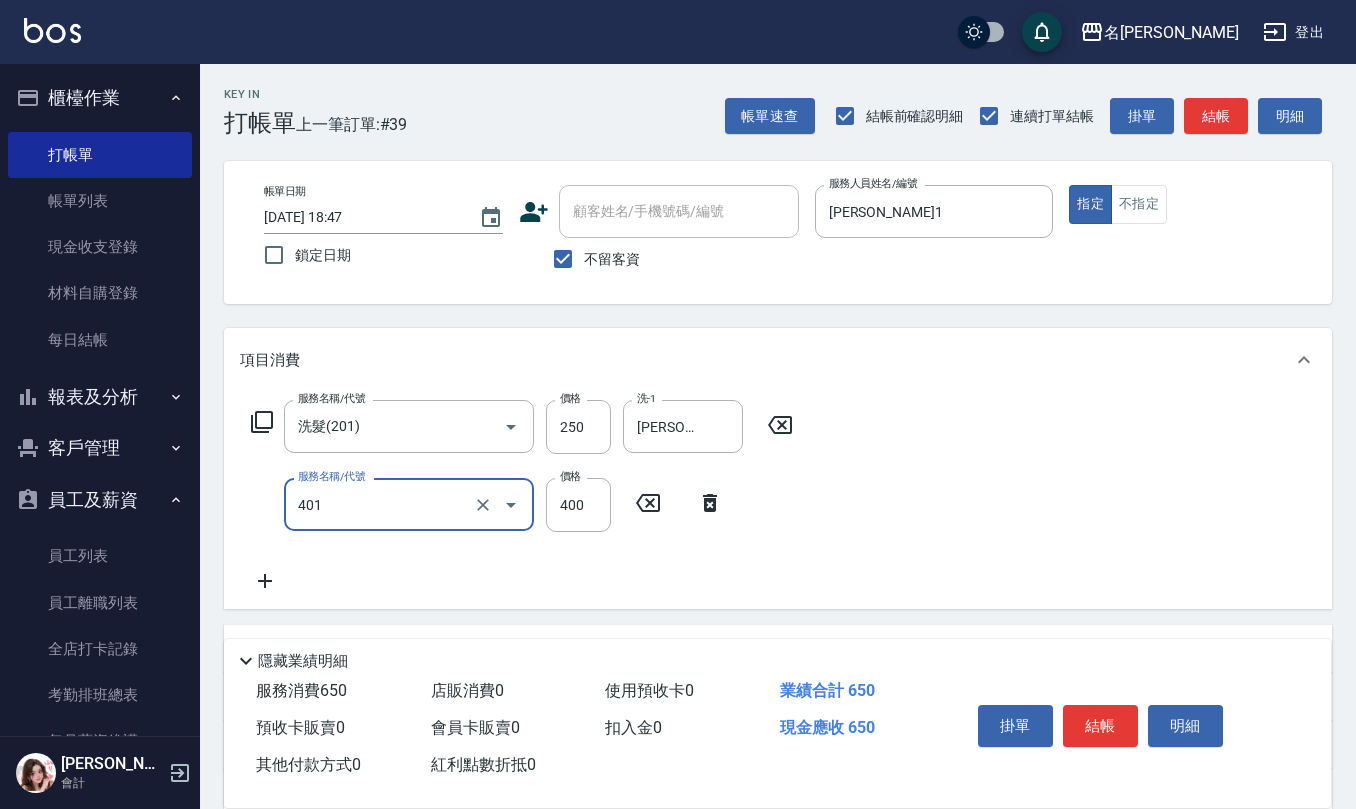 type on "剪髮(401)" 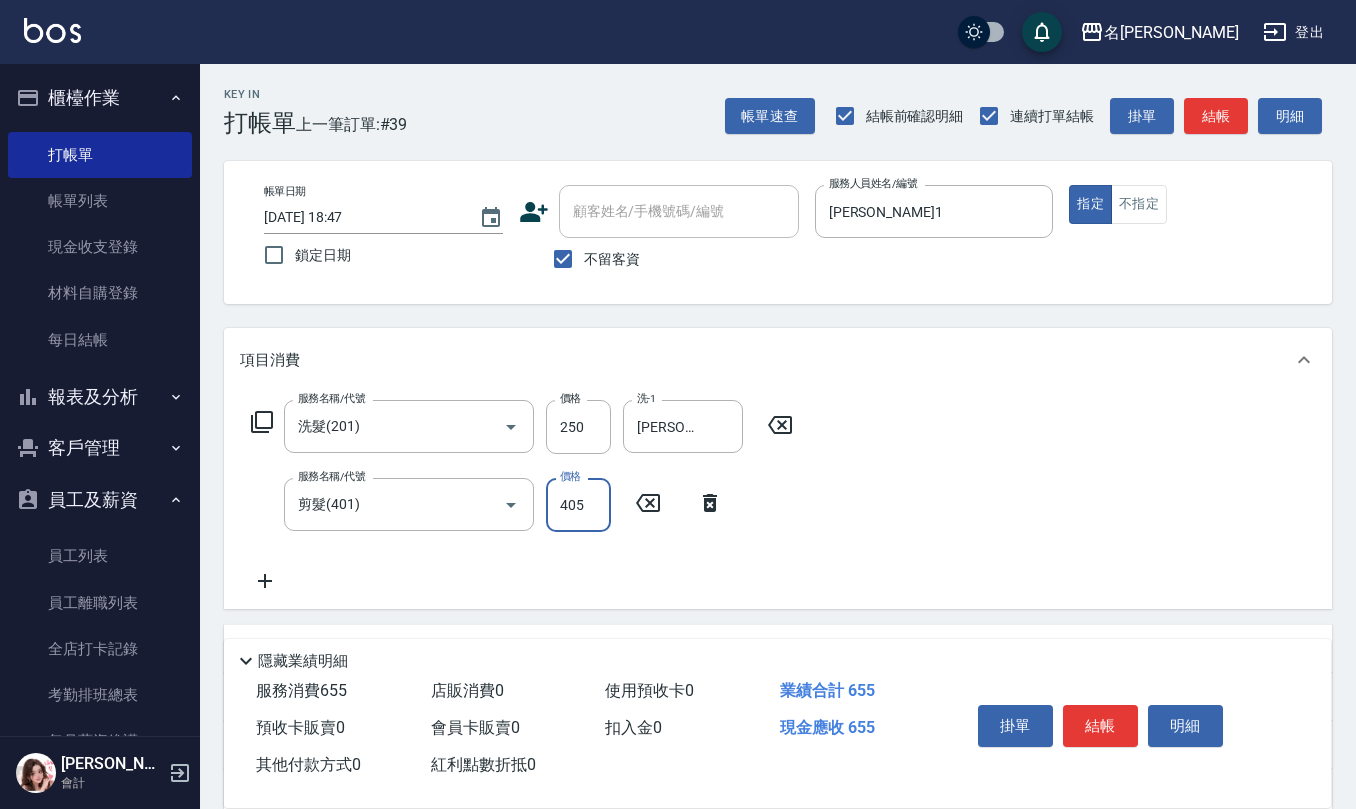 type on "405" 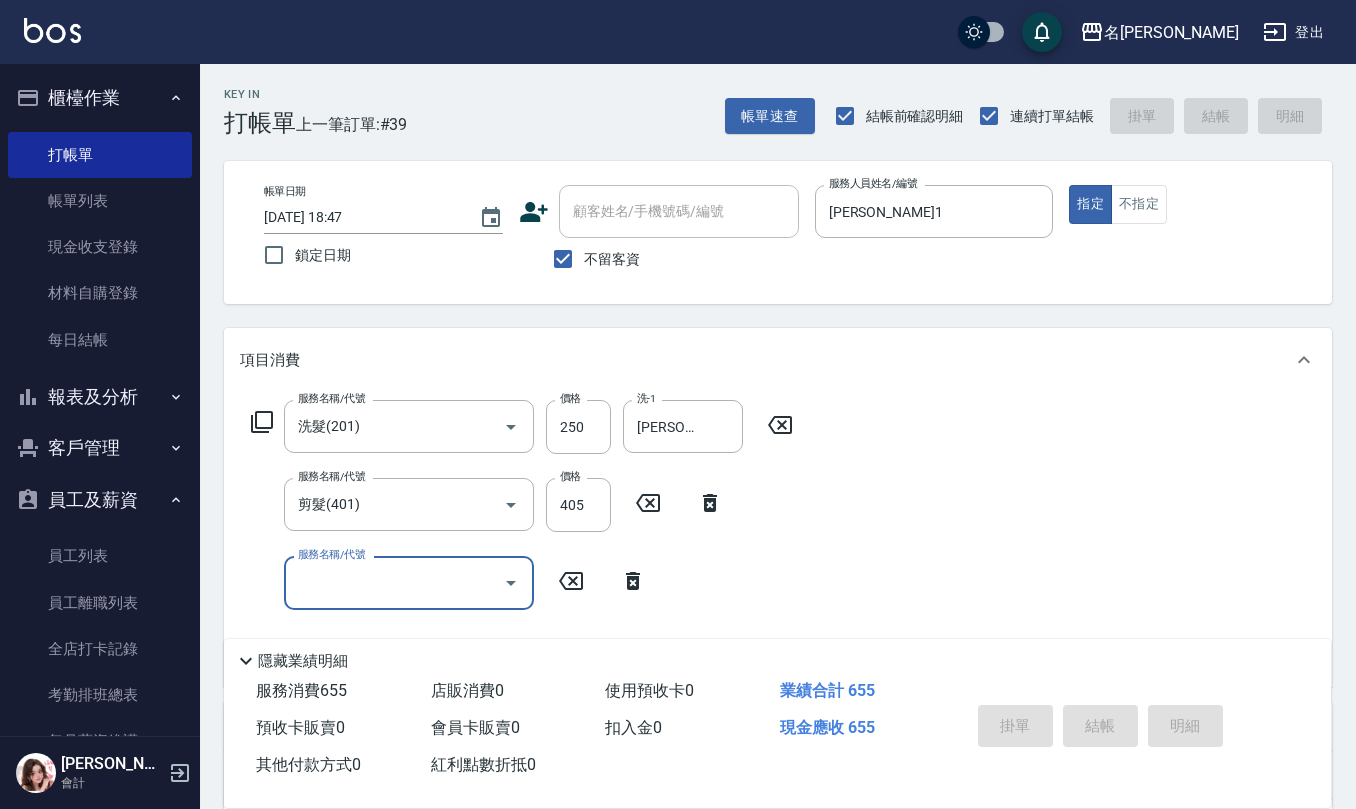 type 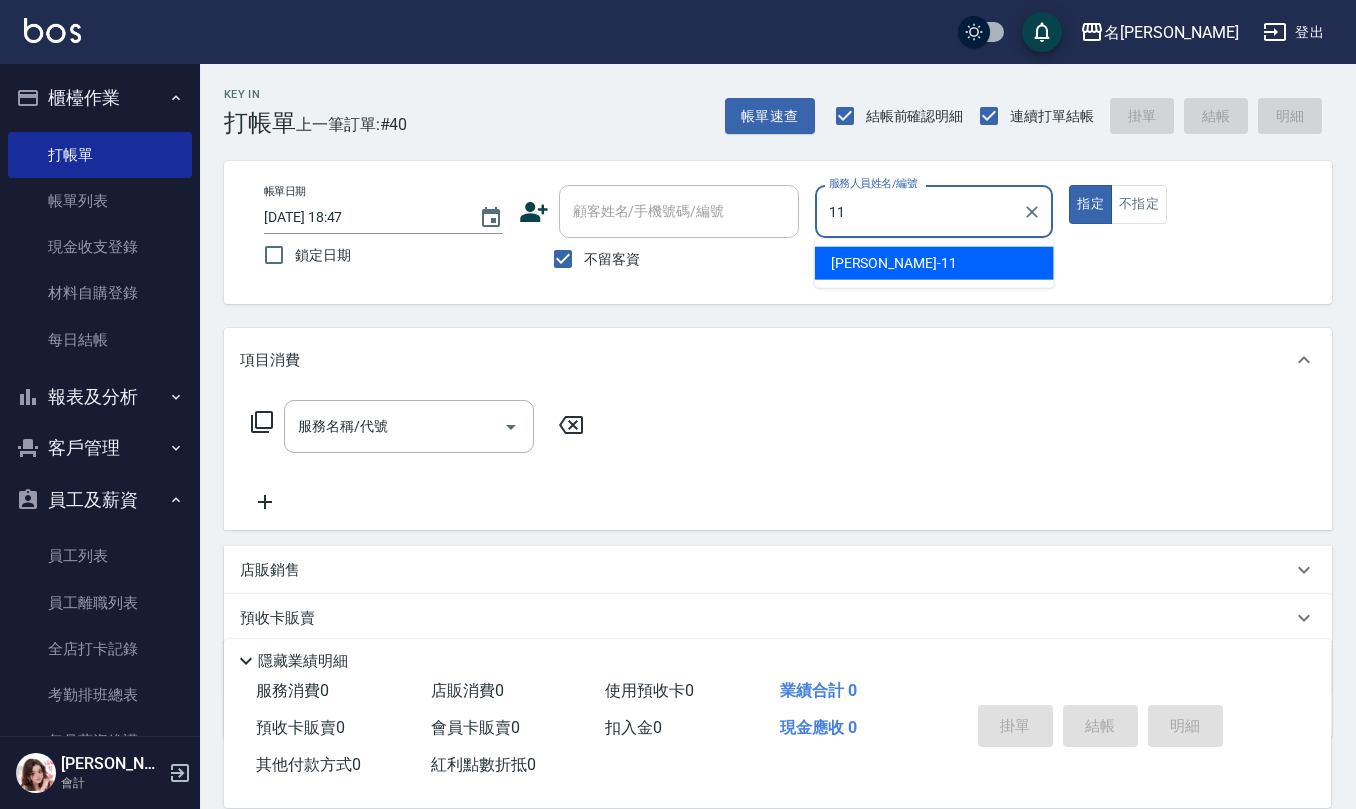 type on "[PERSON_NAME]橙-11" 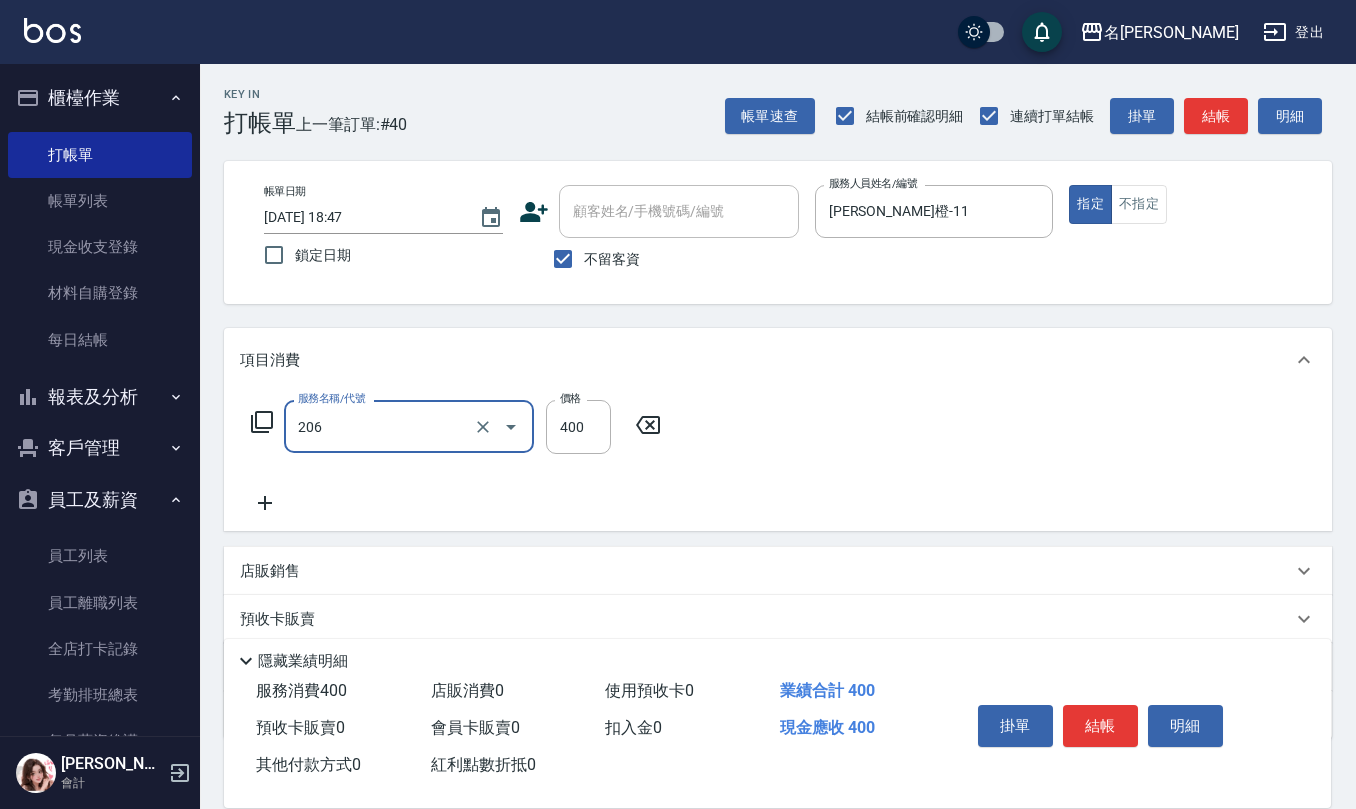 type on "健康洗(206)" 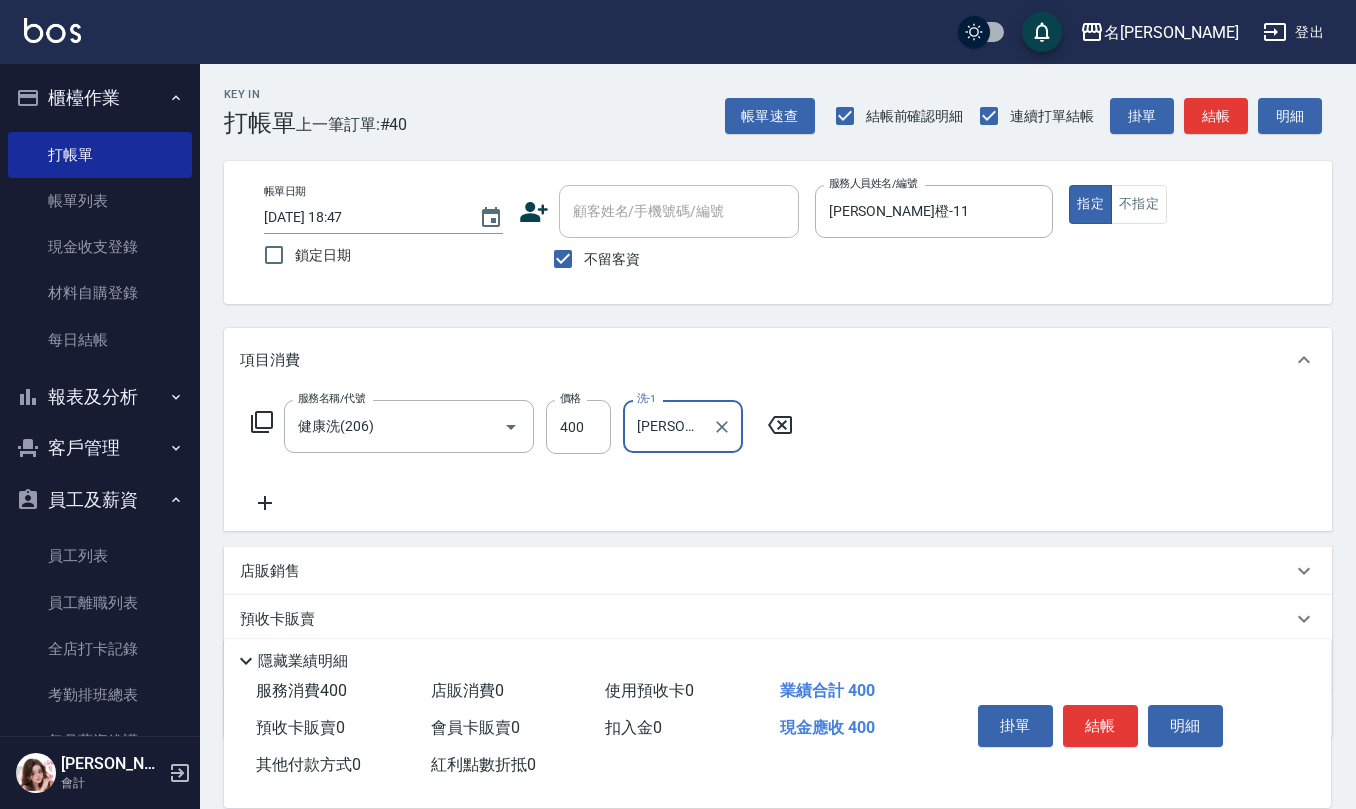type on "[PERSON_NAME]橙-11" 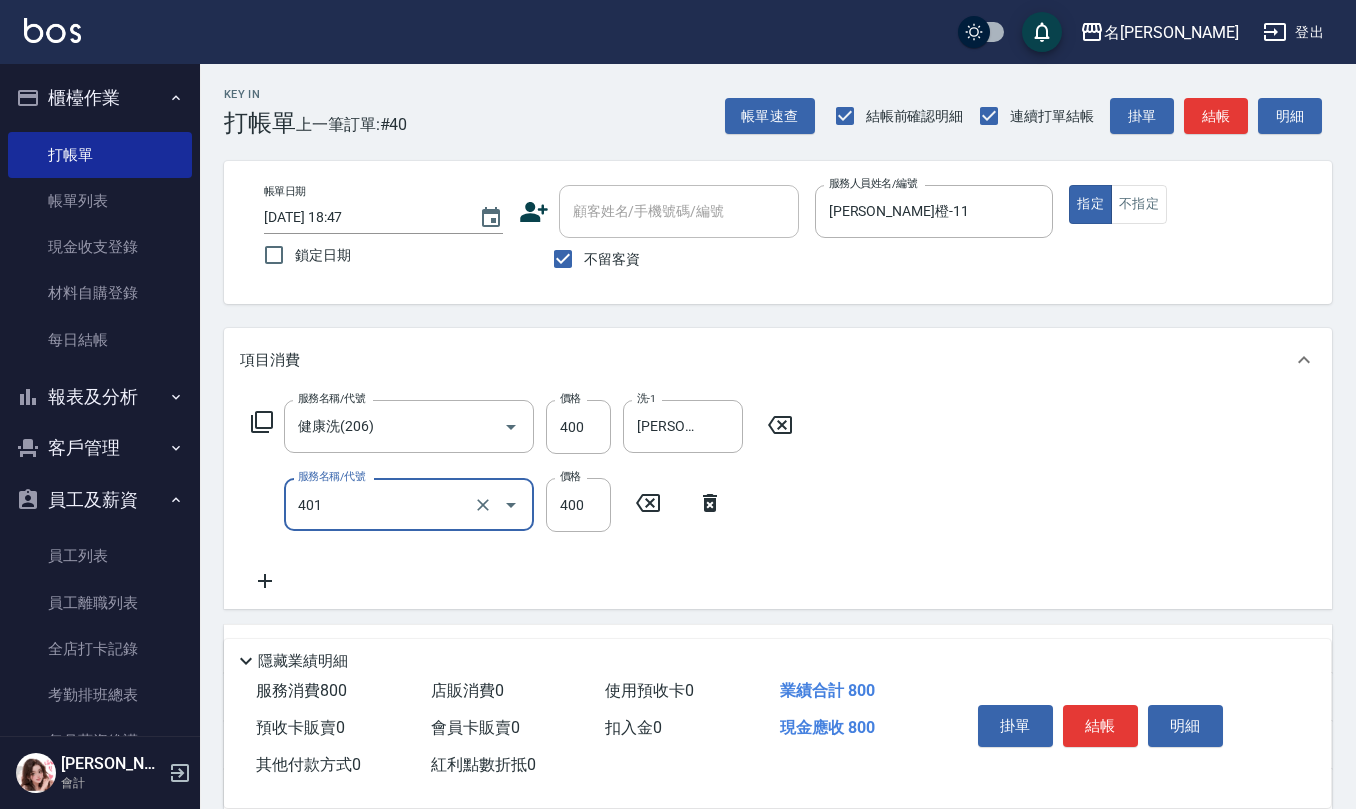 type on "剪髮(401)" 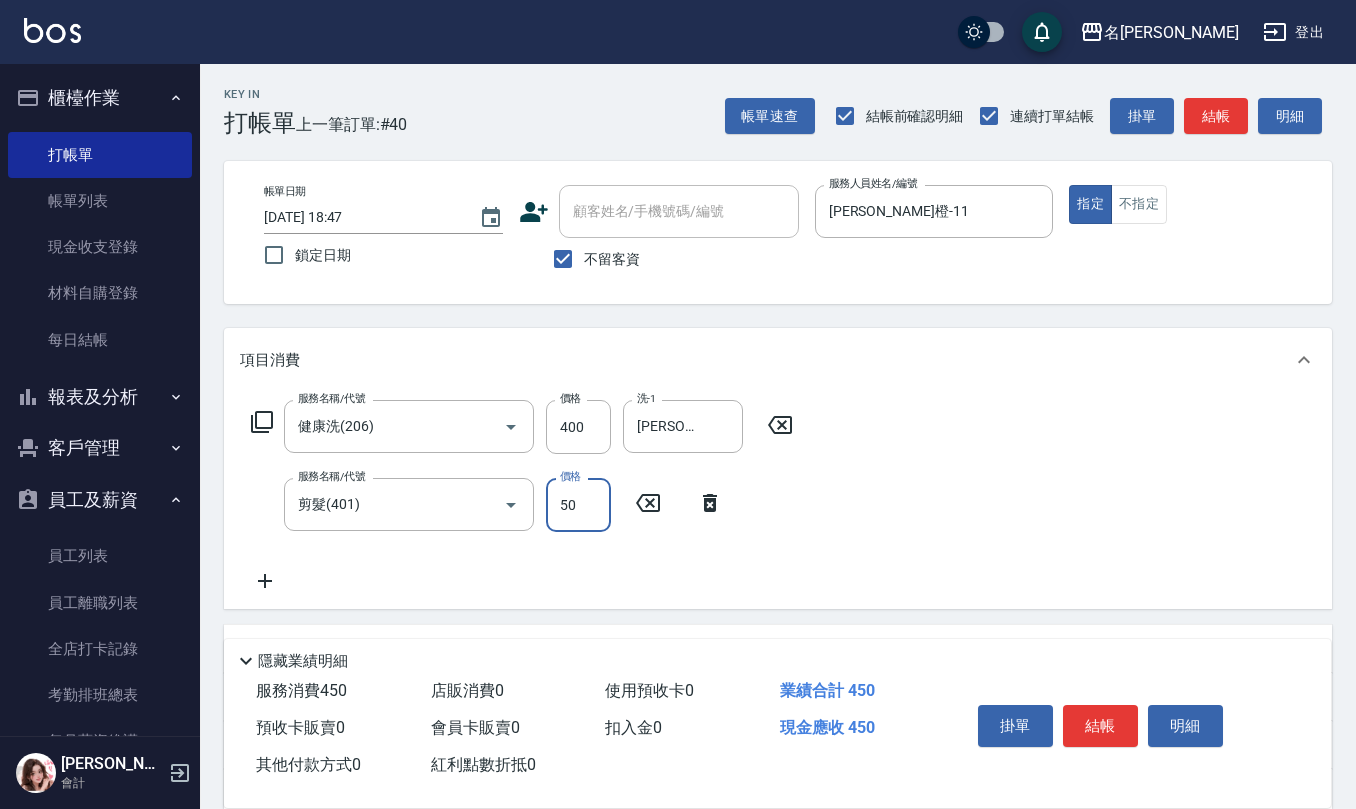 type on "50" 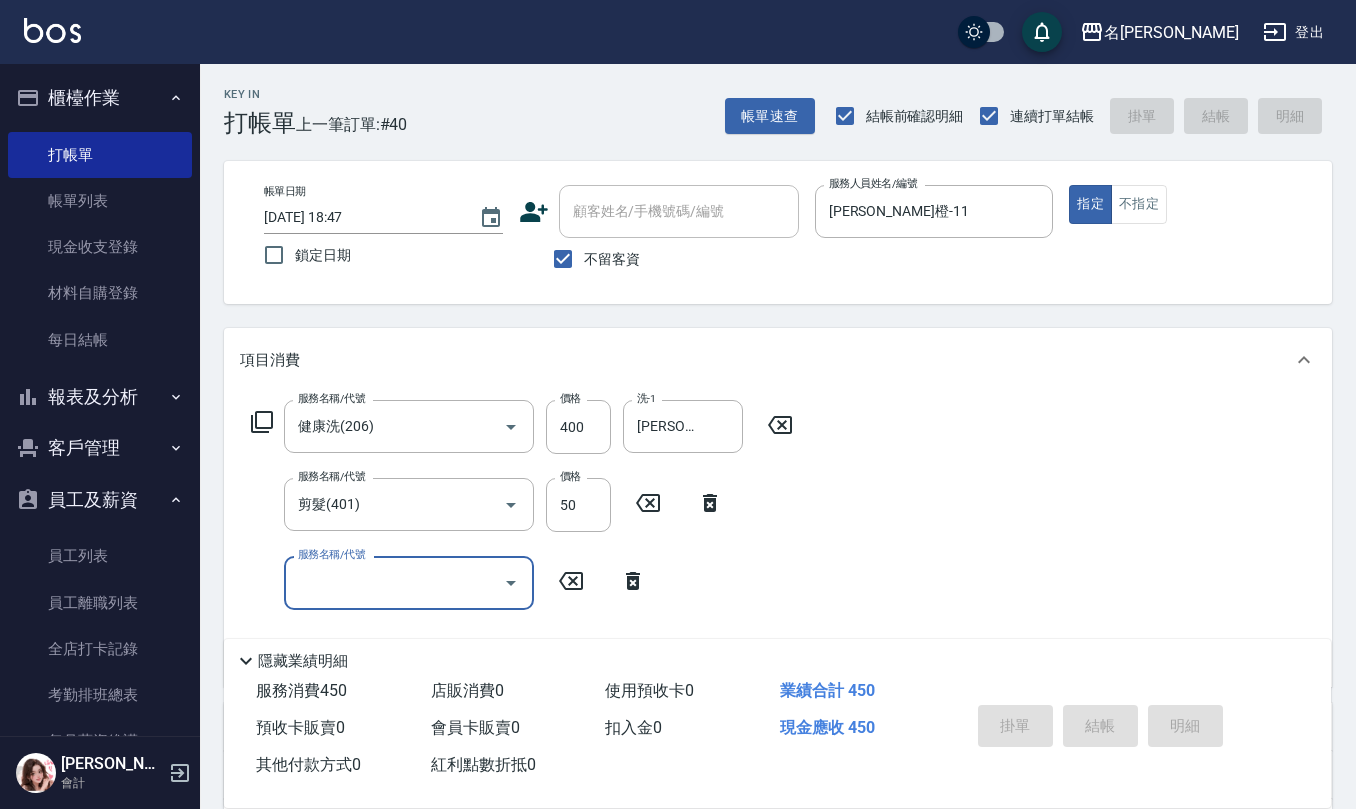 type 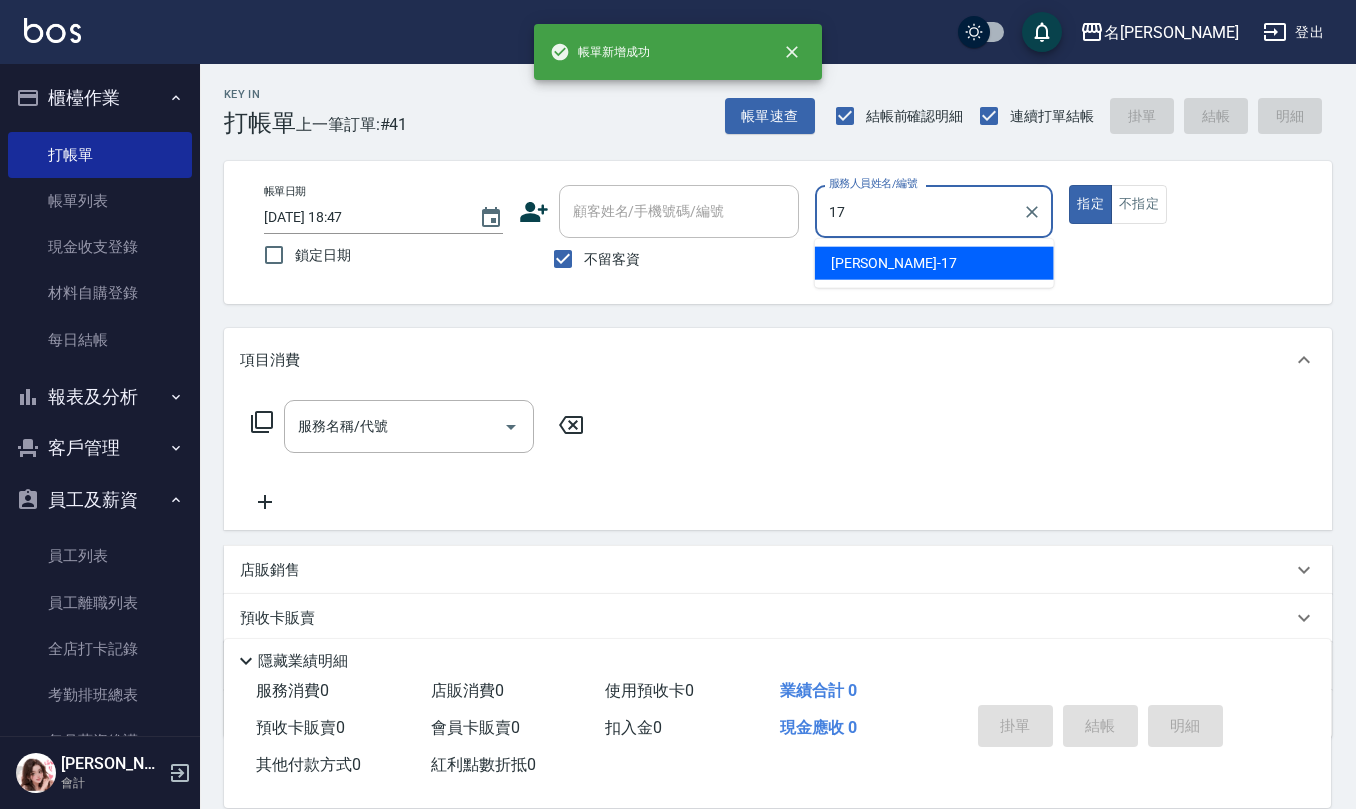 type on "[PERSON_NAME]-17" 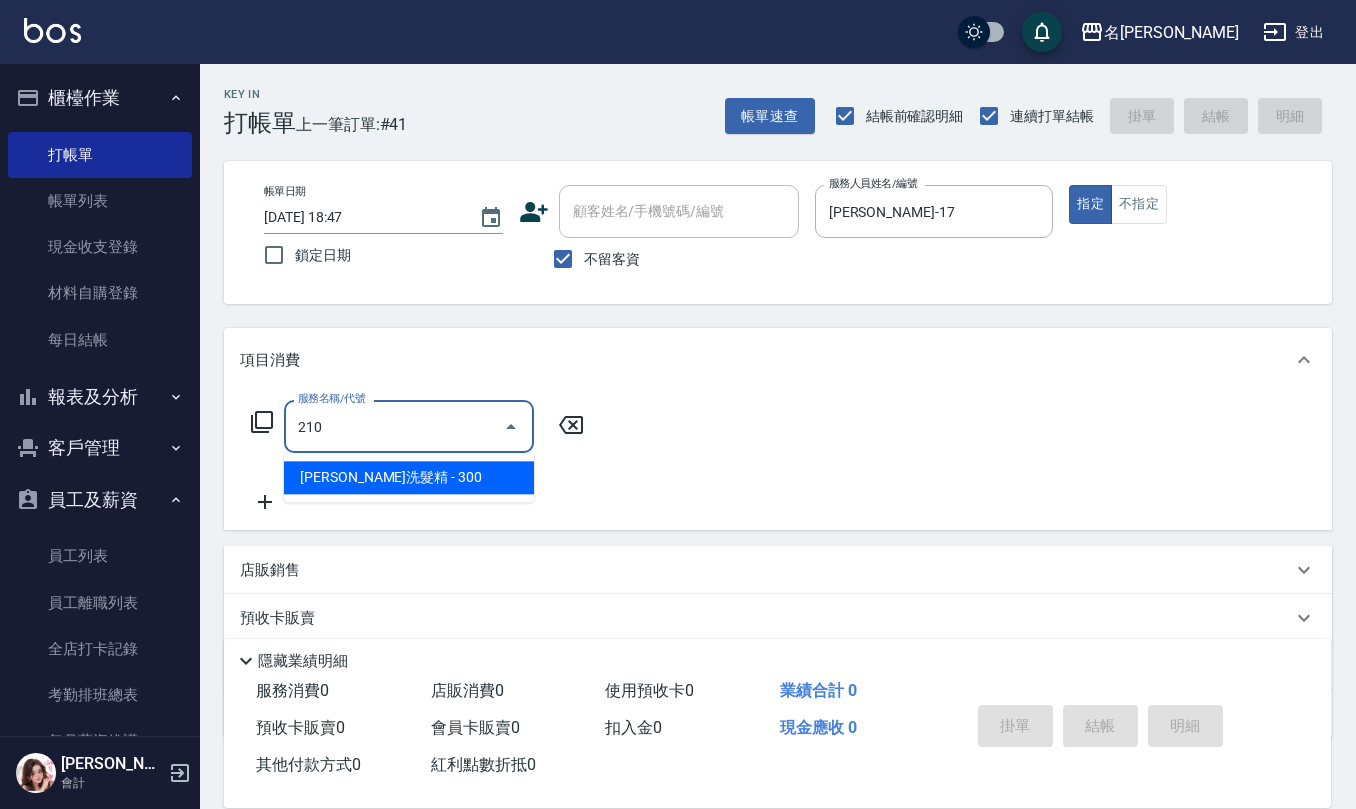 type on "[PERSON_NAME]洗髮精(210)" 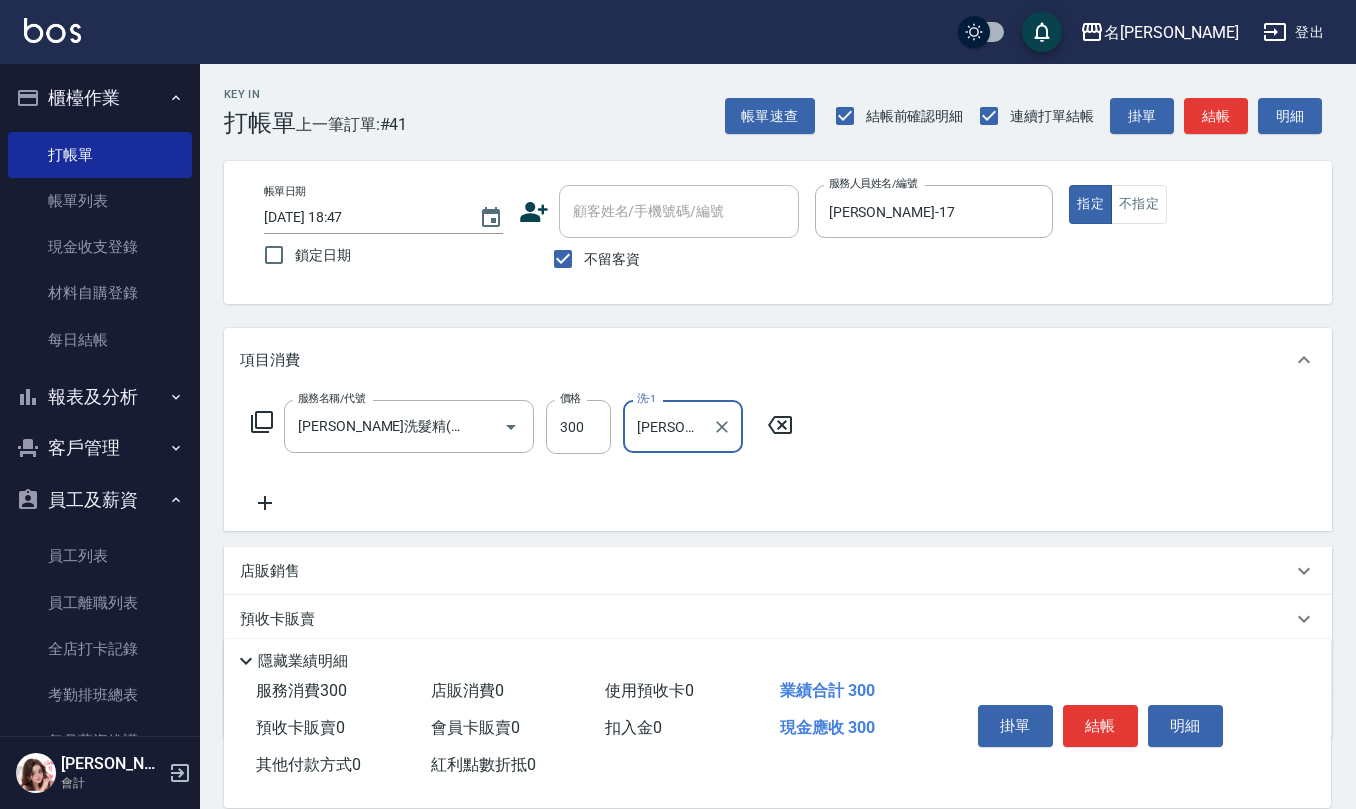 type on "[PERSON_NAME]-26" 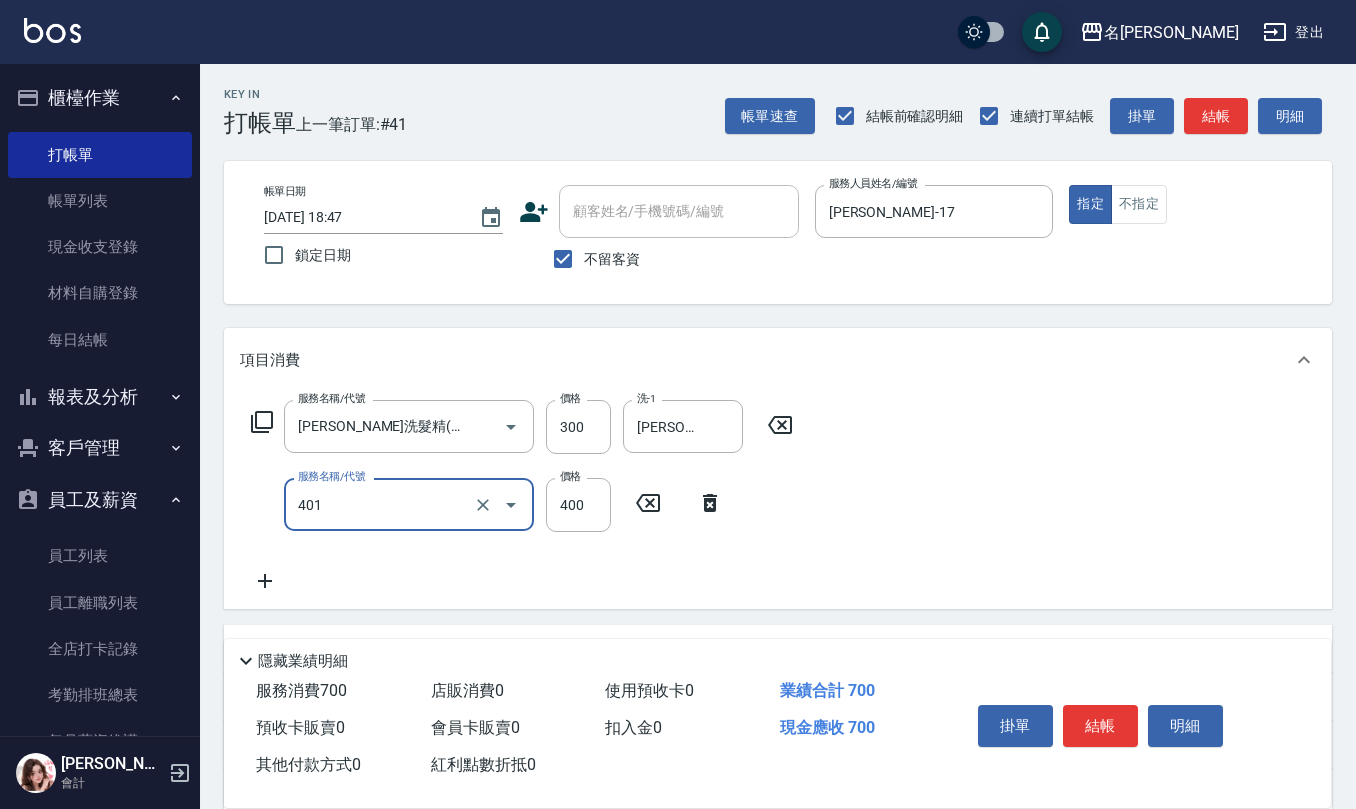 type on "剪髮(401)" 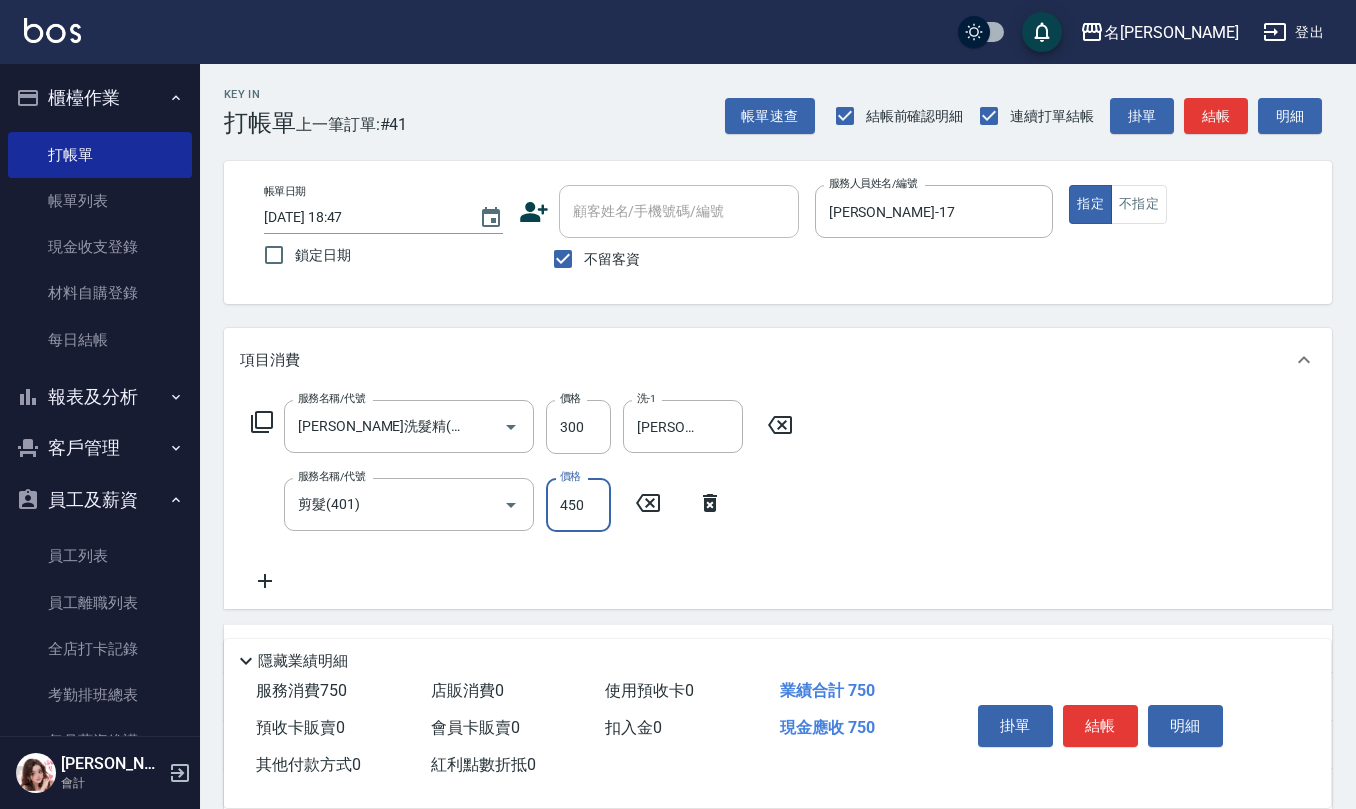 type on "450" 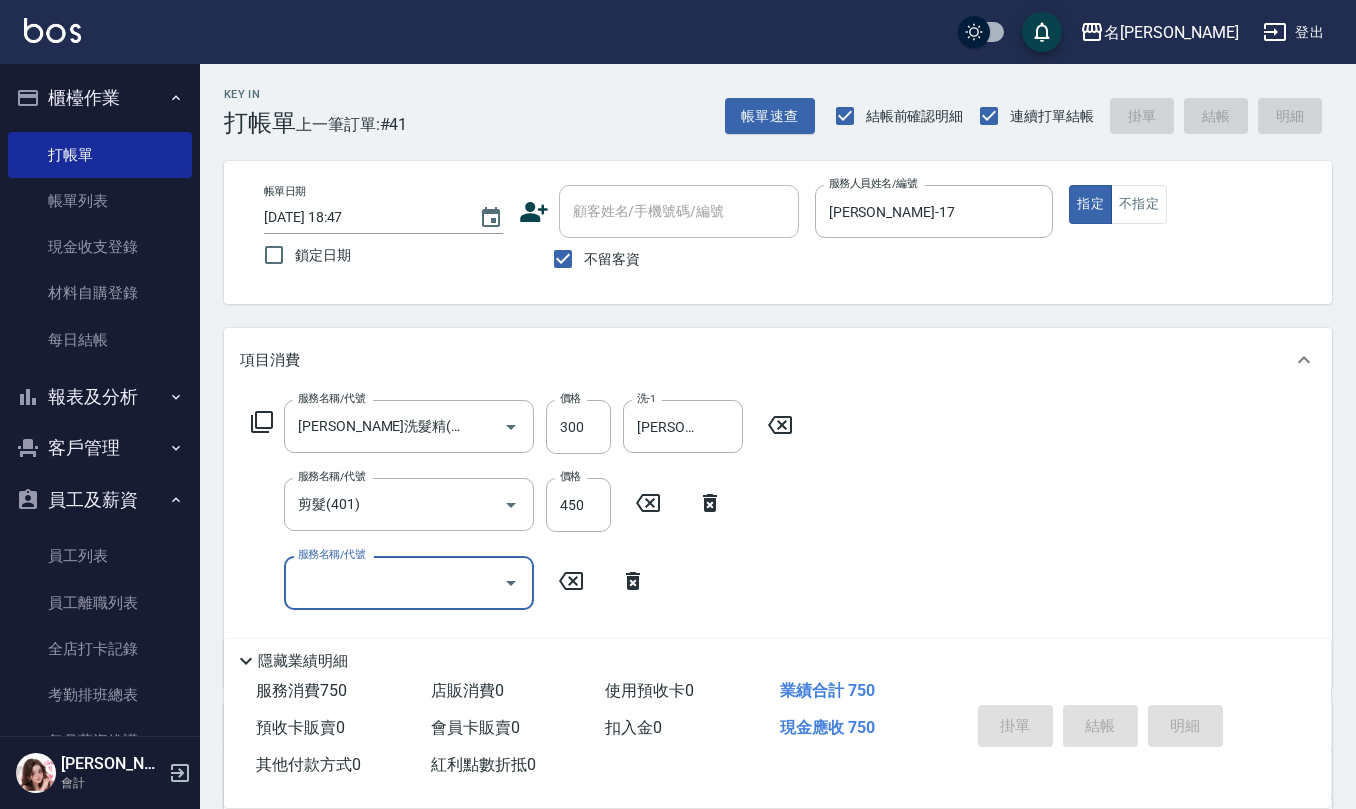 type 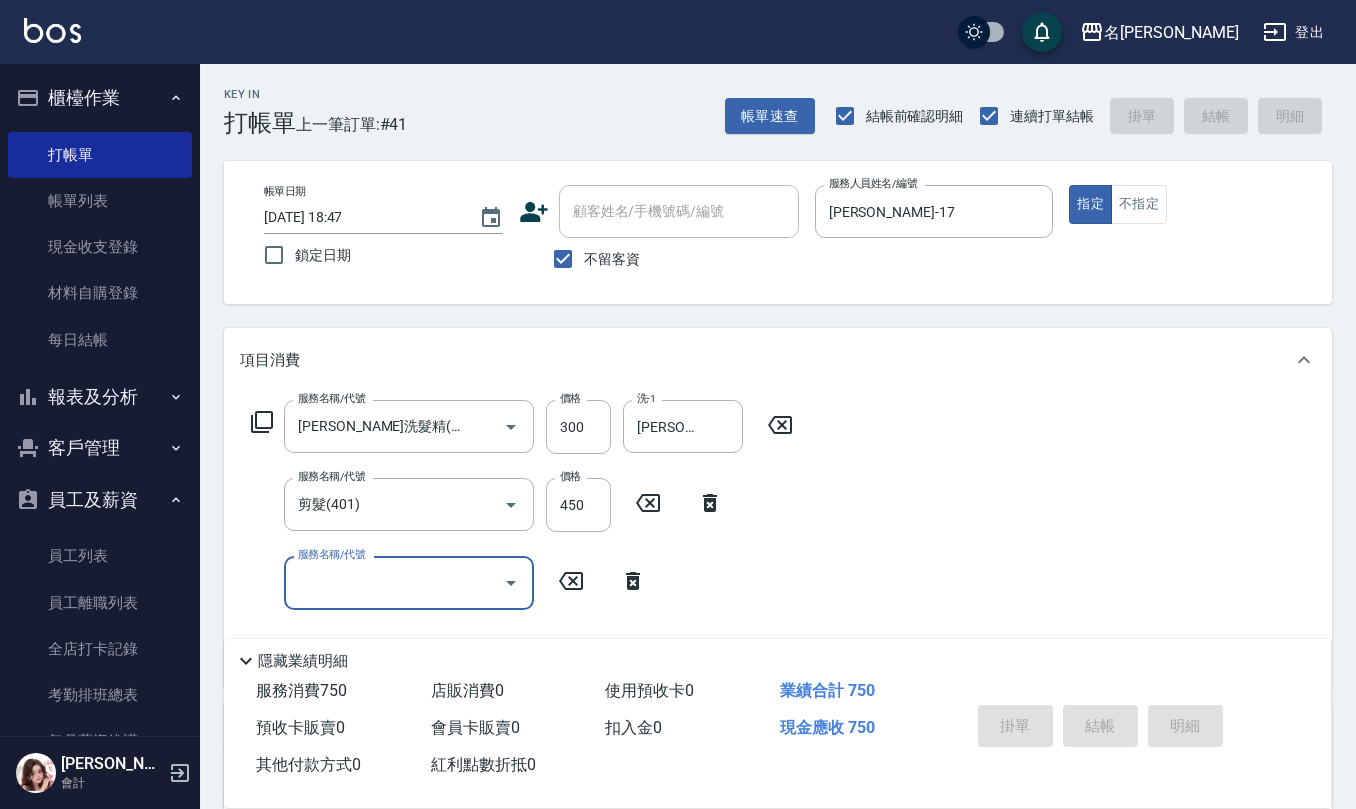 type 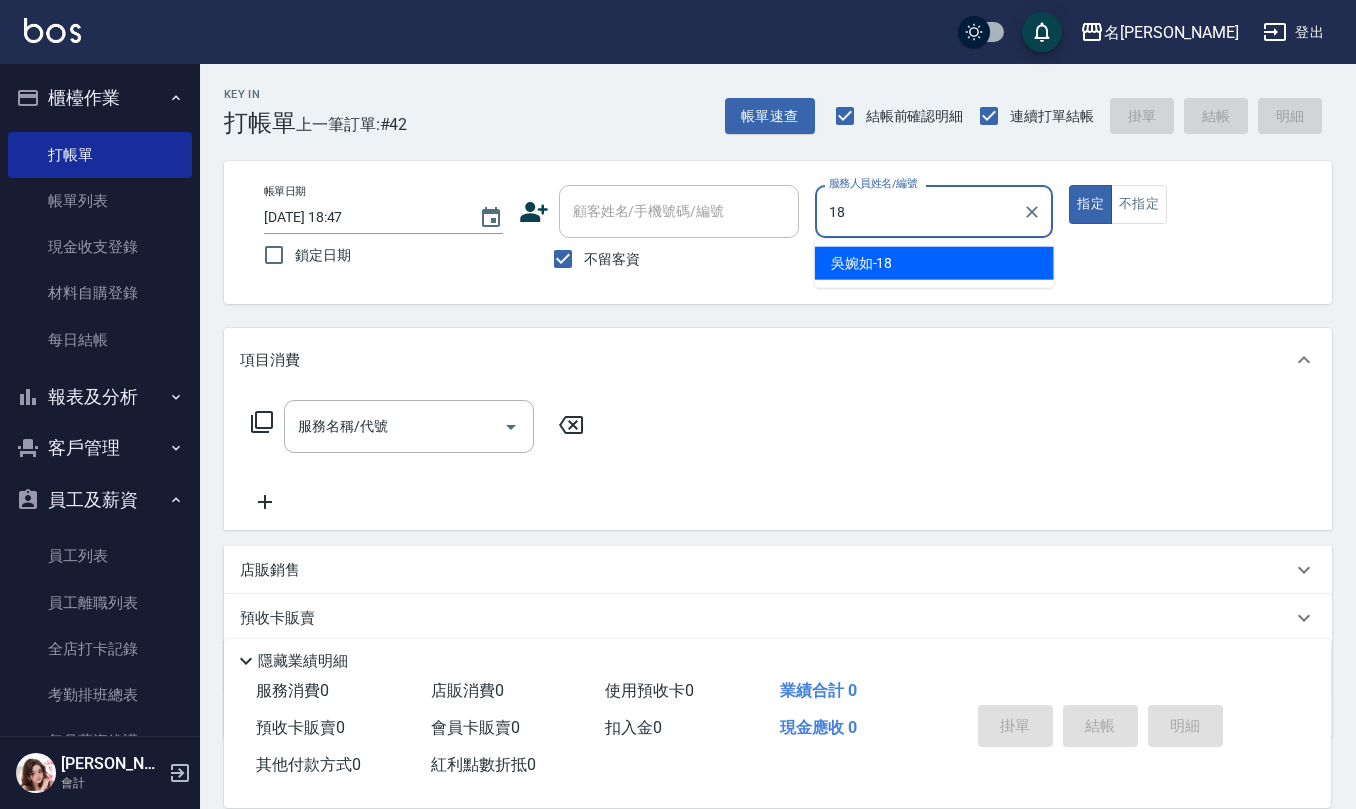 type on "[PERSON_NAME]-18" 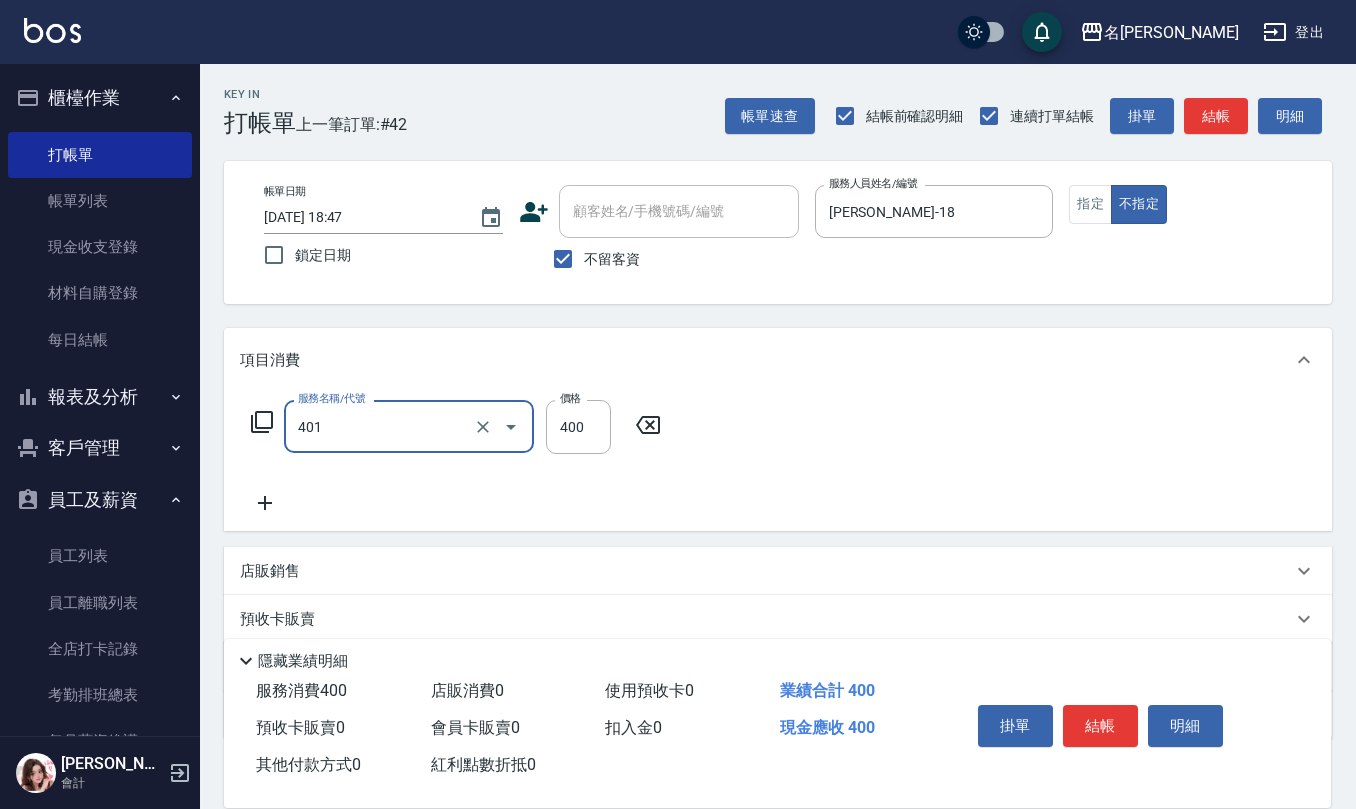 type on "剪髮(401)" 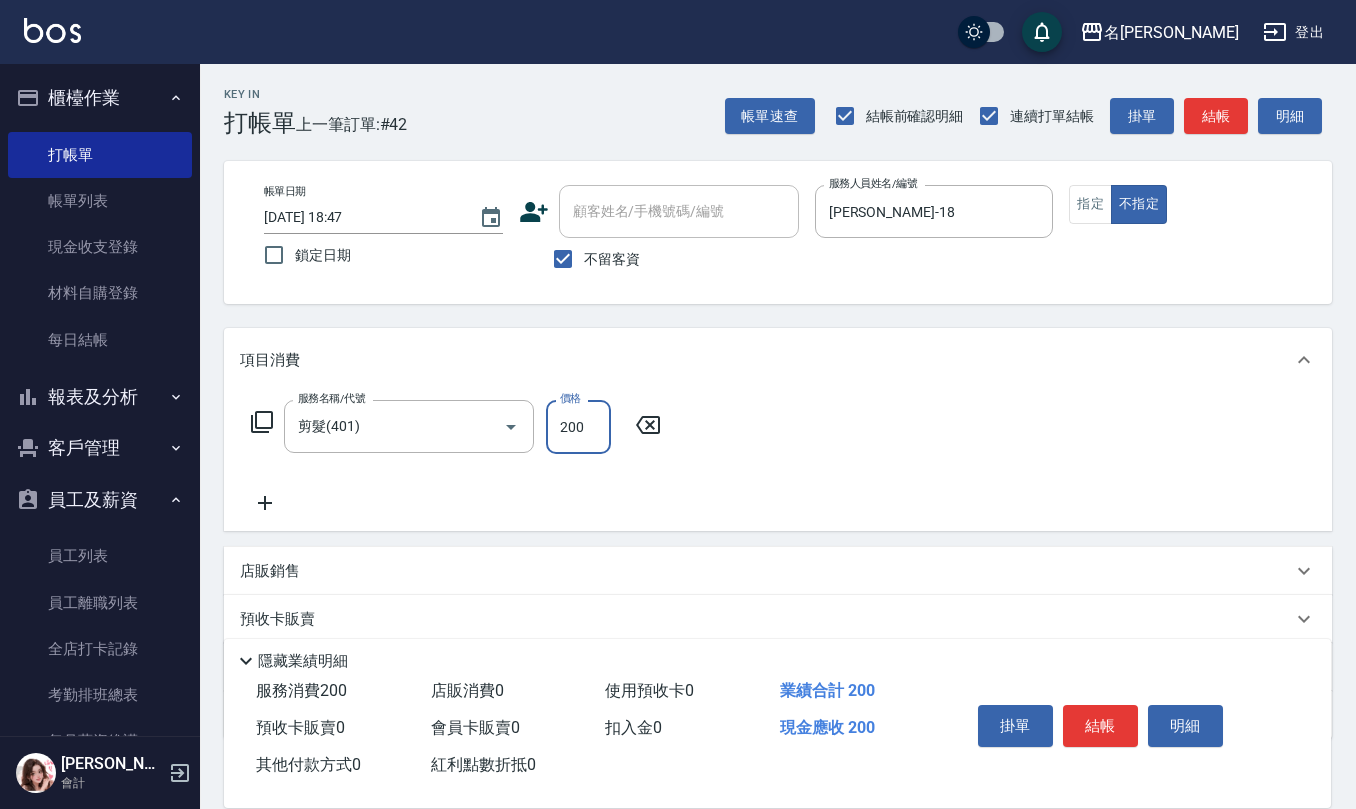type on "200" 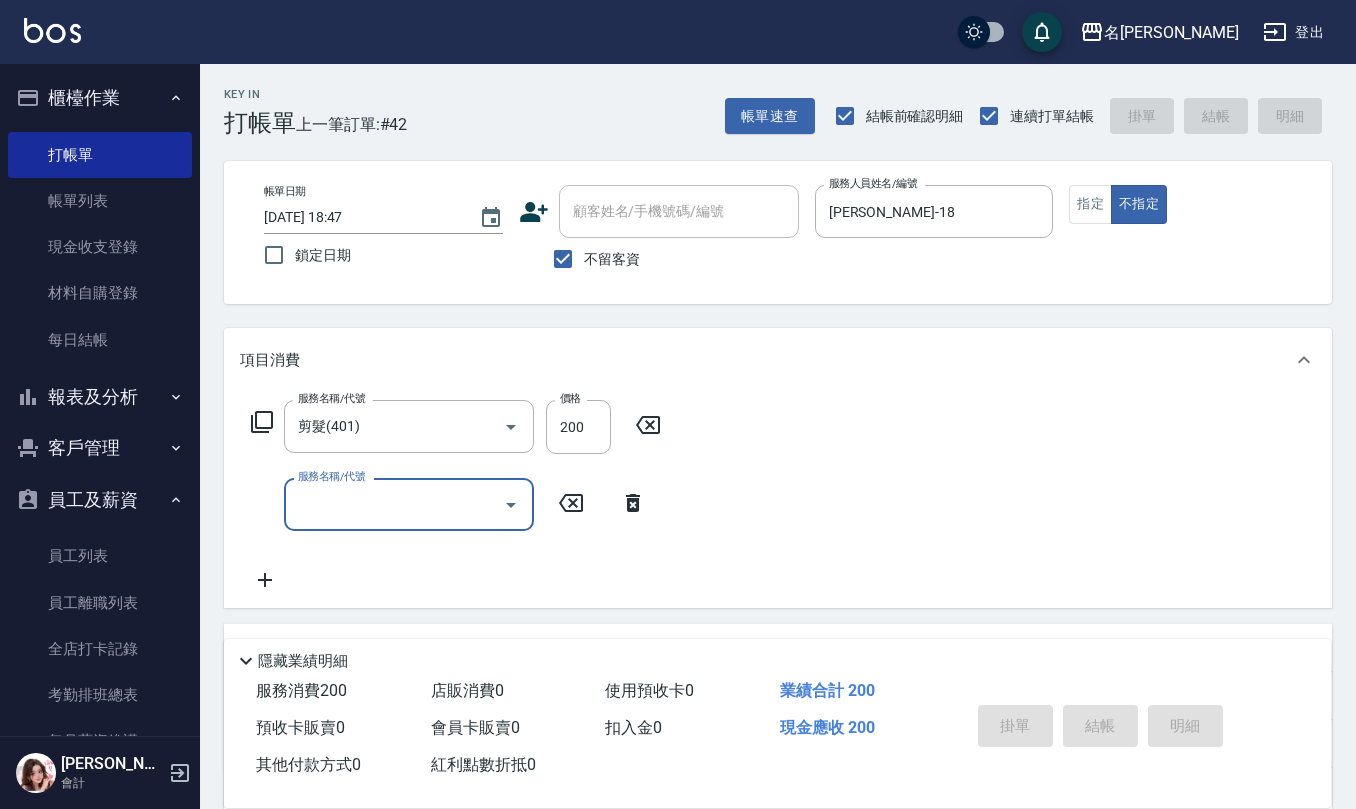 type 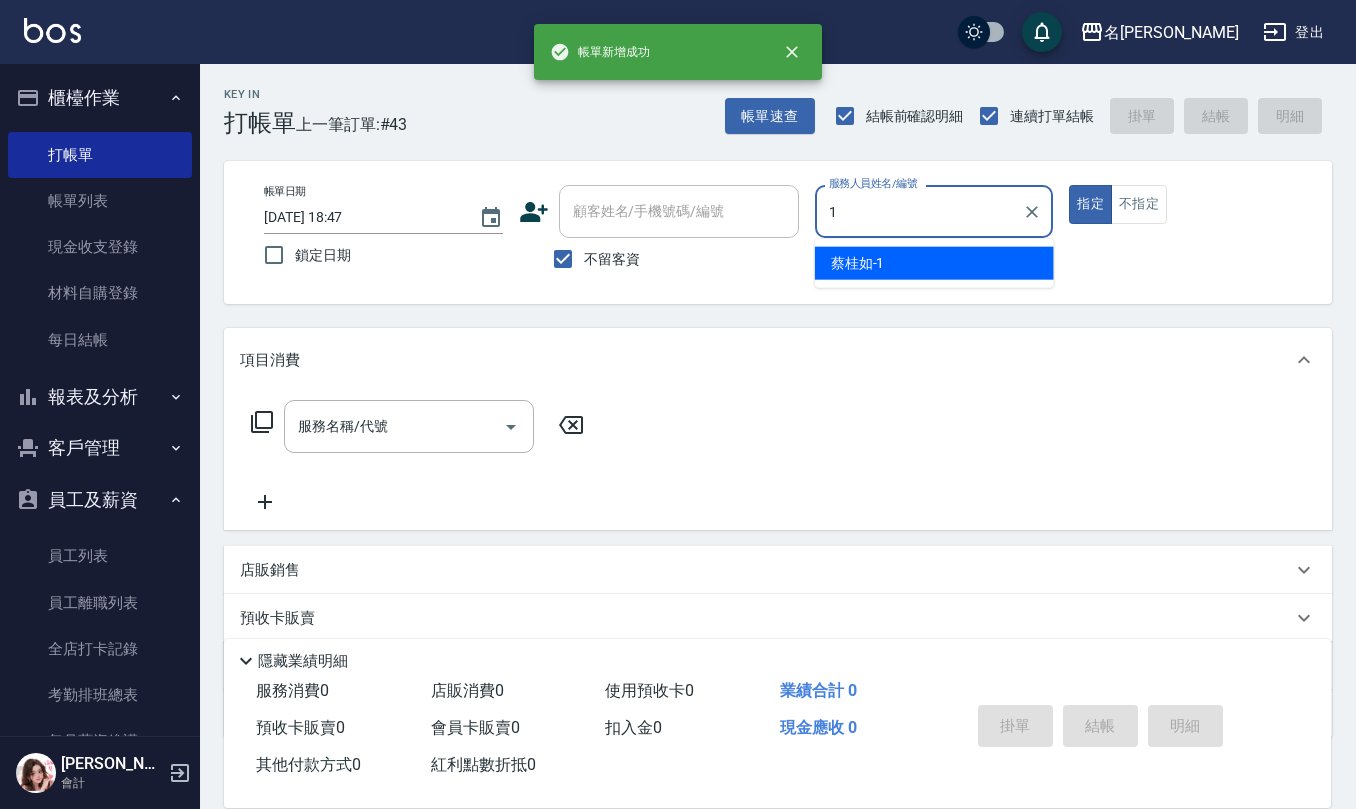 type on "[PERSON_NAME]1" 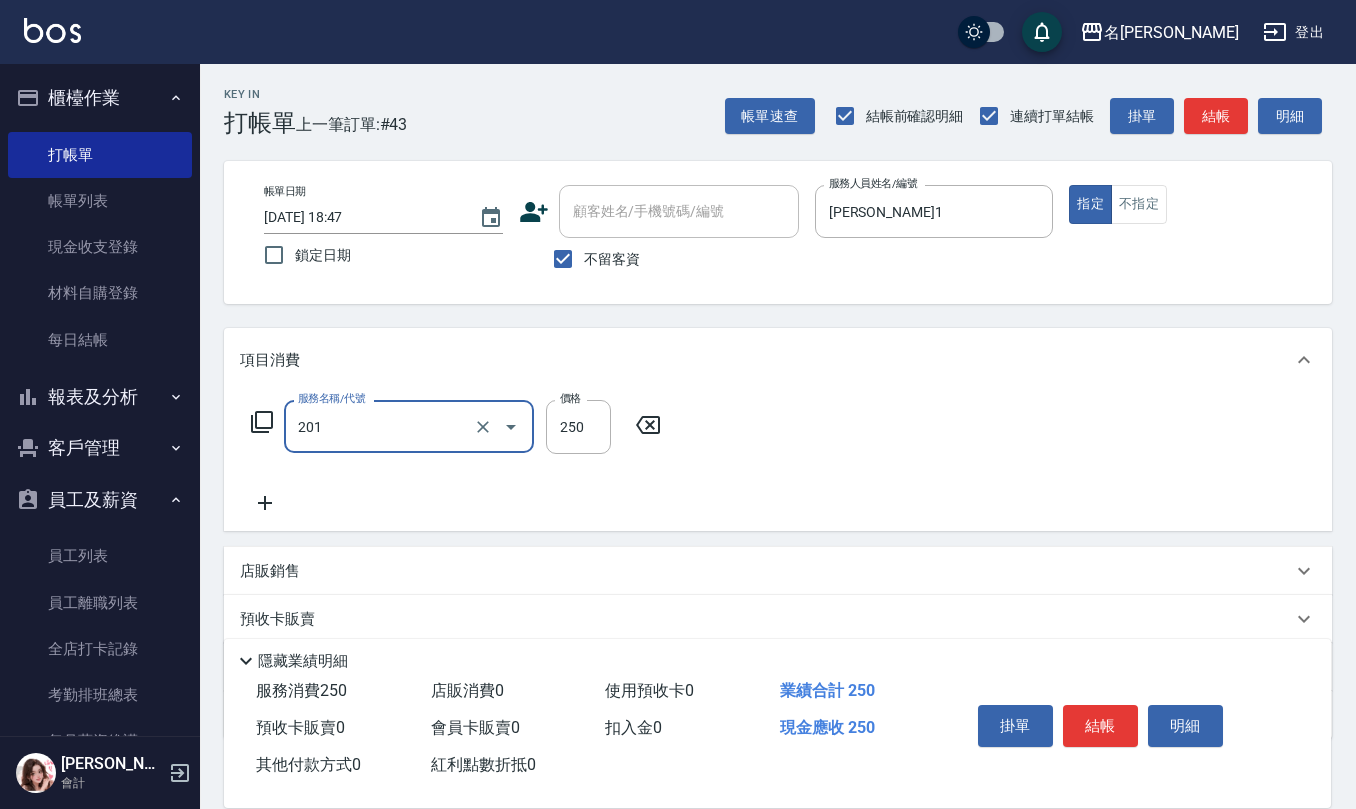 type on "洗髮(201)" 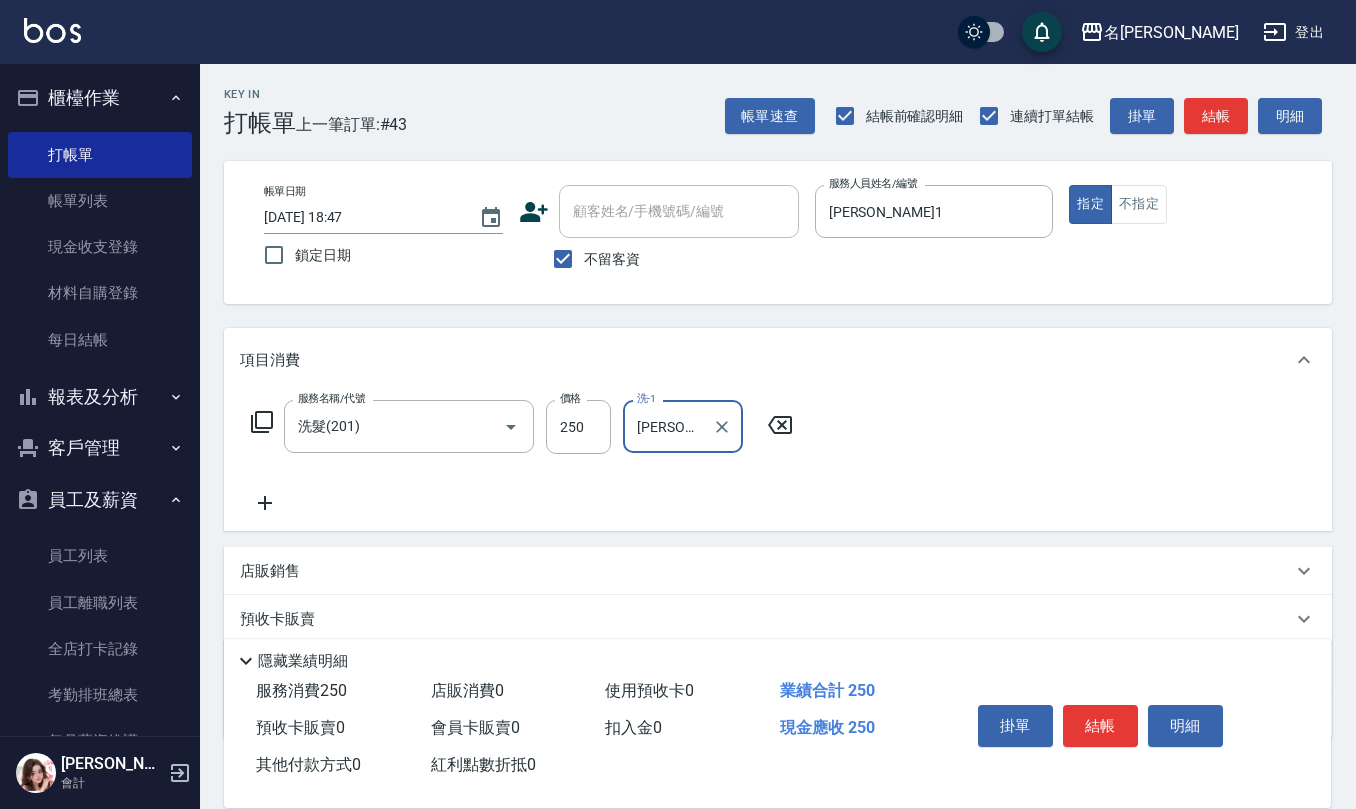 type on "[PERSON_NAME]1" 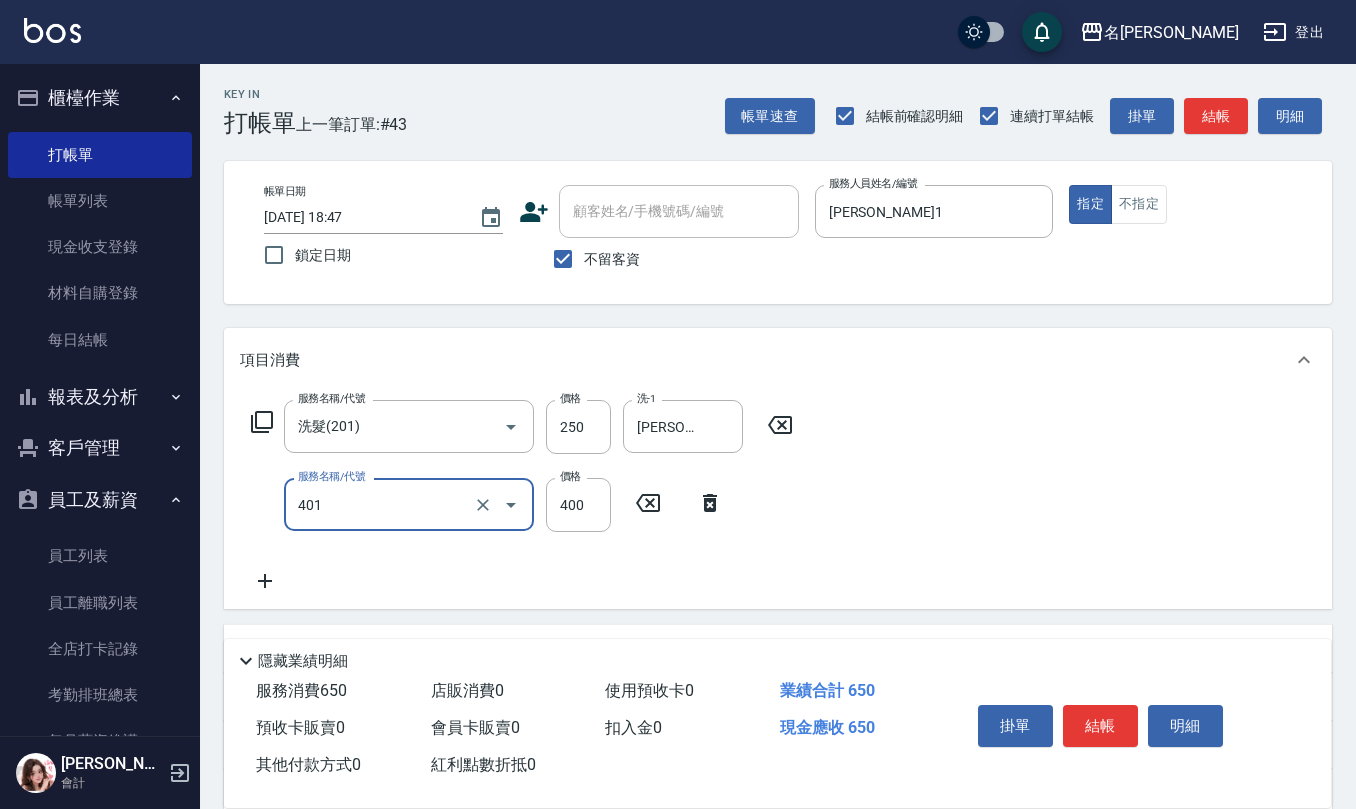 type on "剪髮(401)" 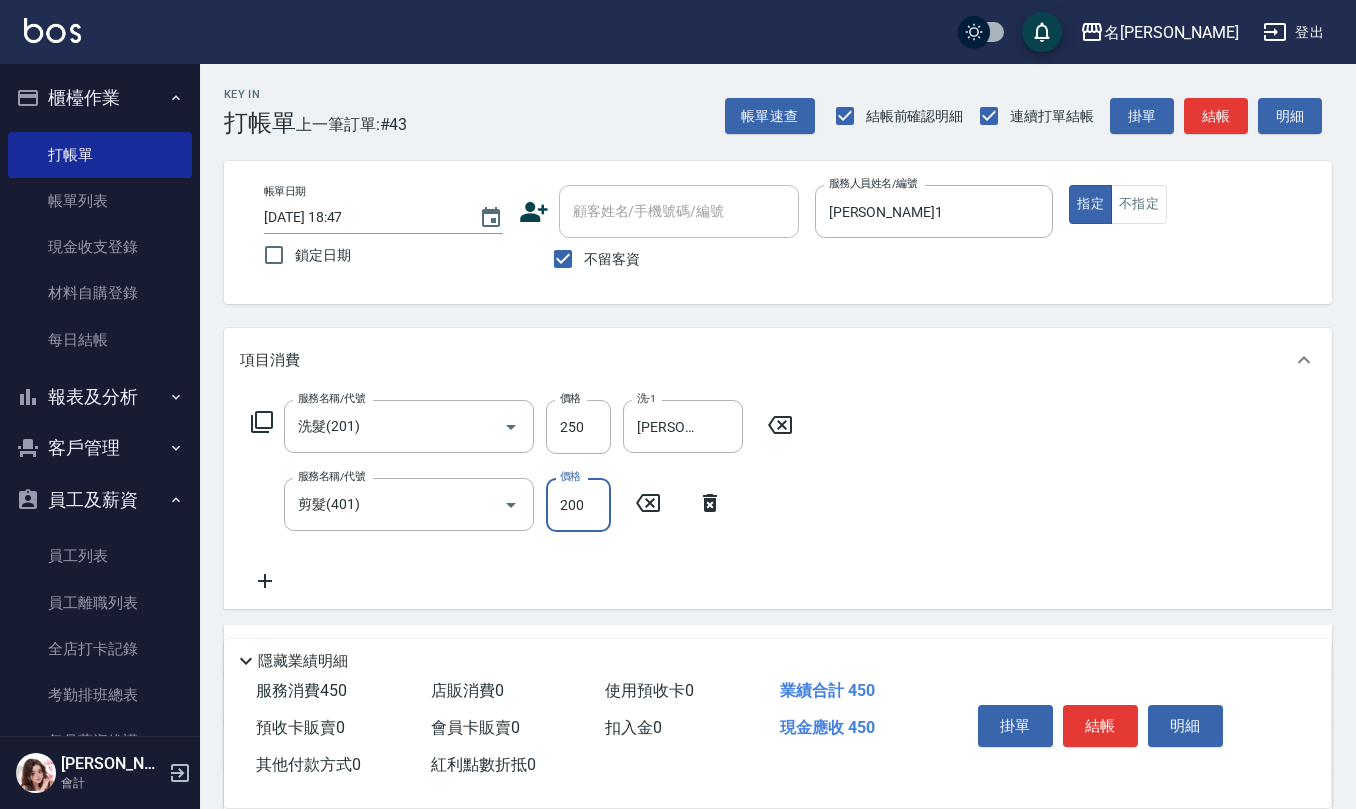 type on "200" 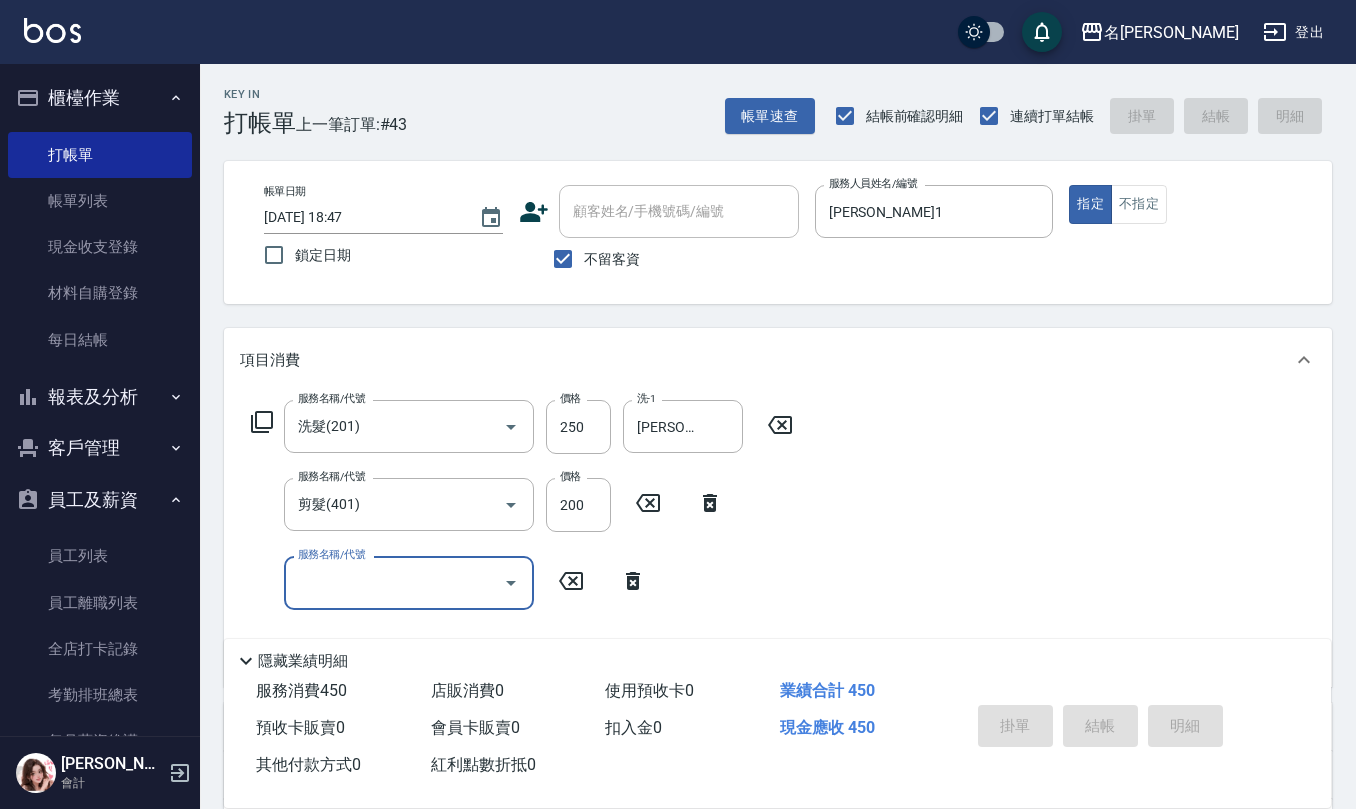 type on "[DATE] 18:48" 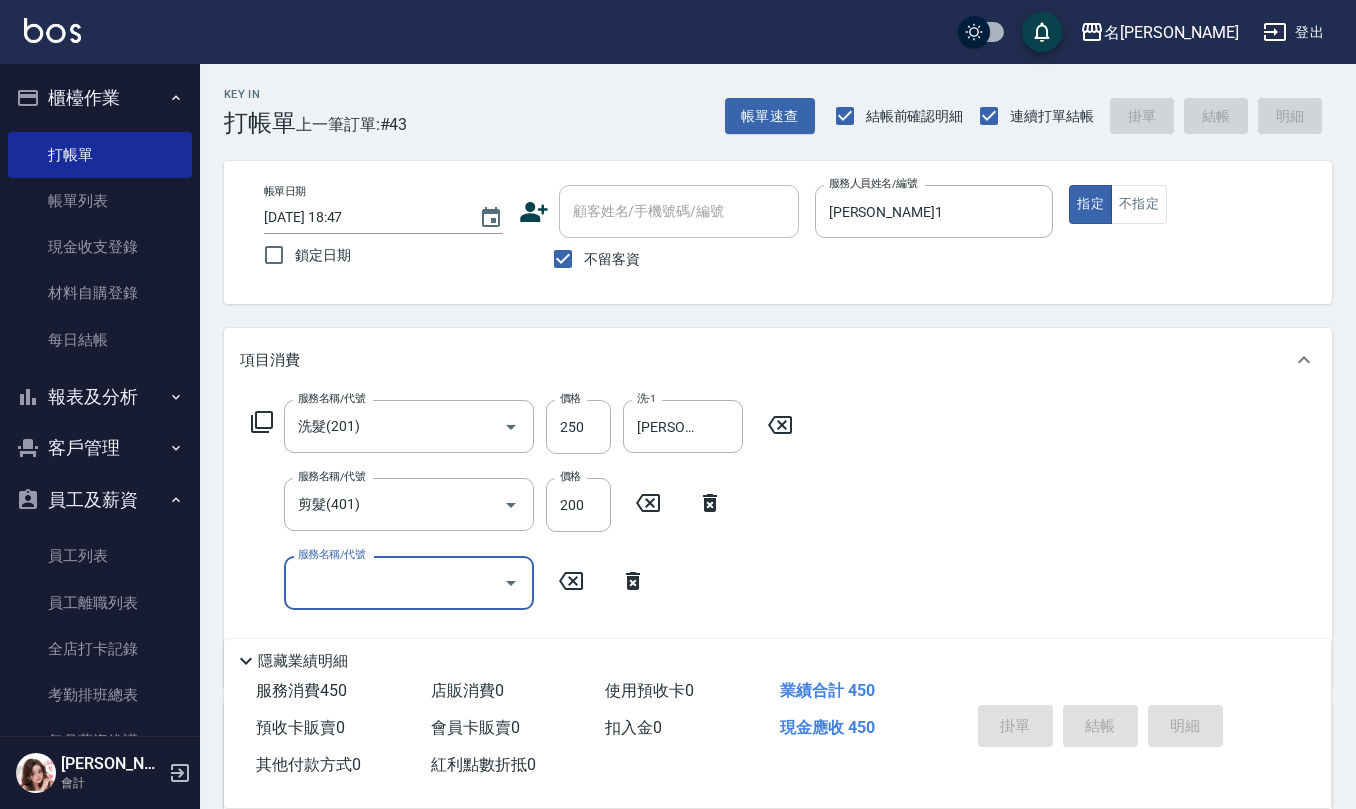 type 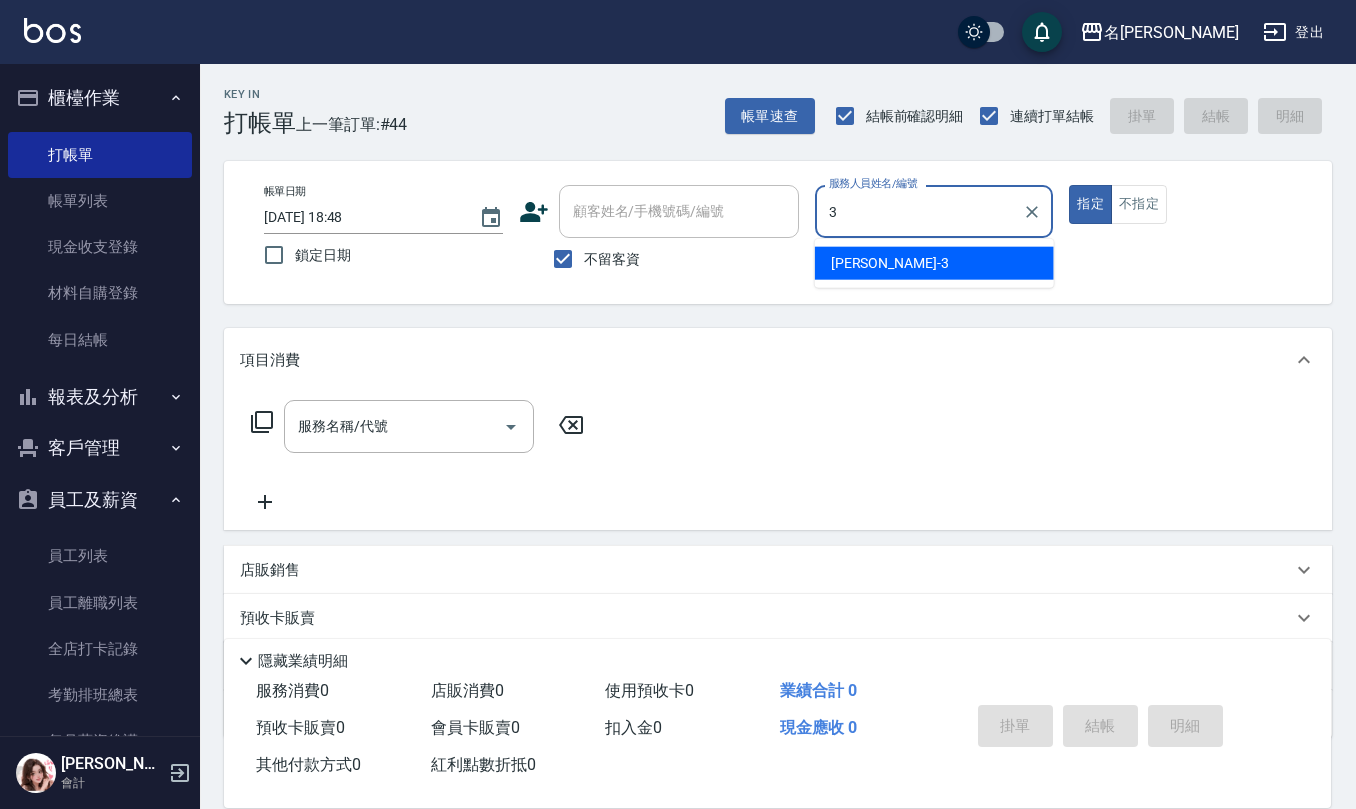 type on "[PERSON_NAME]-3" 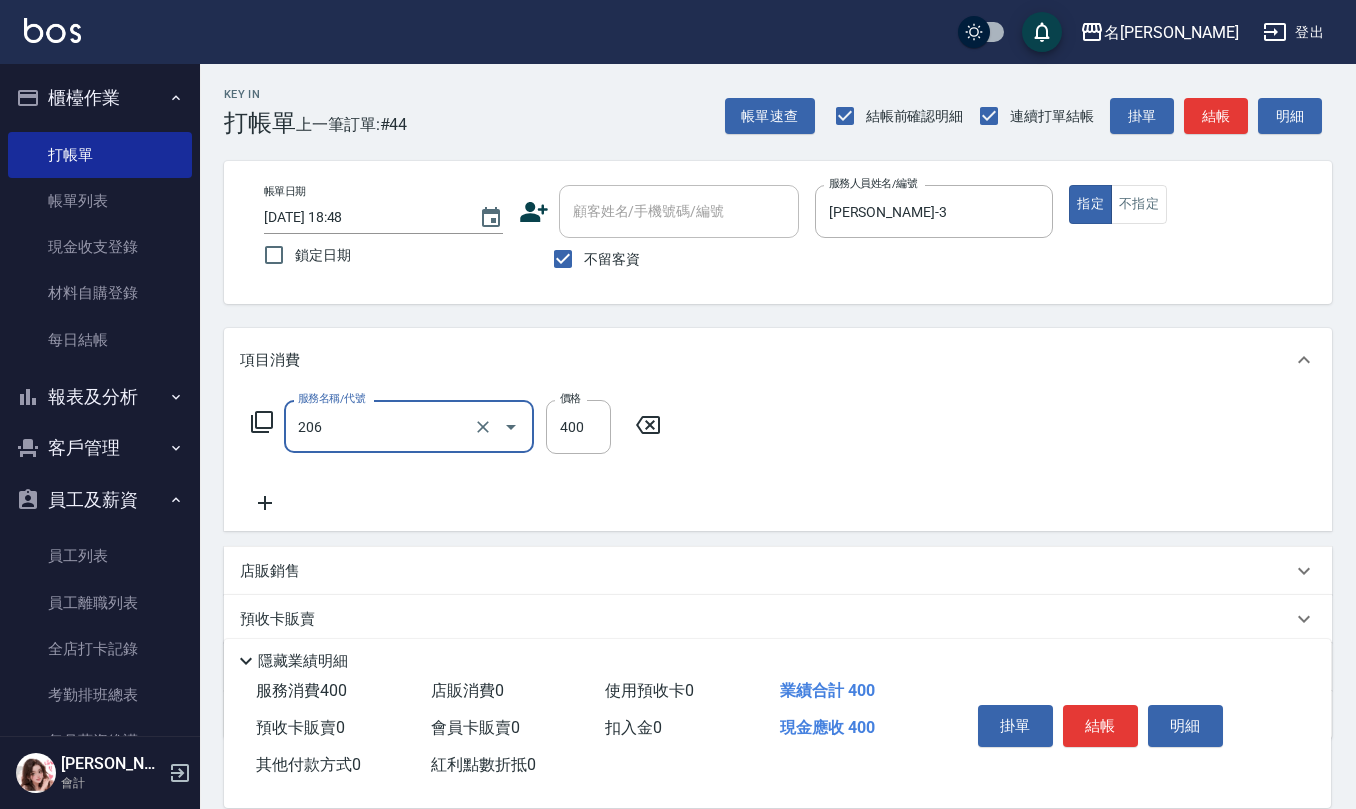 type on "健康洗(206)" 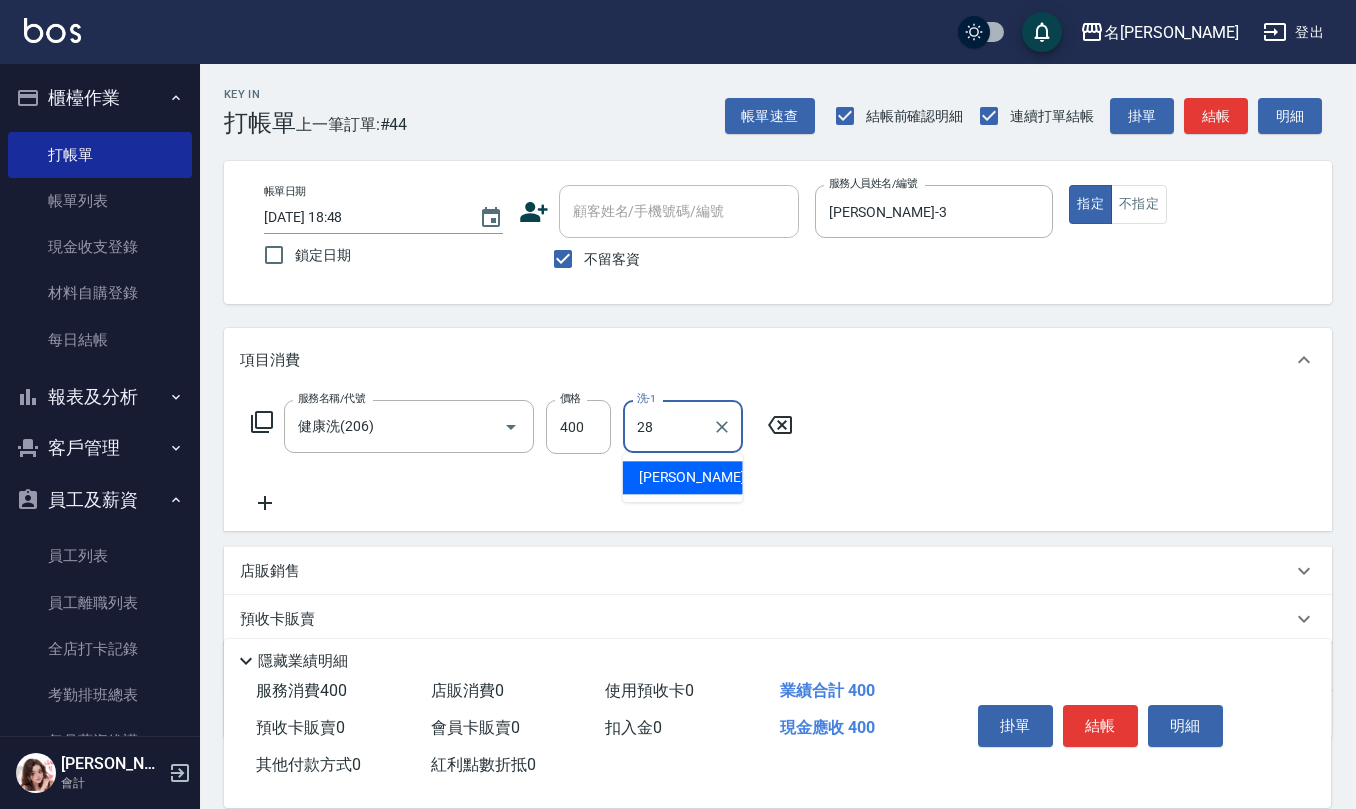 type on "[PERSON_NAME]-28" 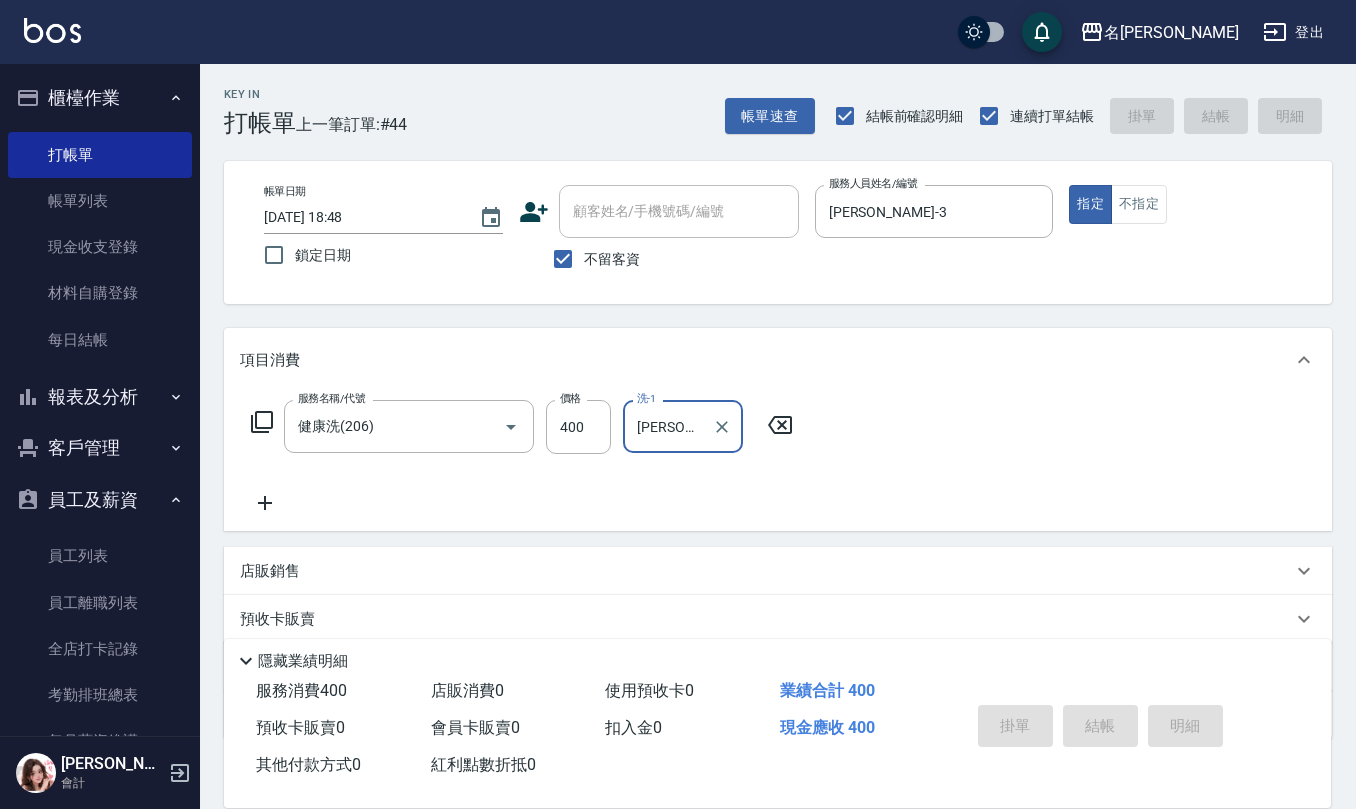 type 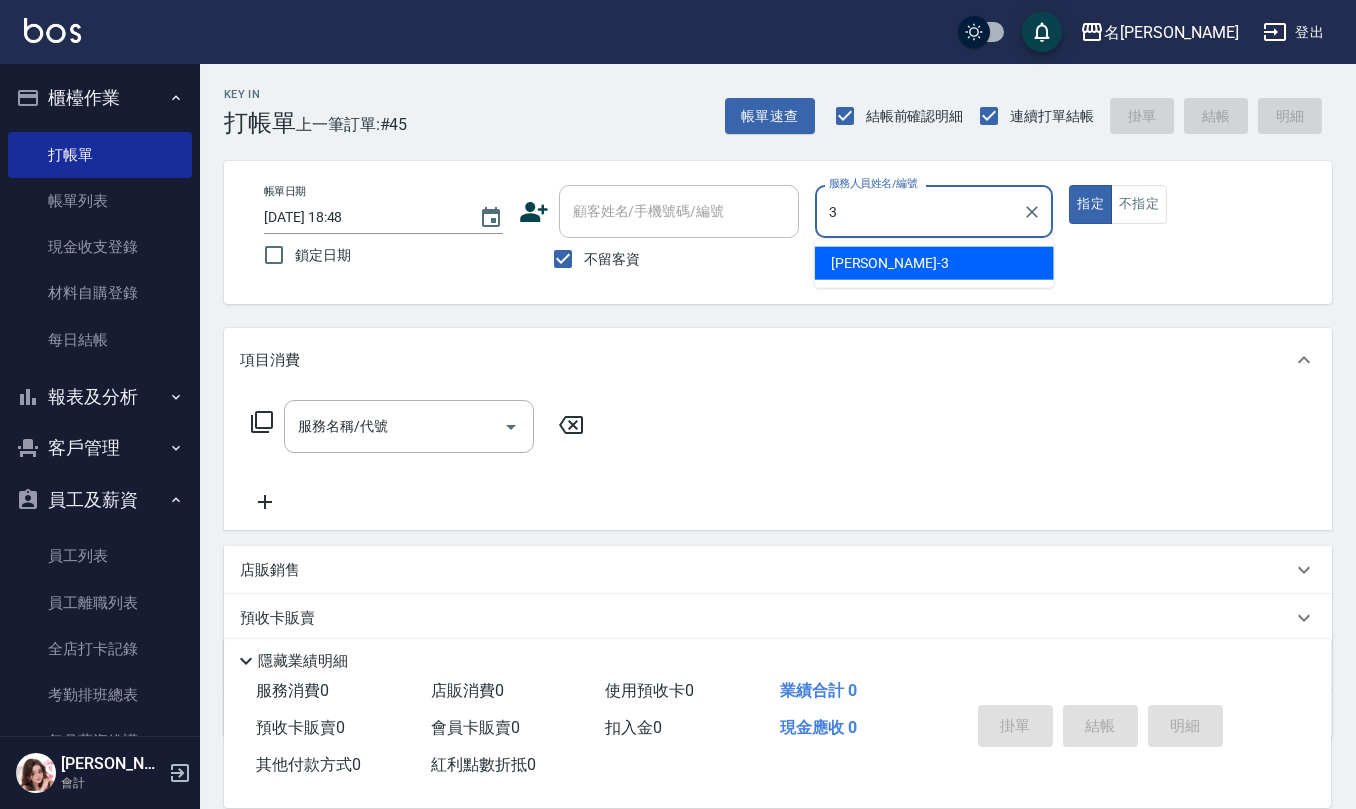 type on "[PERSON_NAME]-3" 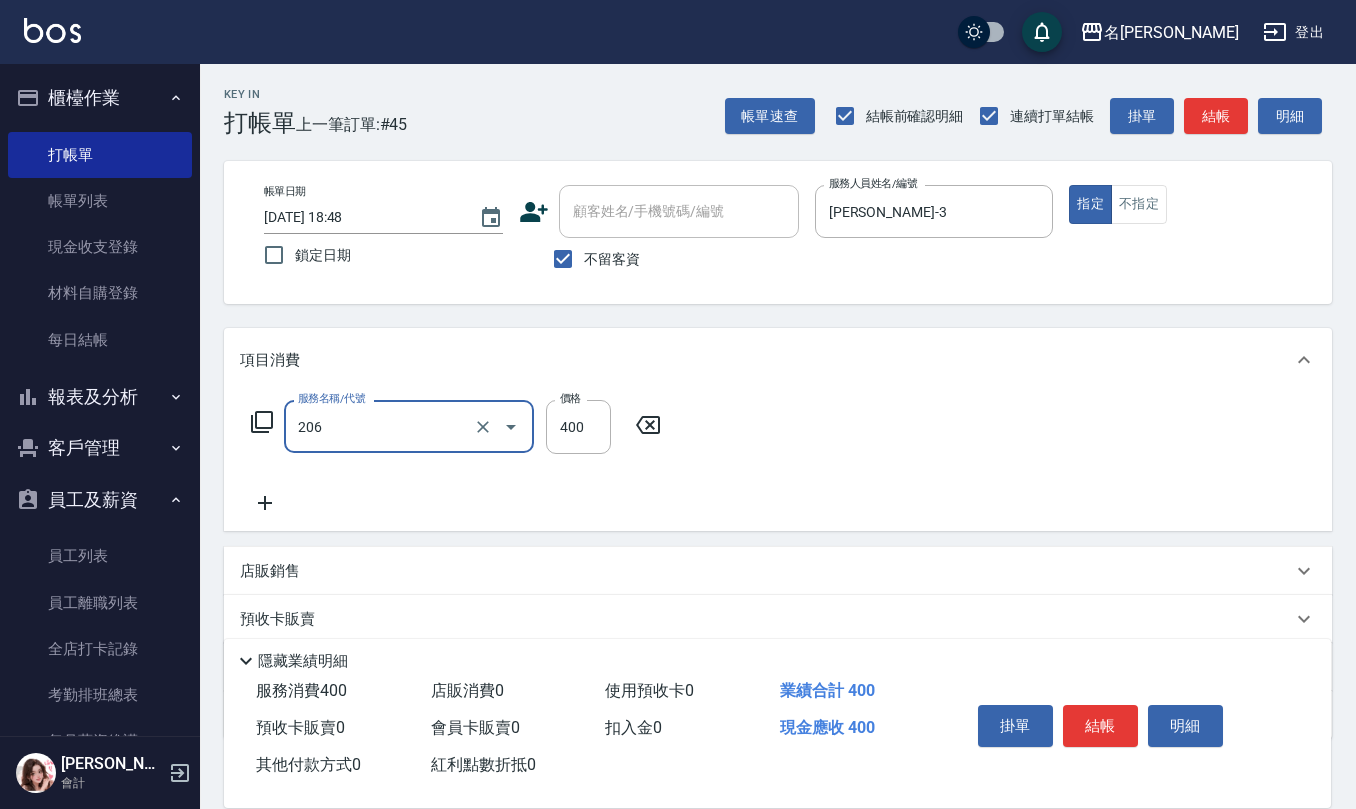 type on "健康洗(206)" 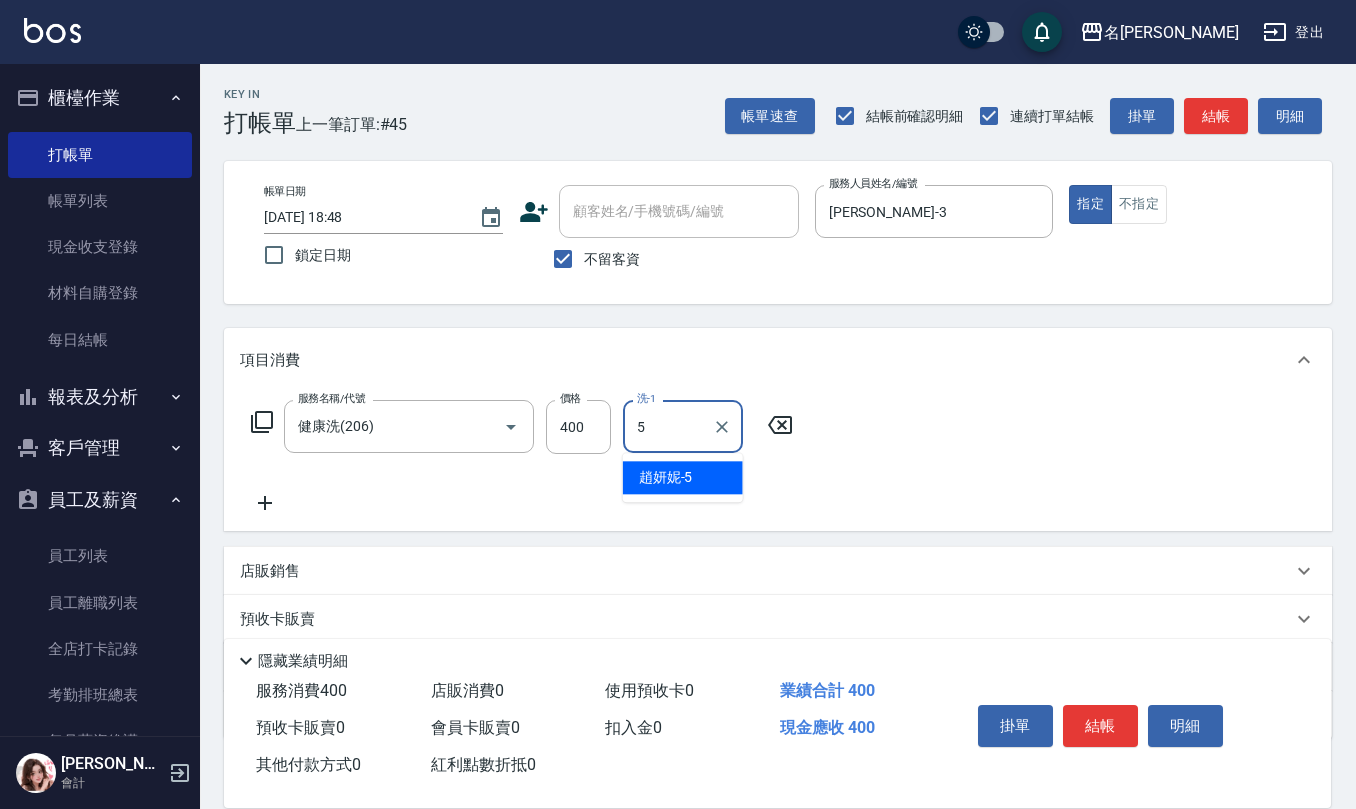 type on "[PERSON_NAME]5" 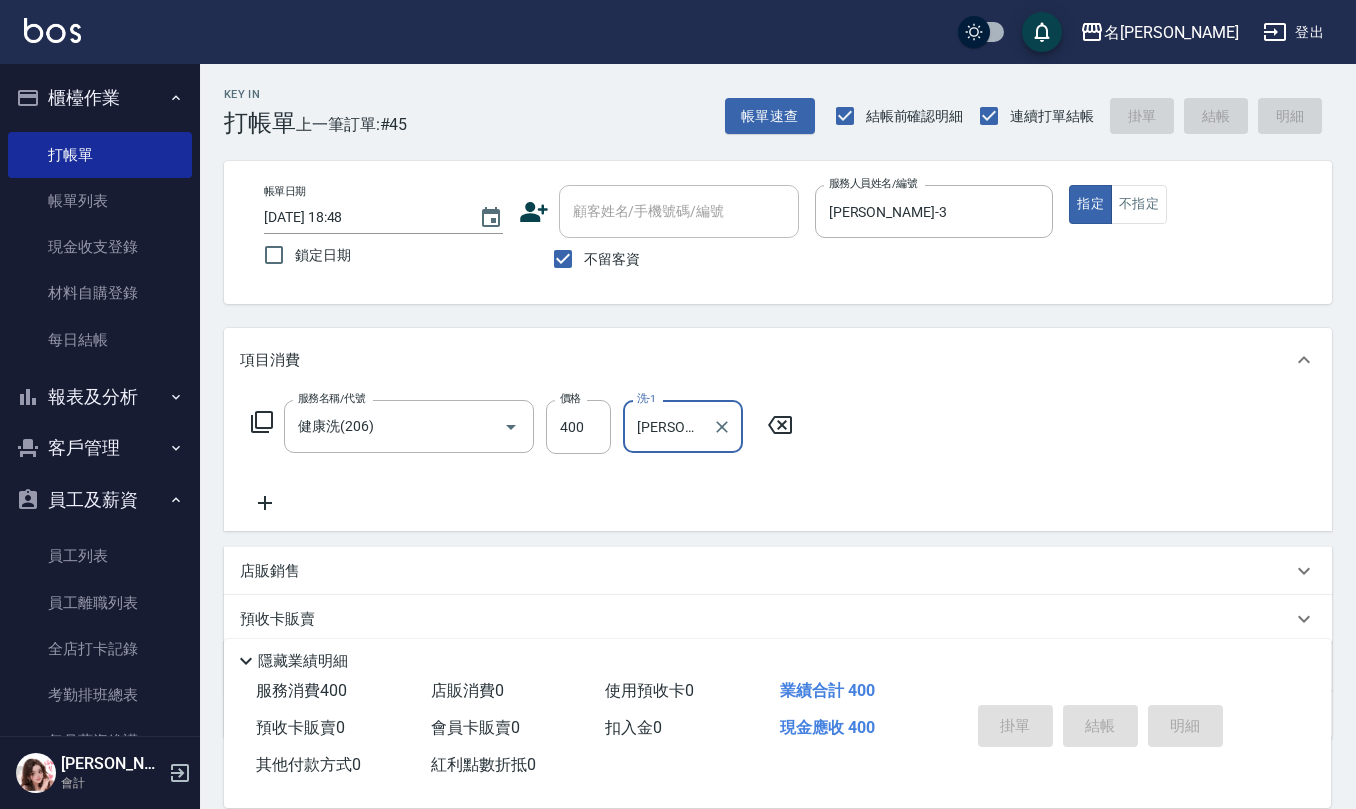 type 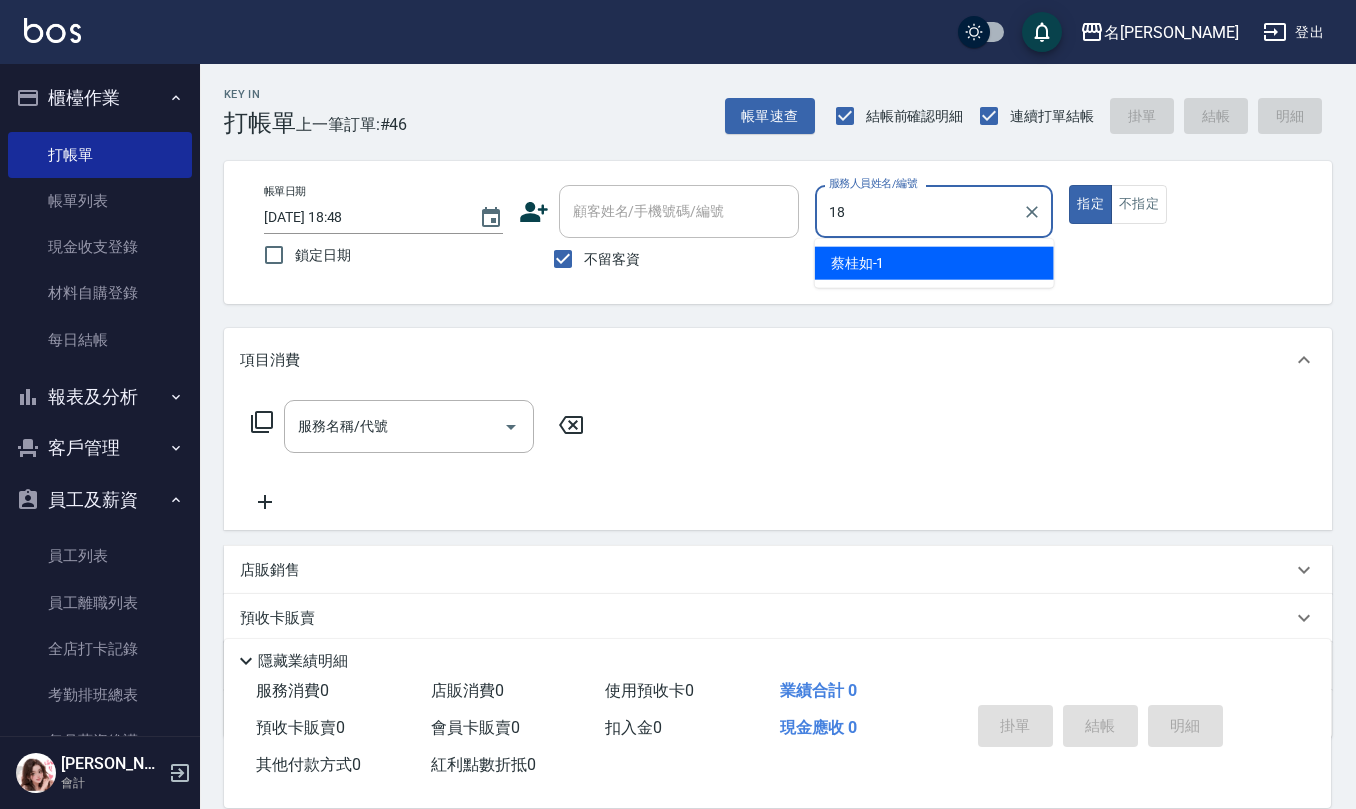 type on "[PERSON_NAME]-18" 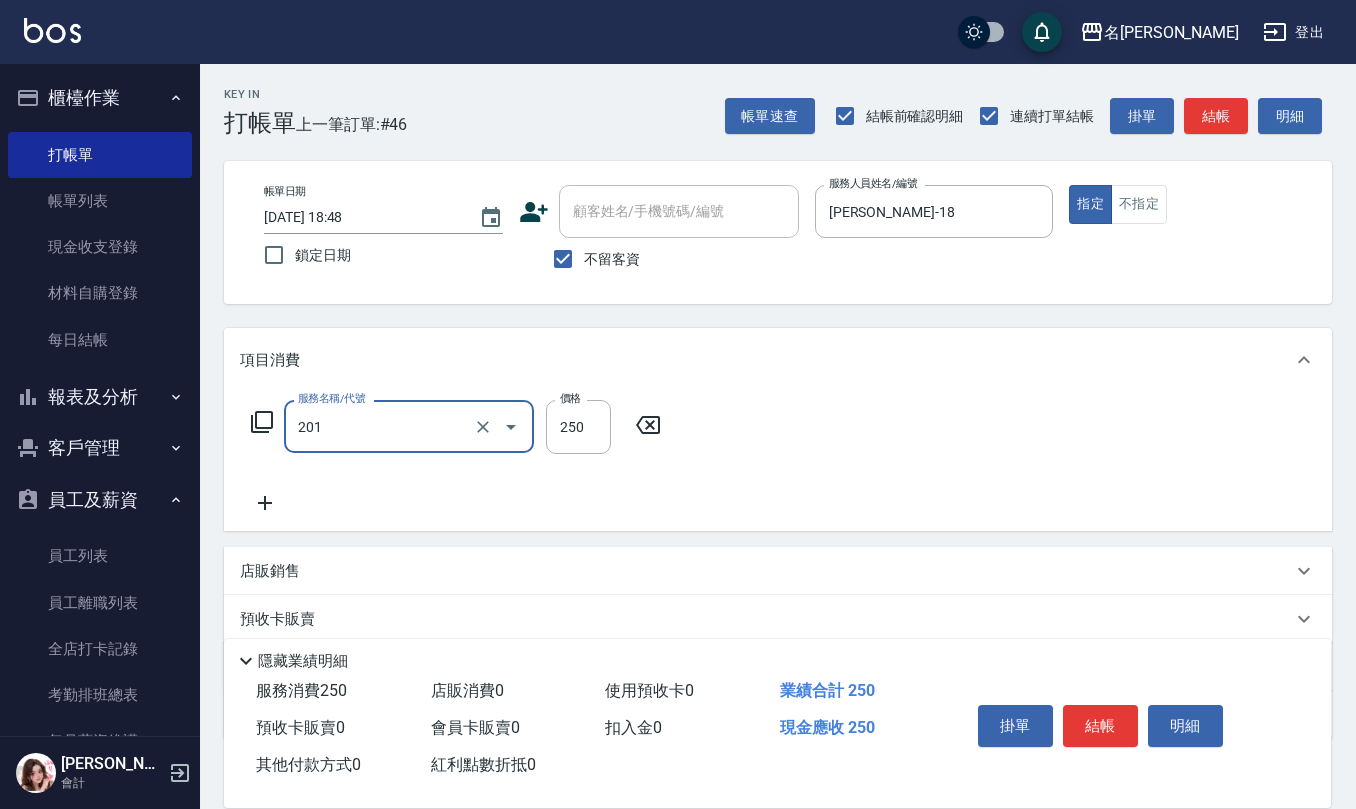 type on "洗髮(201)" 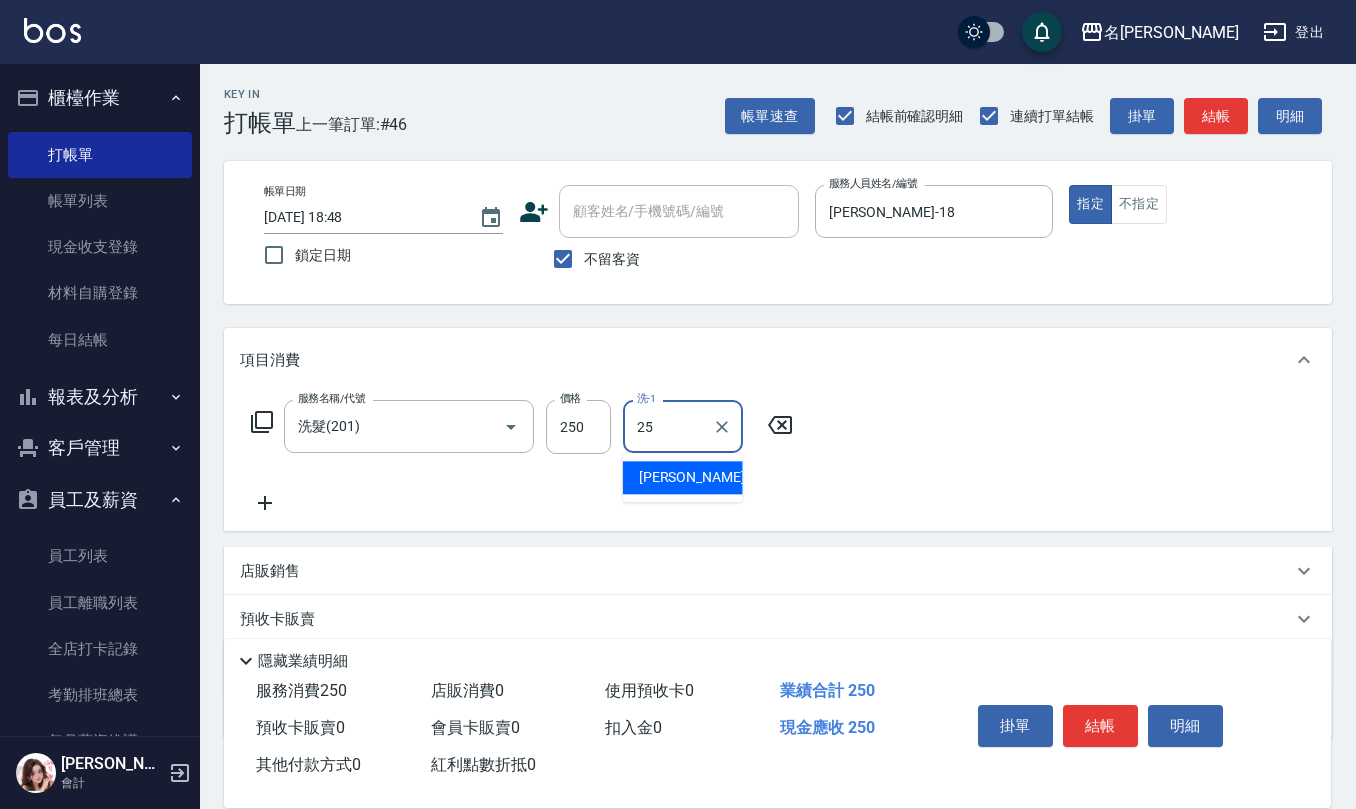 type on "[PERSON_NAME]-25" 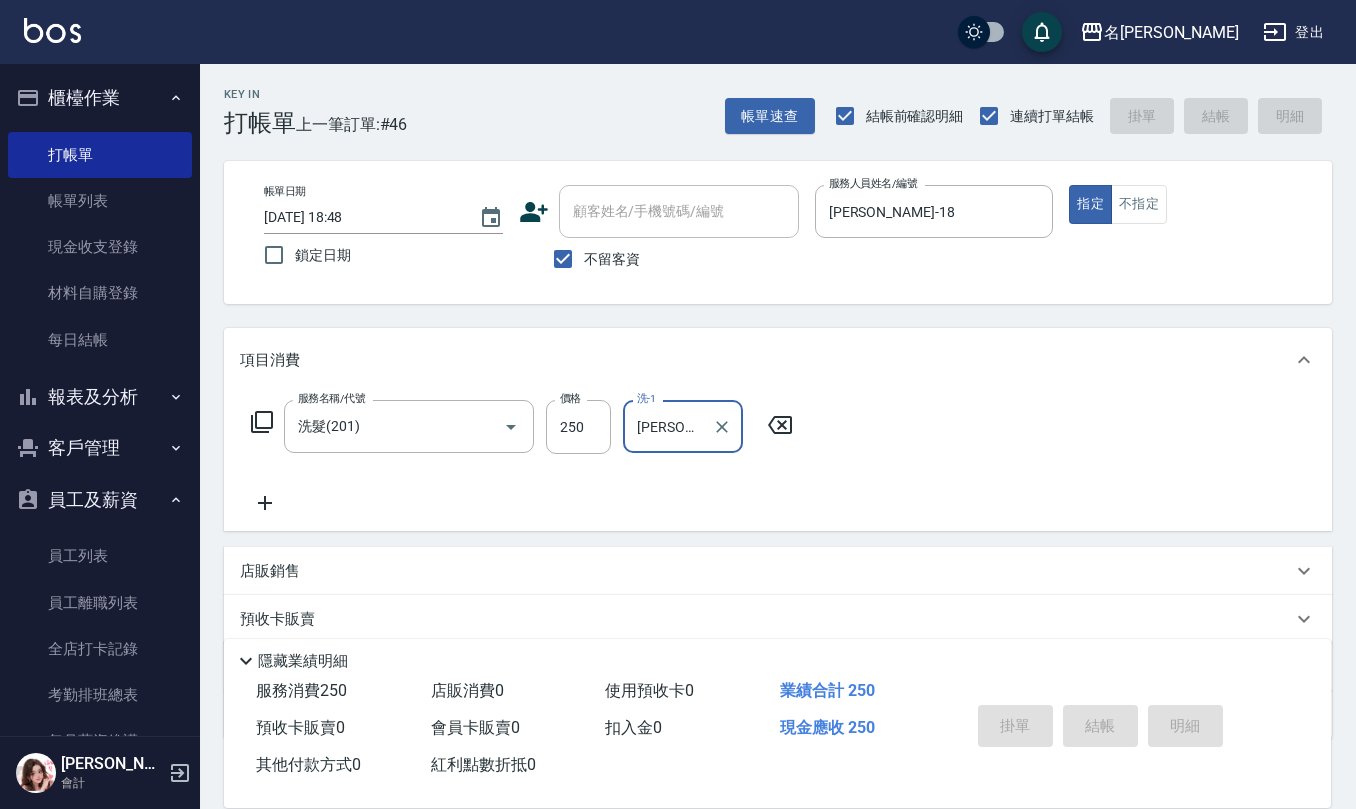 type 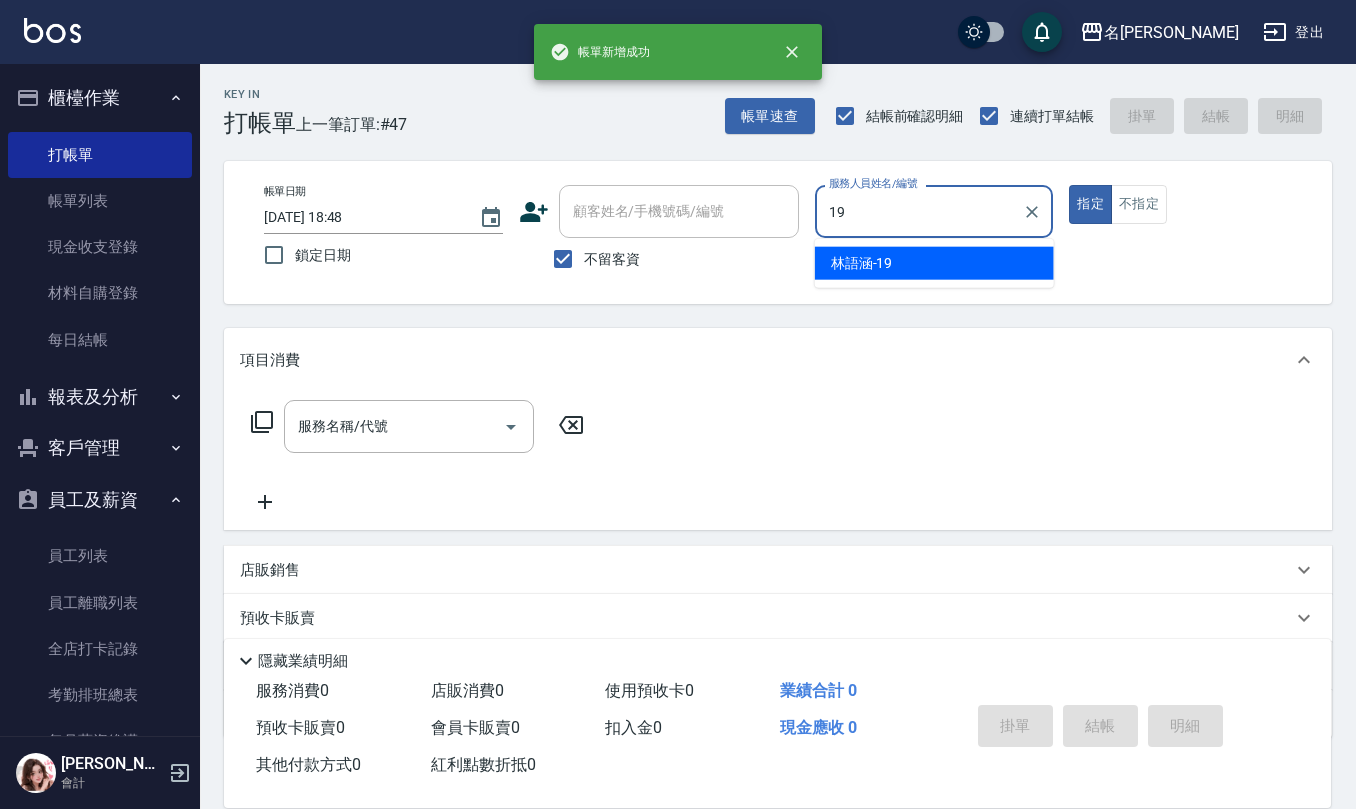 type on "[PERSON_NAME]-19" 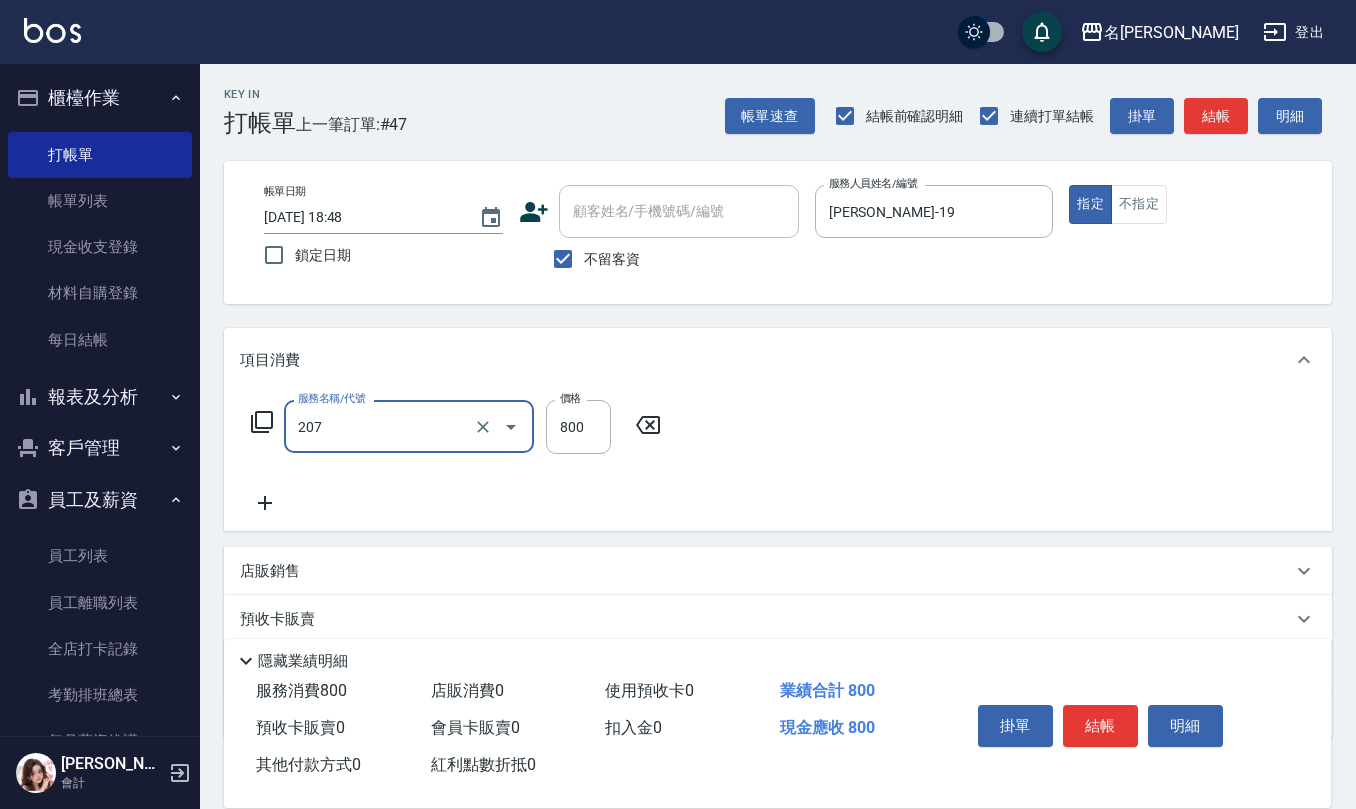 type on "清潔洗(207)" 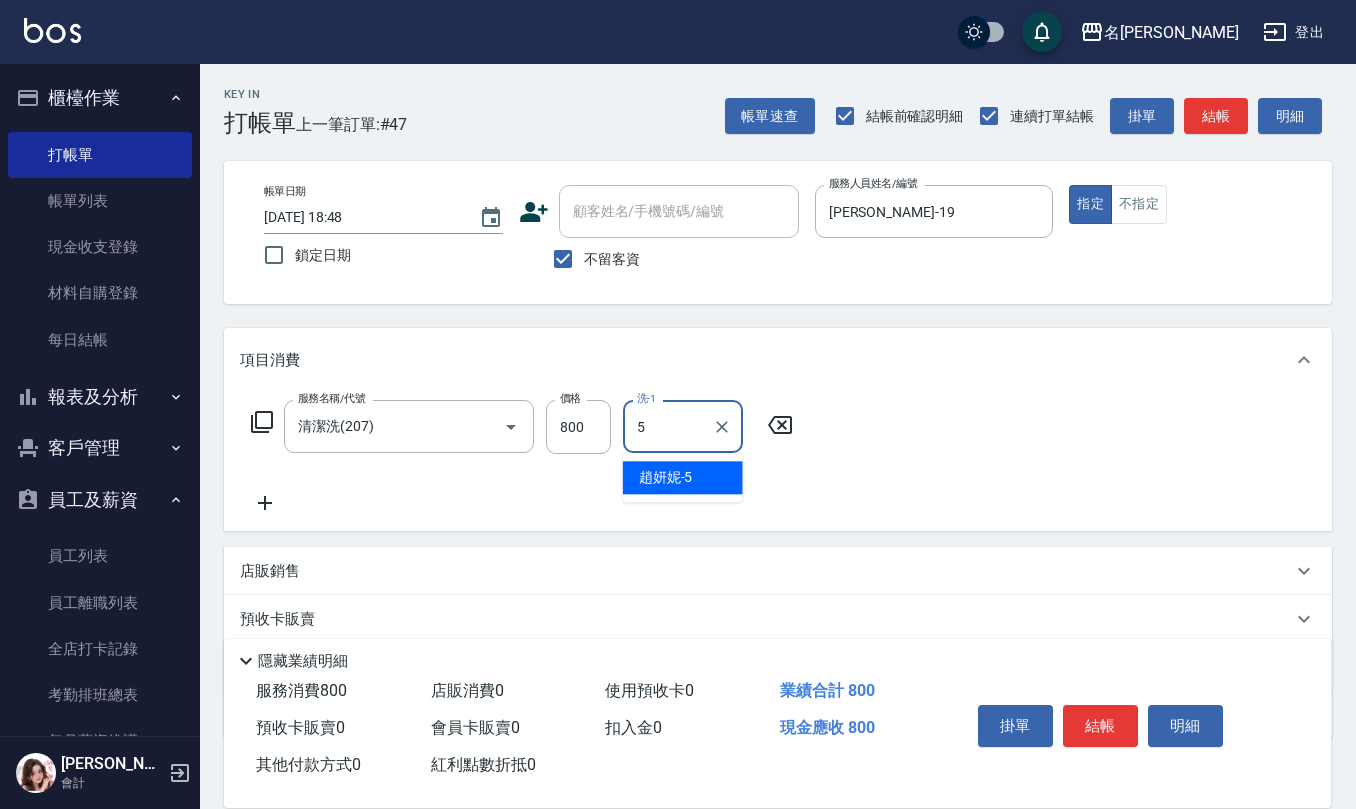 type on "[PERSON_NAME]5" 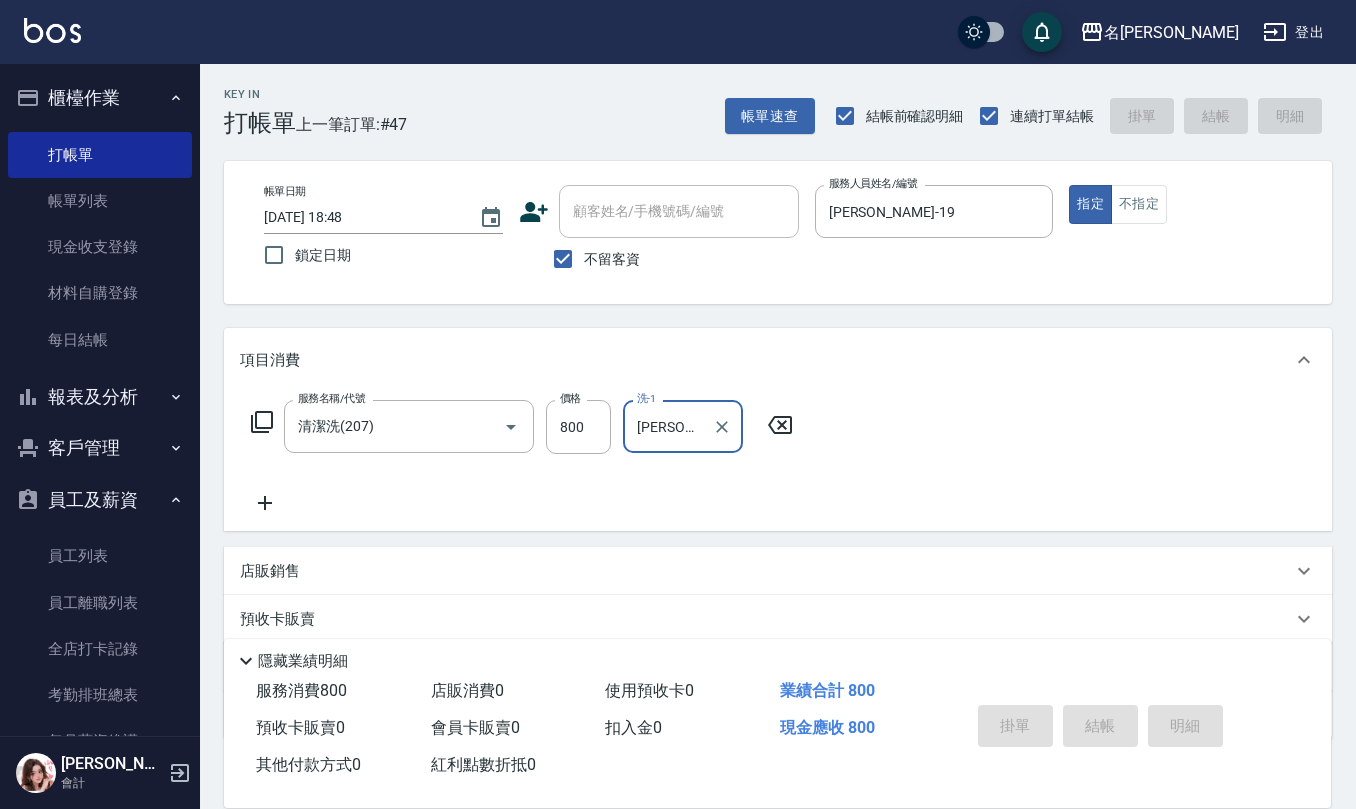 type 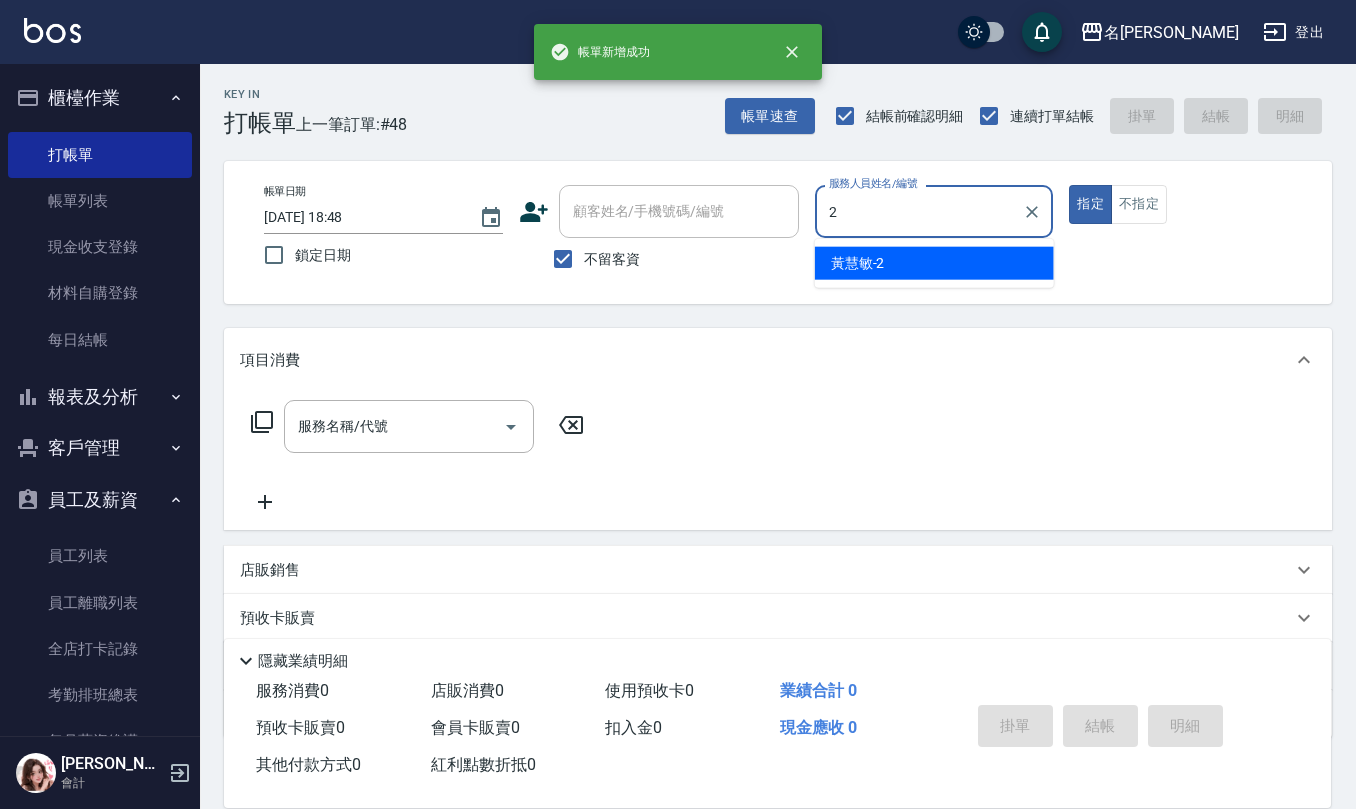 type on "[PERSON_NAME]-2" 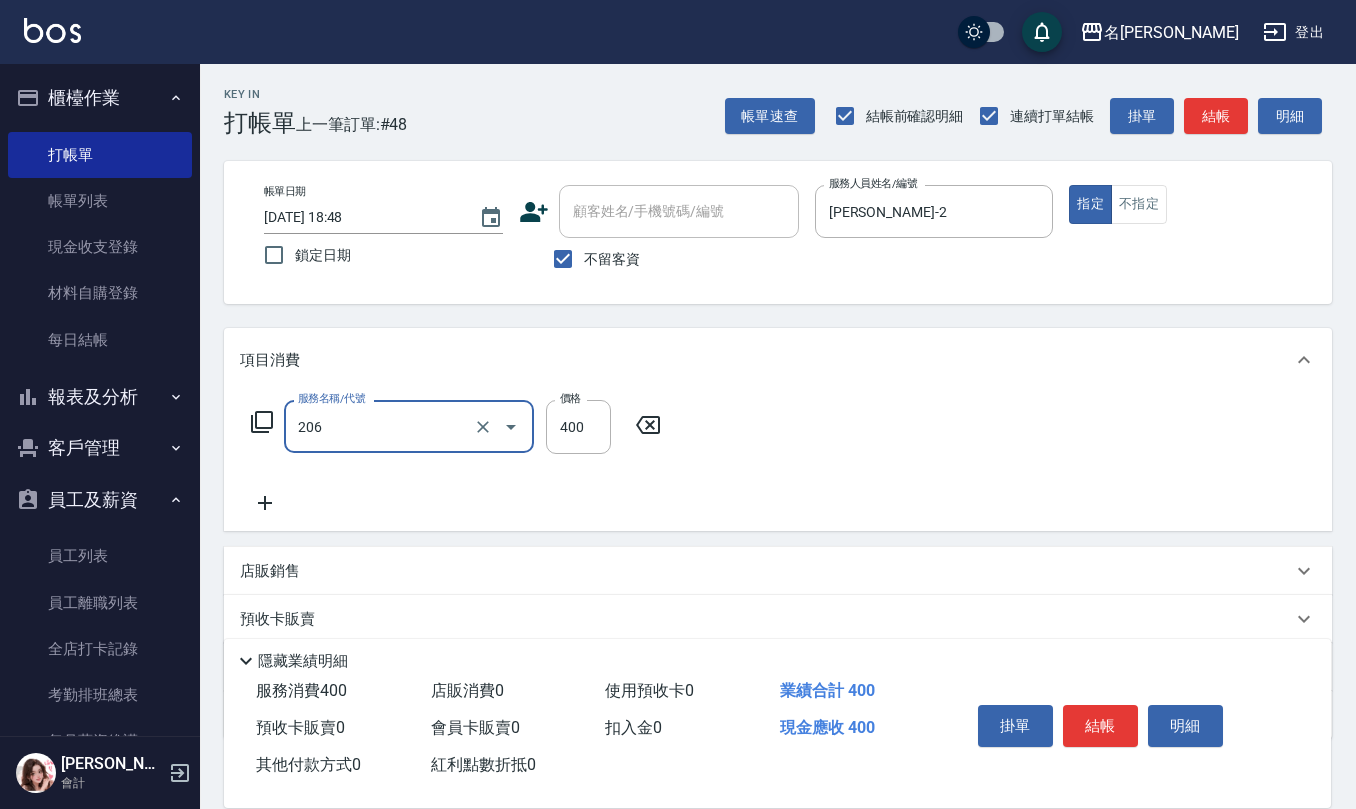 type on "健康洗(206)" 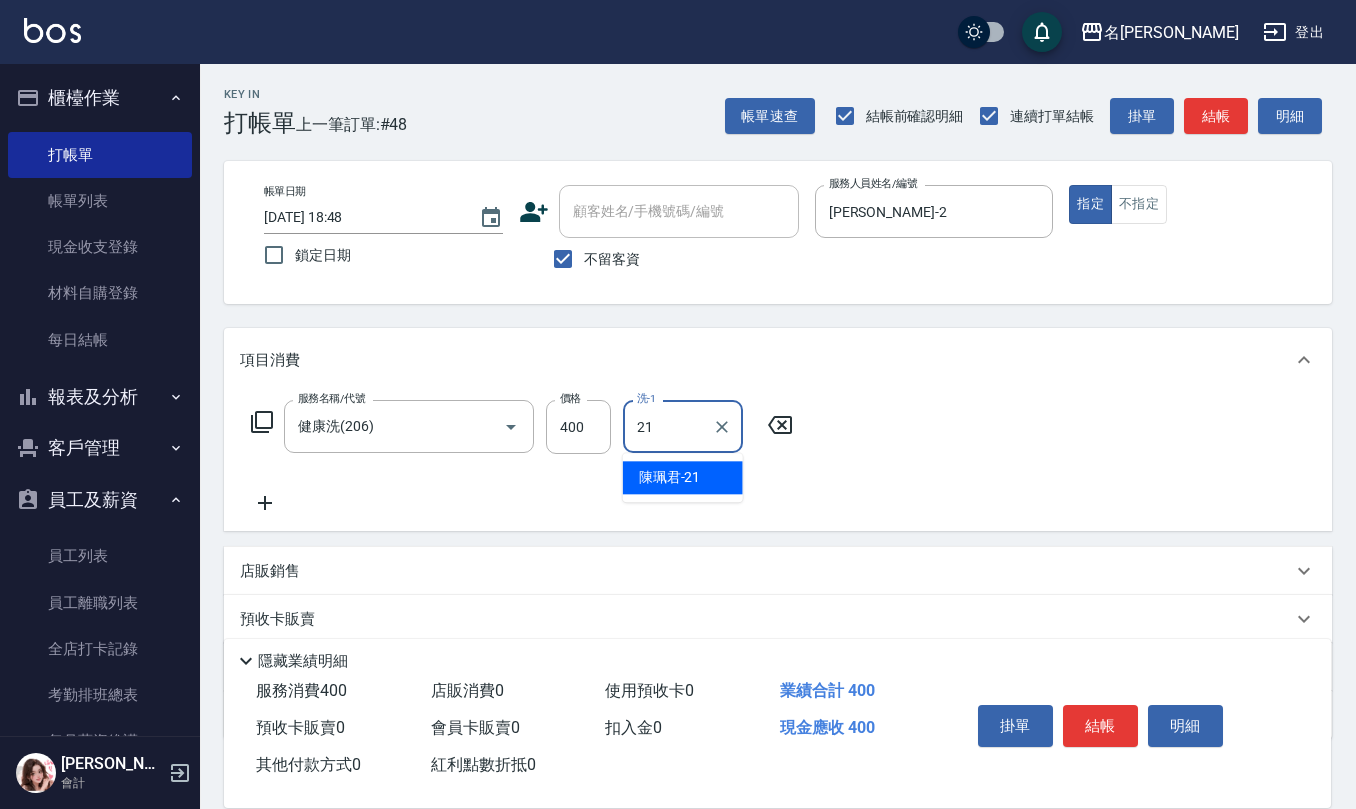 type on "[PERSON_NAME]-21" 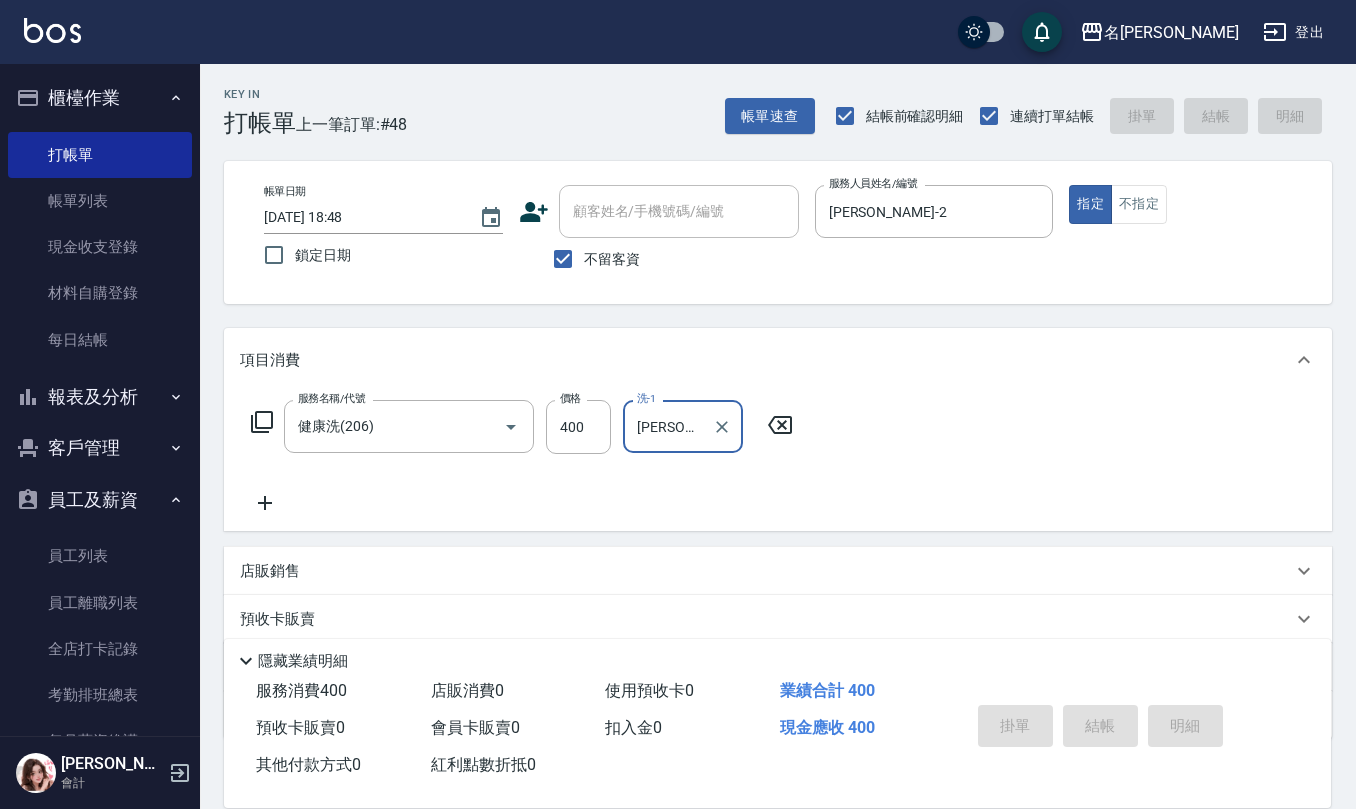 type on "[DATE] 18:49" 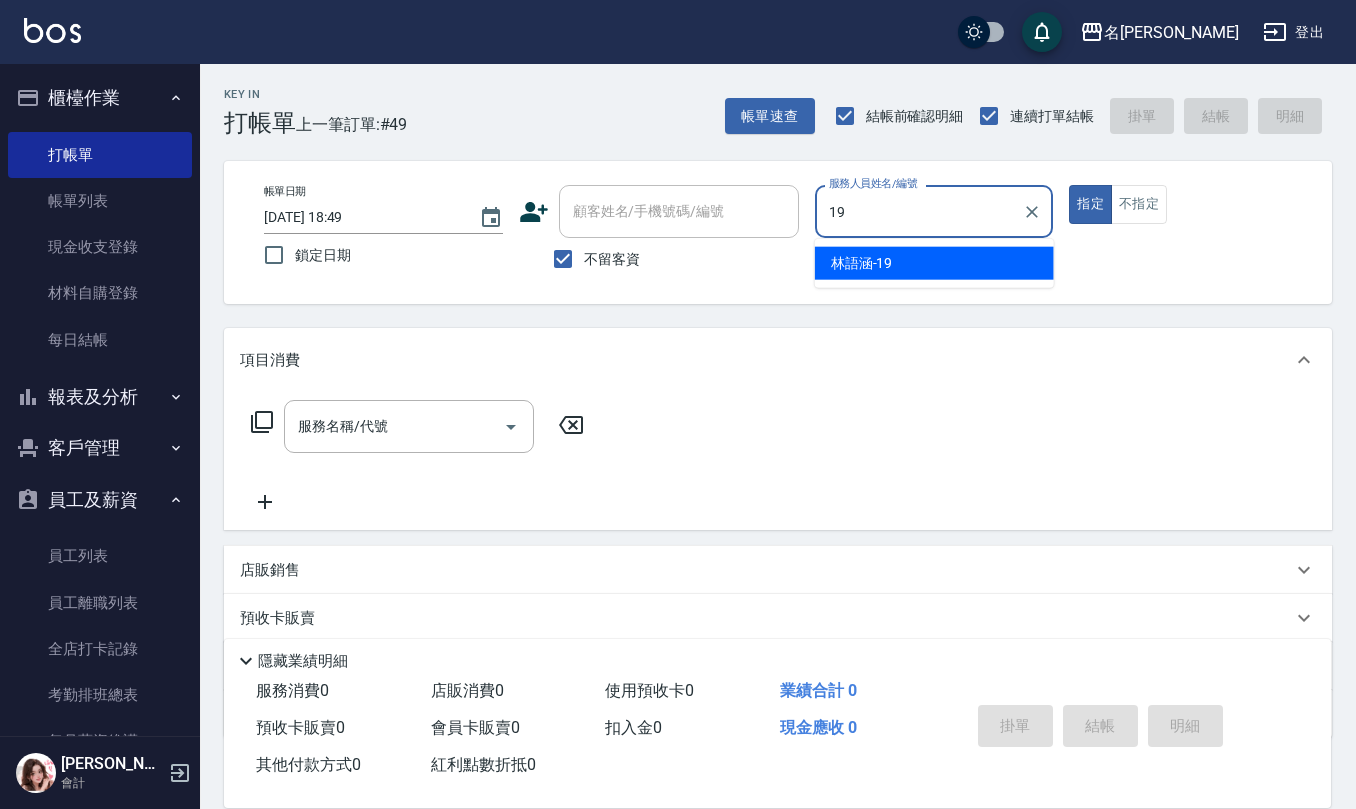 type on "[PERSON_NAME]-19" 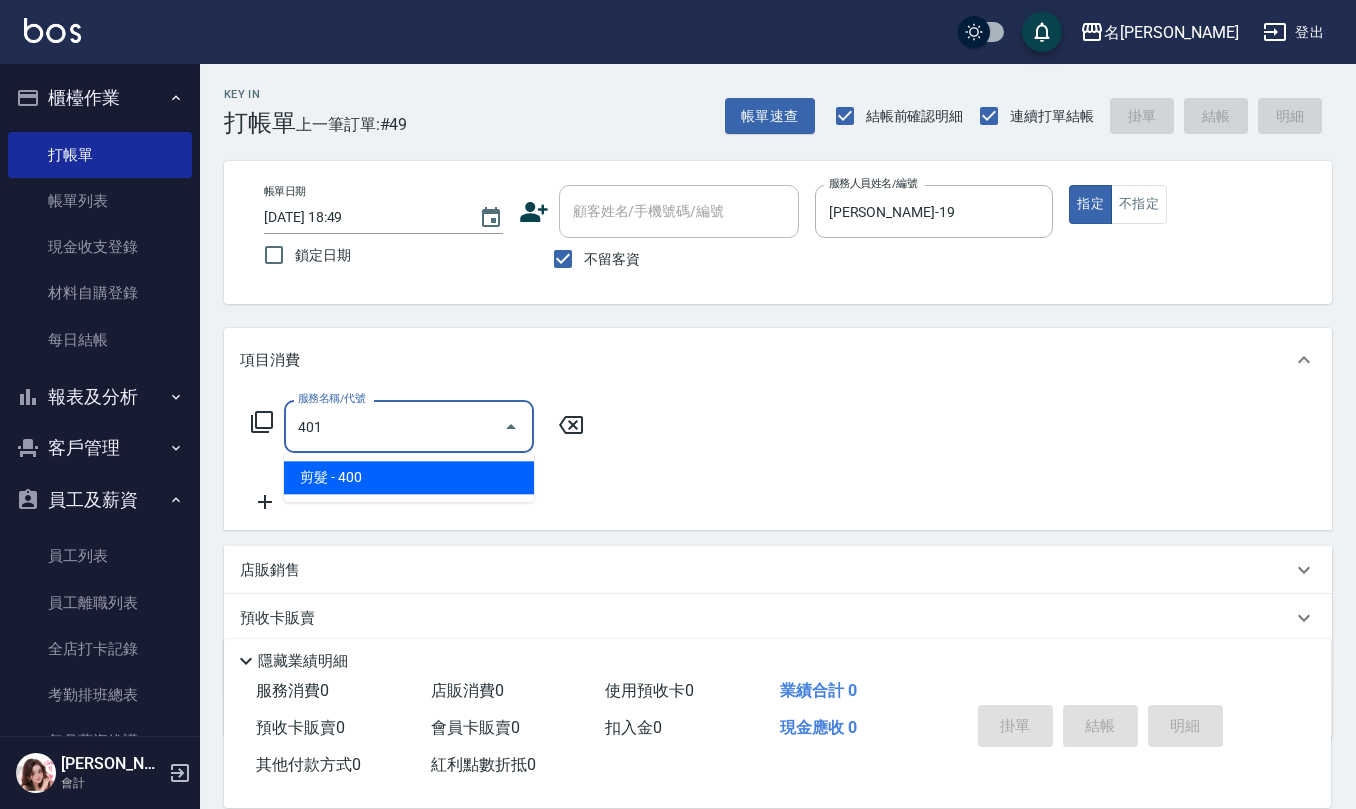 type on "剪髮(401)" 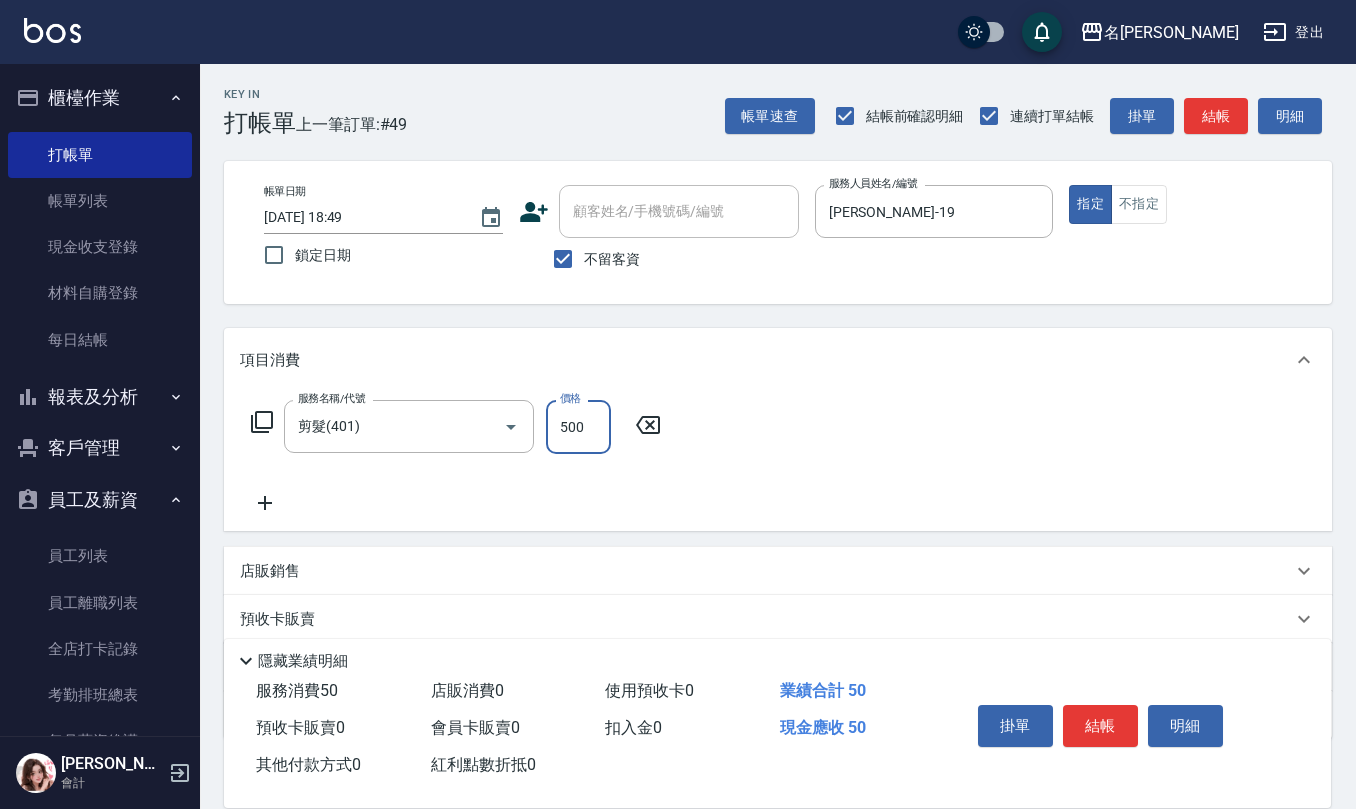 type on "500" 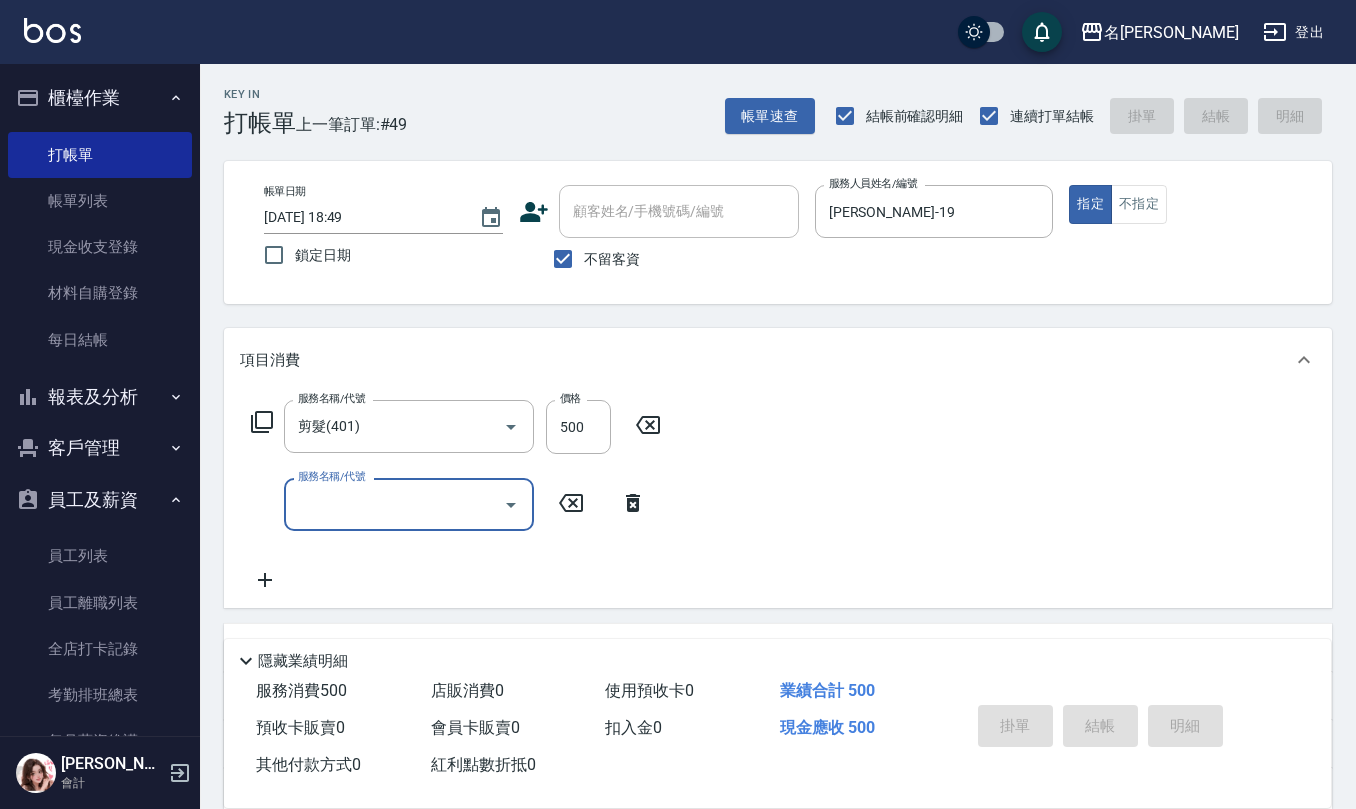 type 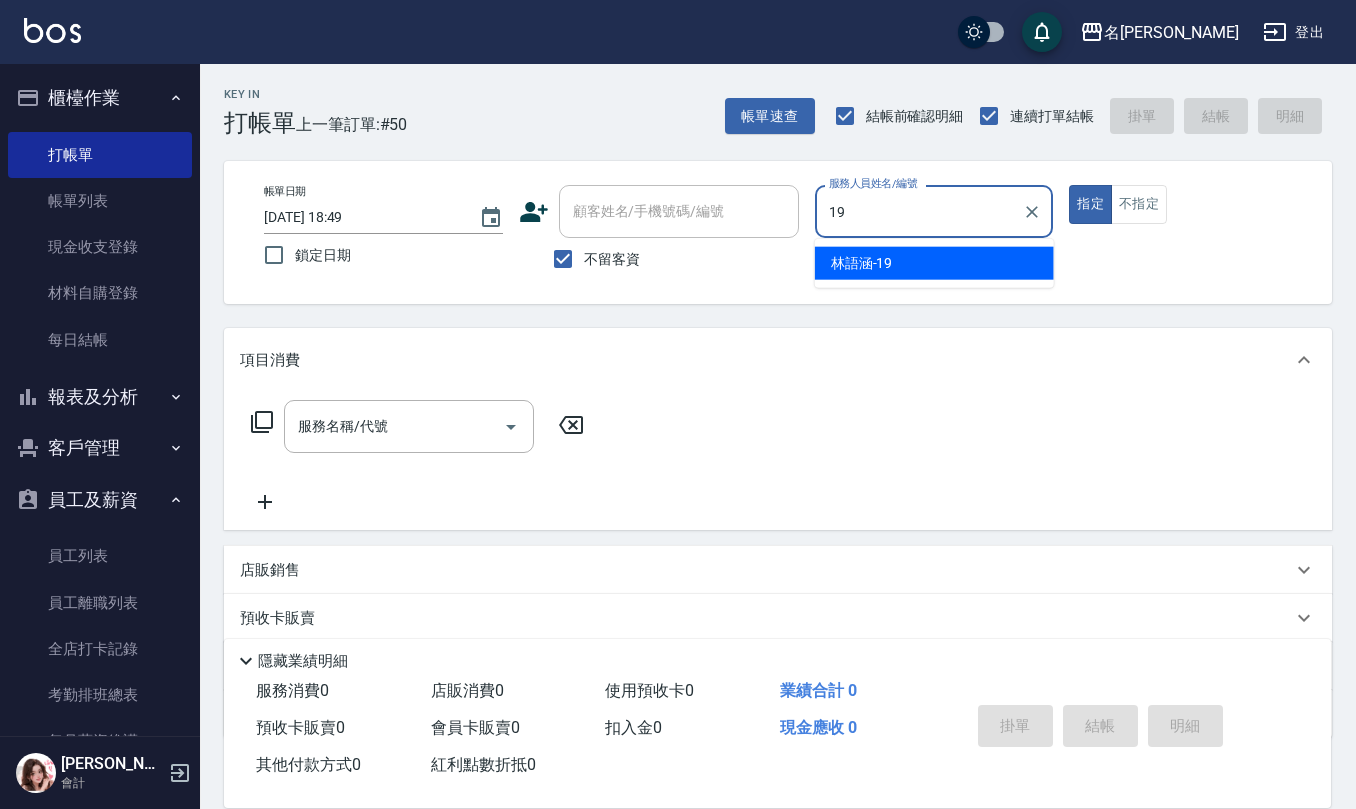 type on "[PERSON_NAME]-19" 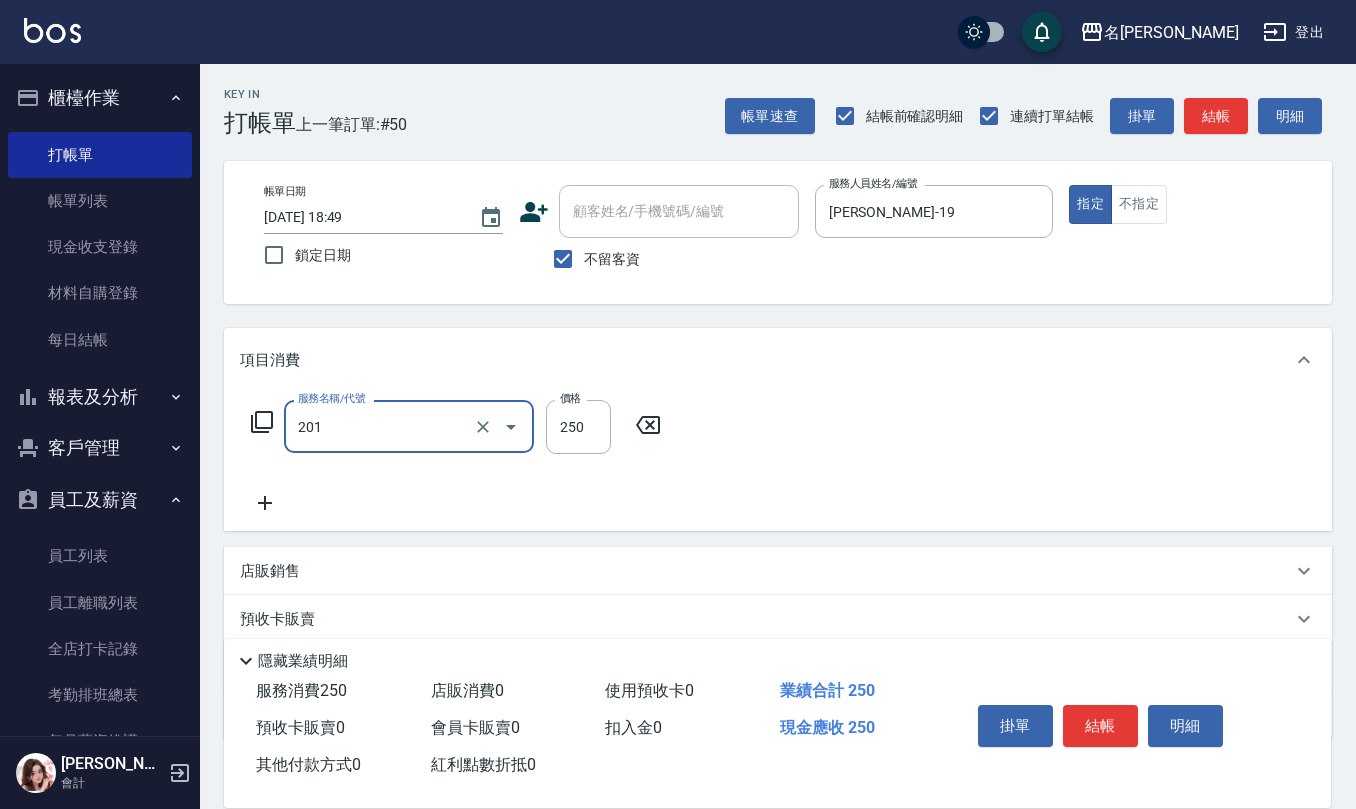 type on "洗髮(201)" 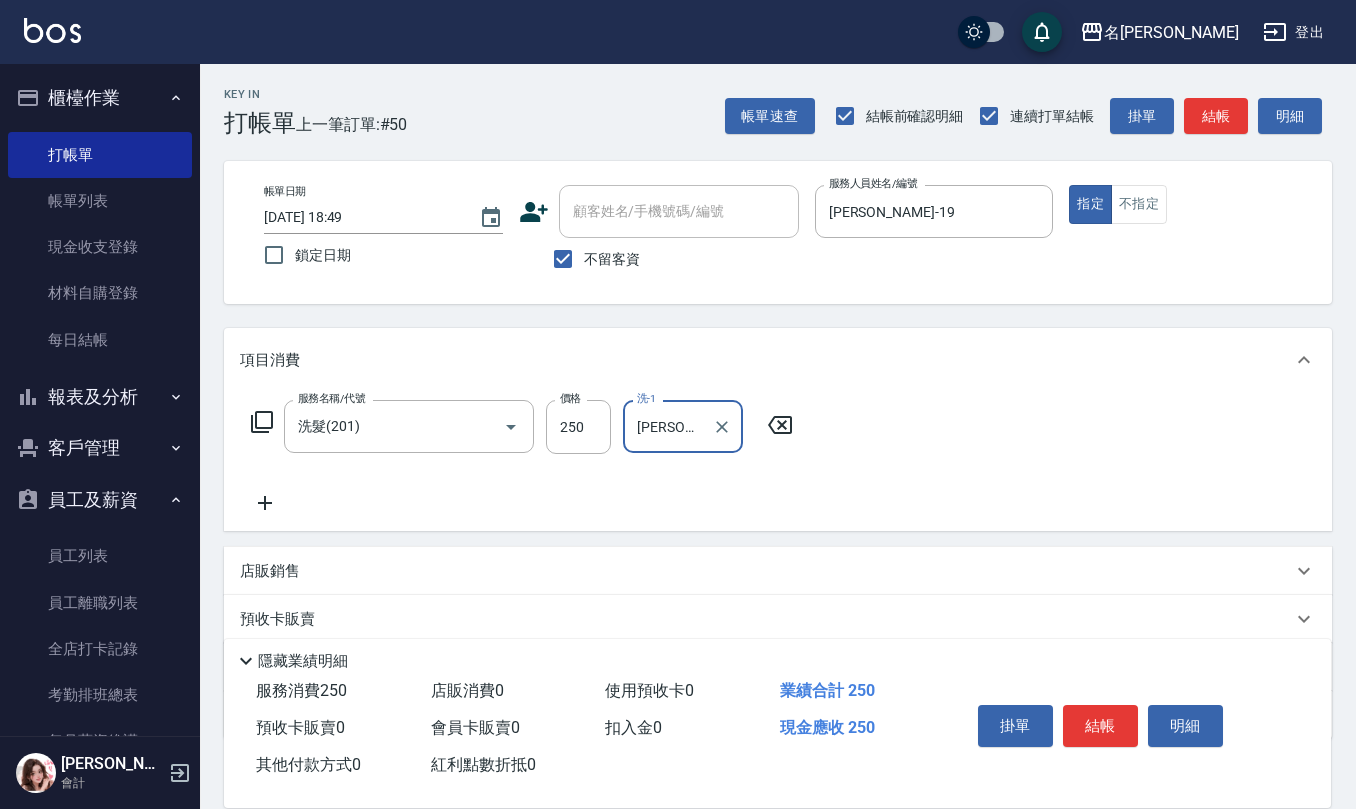 type on "[PERSON_NAME]-25" 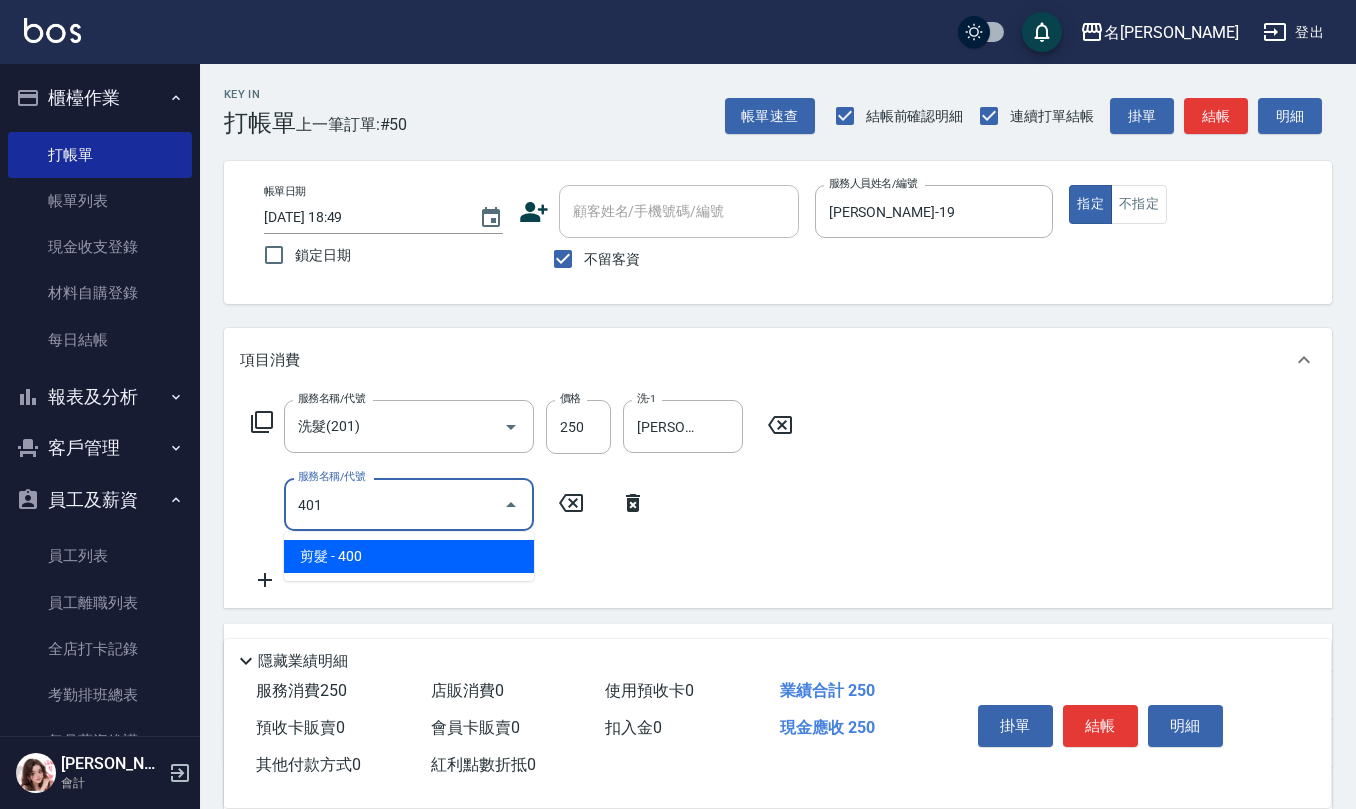 type on "剪髮(401)" 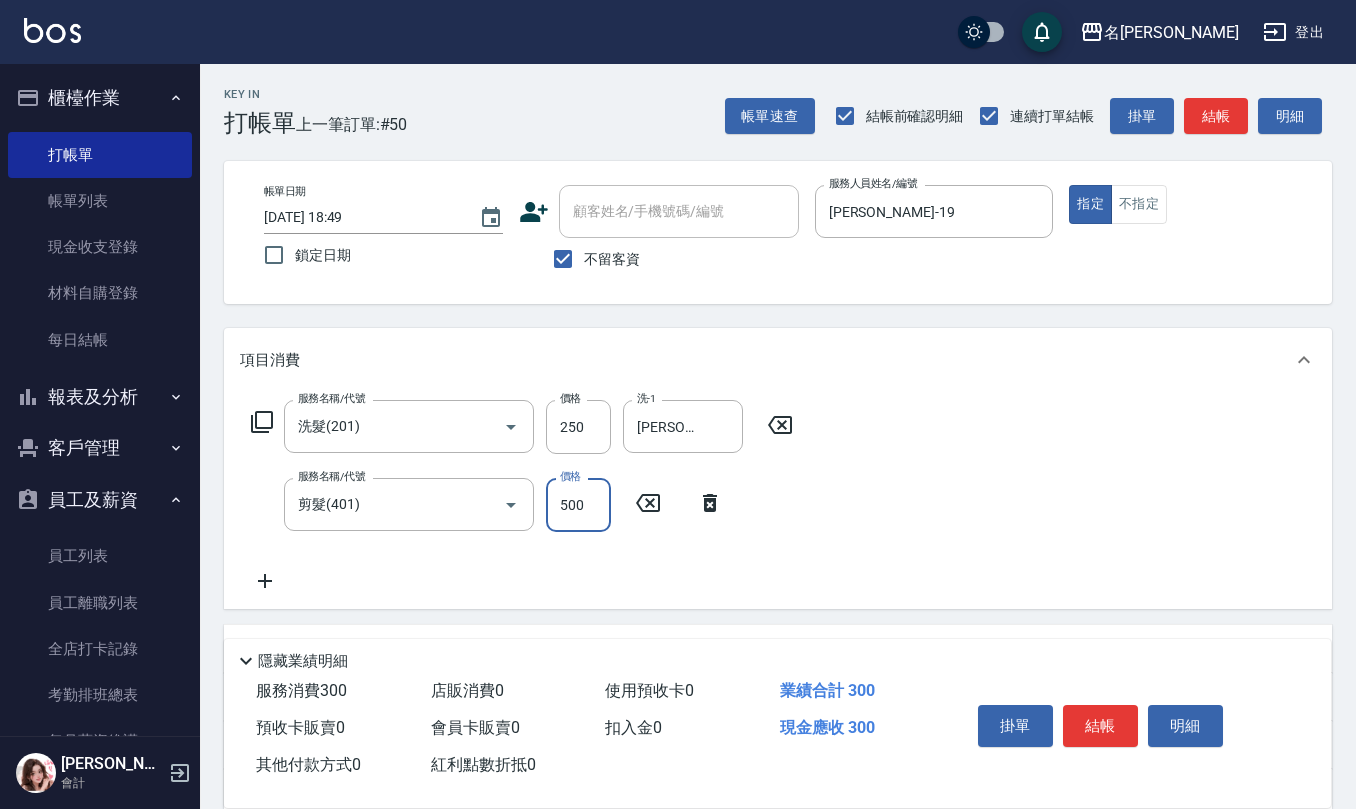 type on "500" 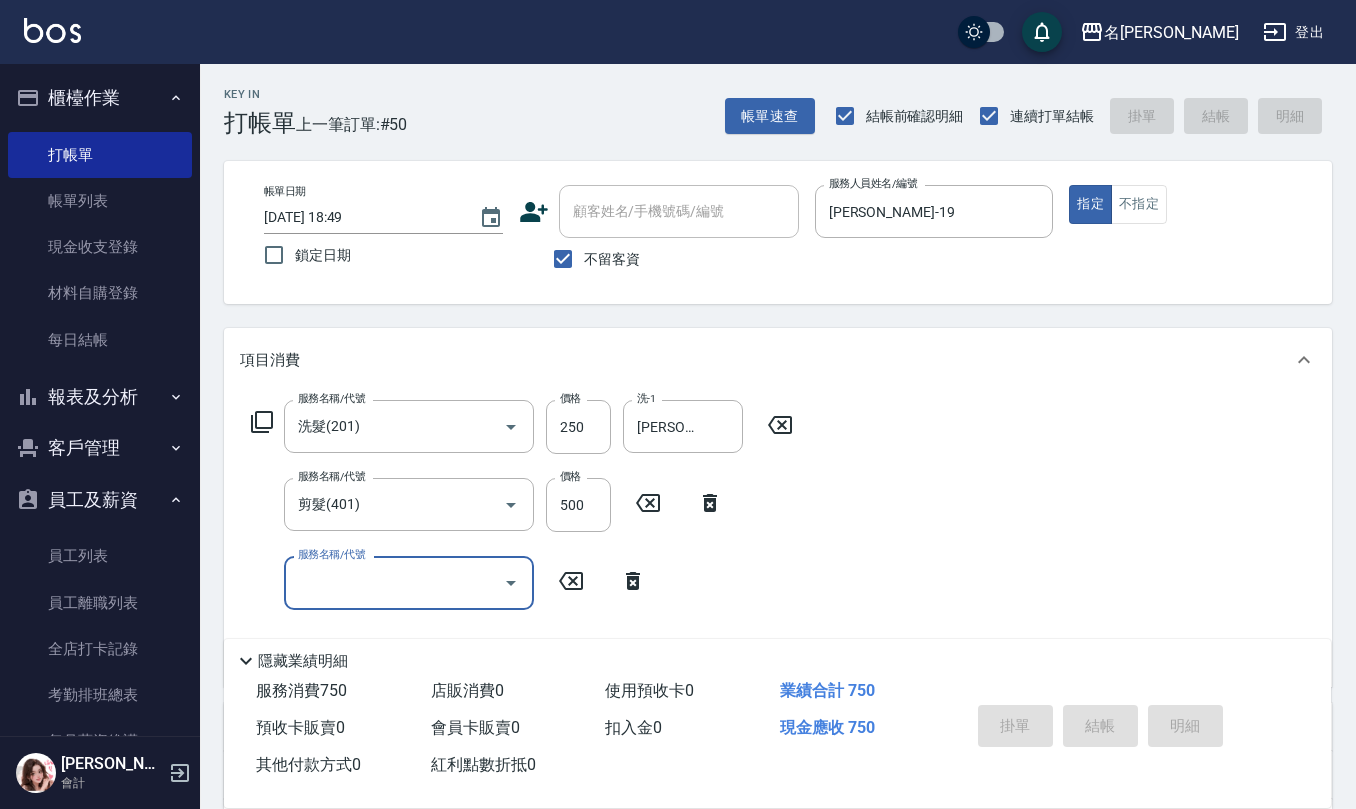 type 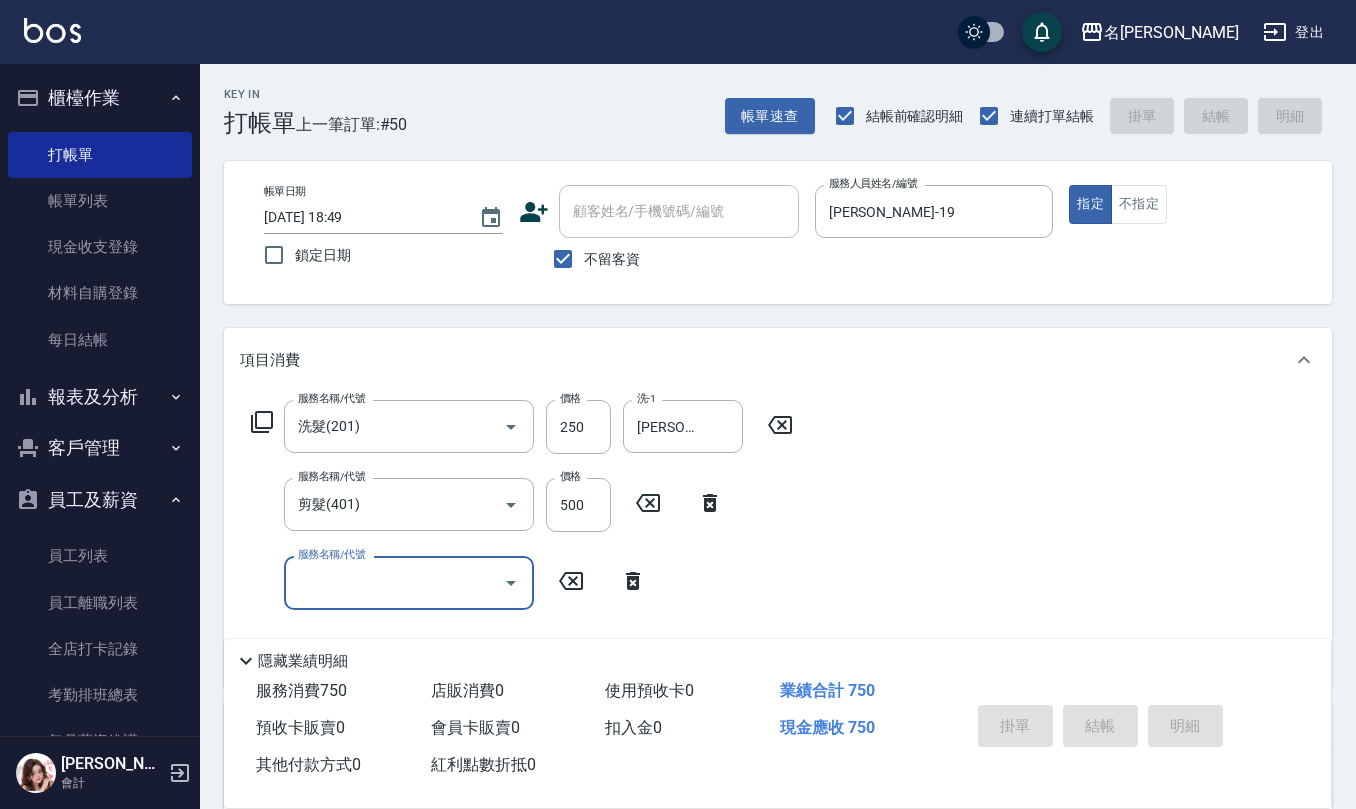 type 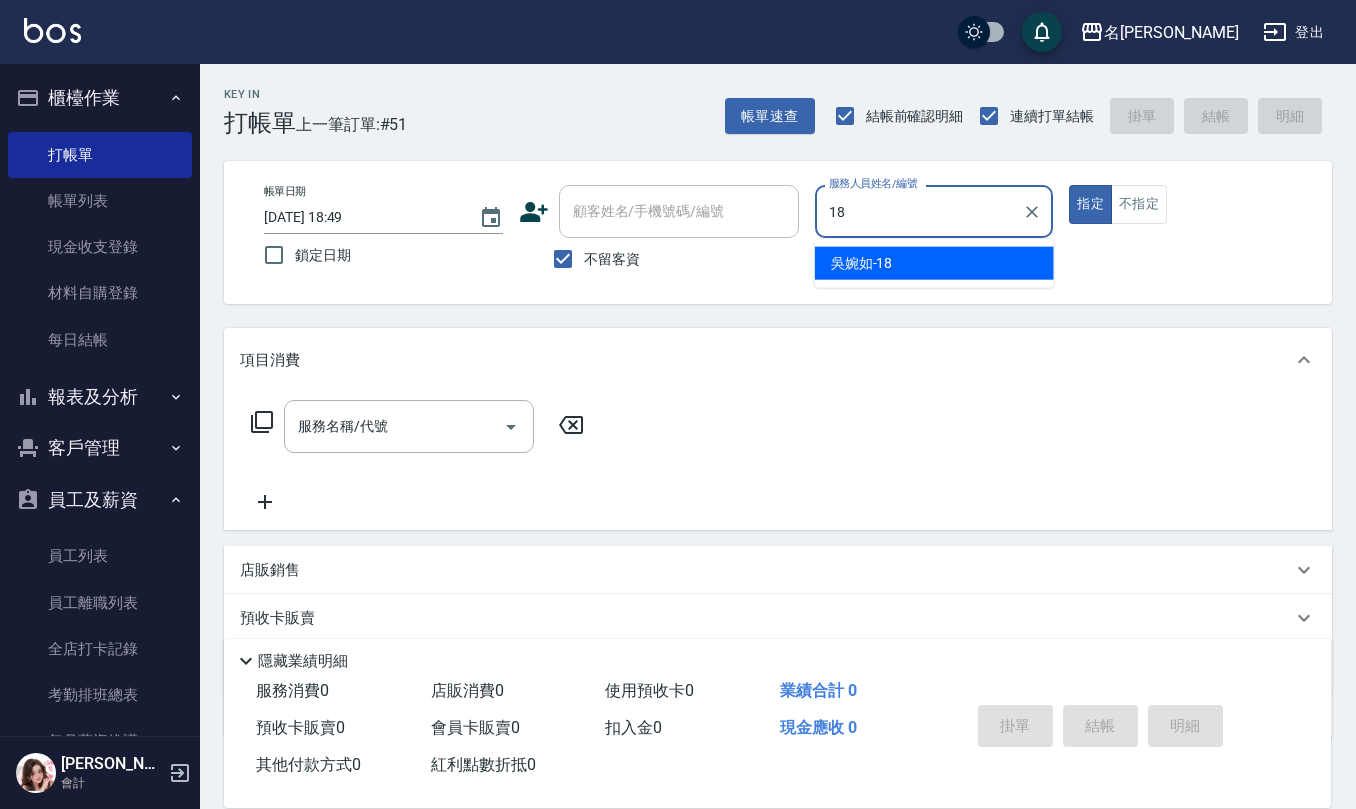 type on "[PERSON_NAME]-18" 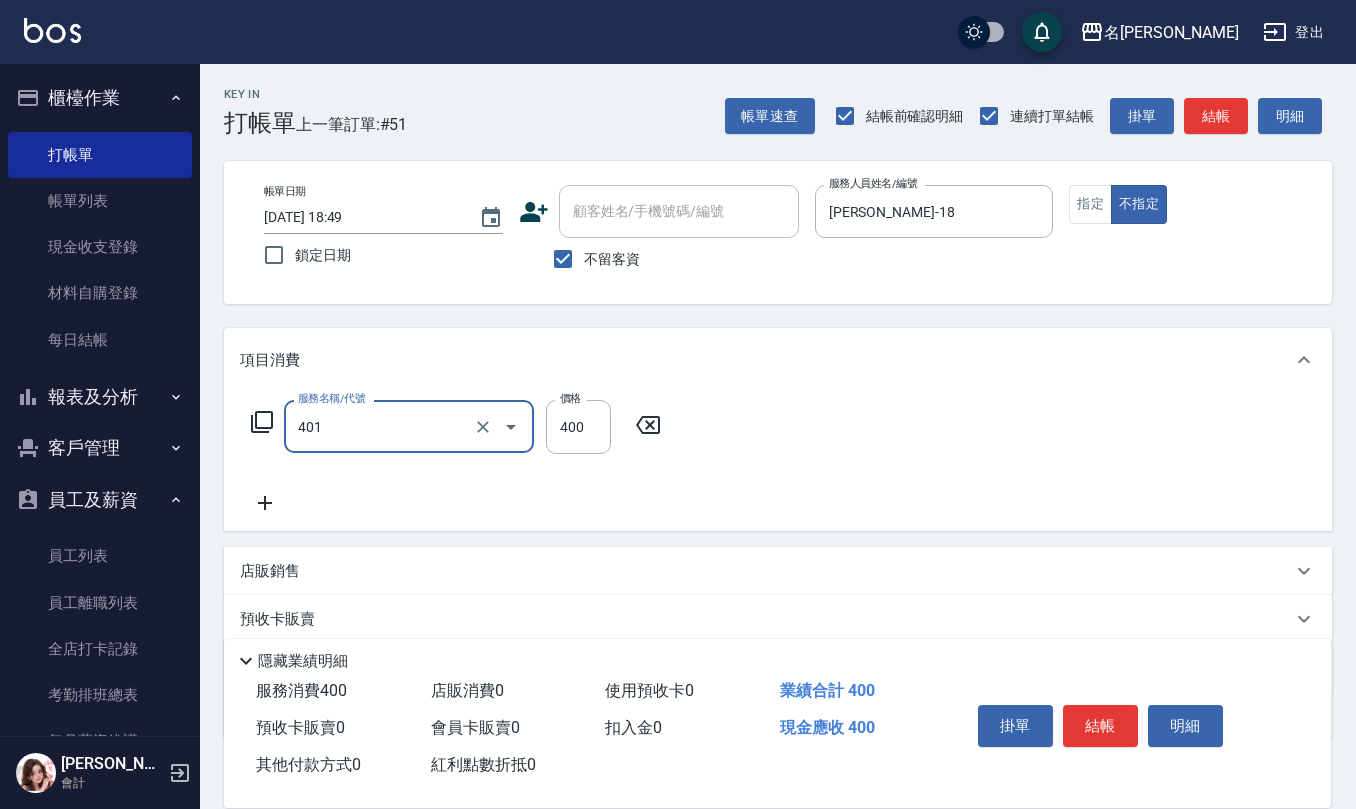 type on "剪髮(401)" 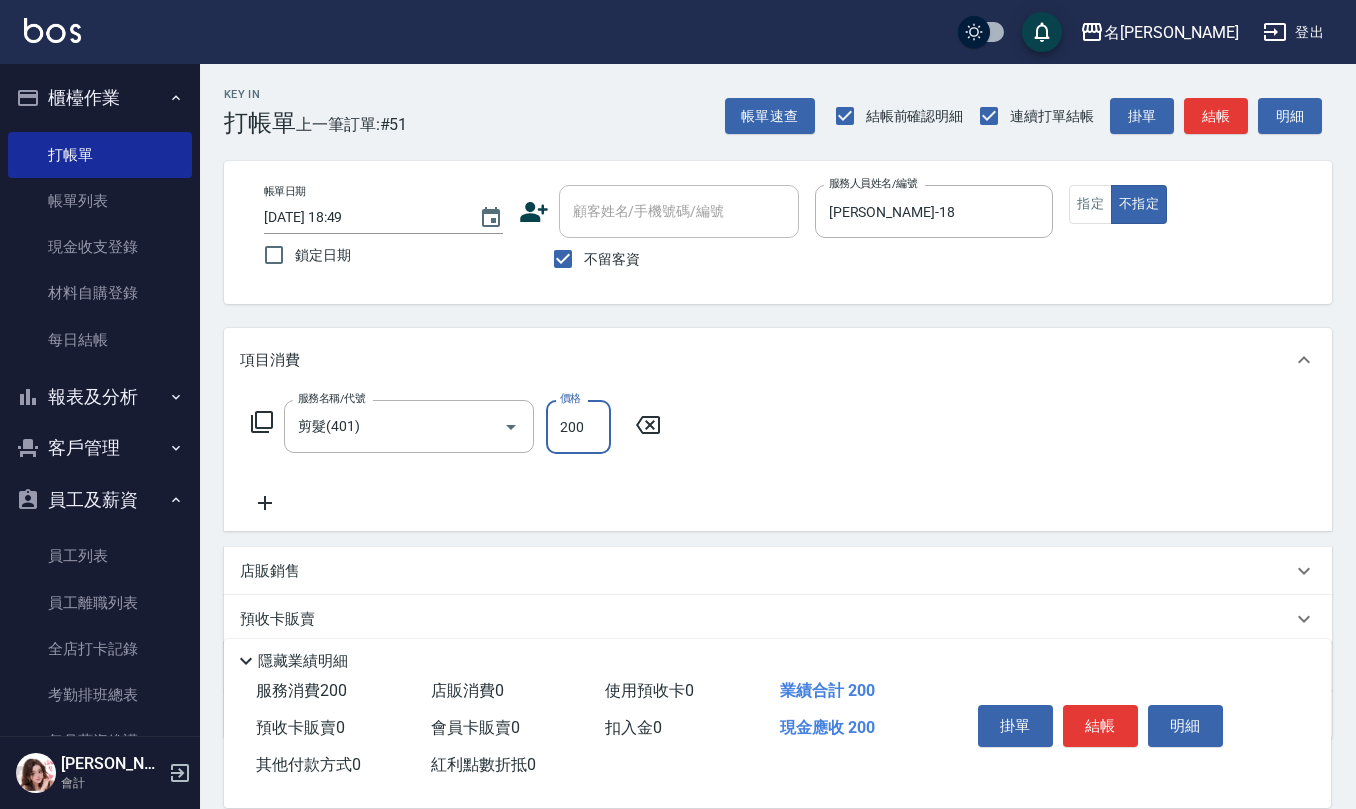type on "200" 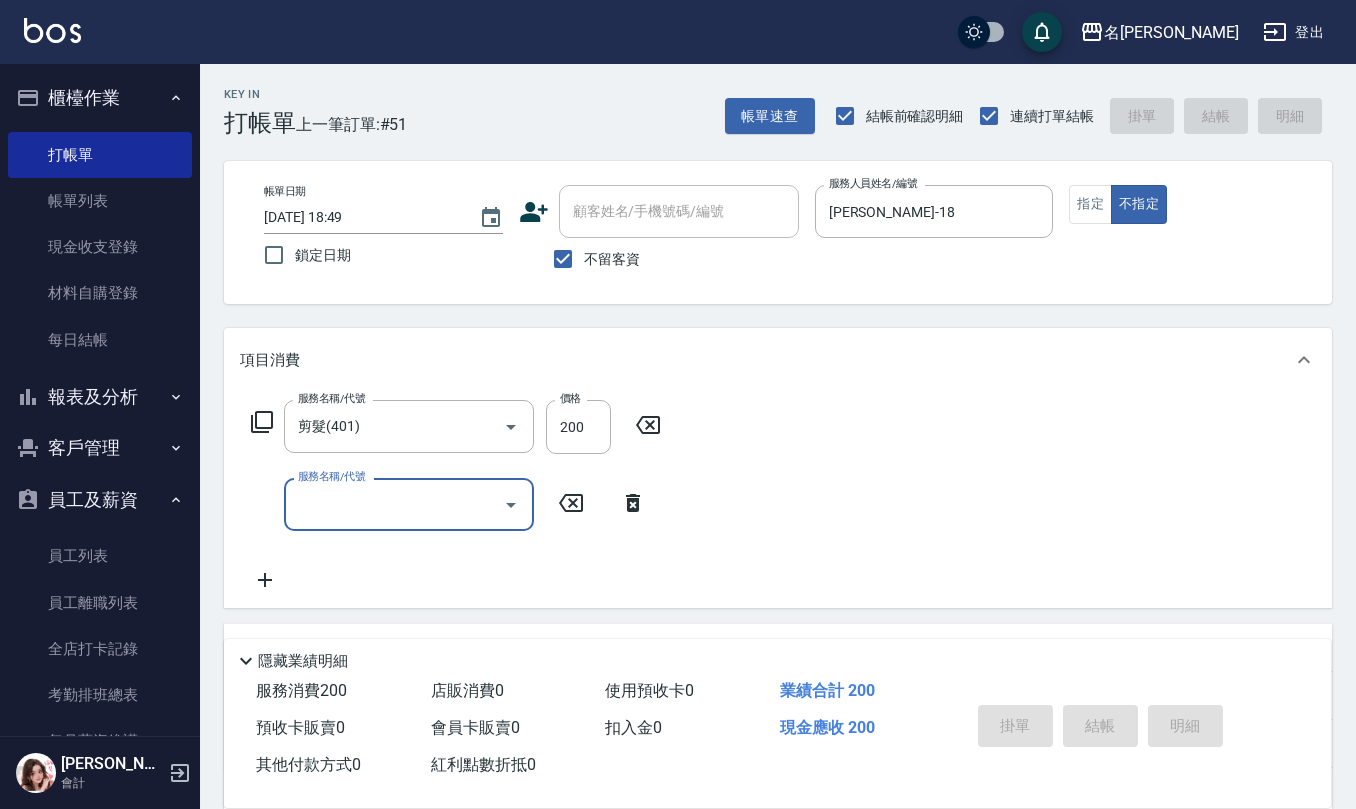type 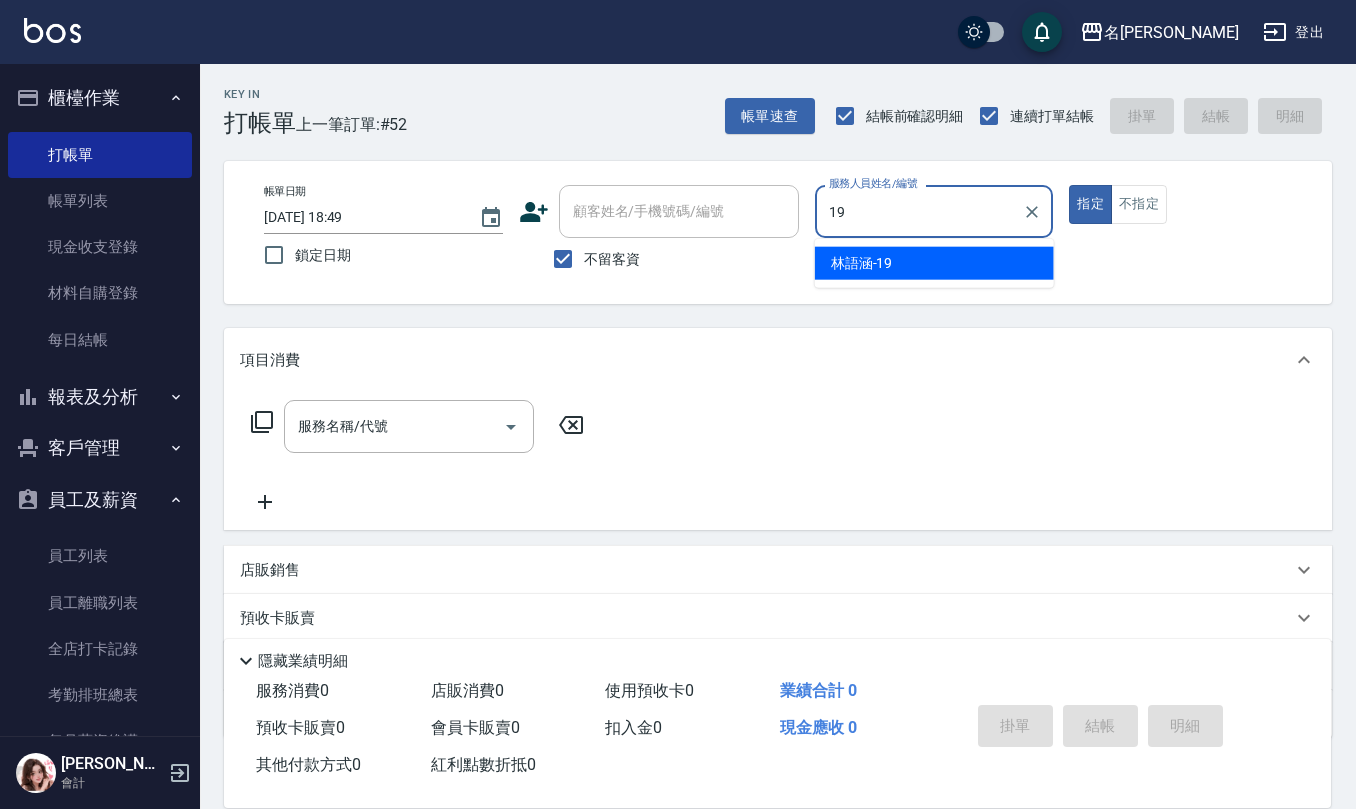 type on "[PERSON_NAME]-19" 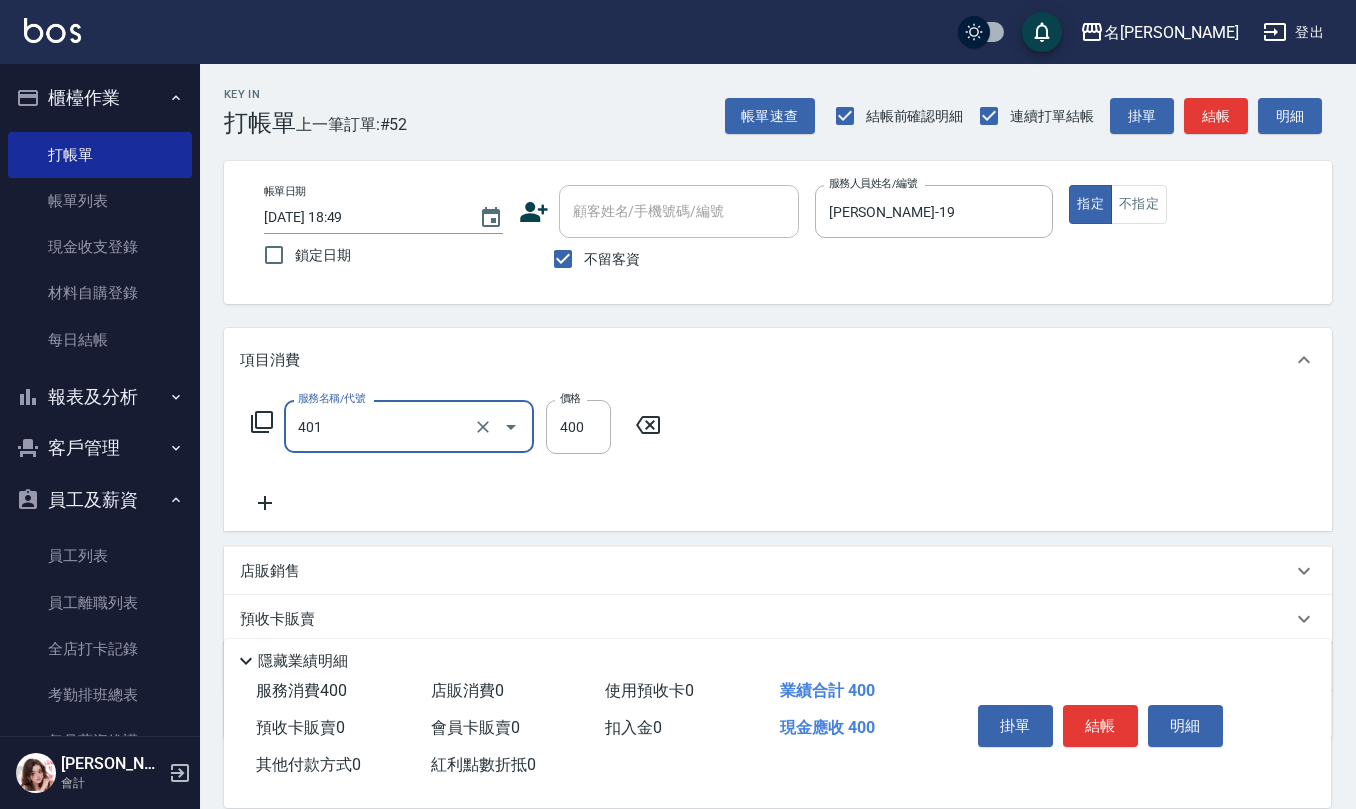 type on "剪髮(401)" 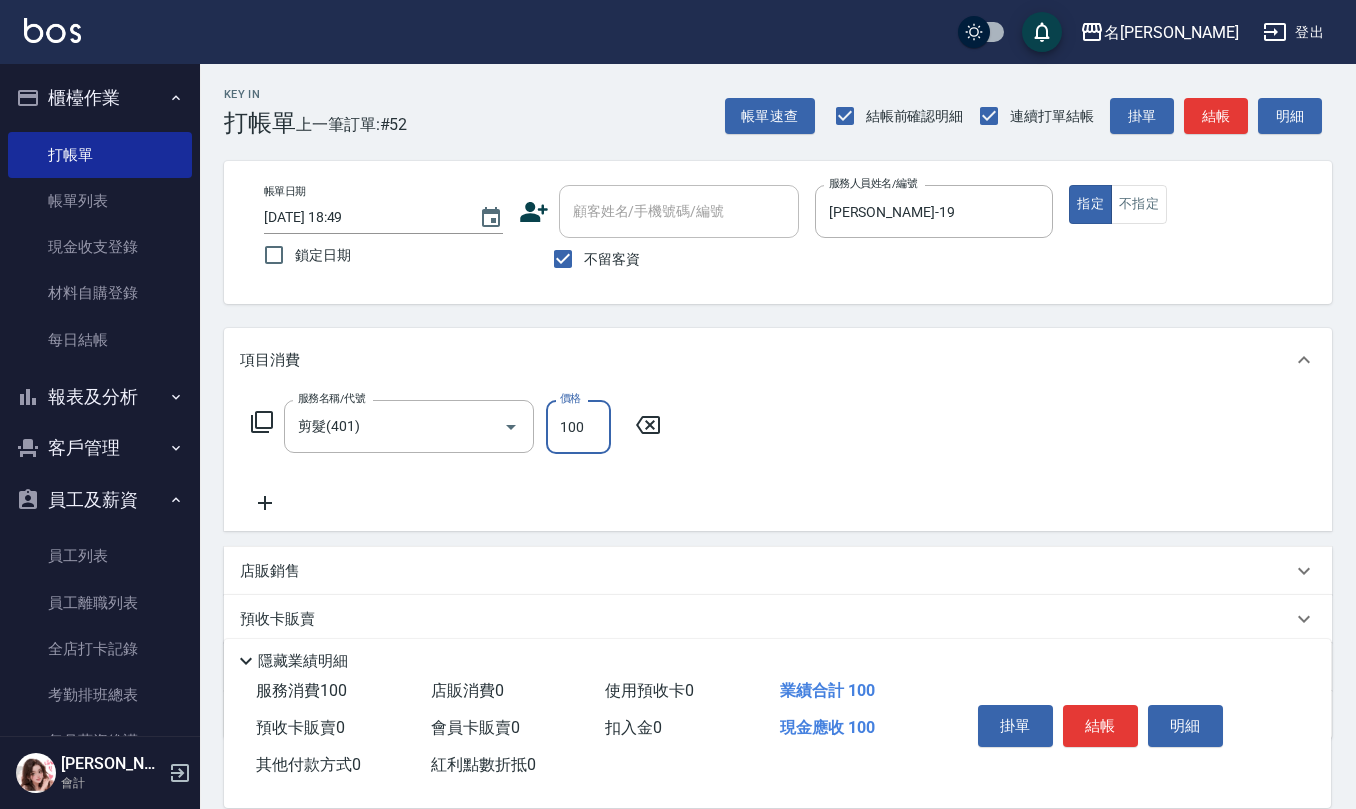 type on "100" 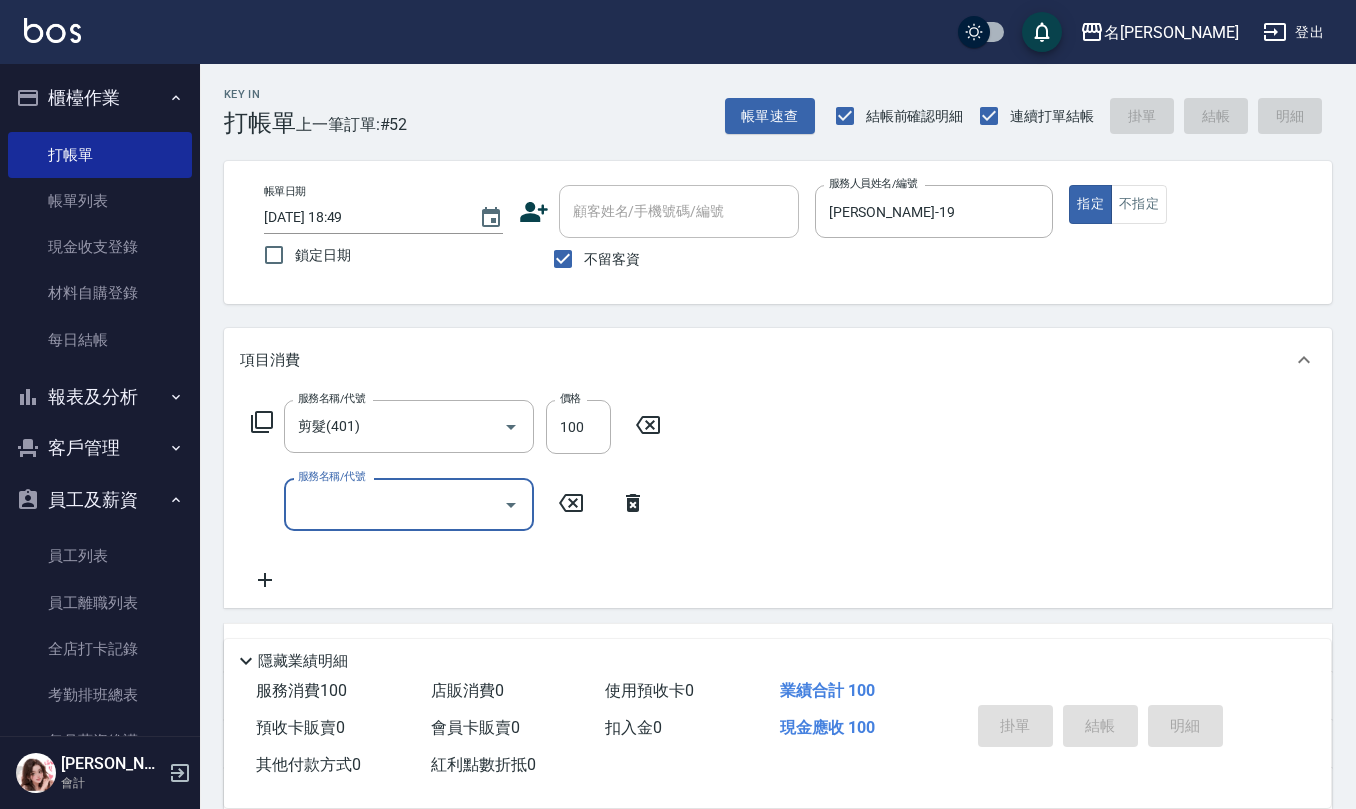 type 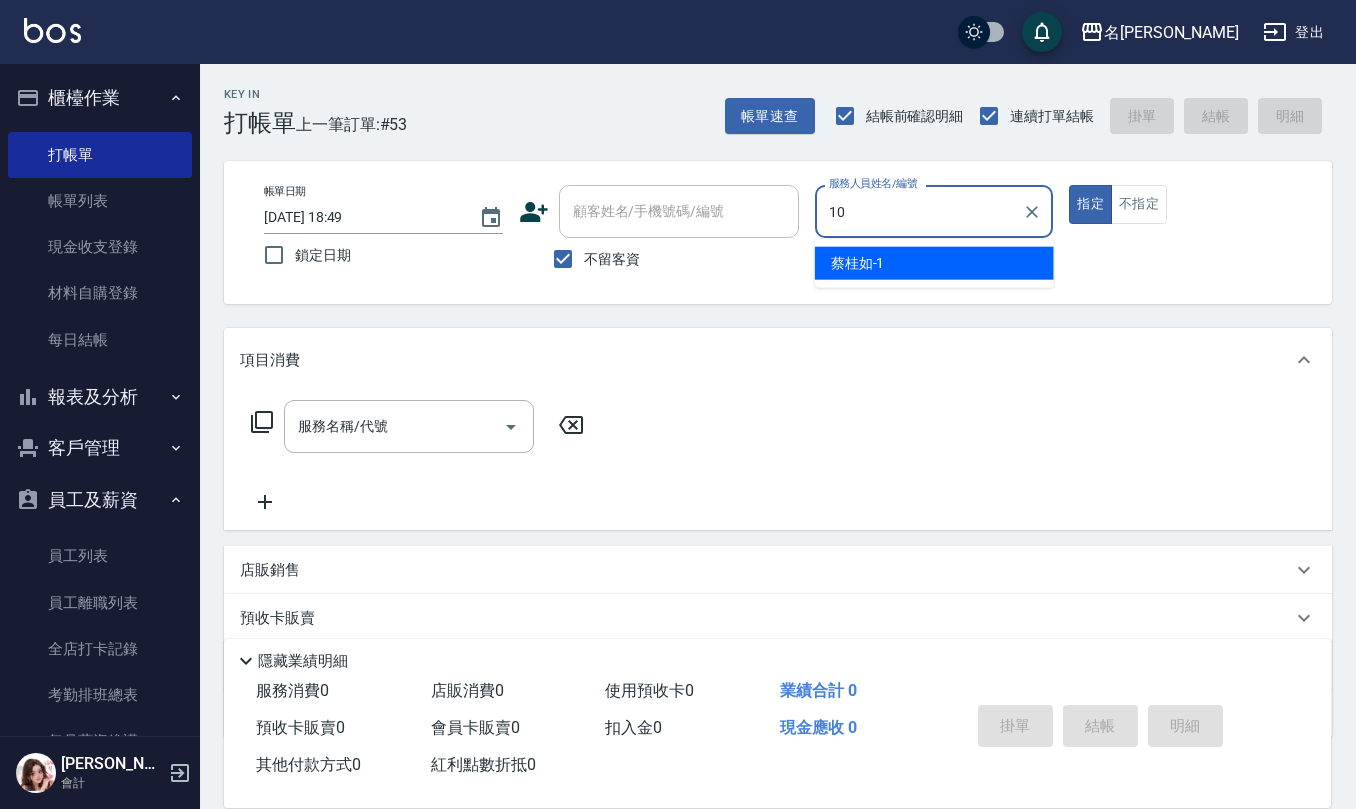 type on "[PERSON_NAME]-10" 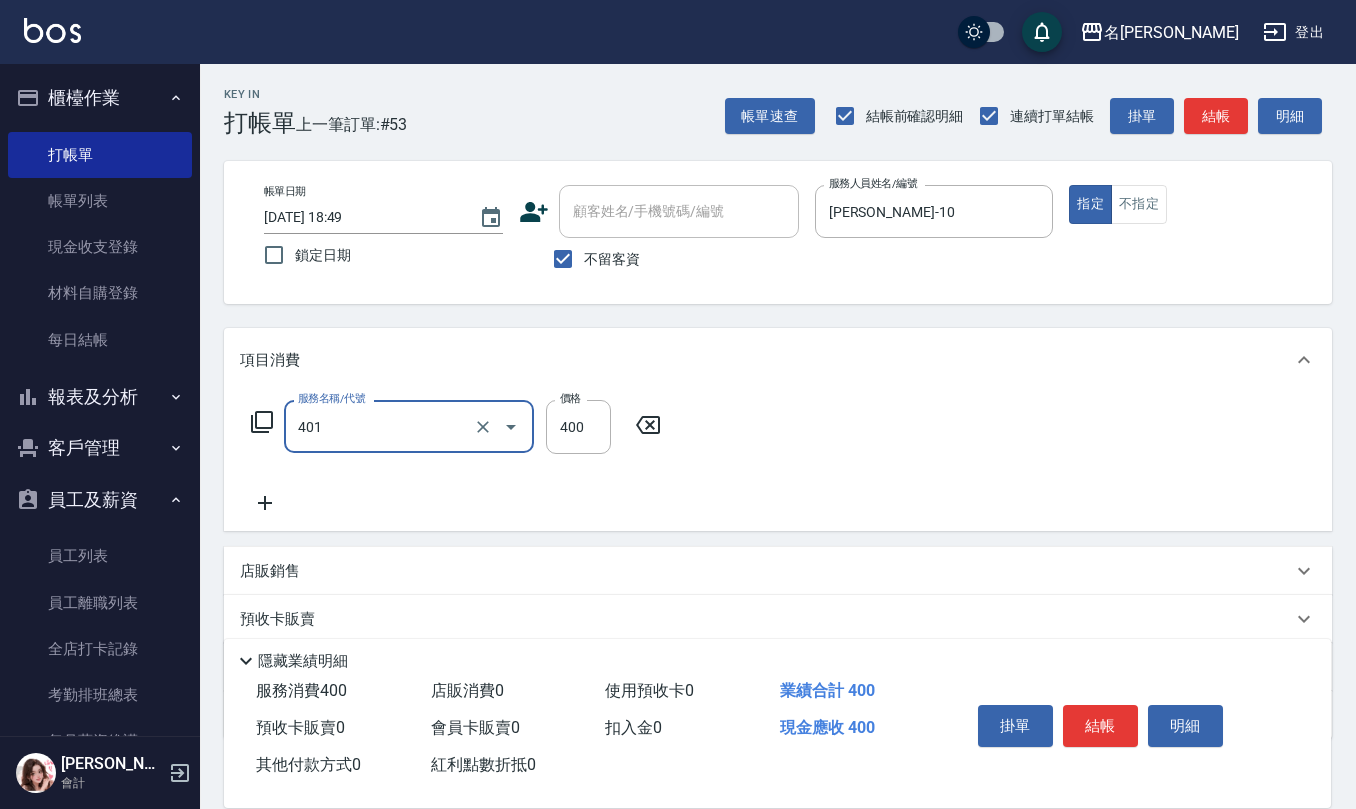 type on "剪髮(401)" 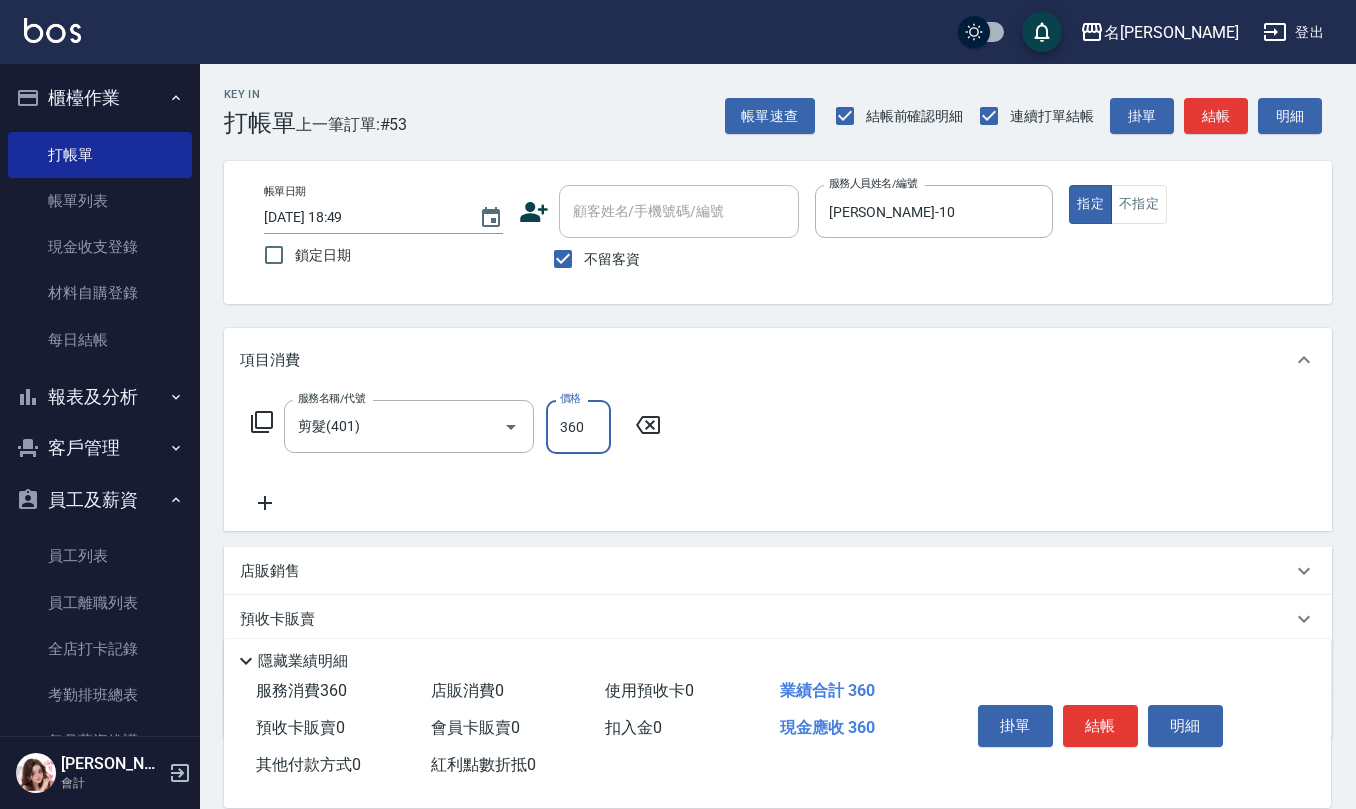 type on "360" 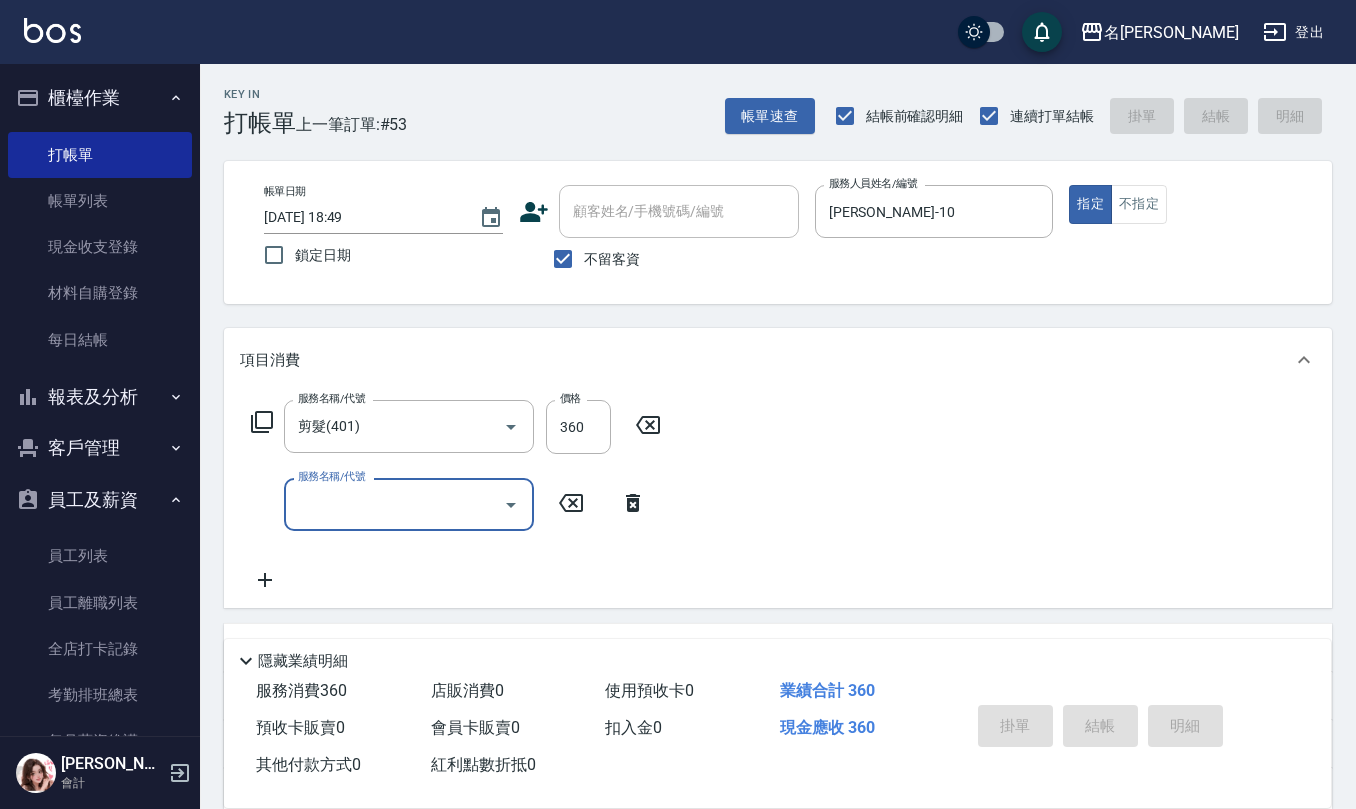 type 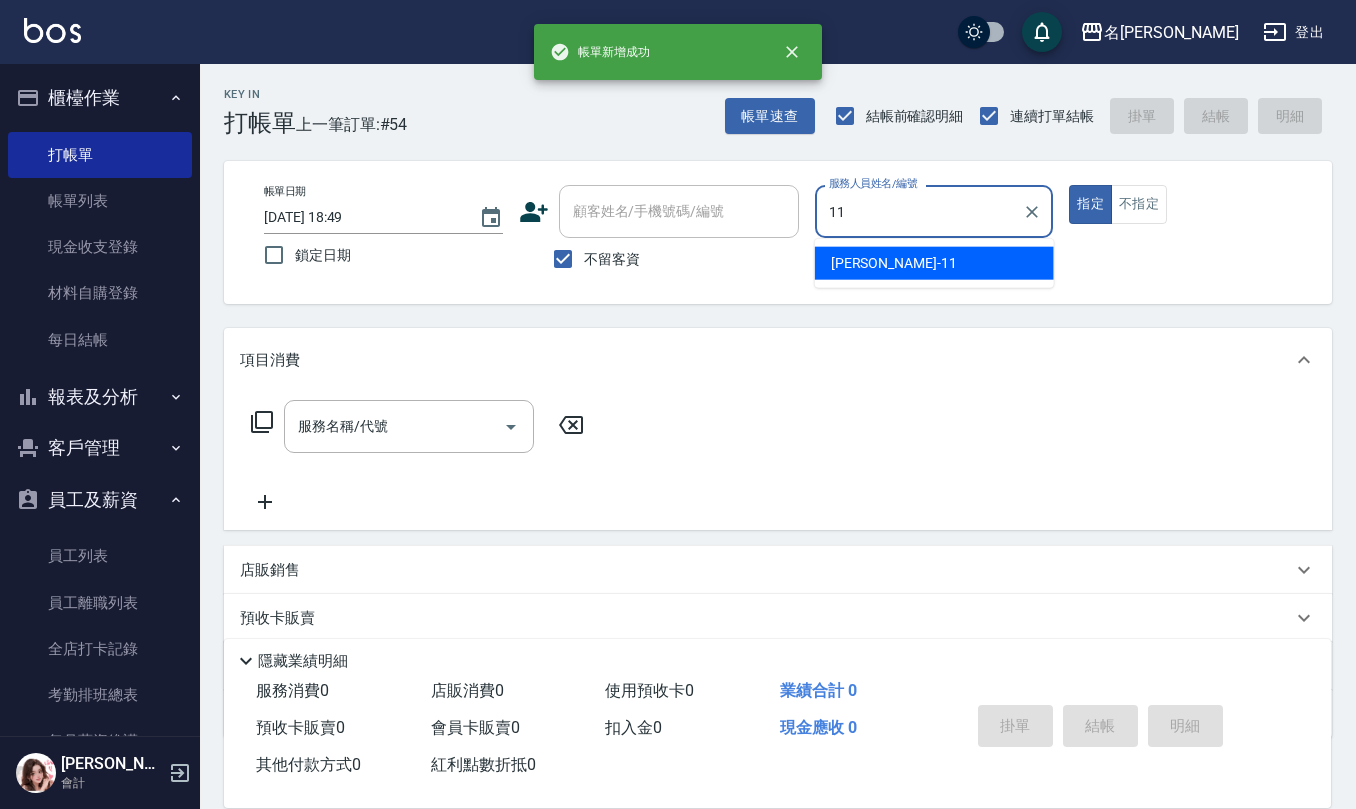type on "[PERSON_NAME]橙-11" 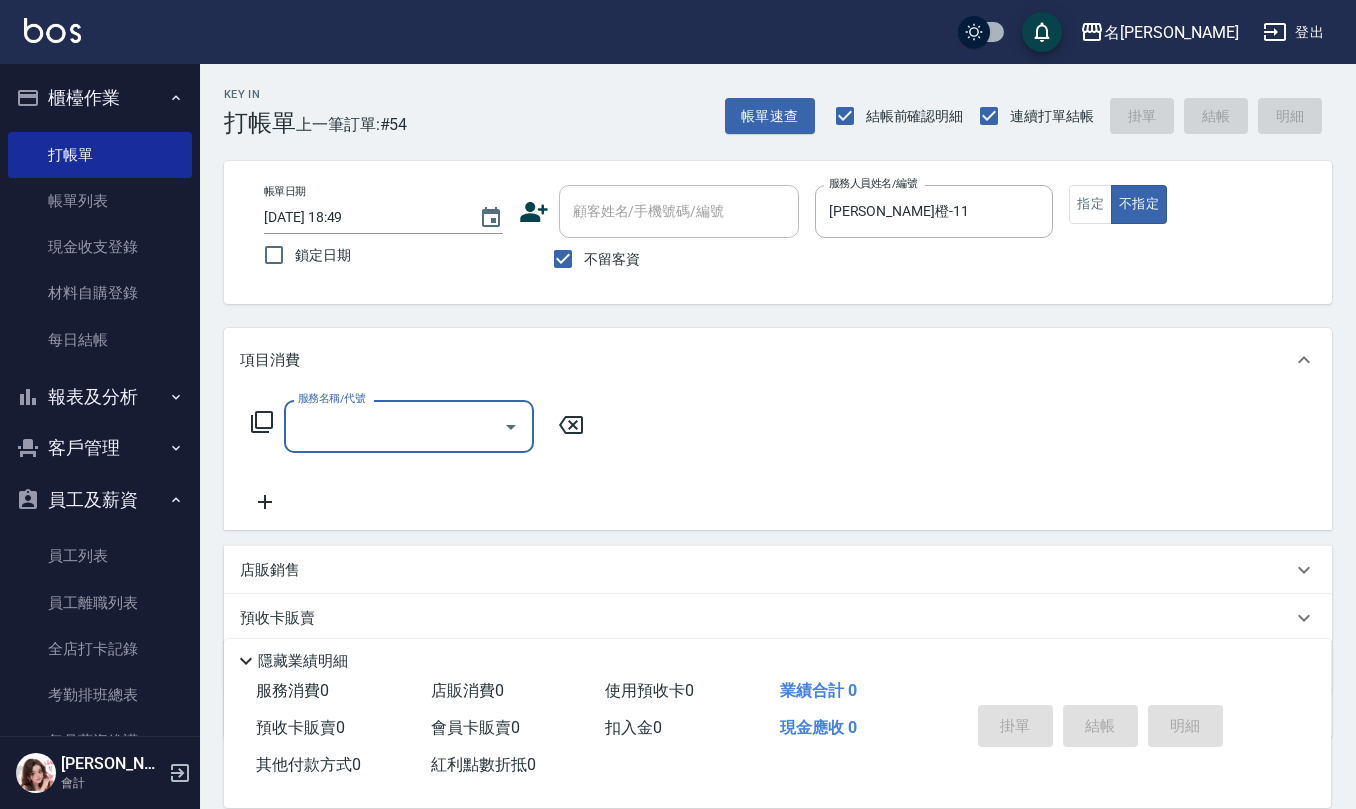 type on "2" 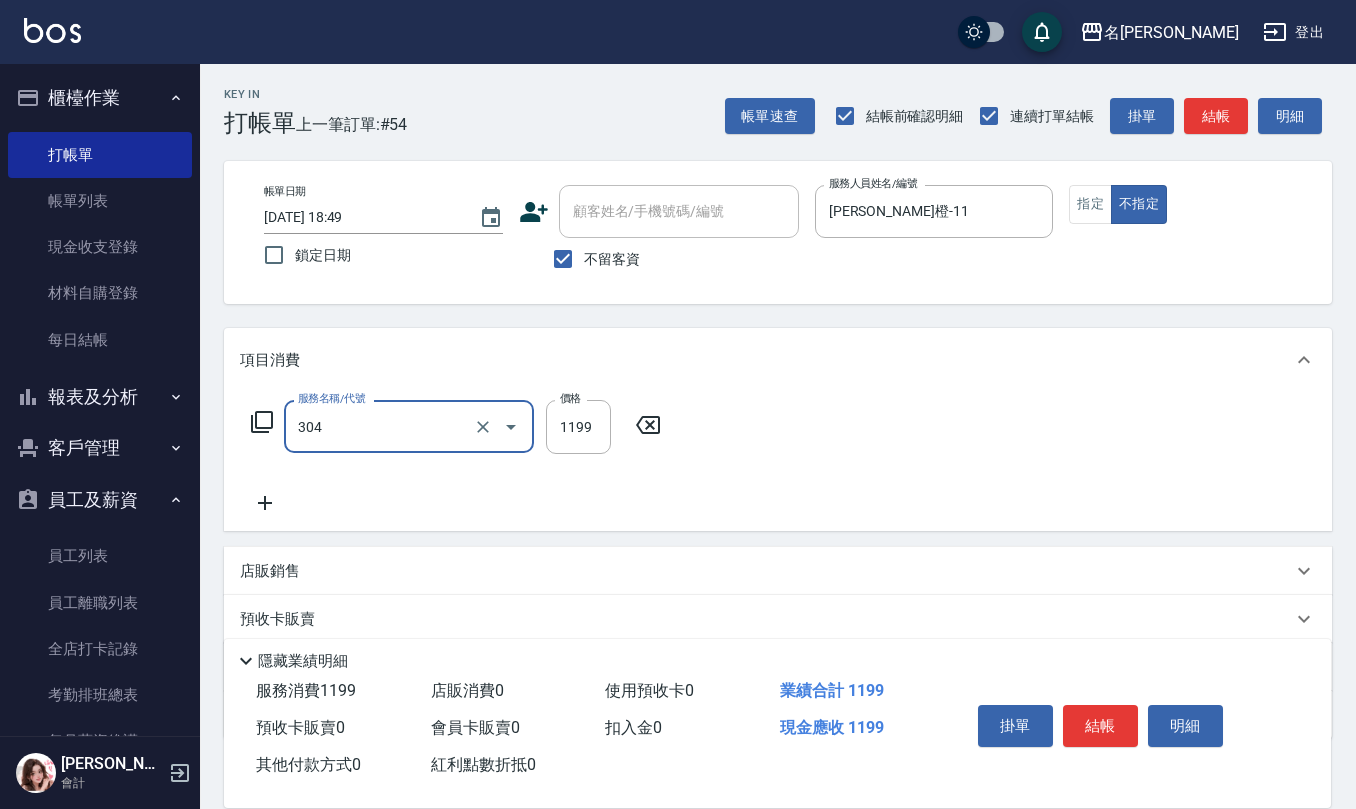 type on "離子燙(特價)(304)" 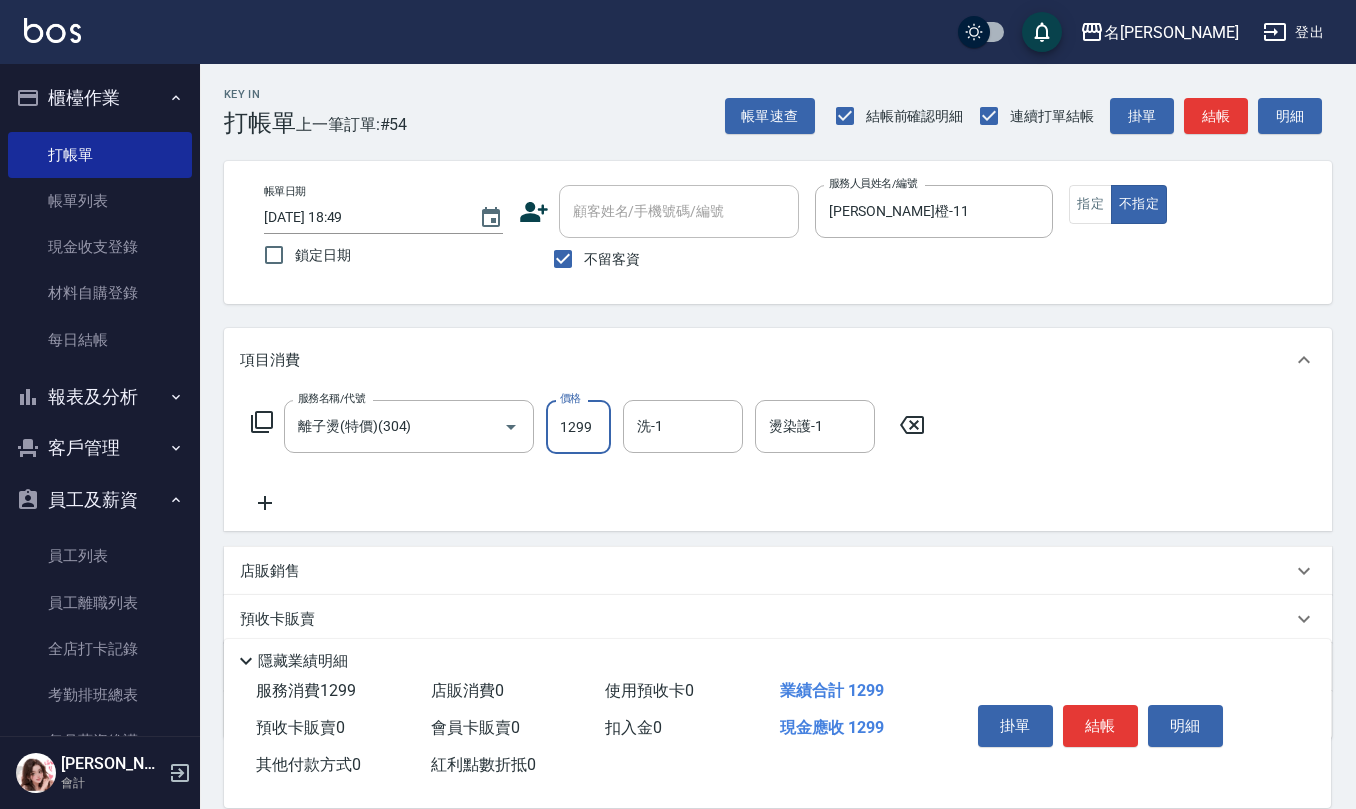 type on "1299" 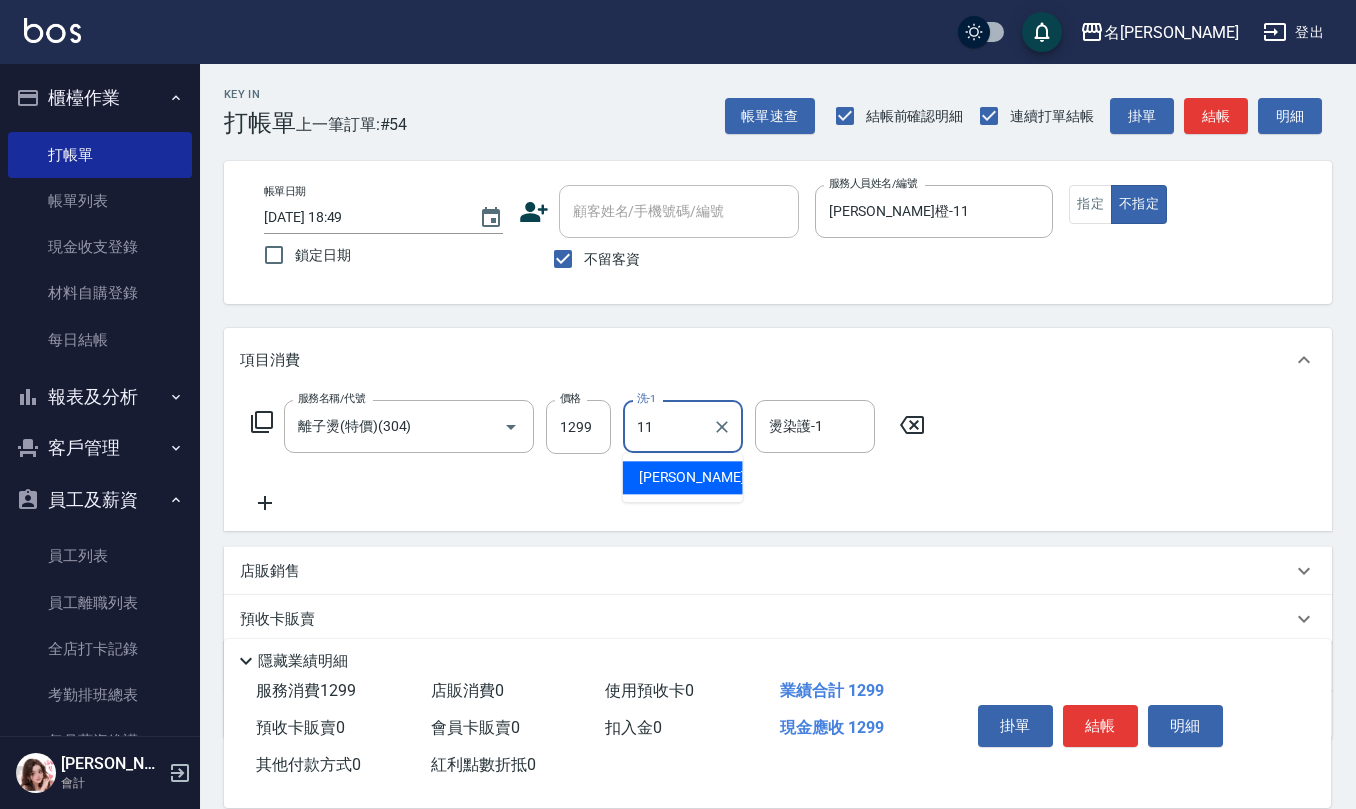 type on "[PERSON_NAME]橙-11" 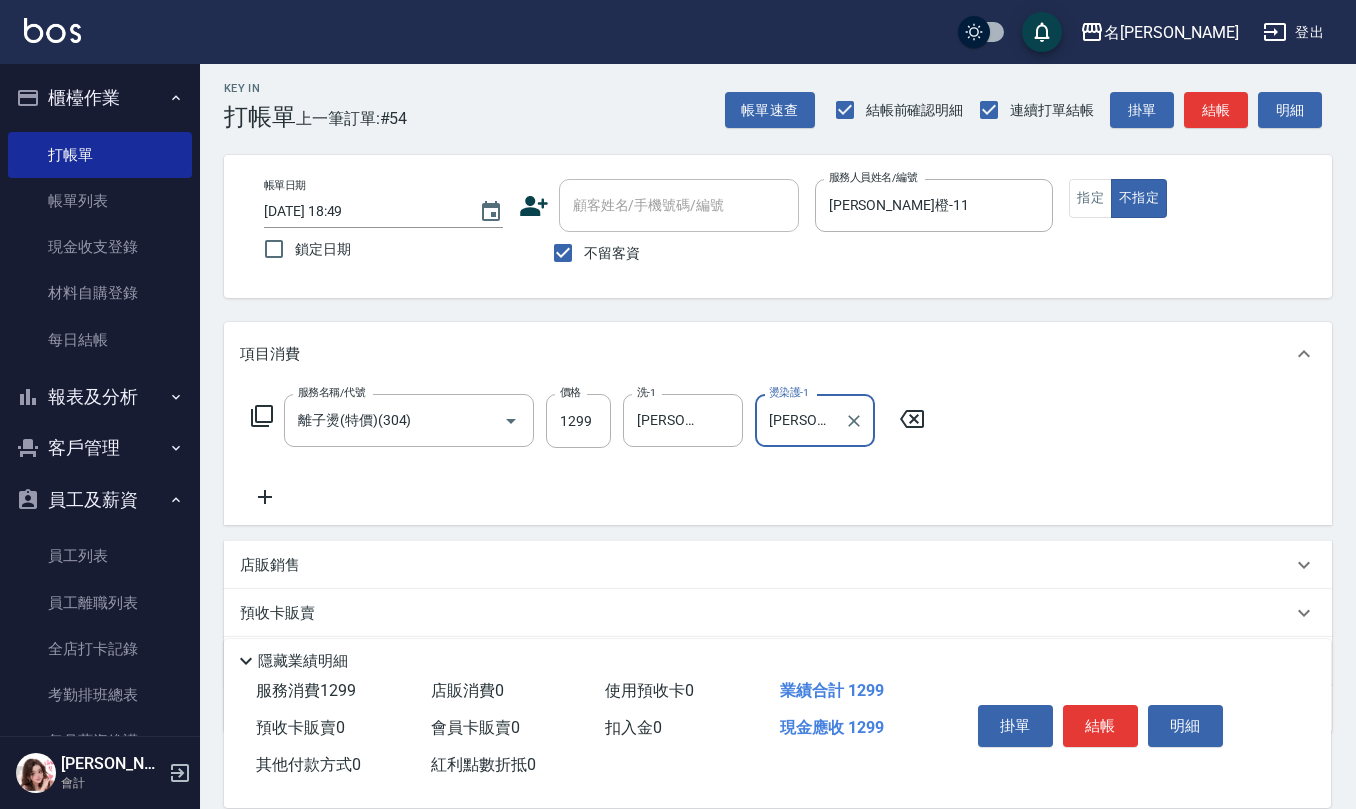 scroll, scrollTop: 0, scrollLeft: 0, axis: both 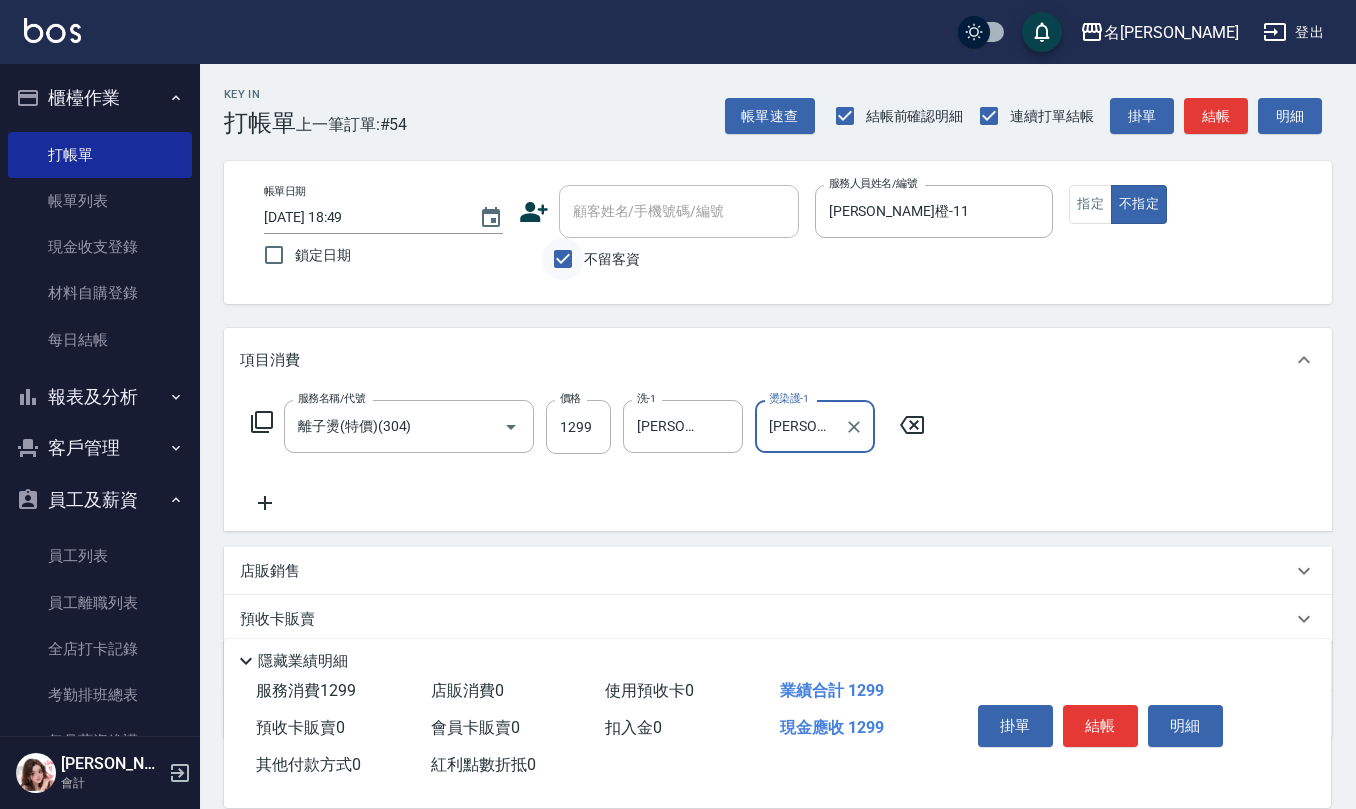 type on "[PERSON_NAME]橙-11" 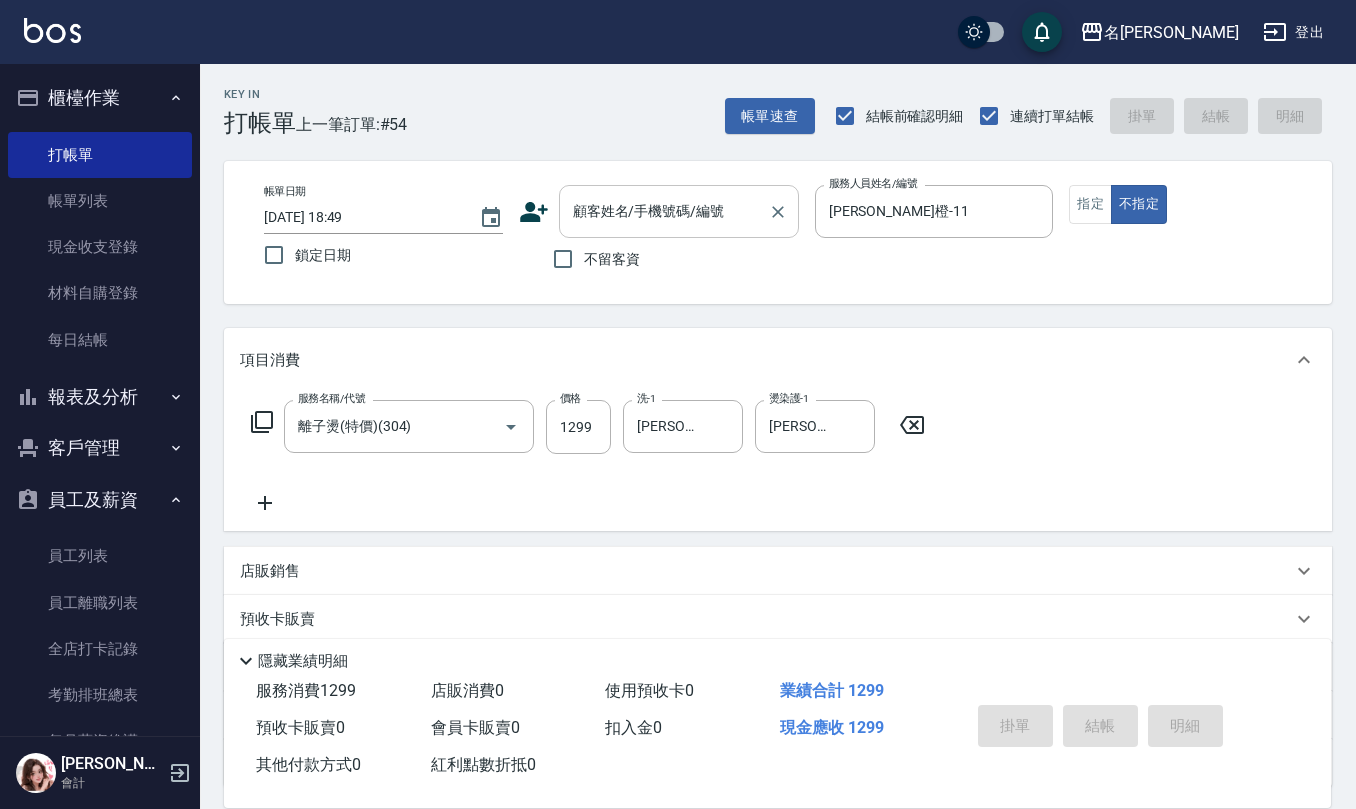 click on "顧客姓名/手機號碼/編號" at bounding box center (664, 211) 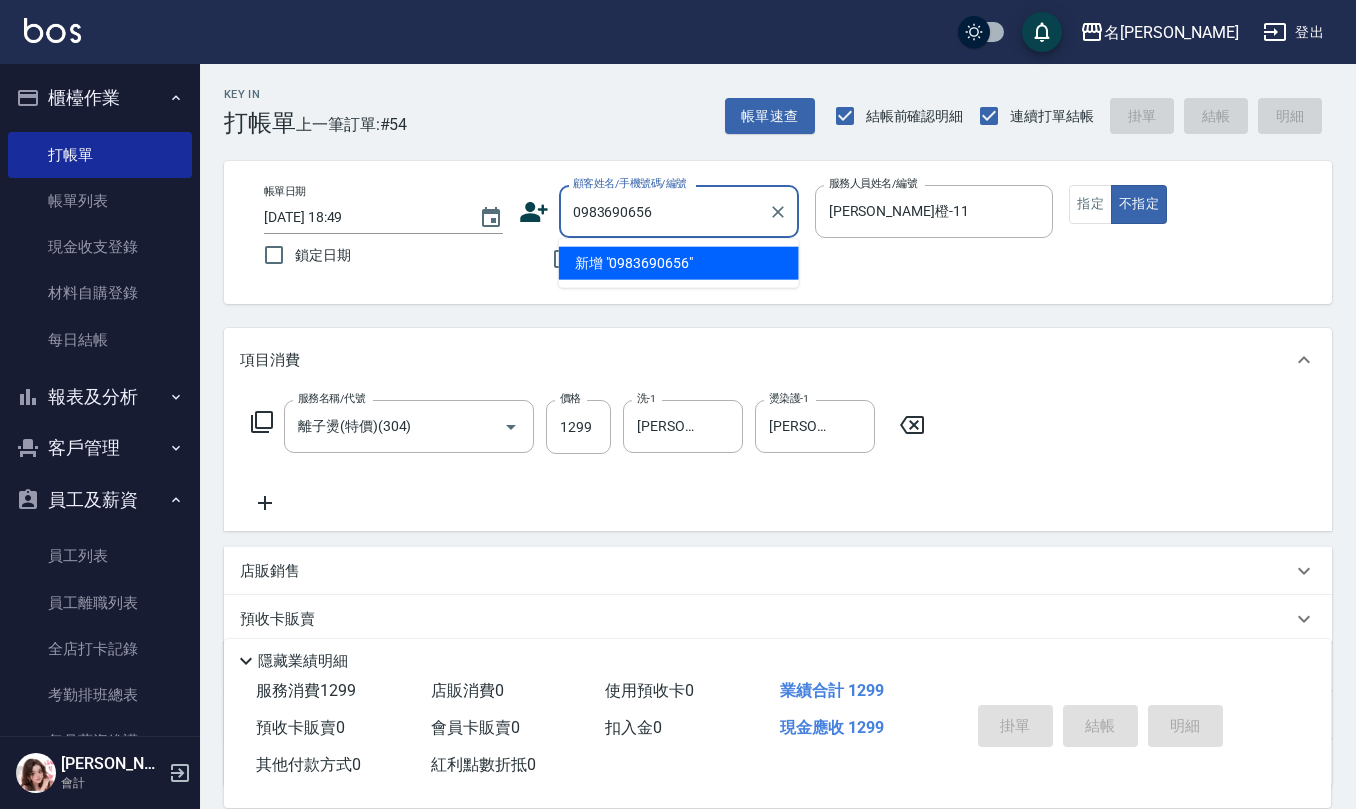 drag, startPoint x: 692, startPoint y: 216, endPoint x: 429, endPoint y: 214, distance: 263.0076 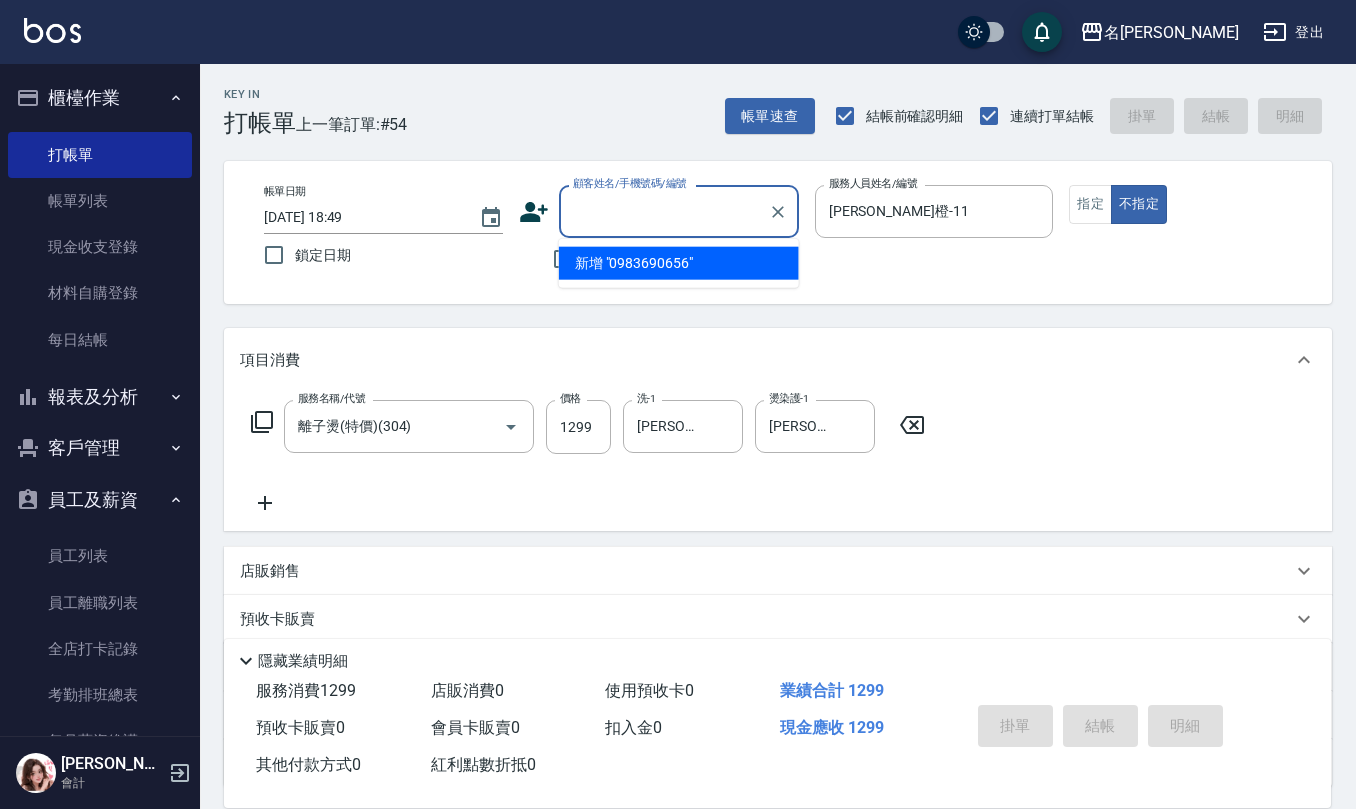 click 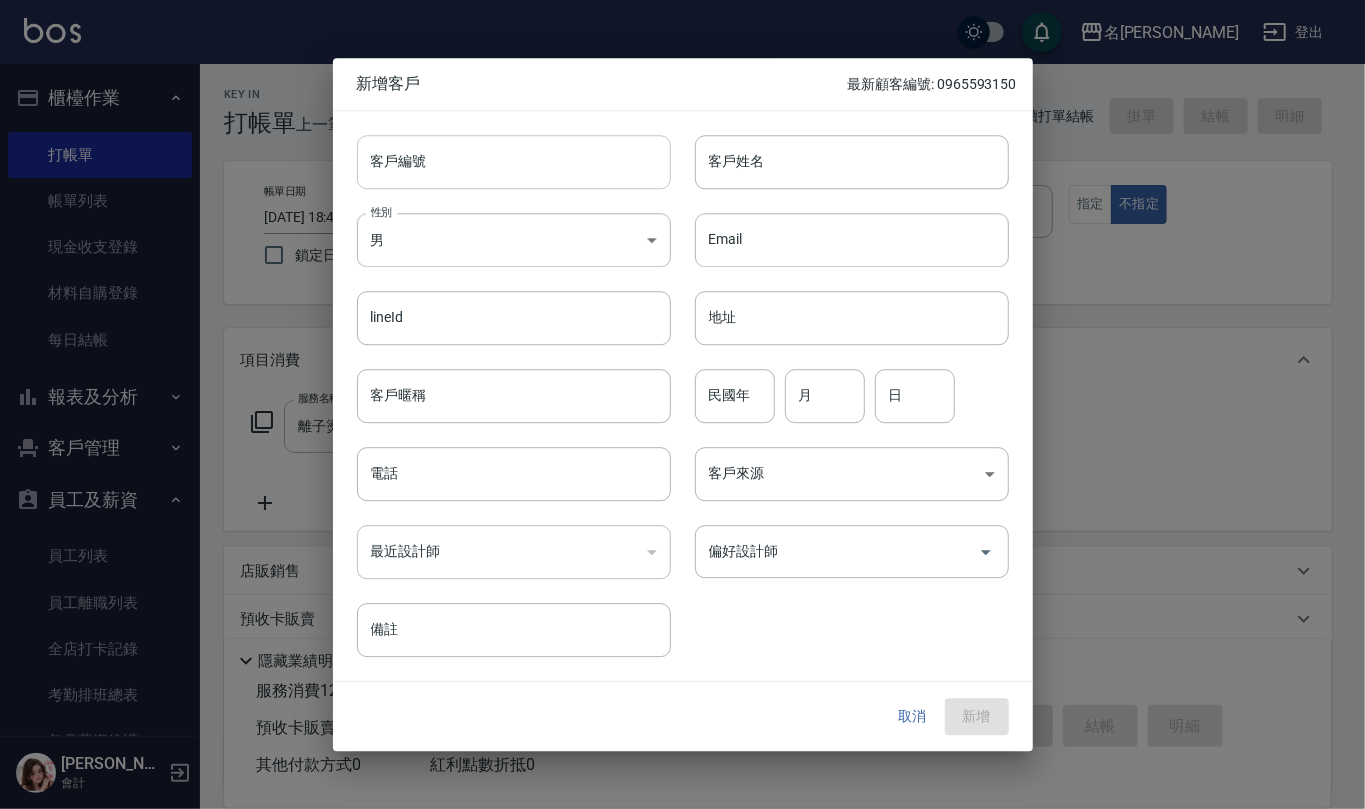 click on "客戶編號" at bounding box center (514, 162) 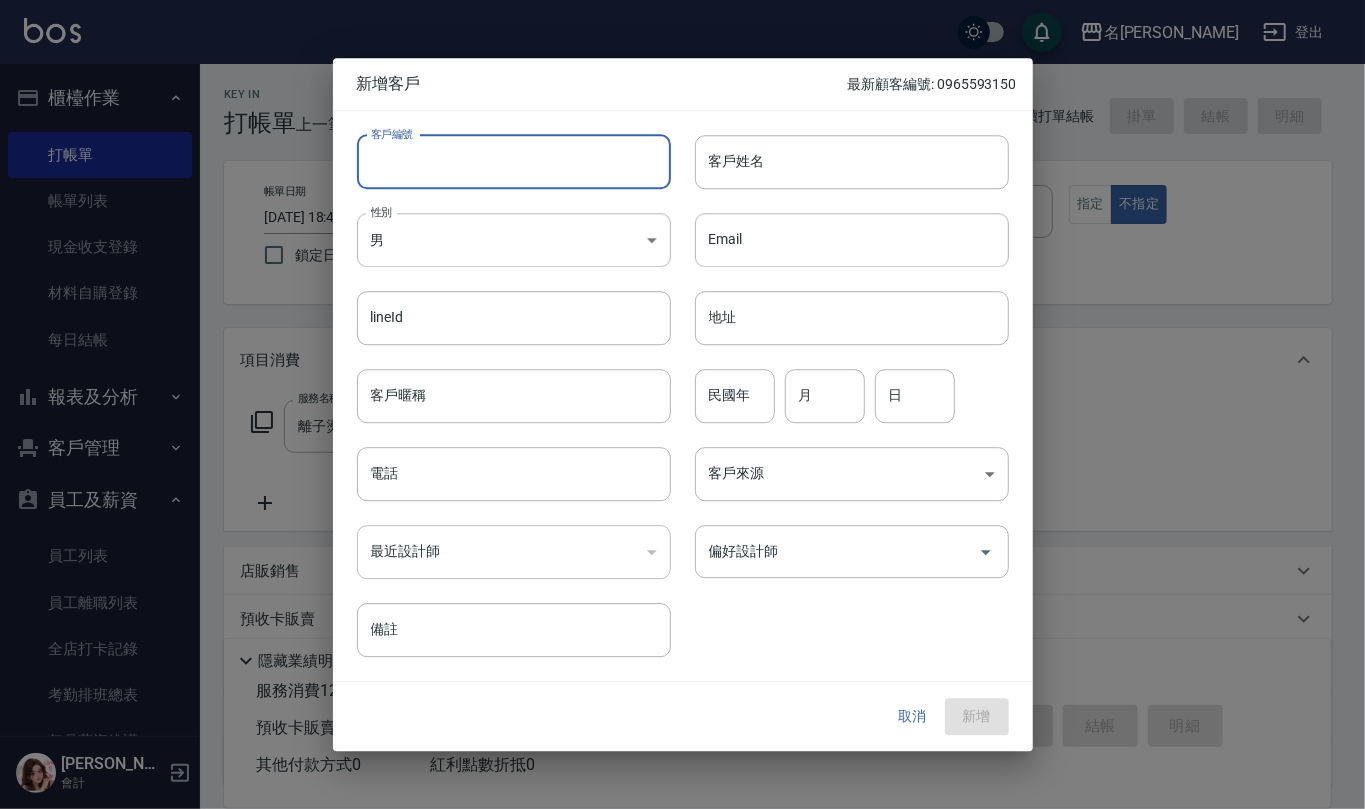 paste on "0983690656" 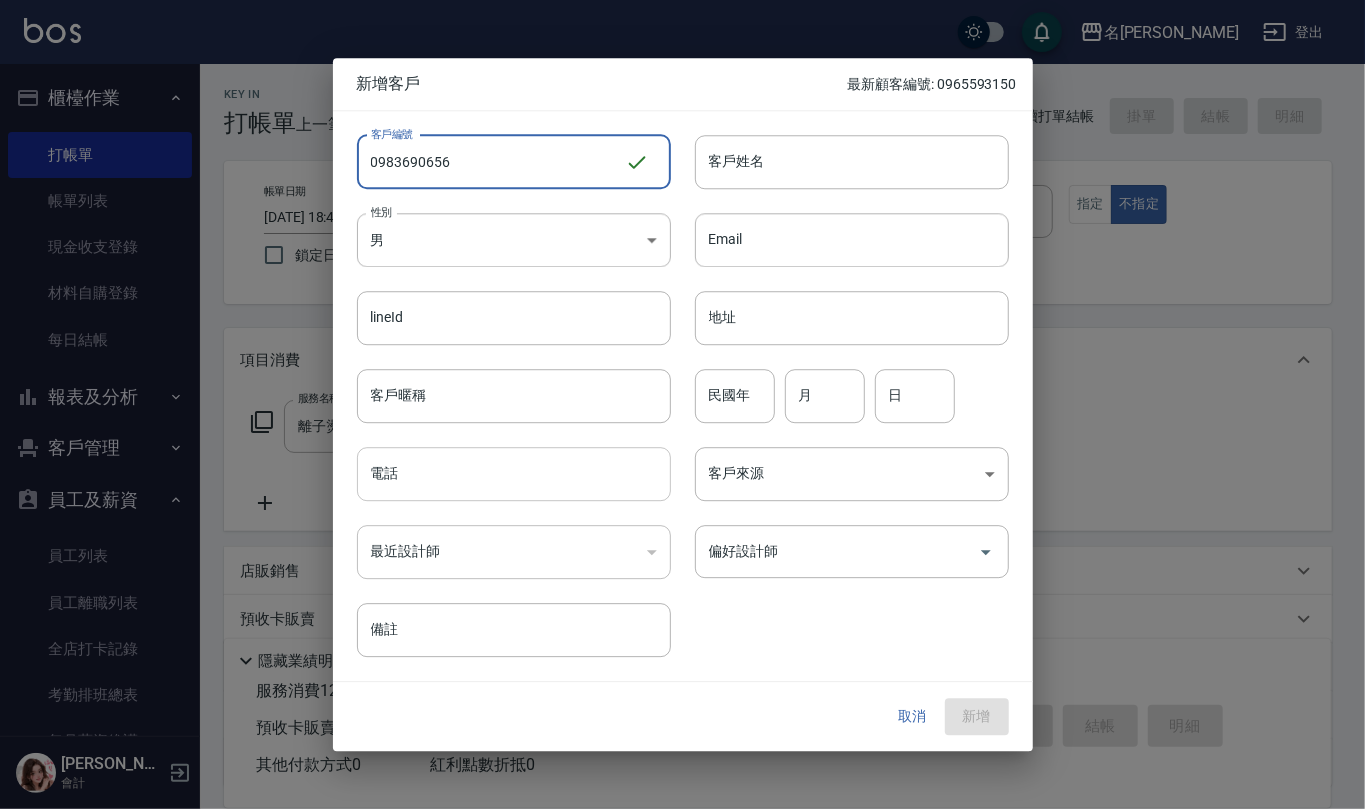 type on "0983690656" 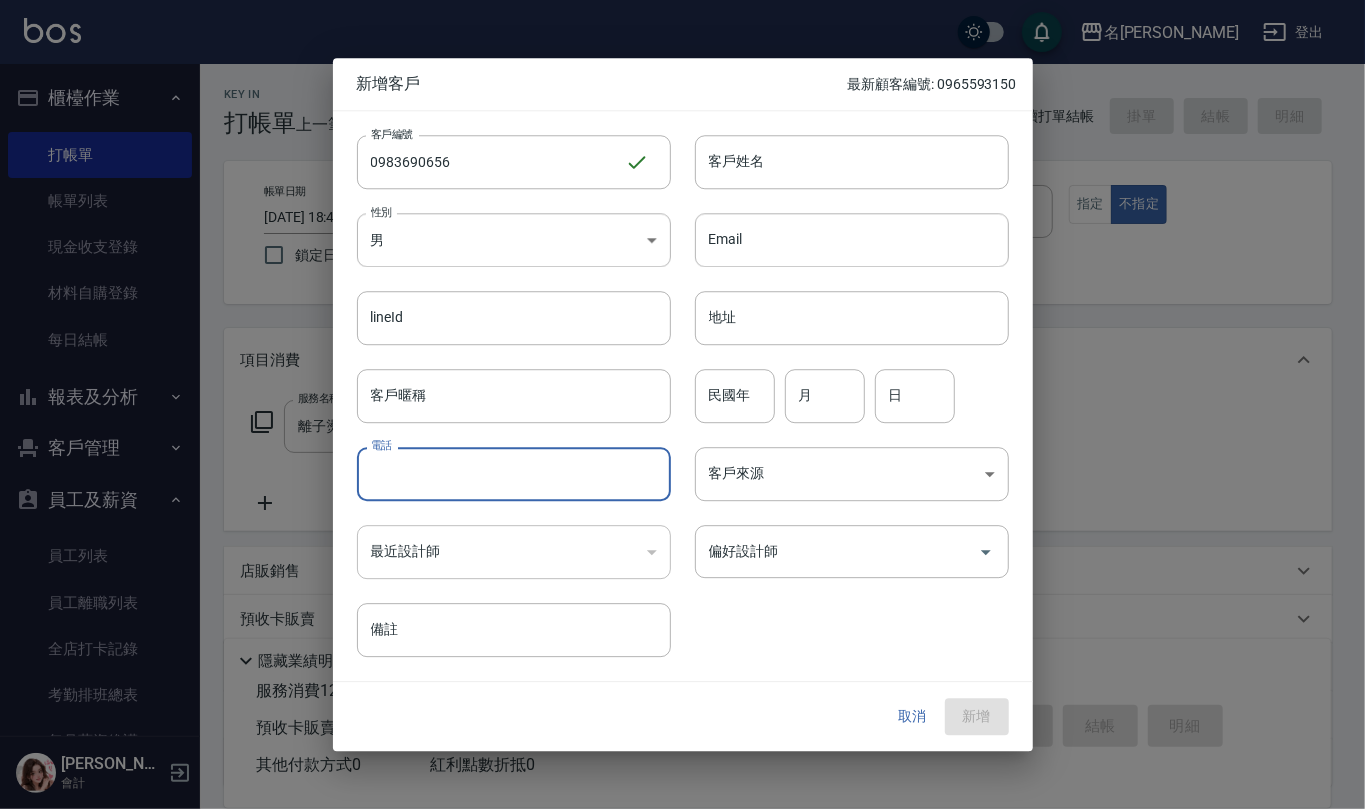 paste on "0983690656" 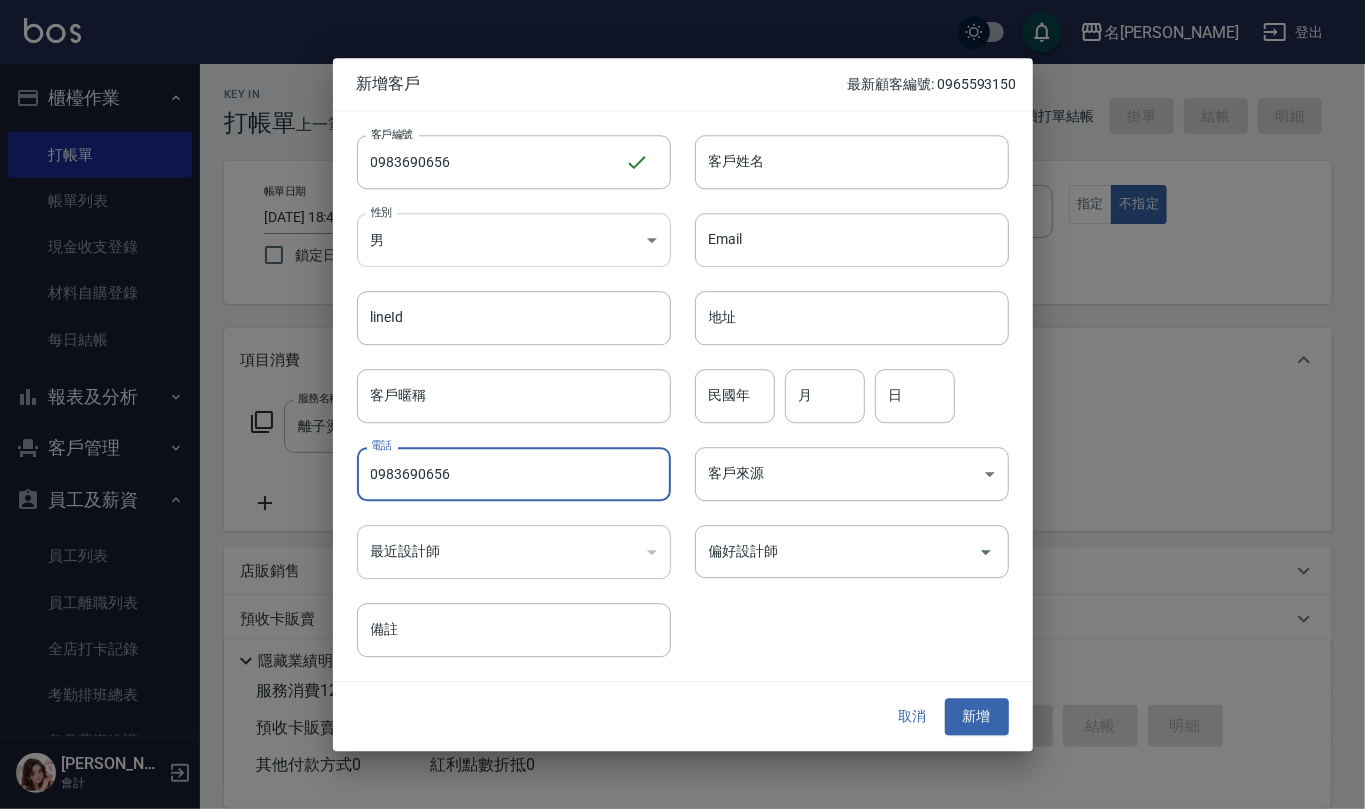 type on "0983690656" 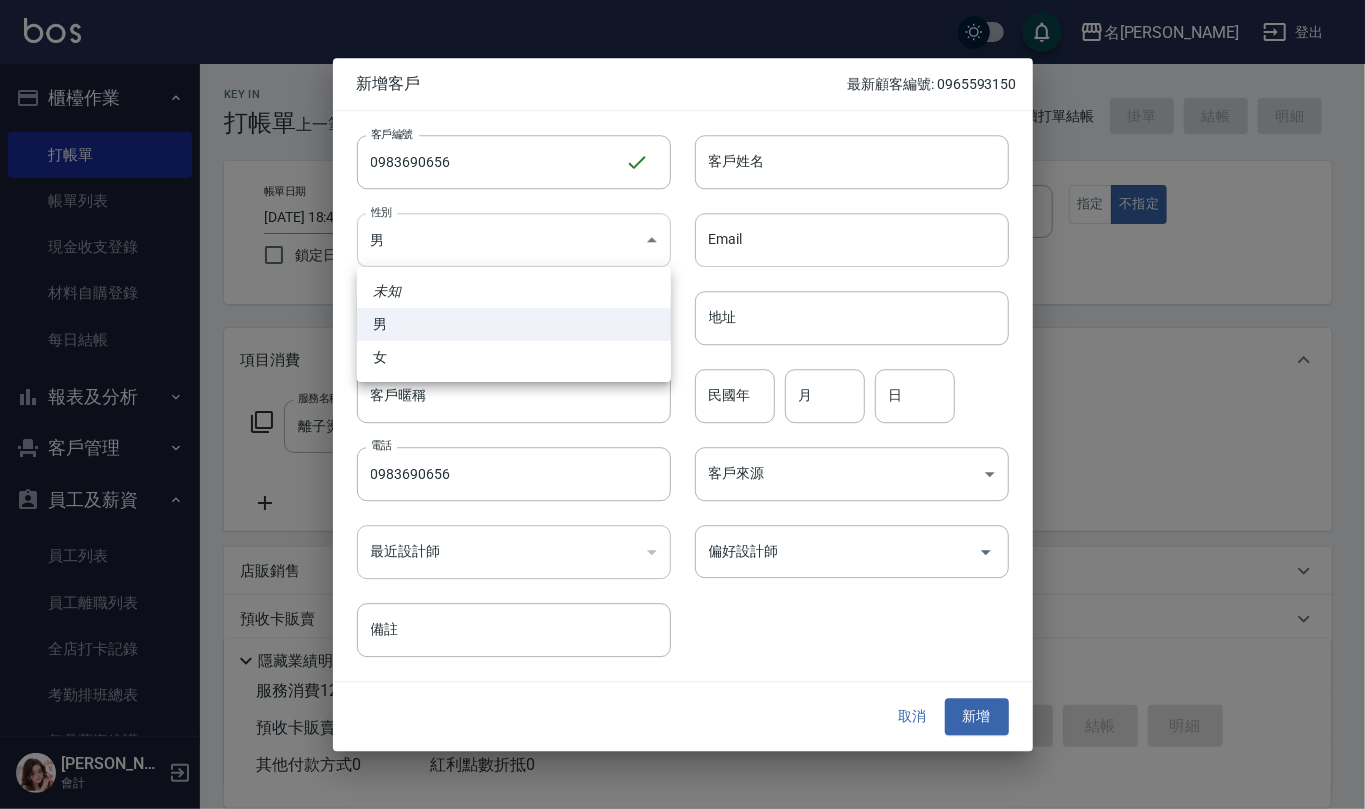 click on "名留仁二 登出 櫃檯作業 打帳單 帳單列表 現金收支登錄 材料自購登錄 每日結帳 報表及分析 報表目錄 店家區間累計表 店家日報表 互助日報表 互助月報表 互助點數明細 互助業績報表 設計師業績表 設計師日報表 設計師業績月報表 設計師排行榜 商品消耗明細 商品進銷貨報表 商品庫存表 商品庫存盤點表 單一服務項目查詢 收支分類明細表 費用分析表 客戶管理 客戶列表 員工及薪資 員工列表 員工離職列表 全店打卡記錄 考勤排班總表 每月薪資維護 薪資條 薪資明細表 薪資轉帳明細 商品管理 商品分類設定 商品列表 商品進貨作業 廠商列表 盤點作業 行銷工具 活動發券明細 [PERSON_NAME] 會計 Key In 打帳單 上一筆訂單:#54 帳單速查 結帳前確認明細 連續打單結帳 掛單 結帳 明細 帳單日期 [DATE] 18:49 鎖定日期 顧客姓名/手機號碼/編號 顧客姓名/手機號碼/編號 不留客資 指定" at bounding box center [682, 487] 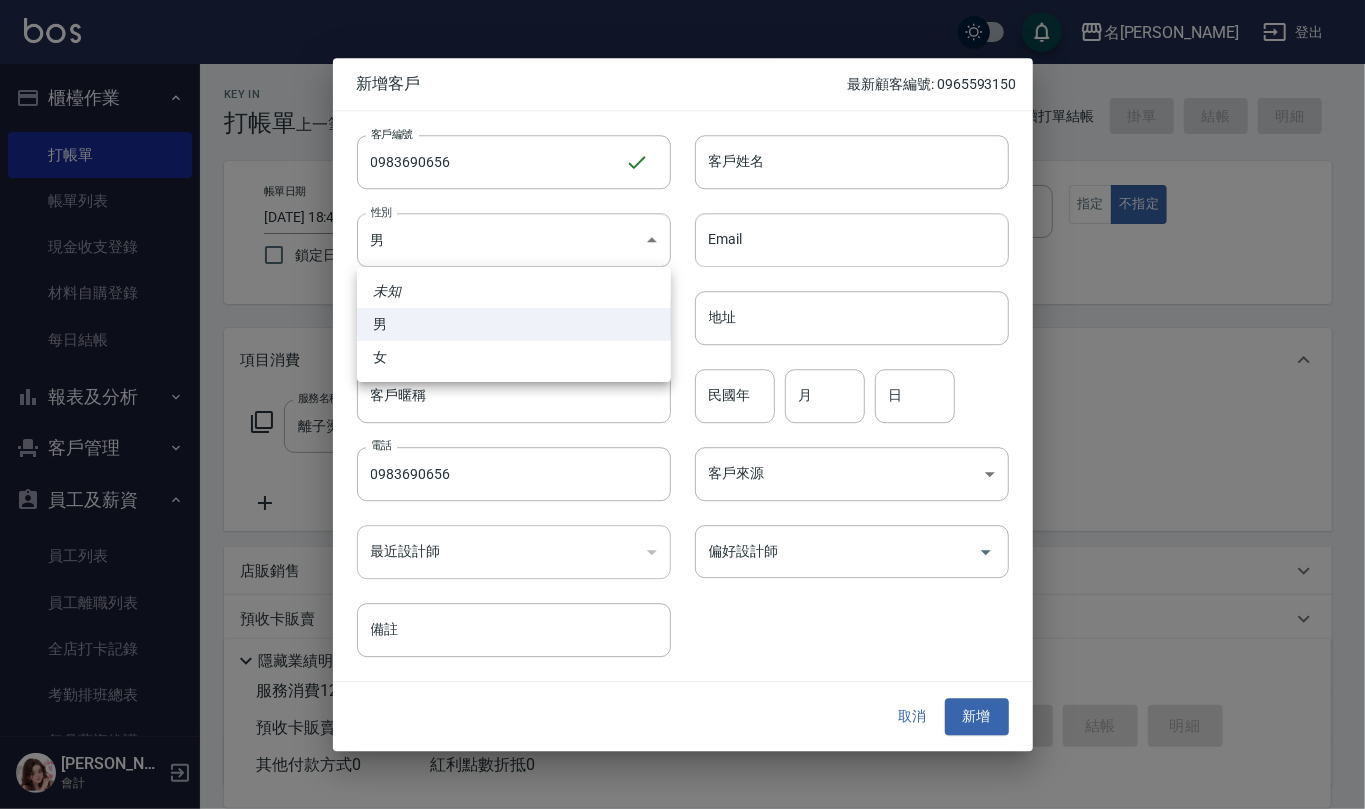 click on "女" at bounding box center (514, 357) 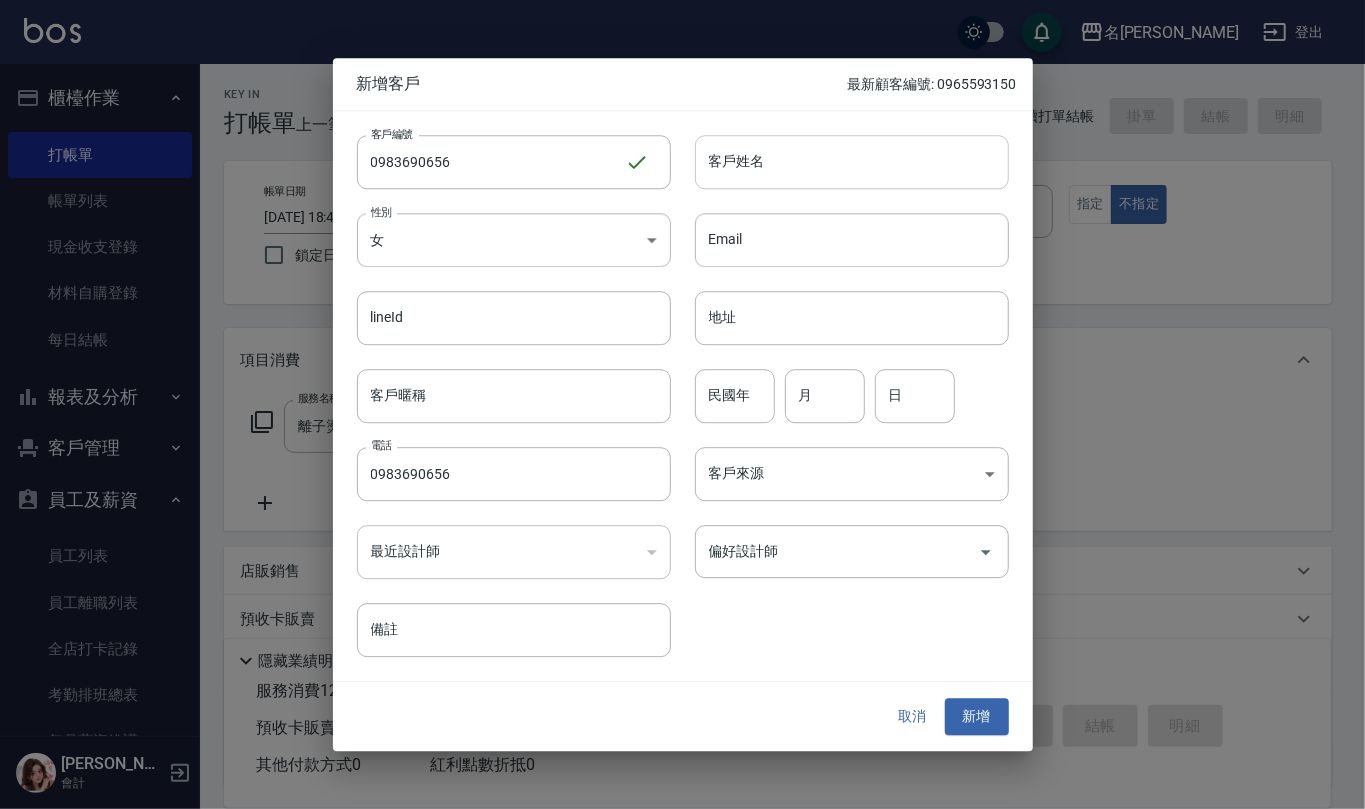 click on "客戶姓名" at bounding box center (852, 162) 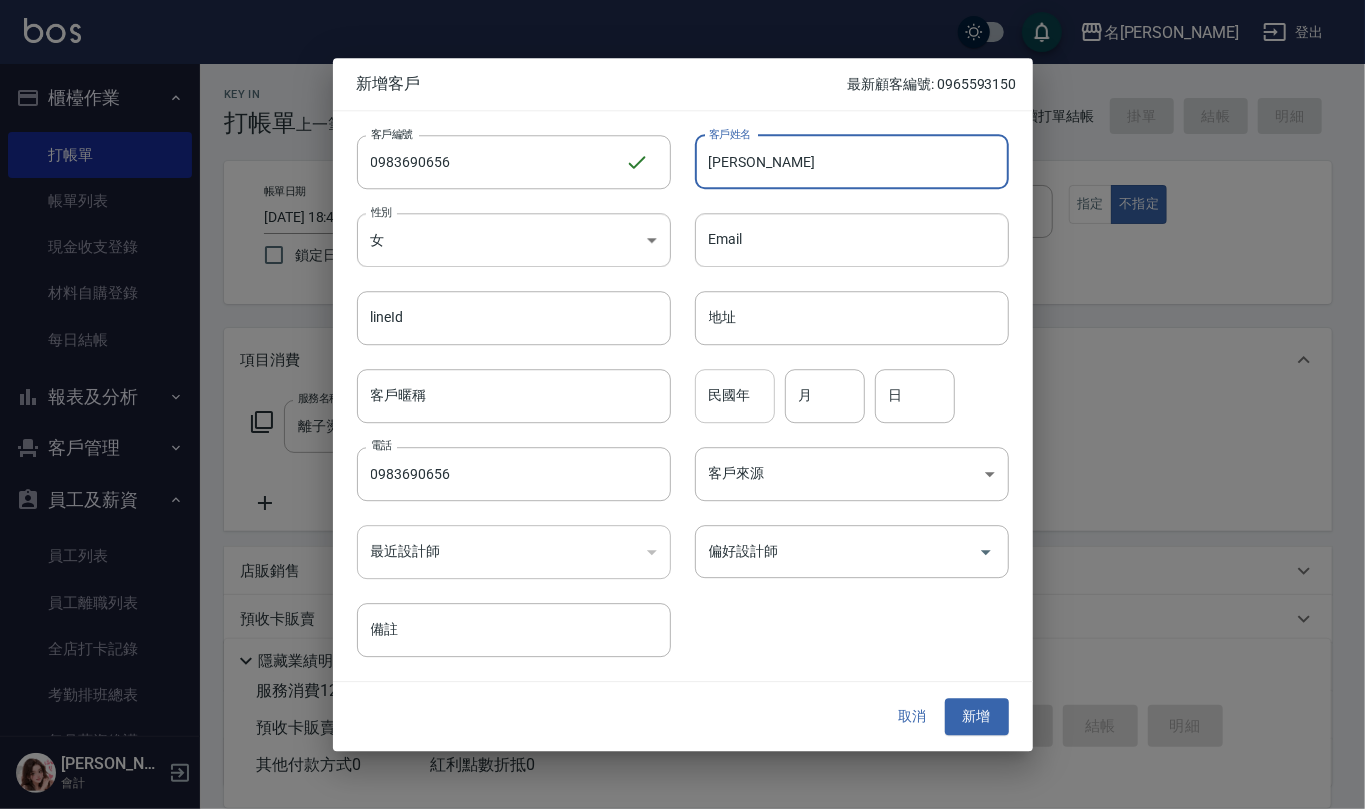 type on "[PERSON_NAME]" 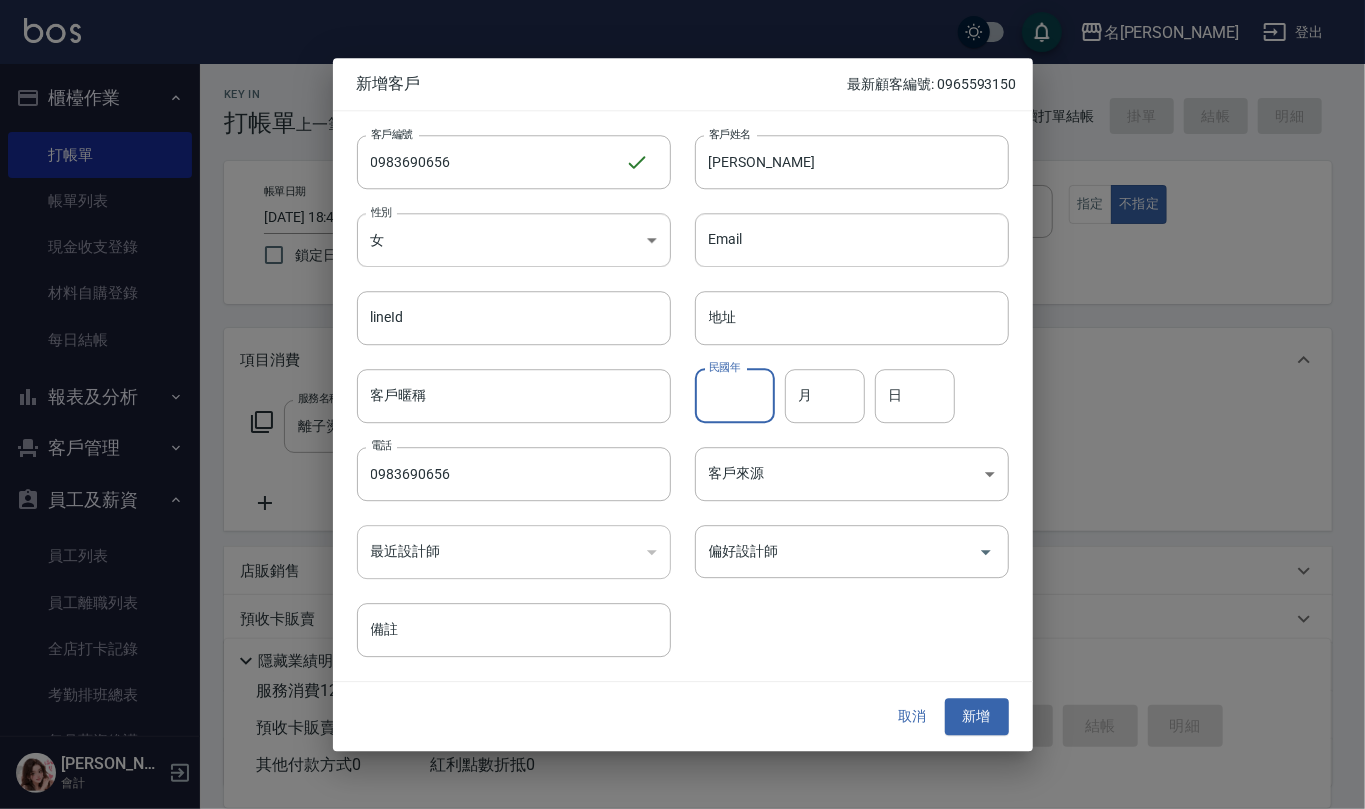 click on "民國年" at bounding box center (735, 396) 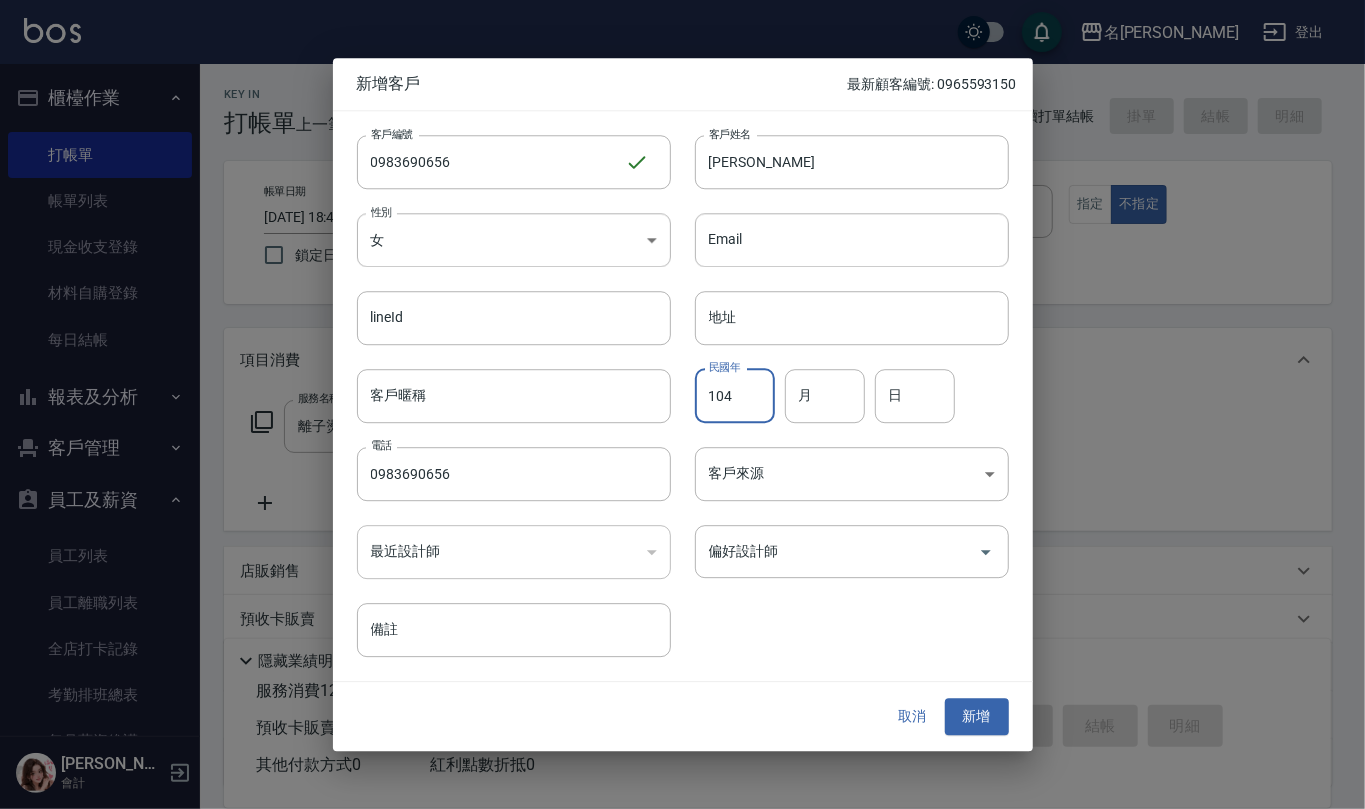 type on "104" 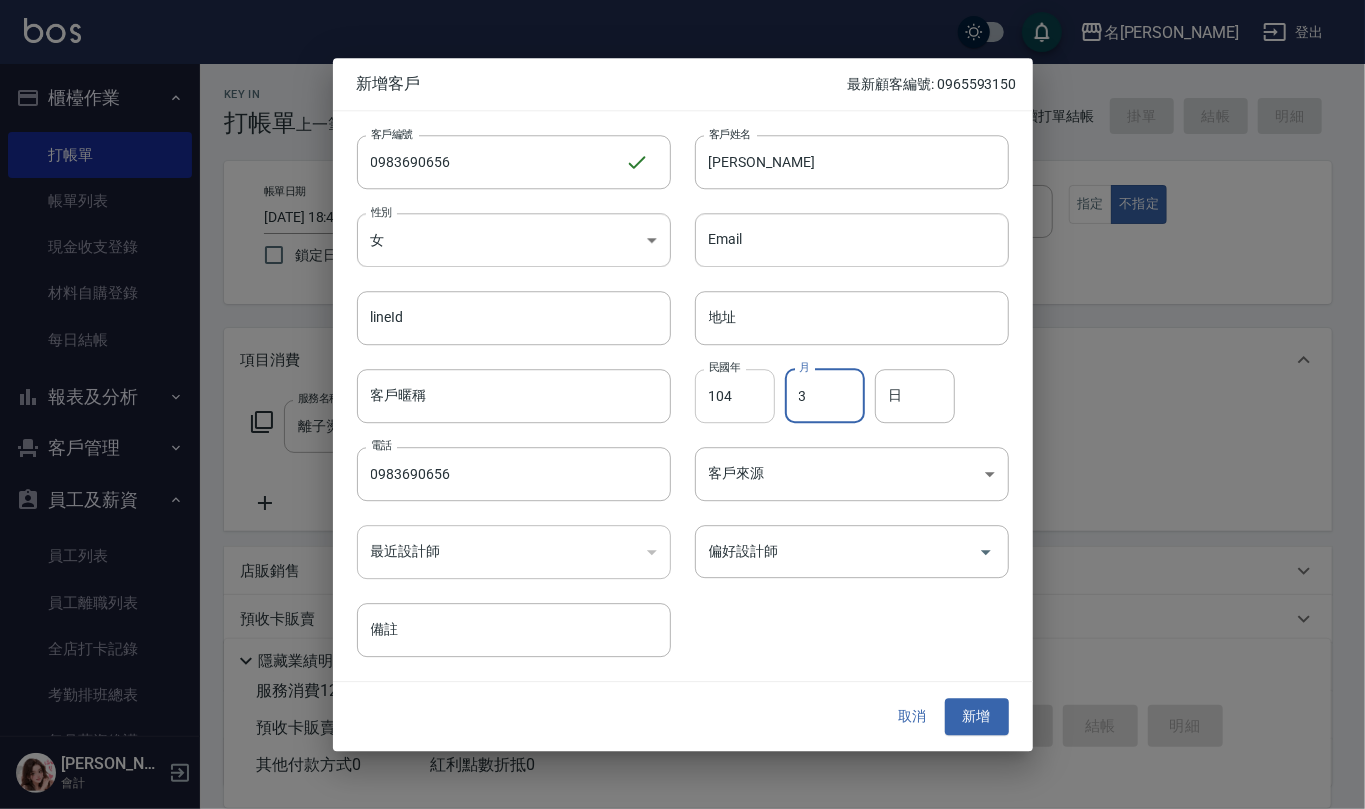 type on "3" 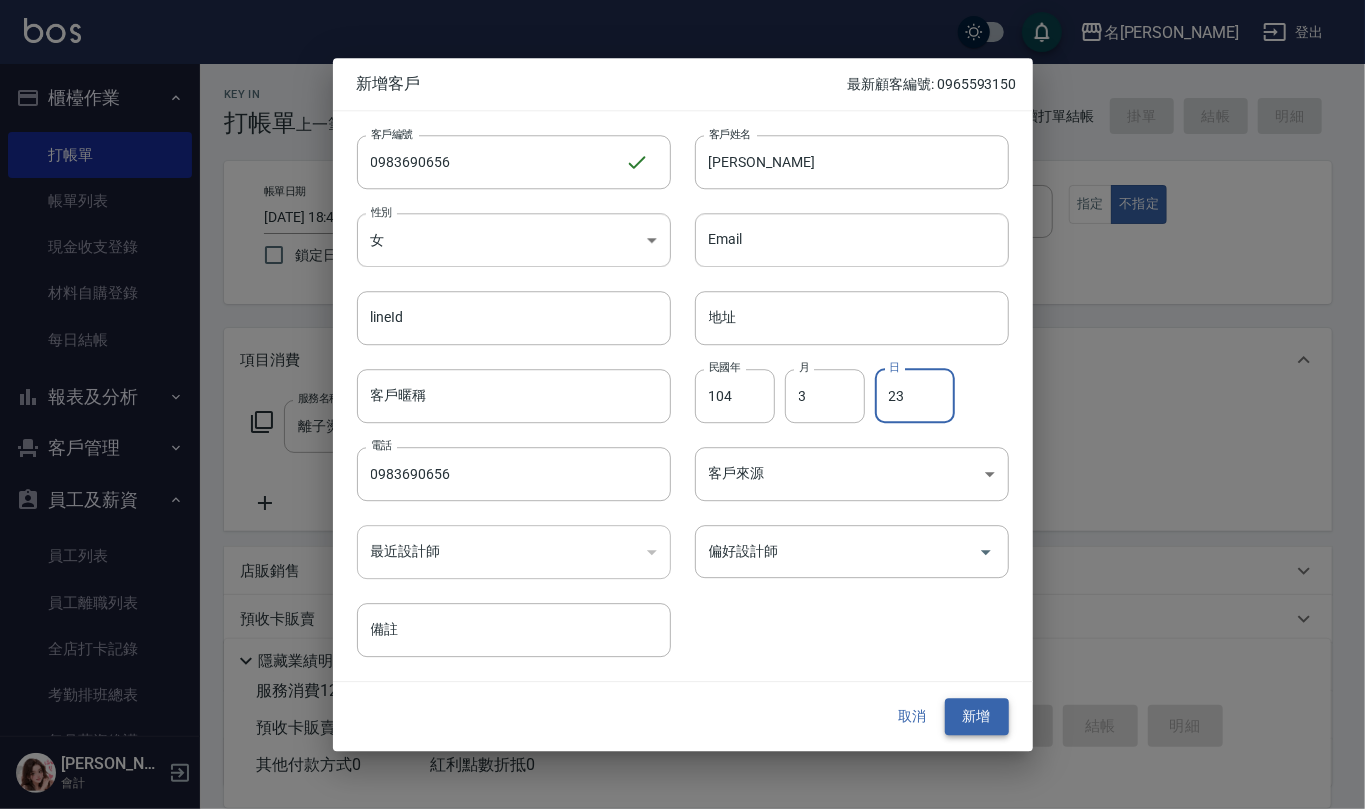 type on "23" 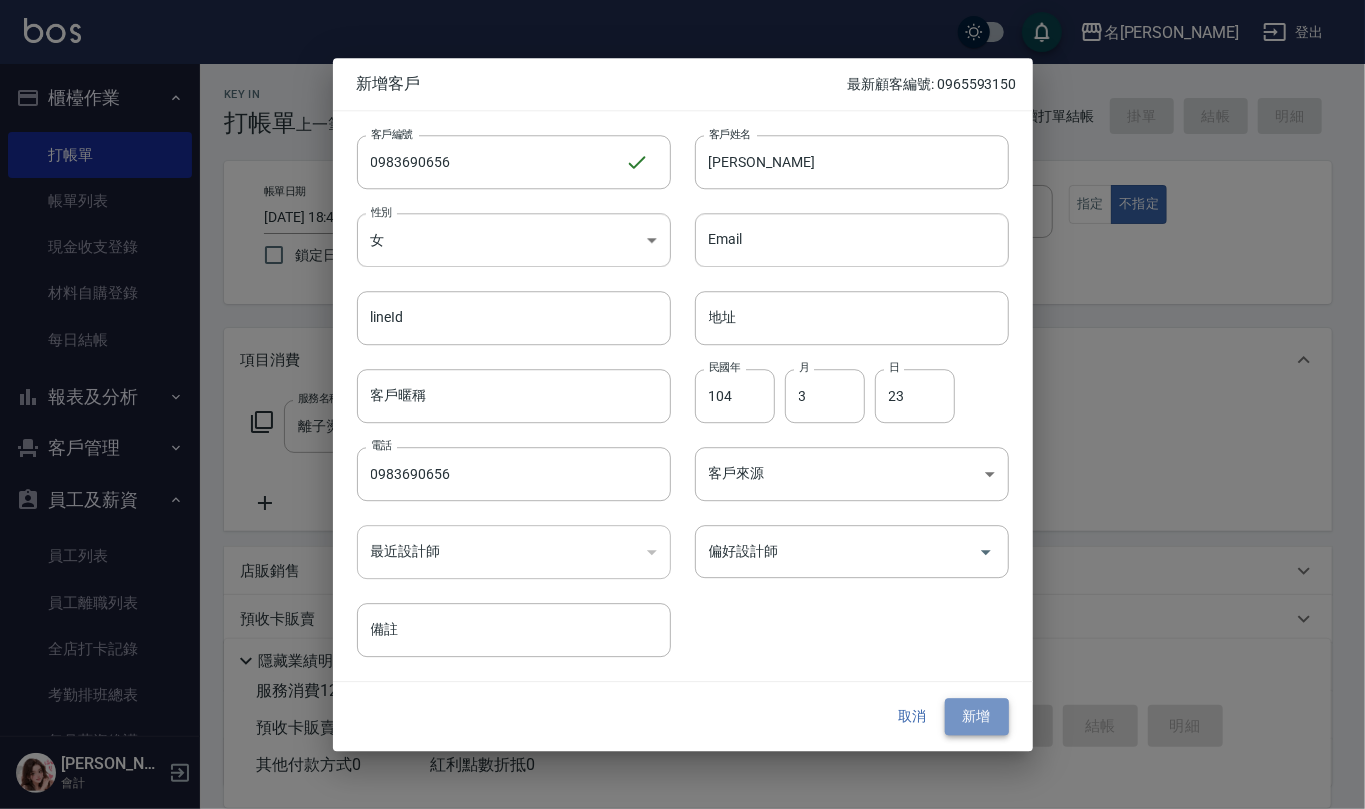 click on "新增" at bounding box center (977, 717) 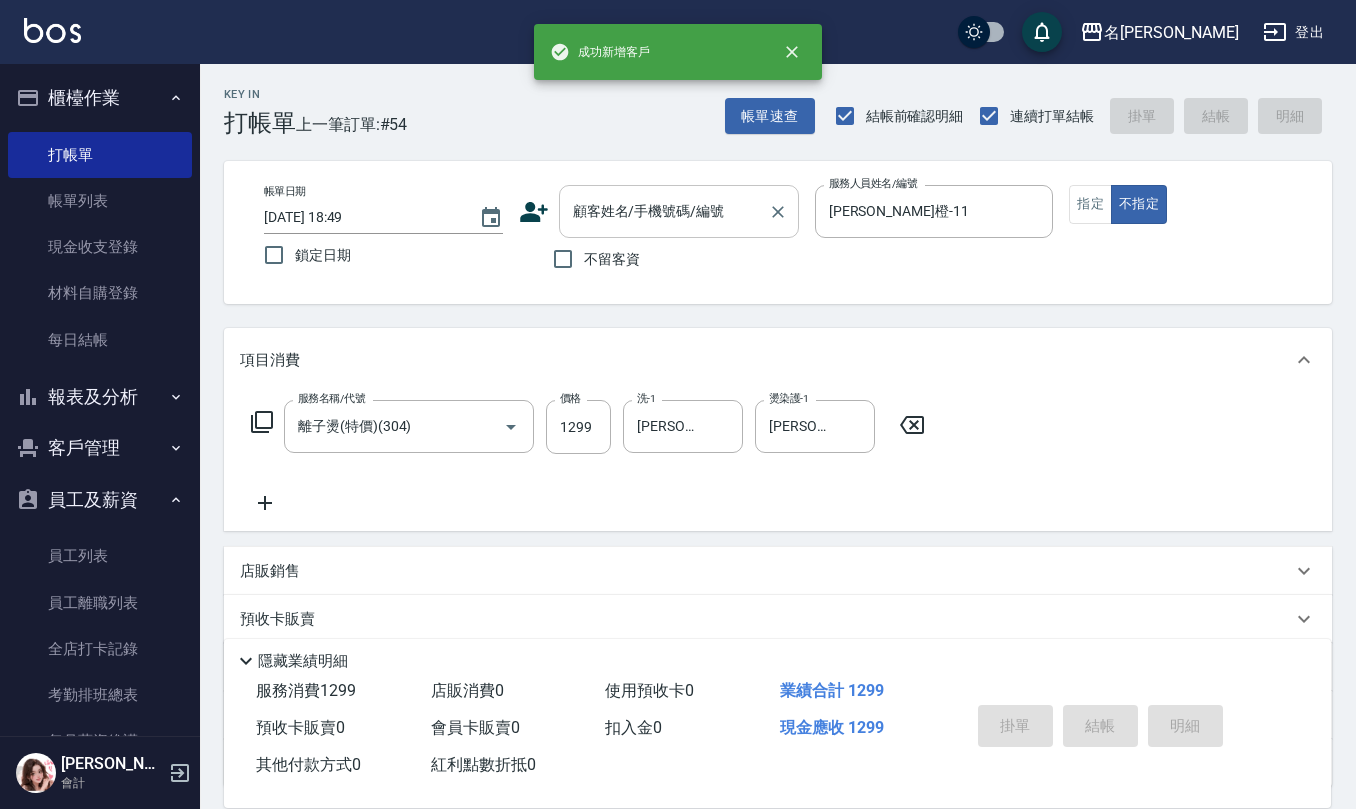 click on "顧客姓名/手機號碼/編號" at bounding box center [664, 211] 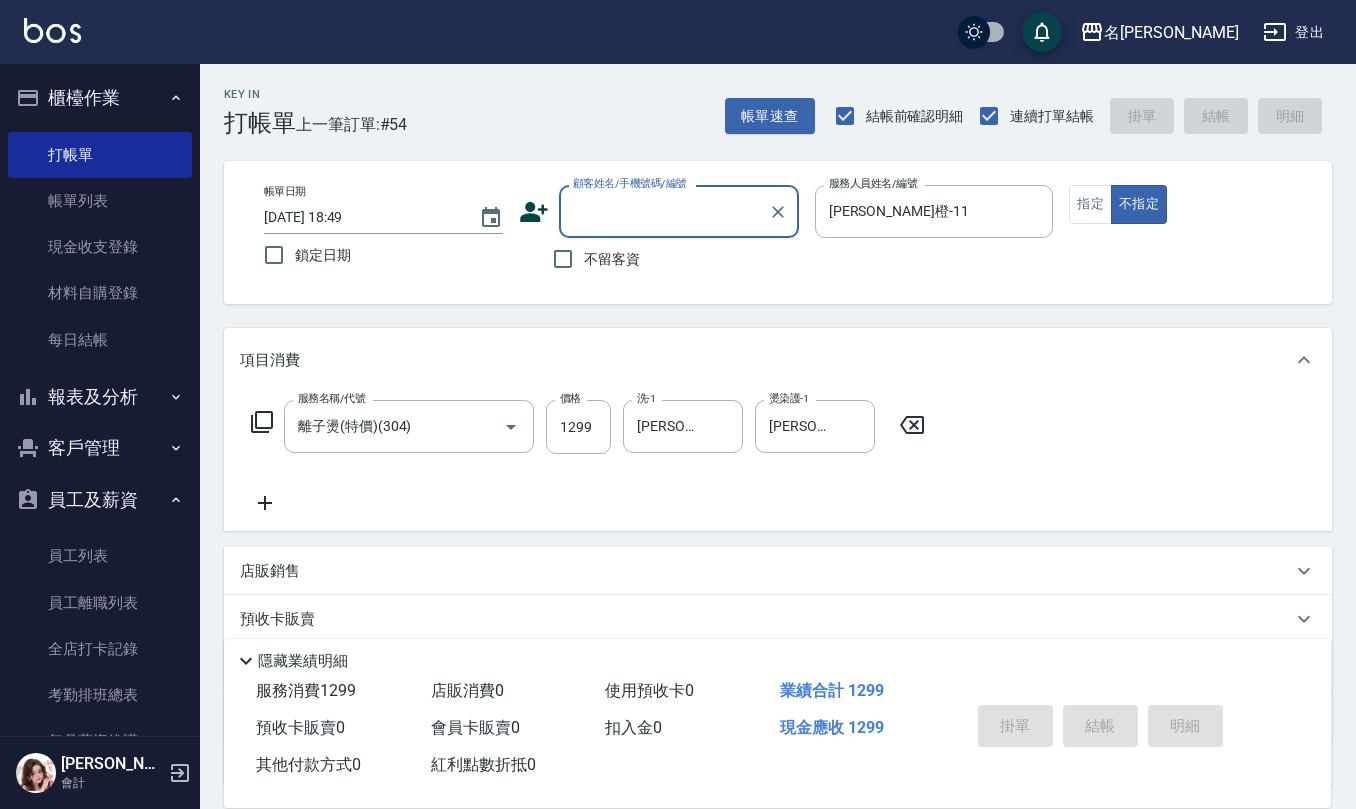 paste on "0983690656" 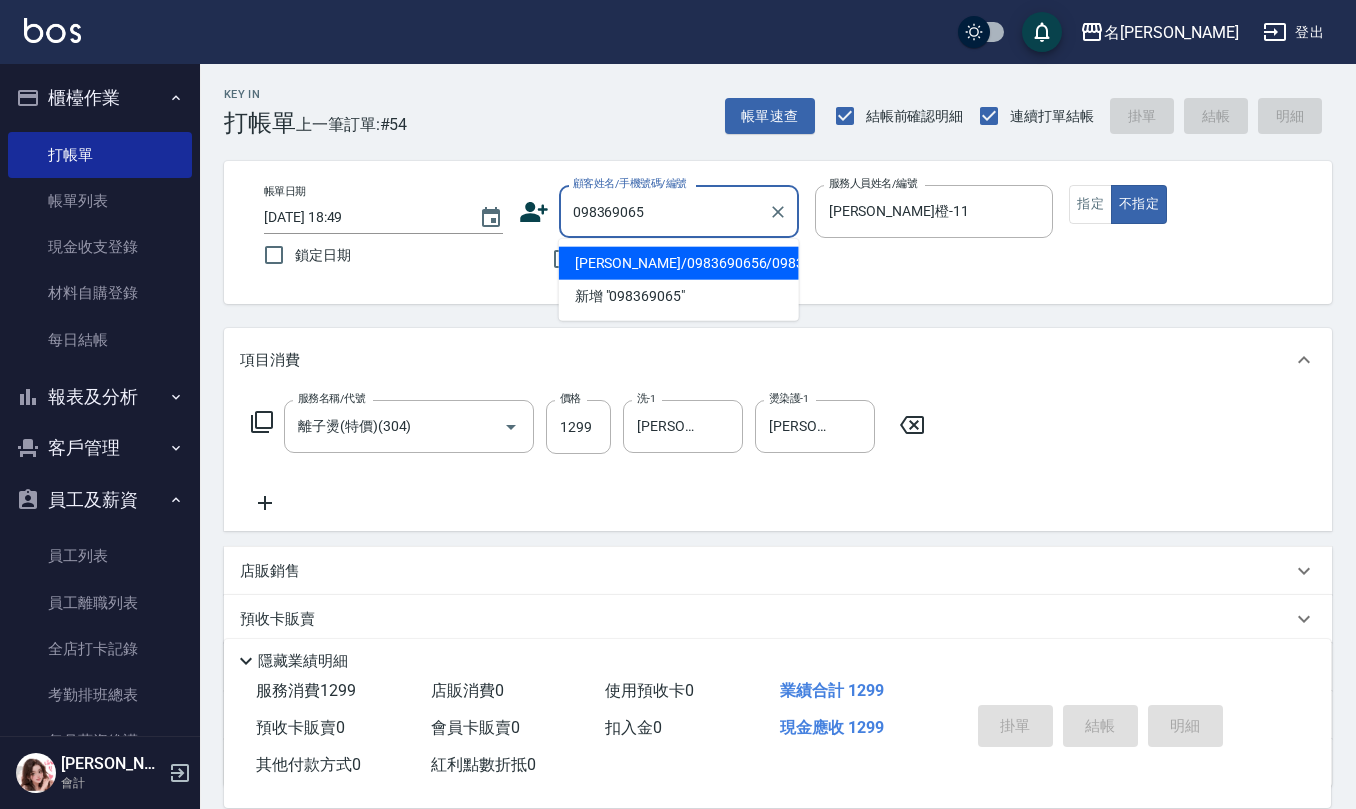 type on "[PERSON_NAME]/0983690656/0983690656" 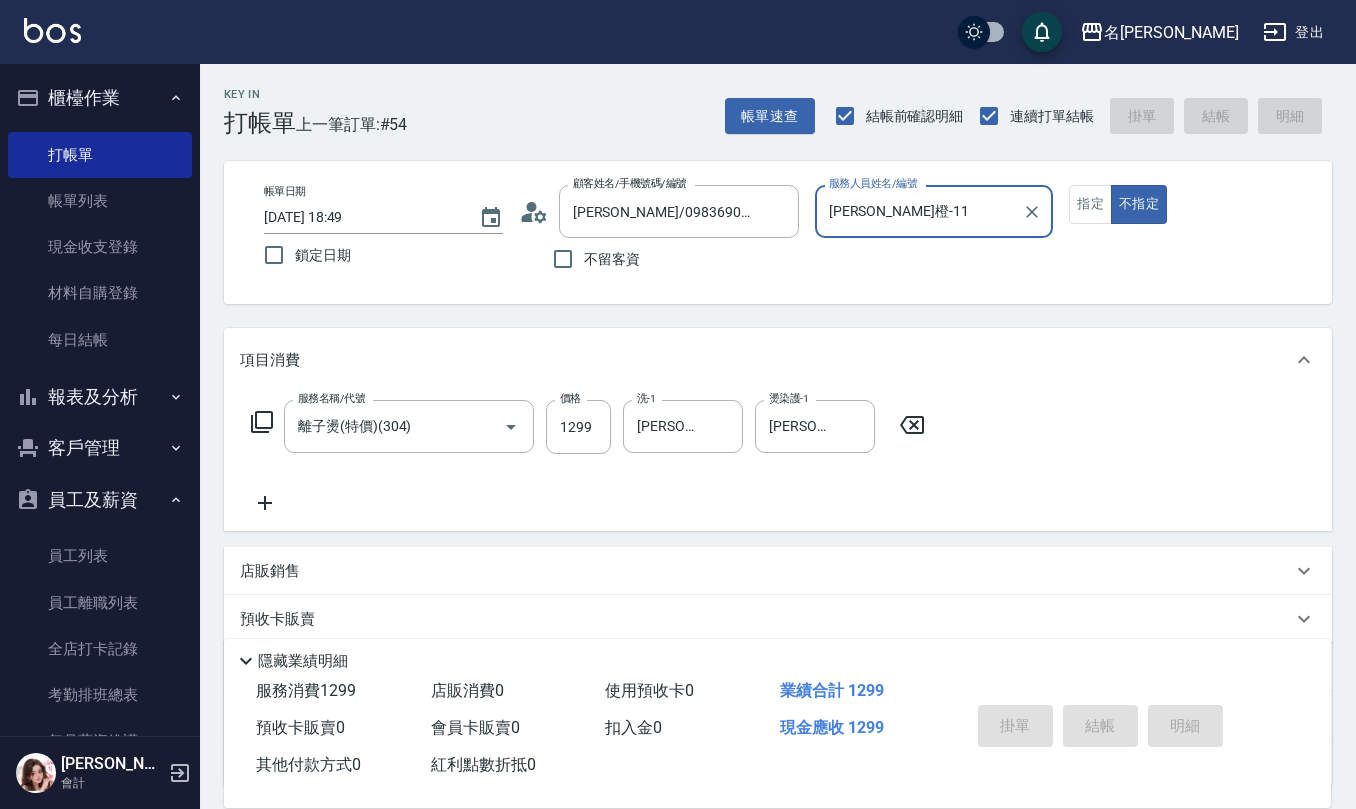 type on "[DATE] 18:51" 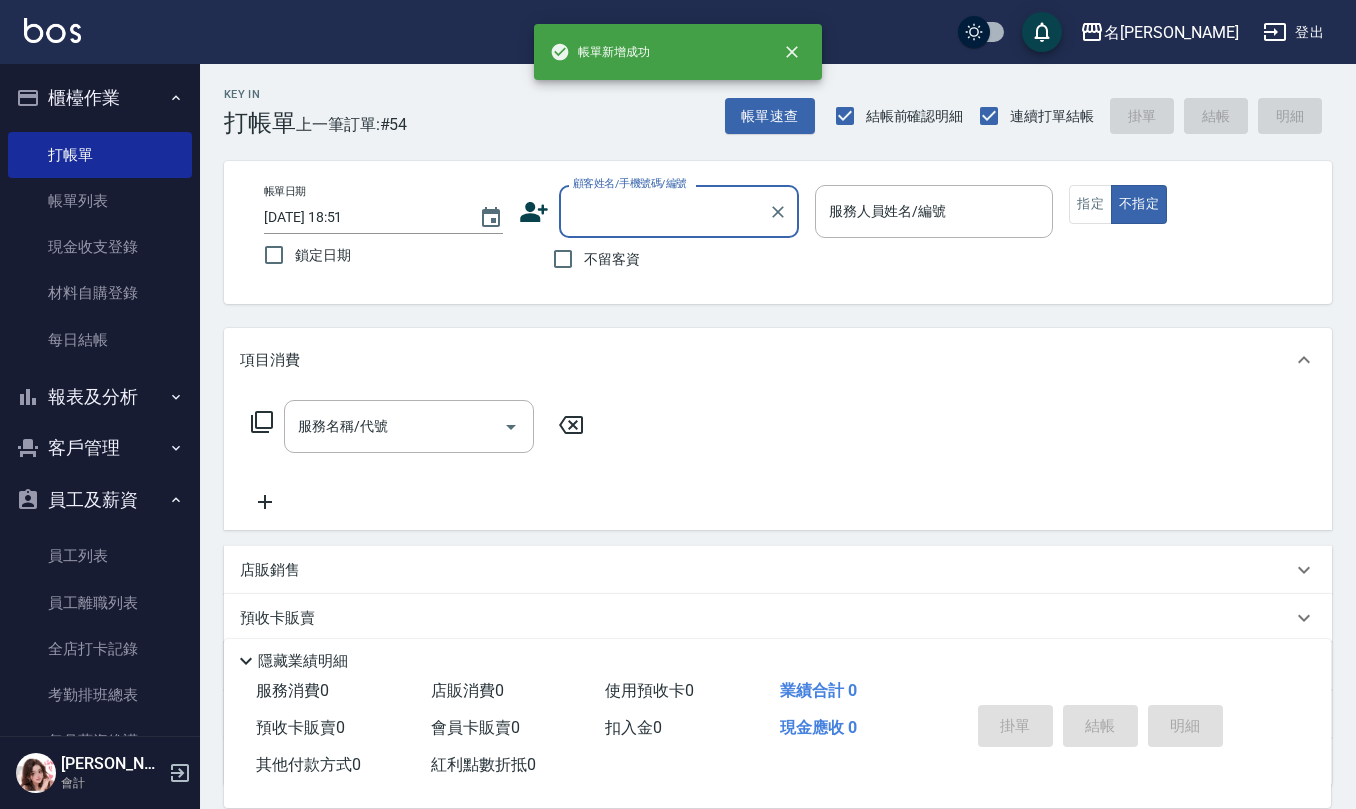 scroll, scrollTop: 0, scrollLeft: 0, axis: both 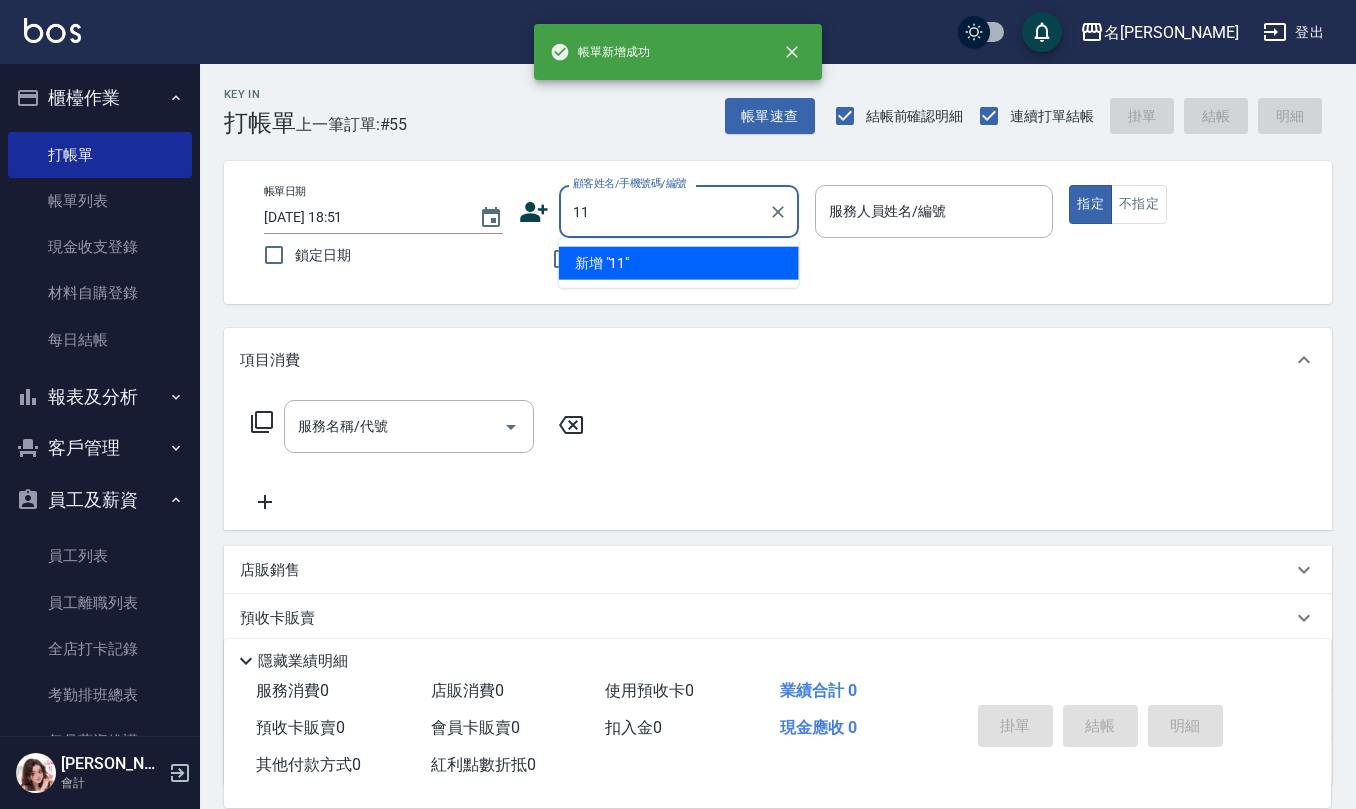 type on "11" 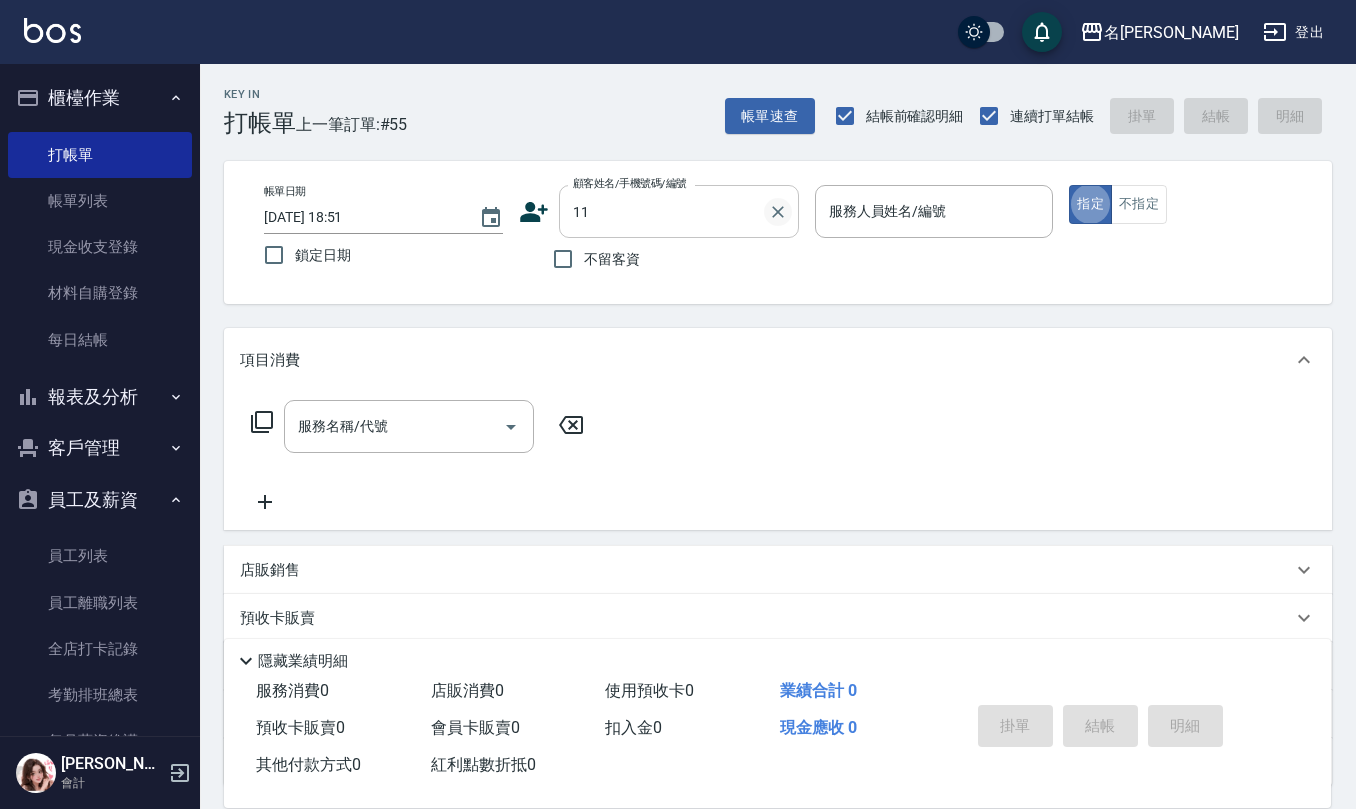 click 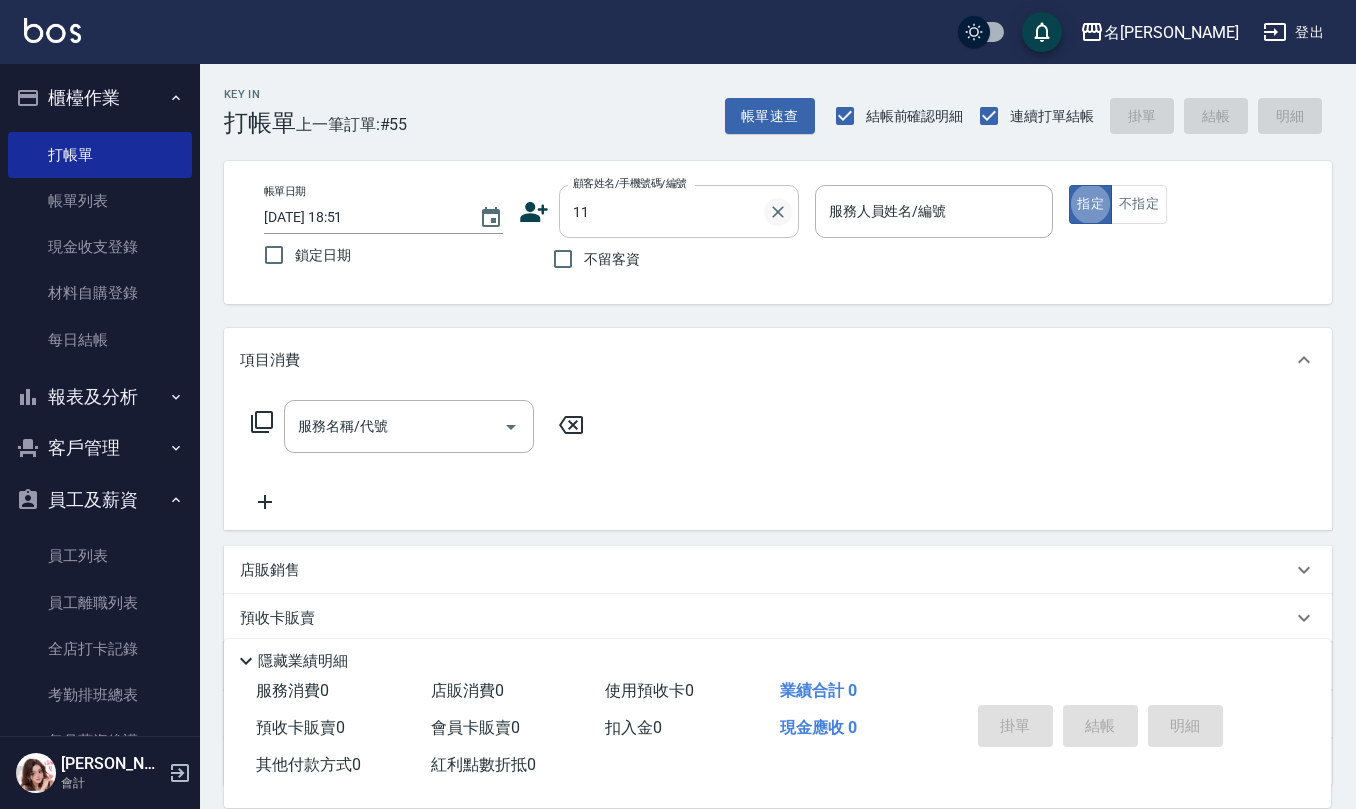 type 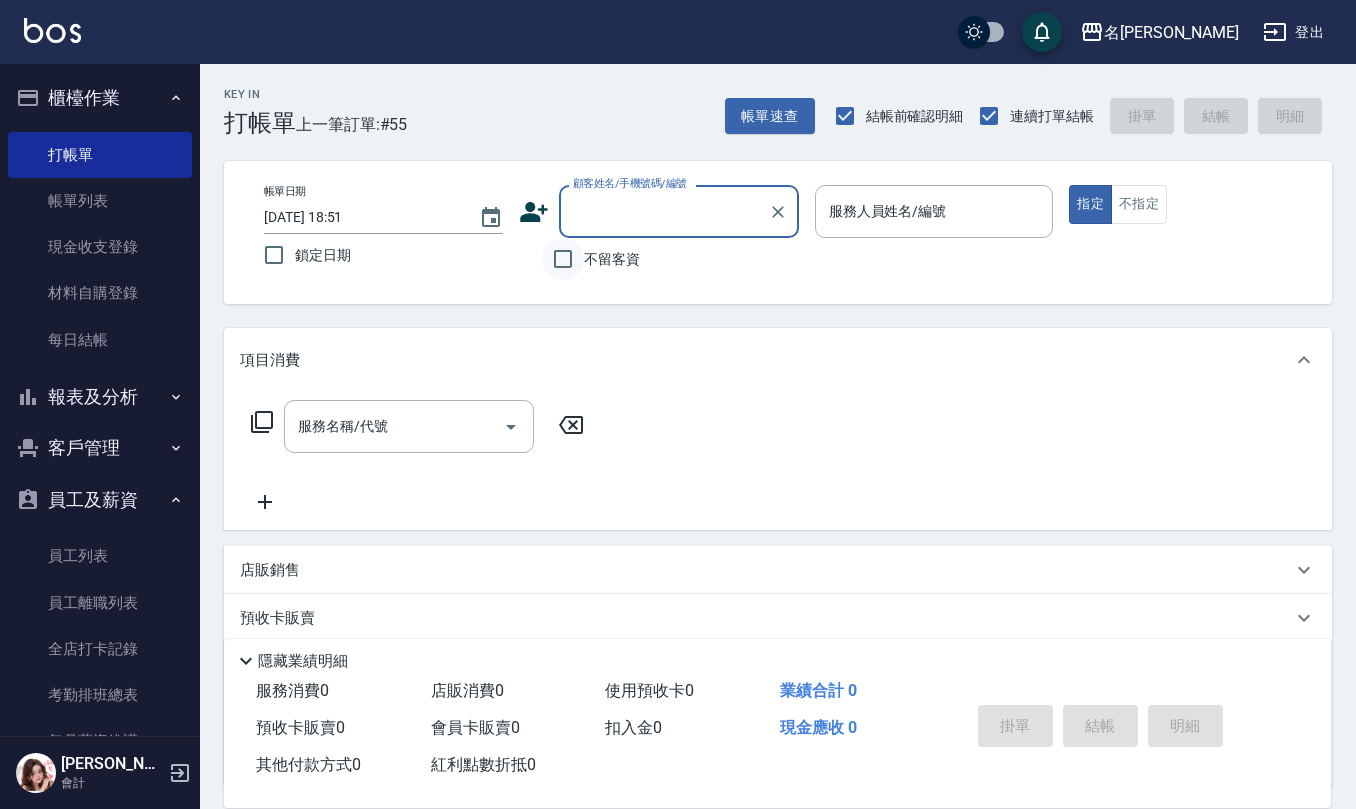 click on "不留客資" at bounding box center [563, 259] 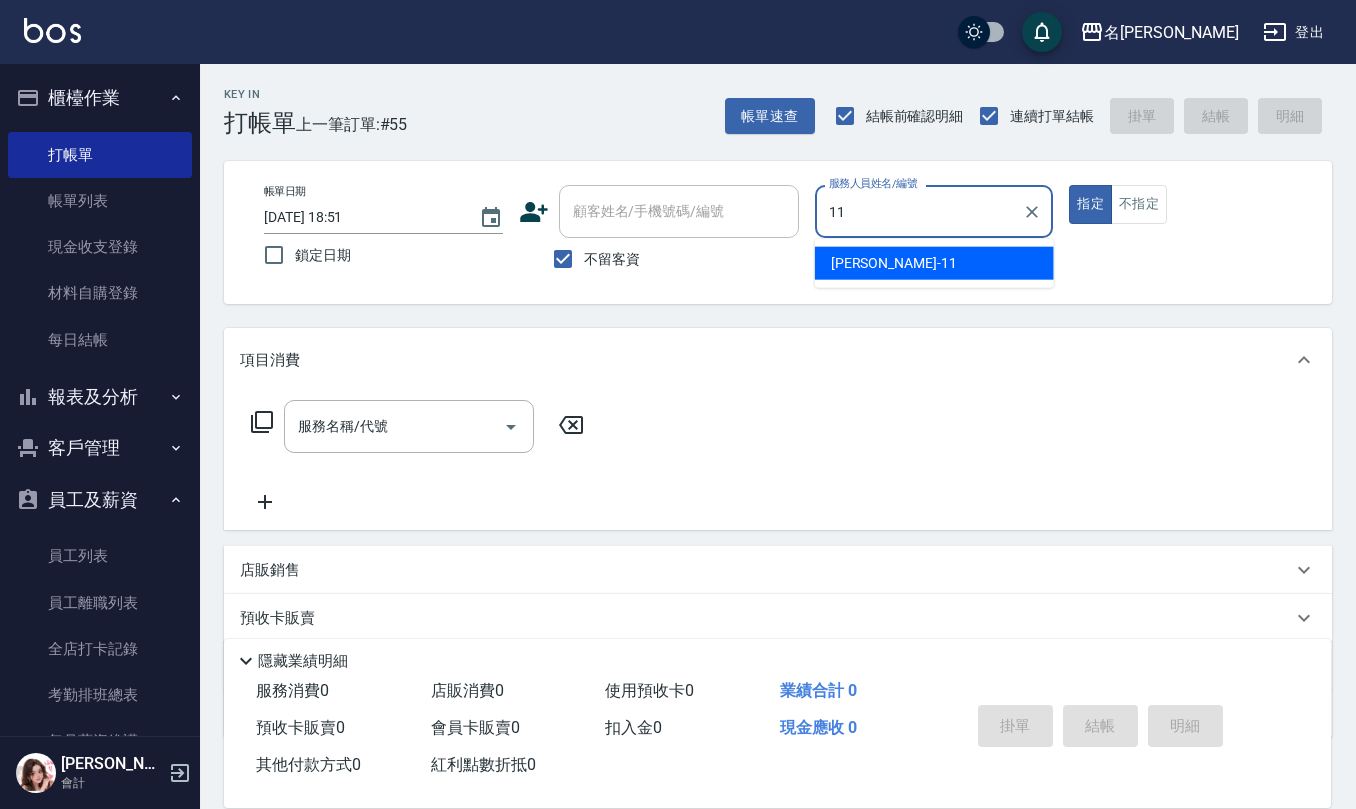 type on "[PERSON_NAME]橙-11" 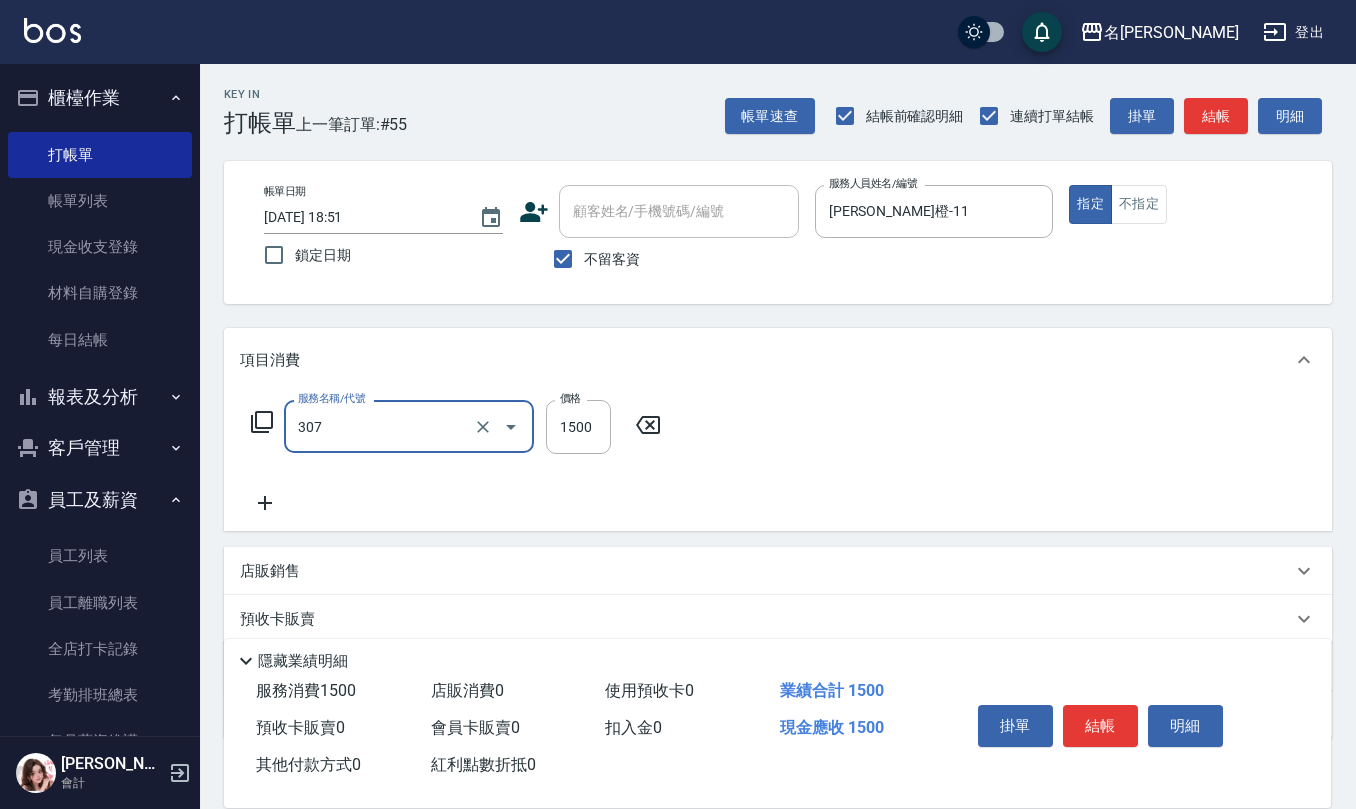 type on "EF麥拉寧燙髮1500(307)" 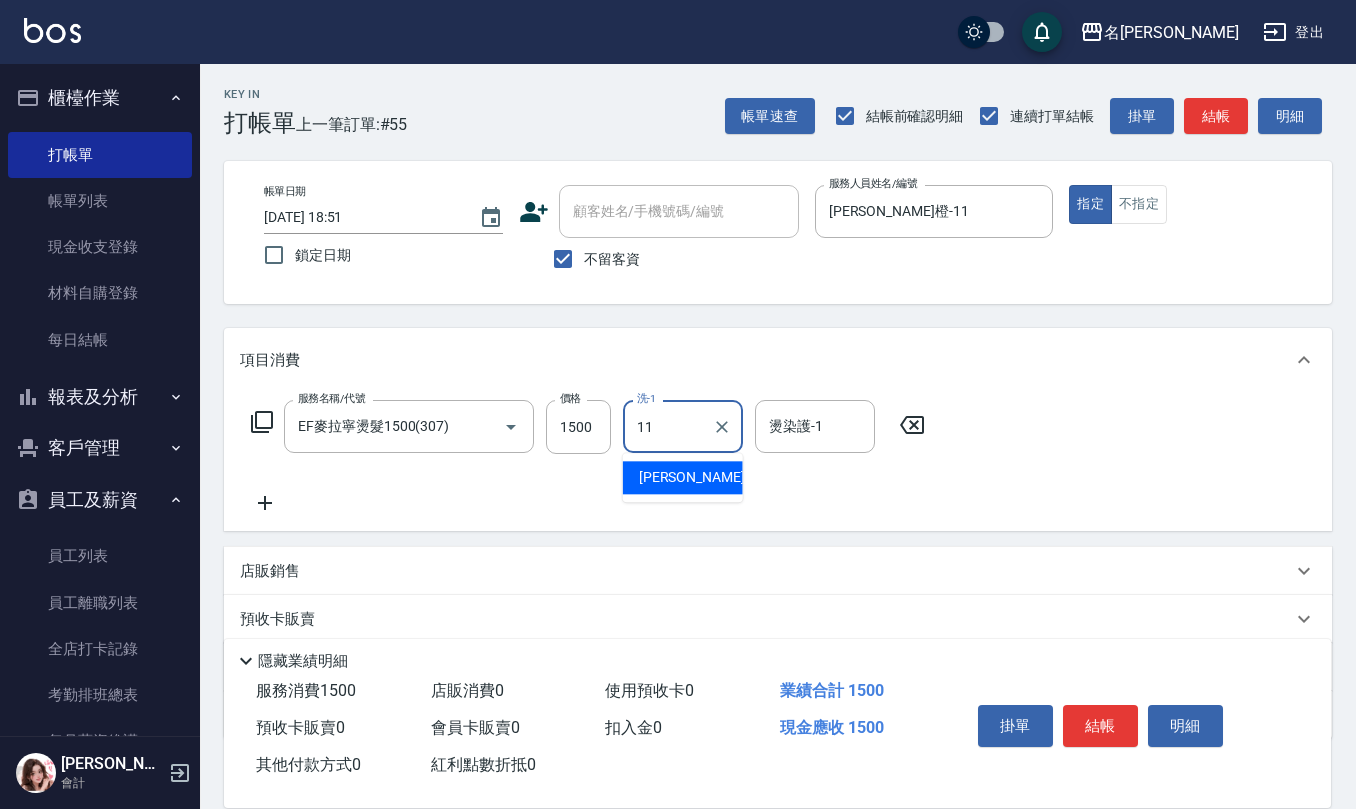 type on "[PERSON_NAME]橙-11" 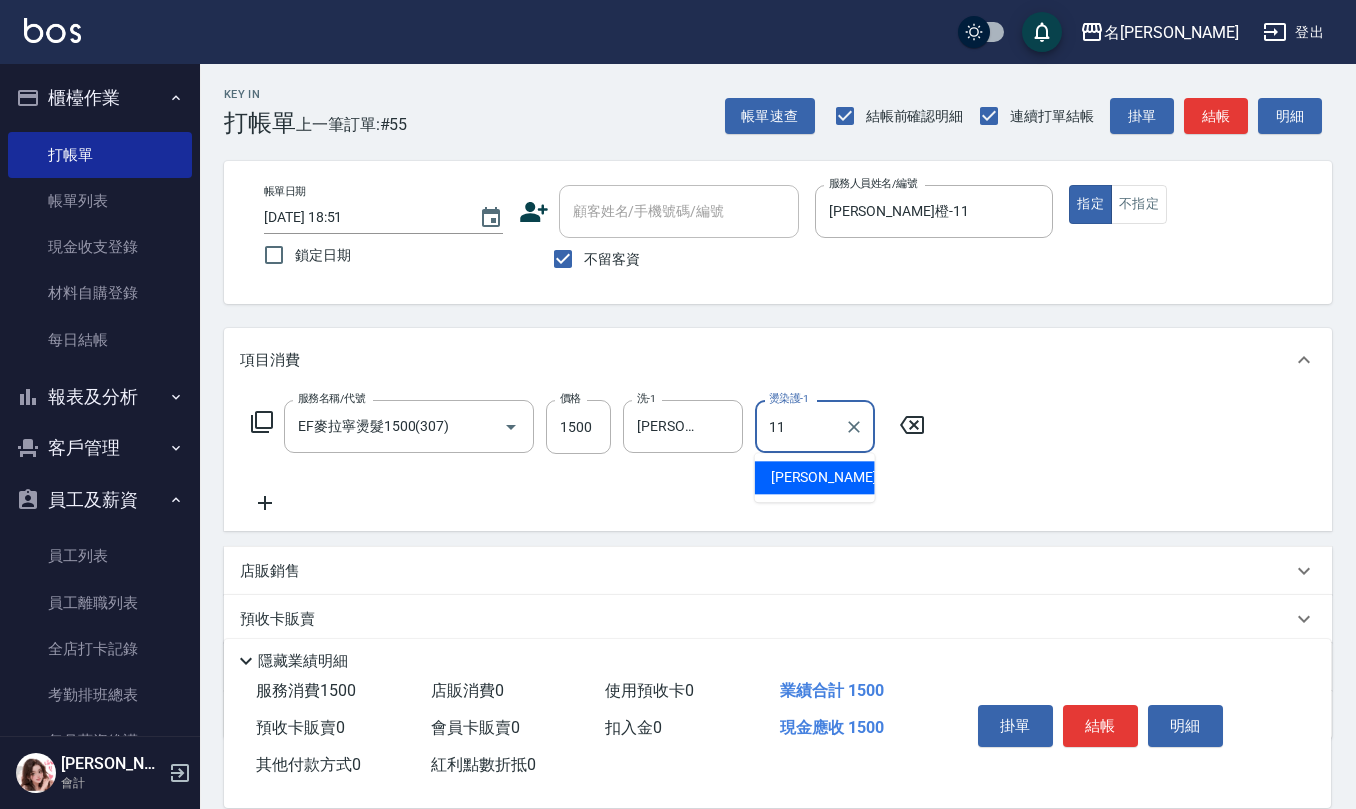 type on "[PERSON_NAME]橙-11" 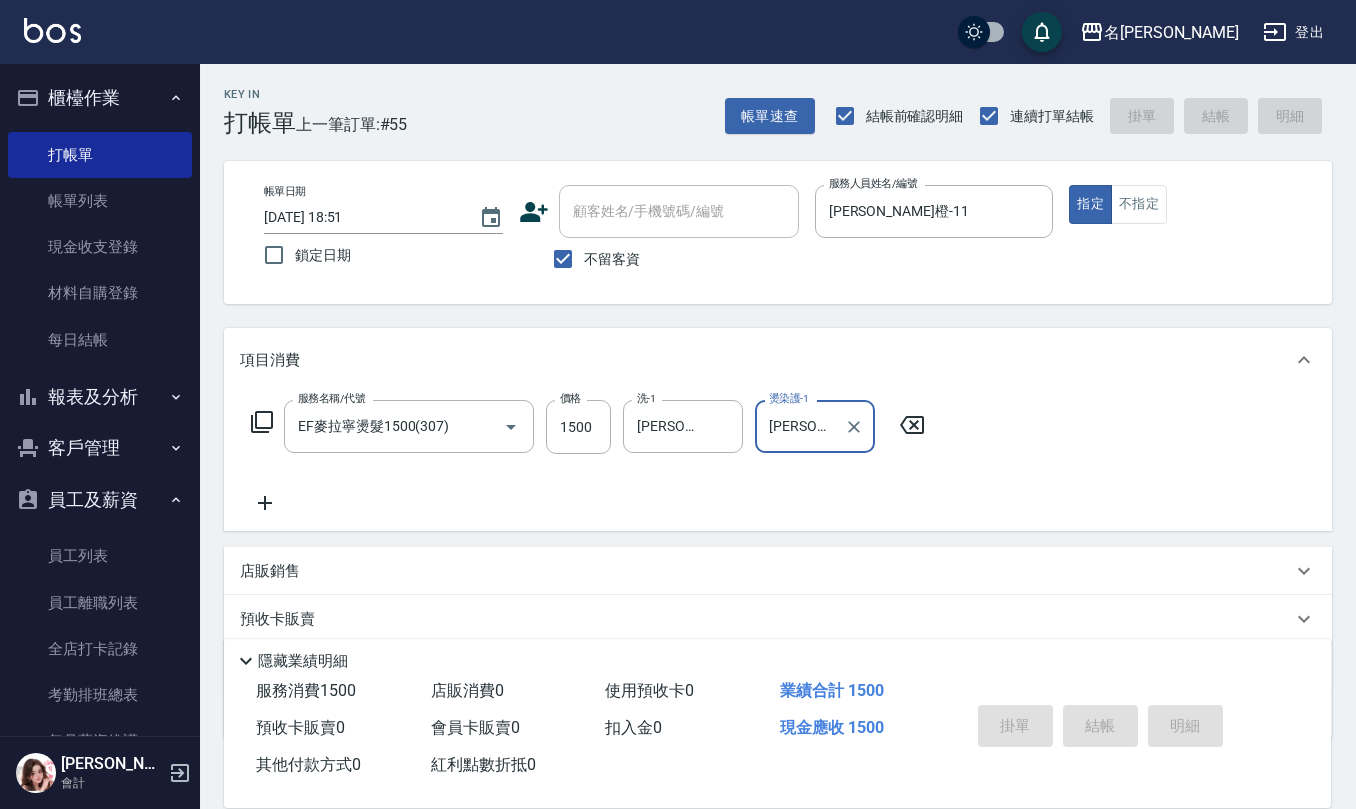 type on "[DATE] 18:52" 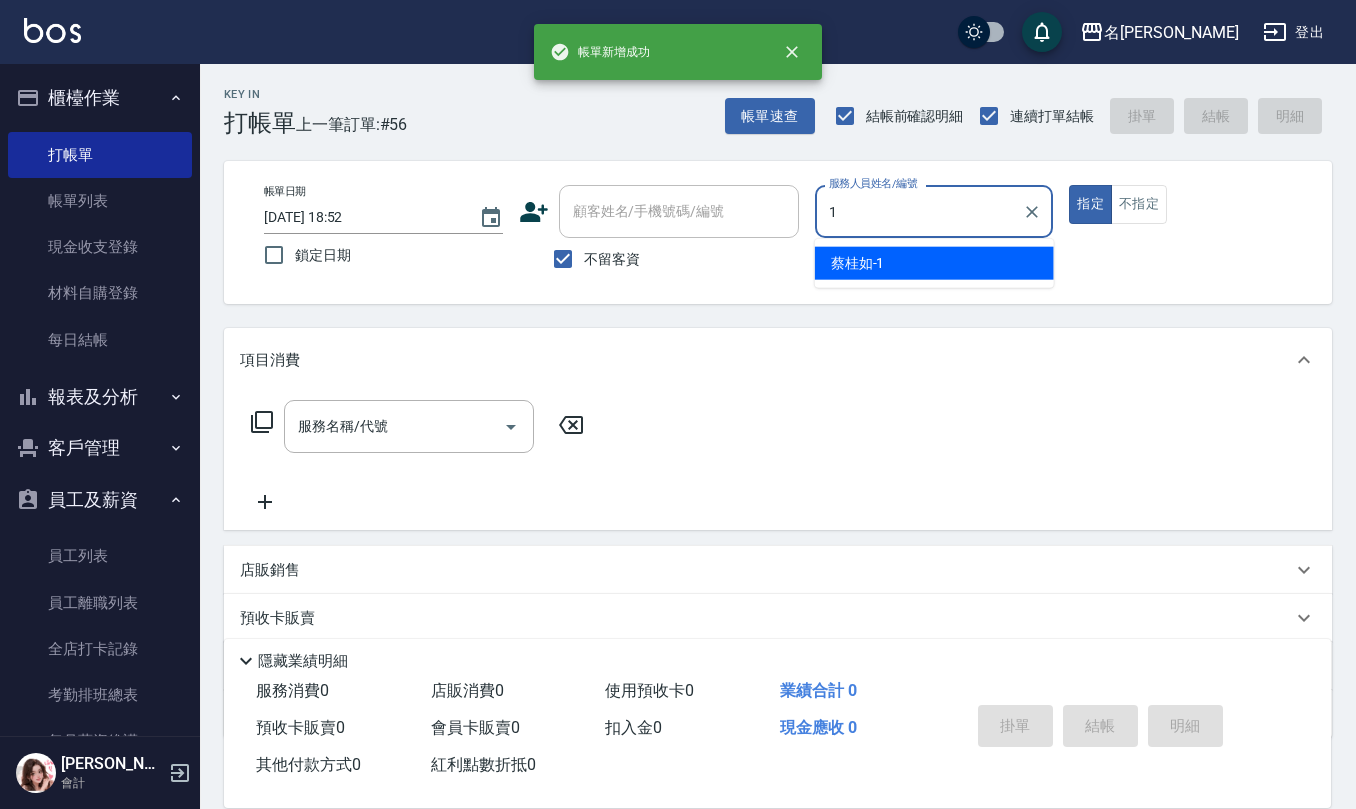 type on "[PERSON_NAME]1" 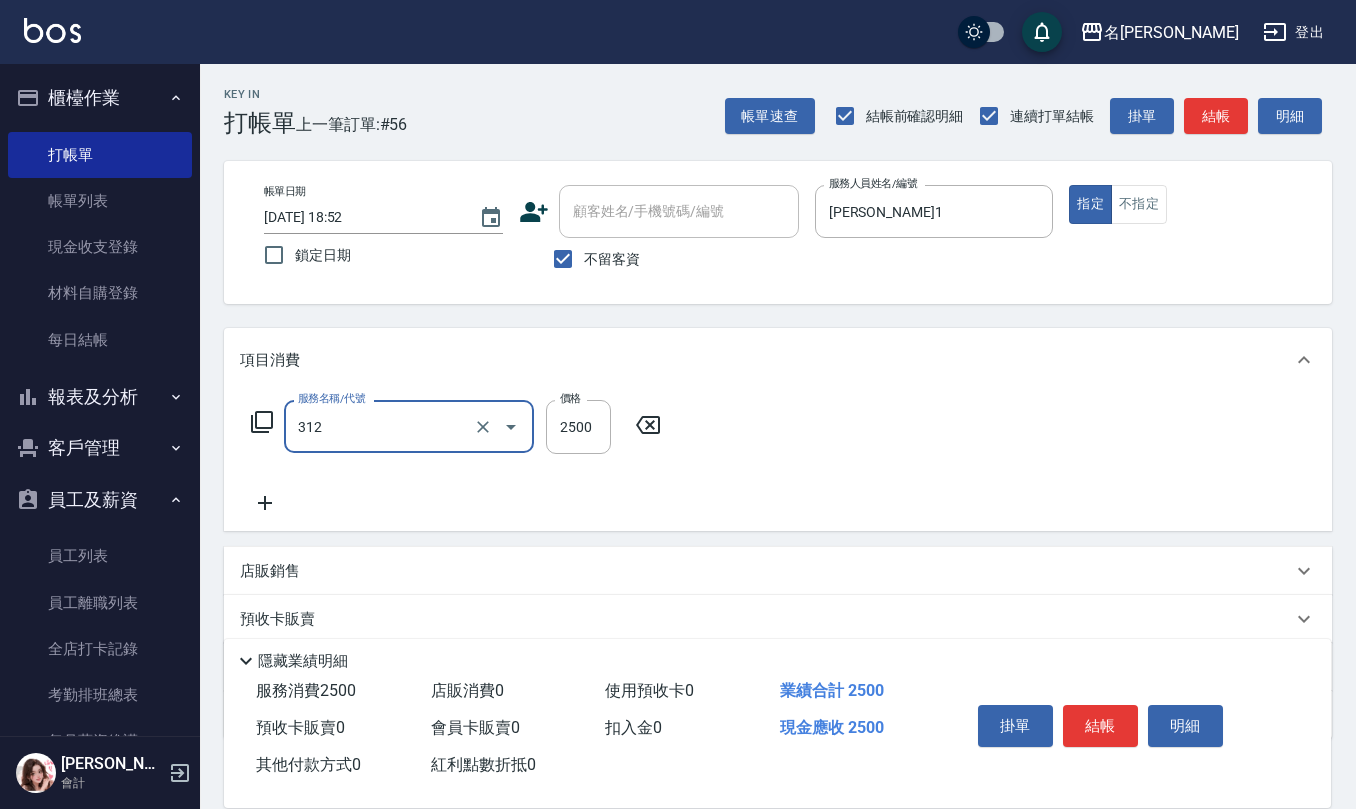 type on "有氧水離子燙2500(312)" 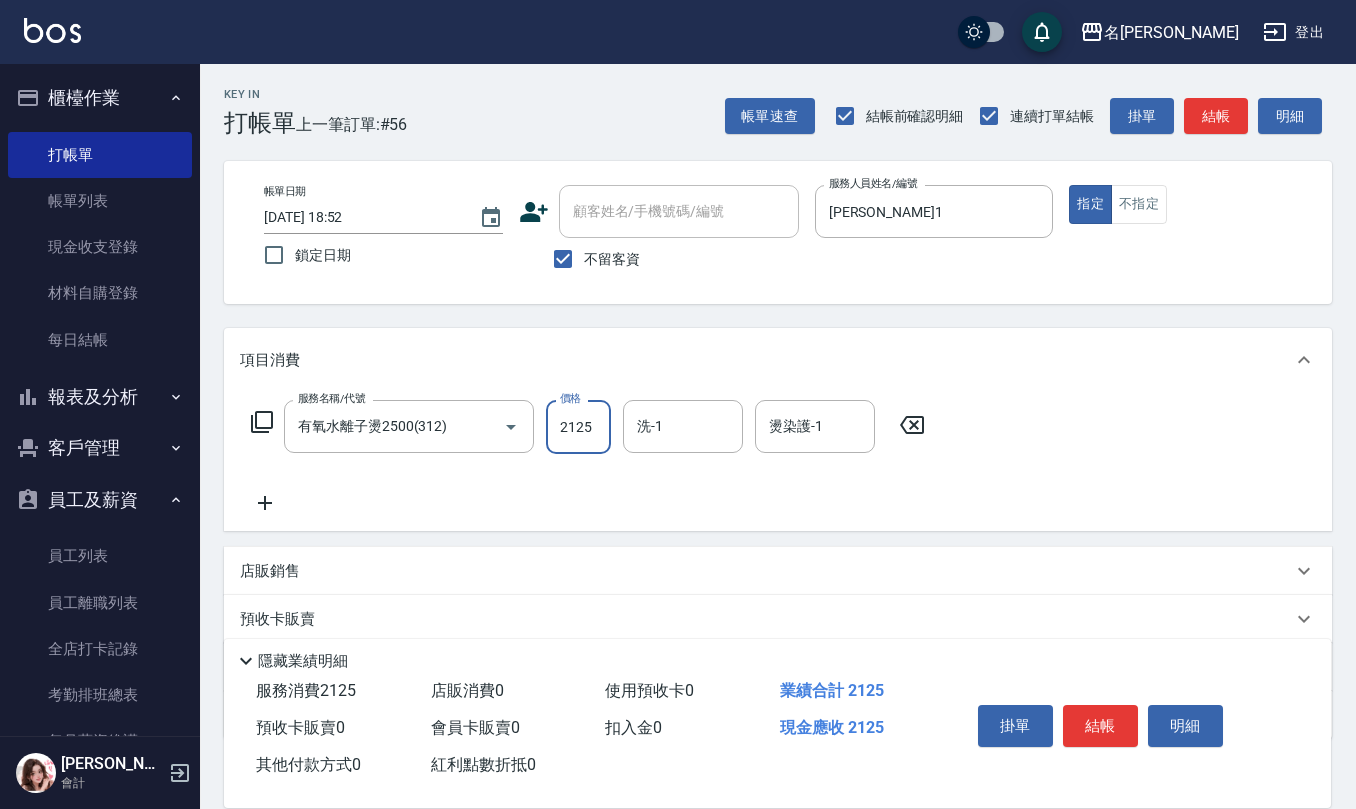 type on "2125" 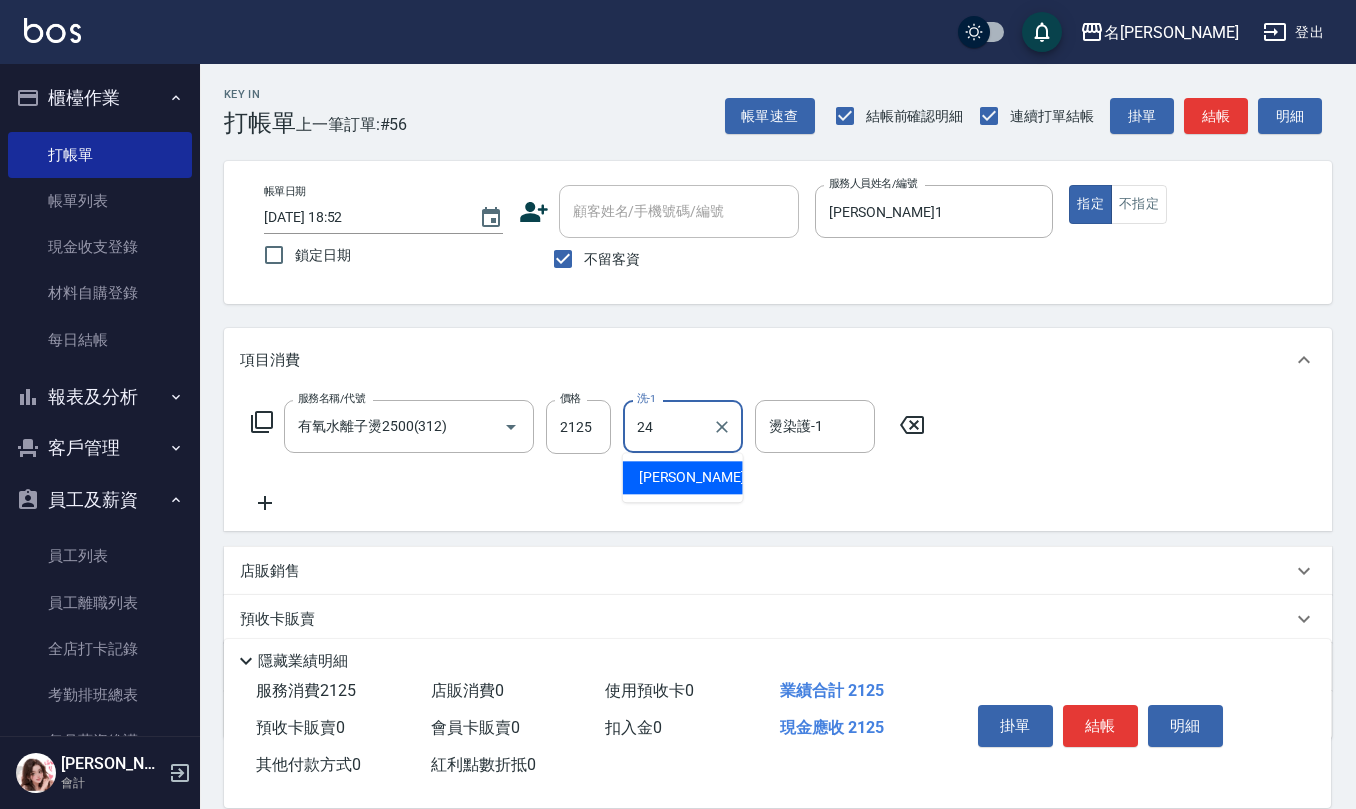 type on "[PERSON_NAME]-24" 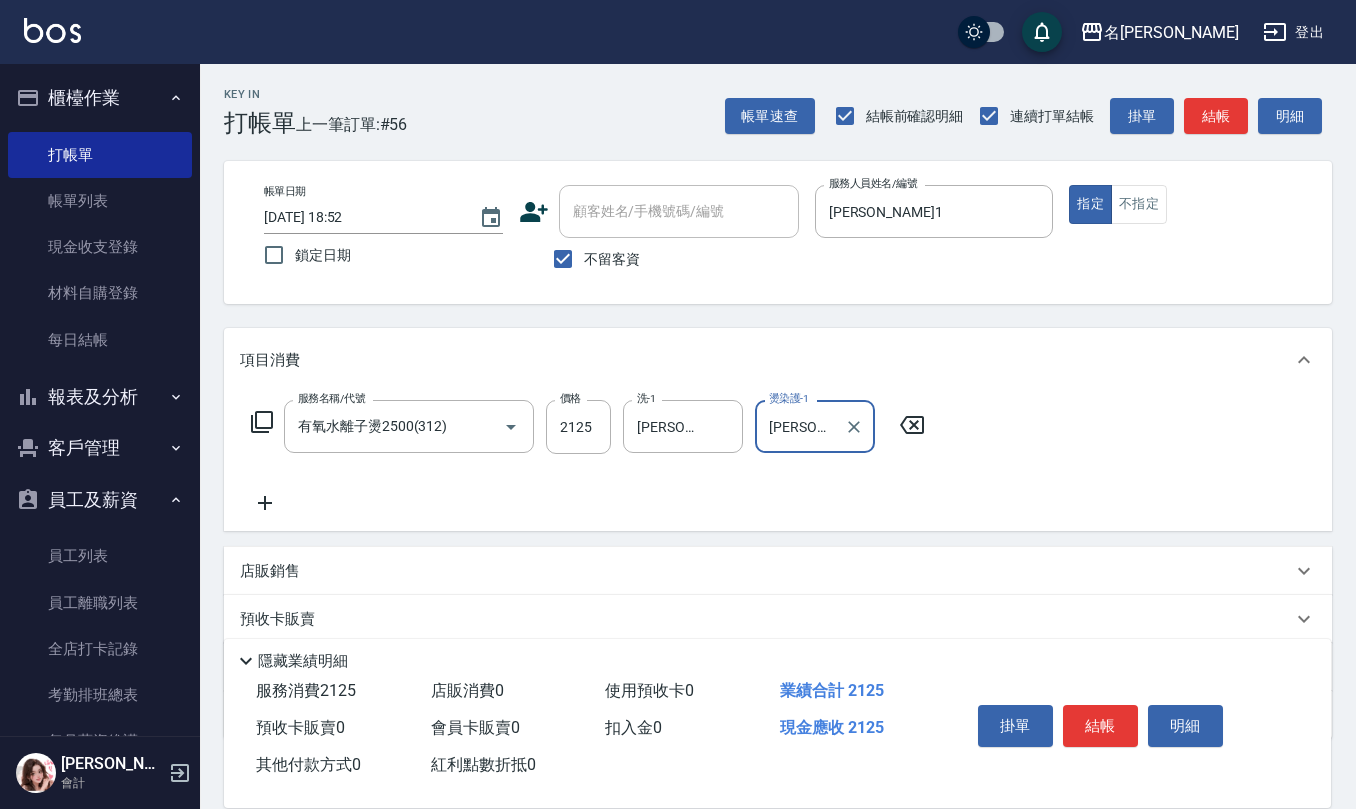 type on "[PERSON_NAME]-24" 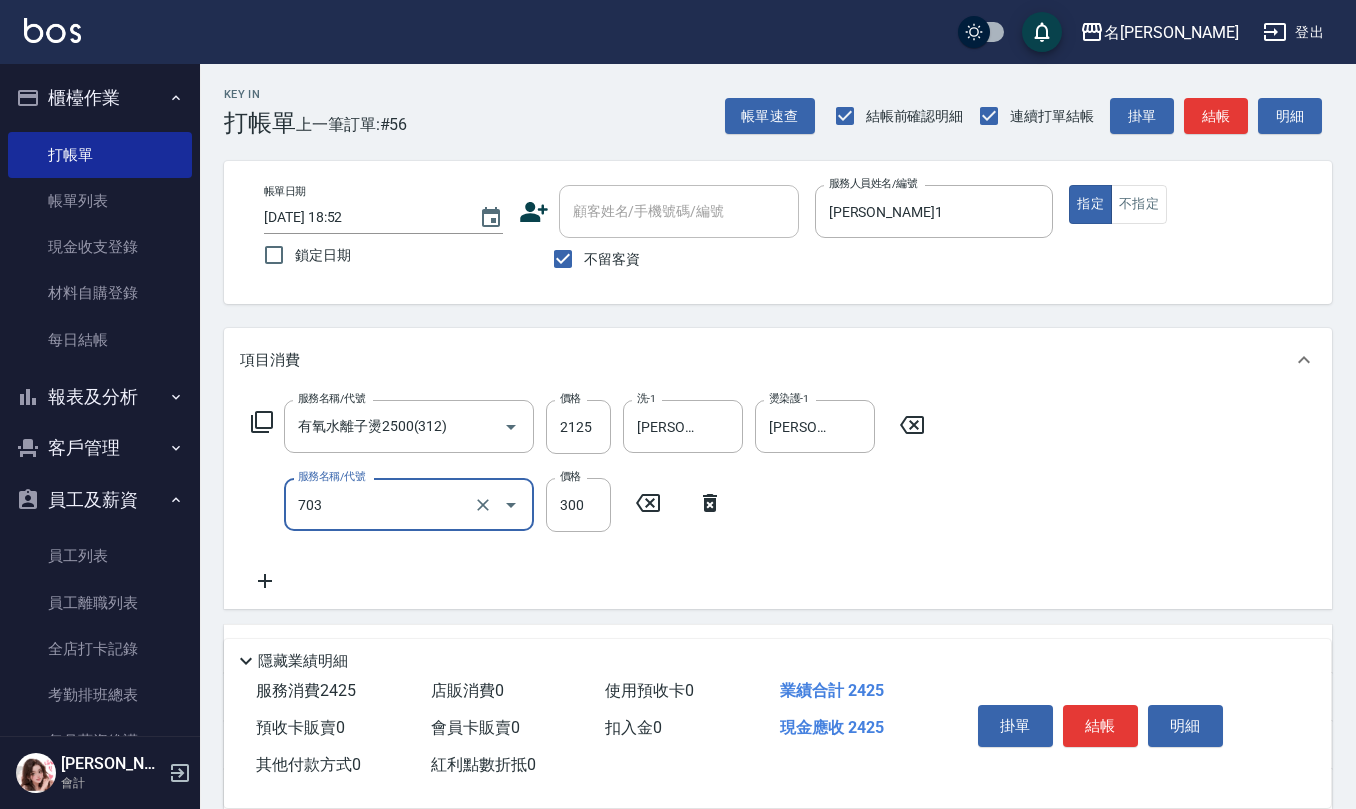 type on "(1236)設計師(703)" 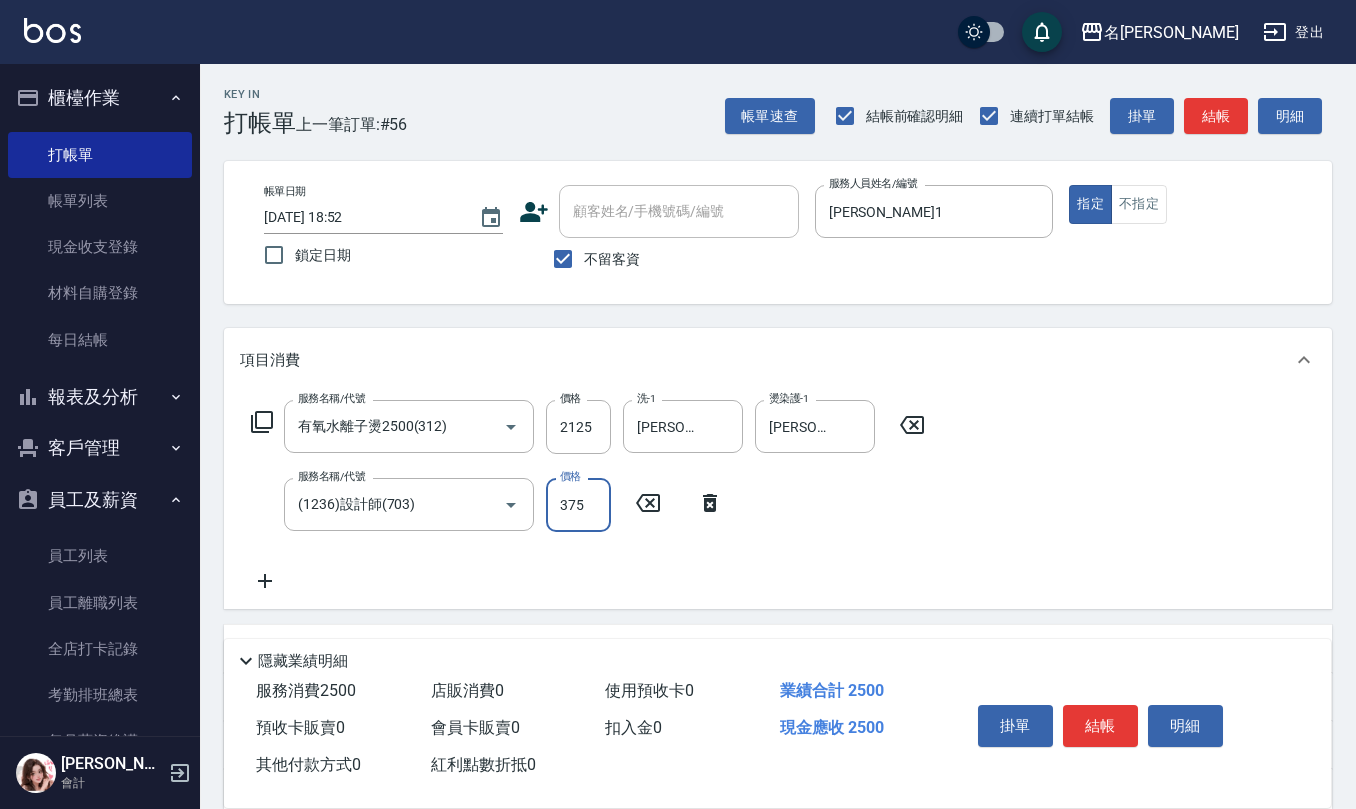 type on "375" 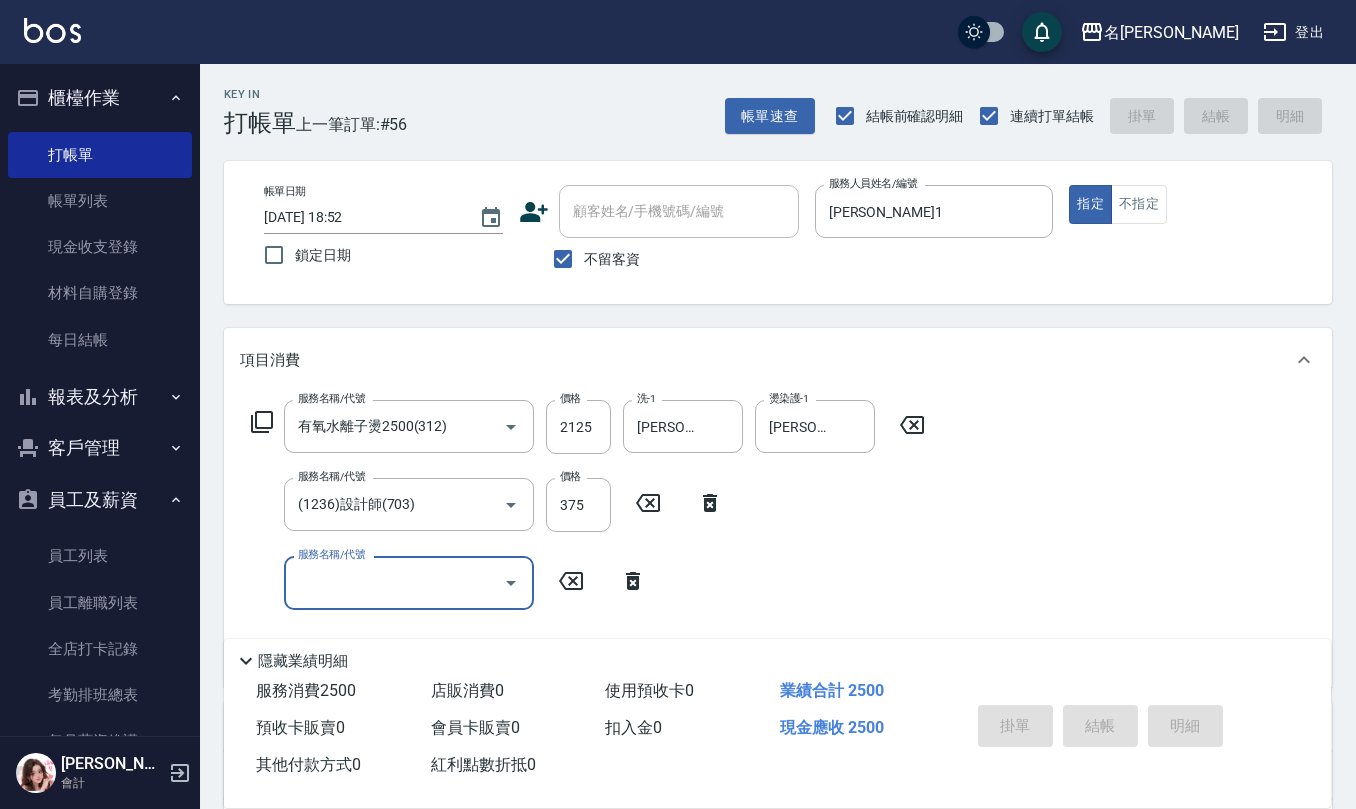 type 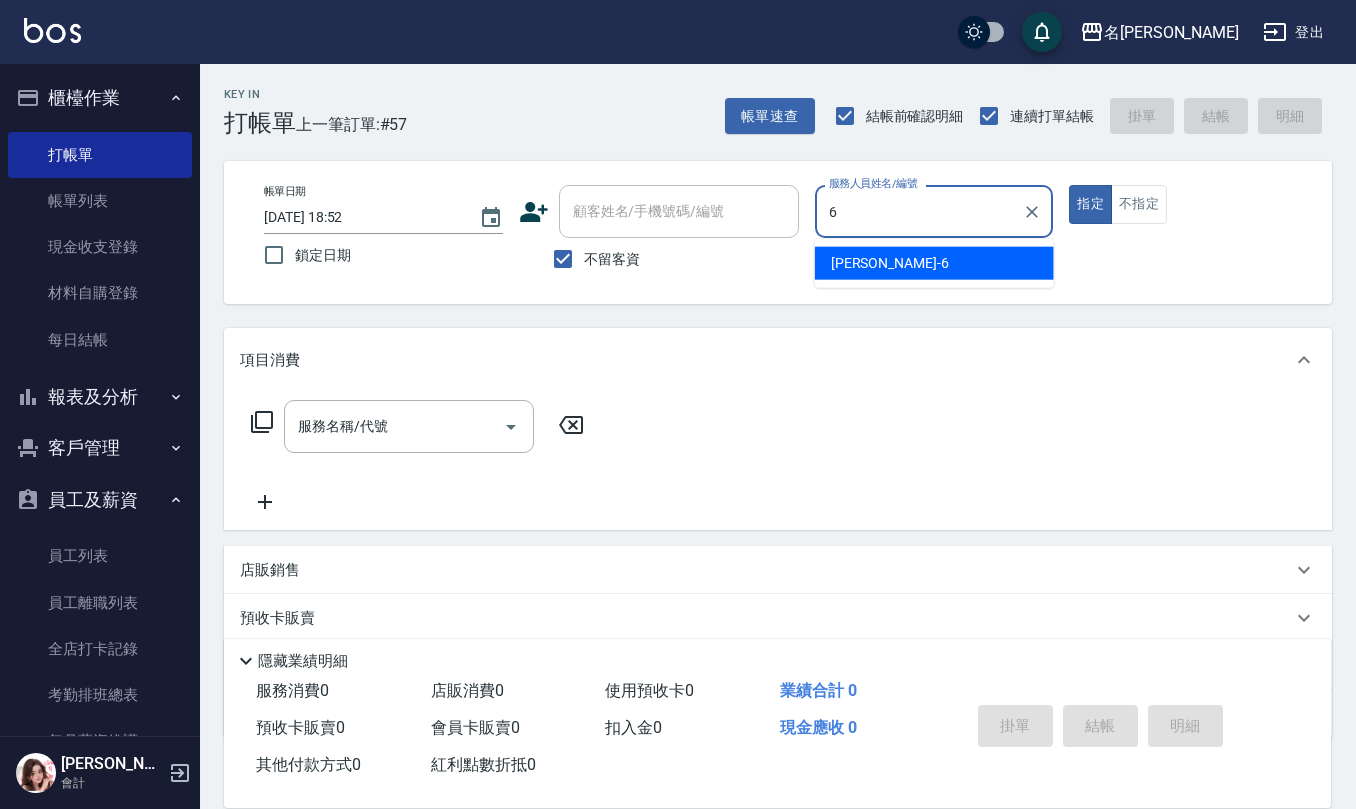 type on "[PERSON_NAME]-6" 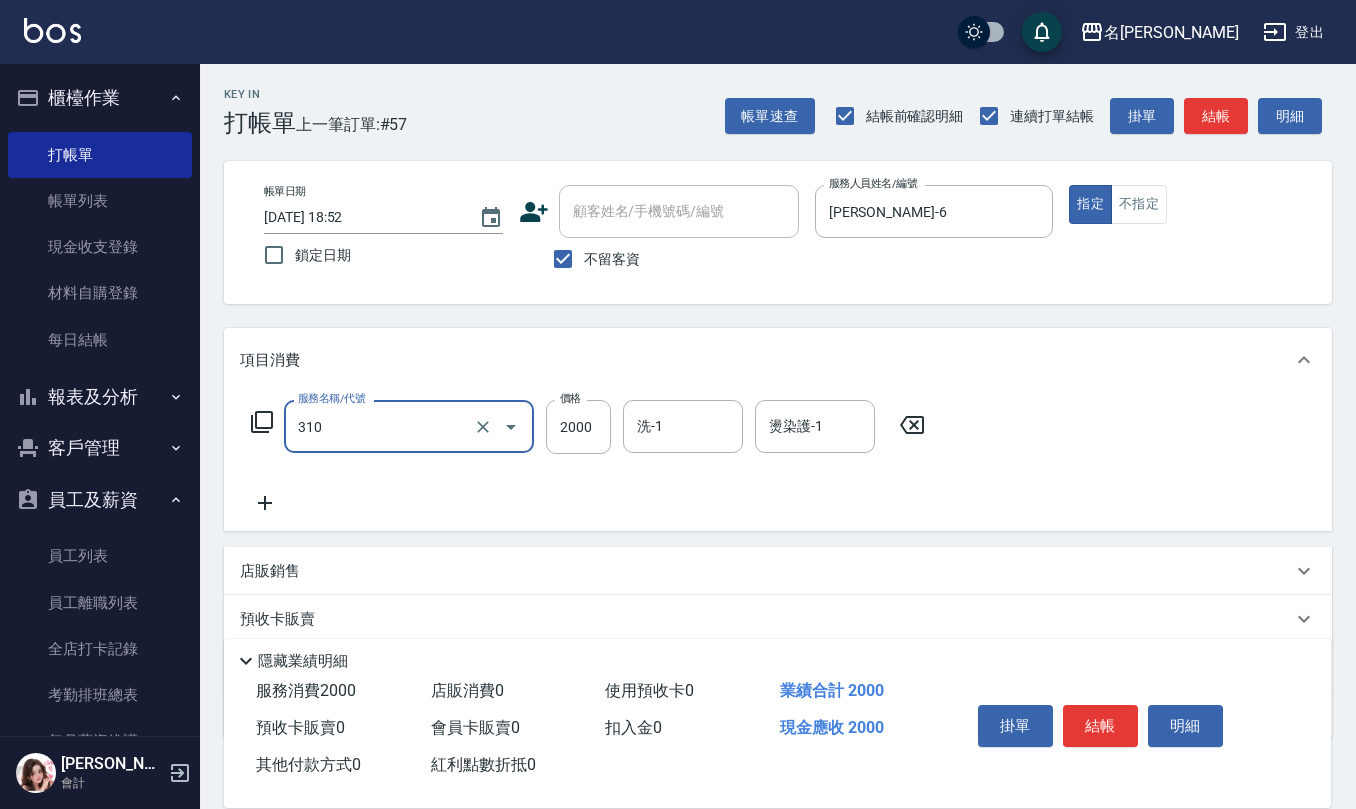 type on "MK果酸燙2000(310)" 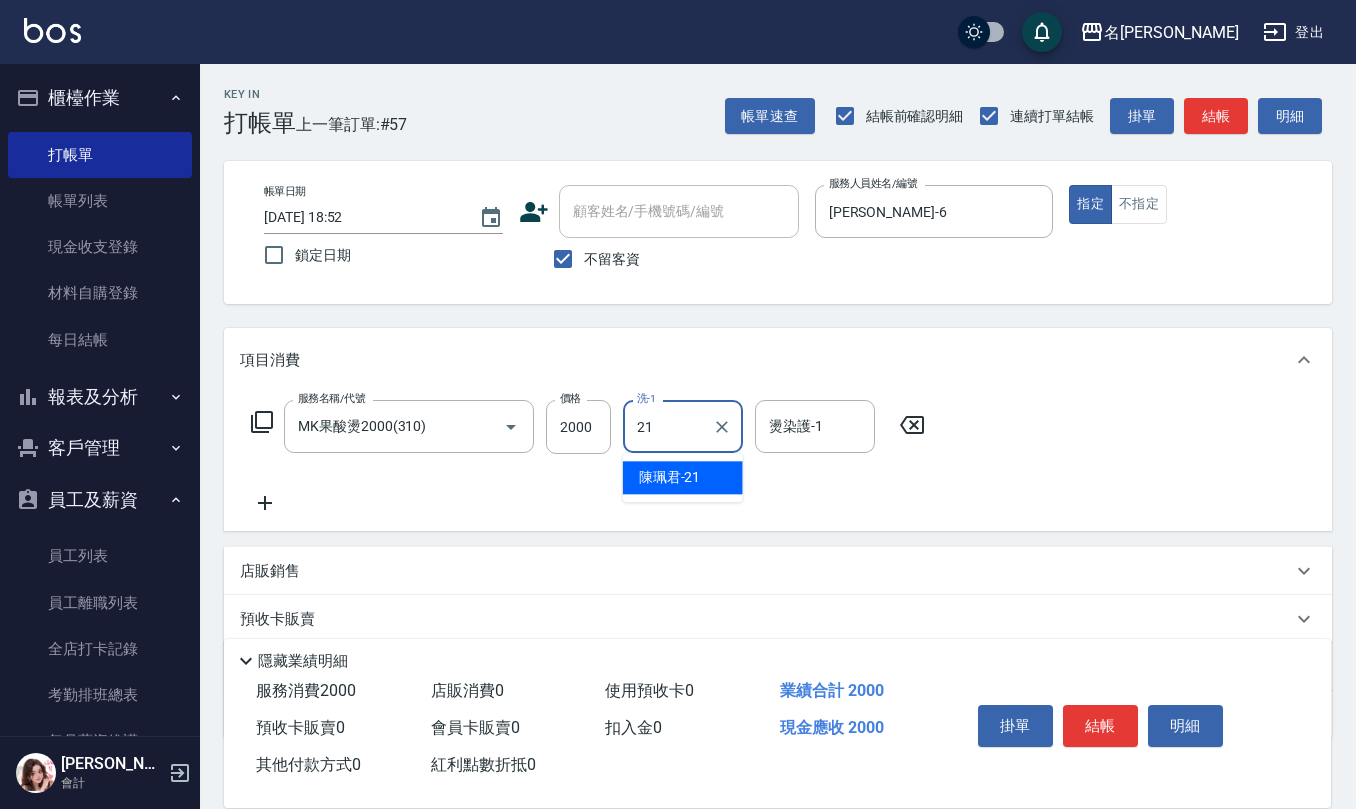 type on "[PERSON_NAME]-21" 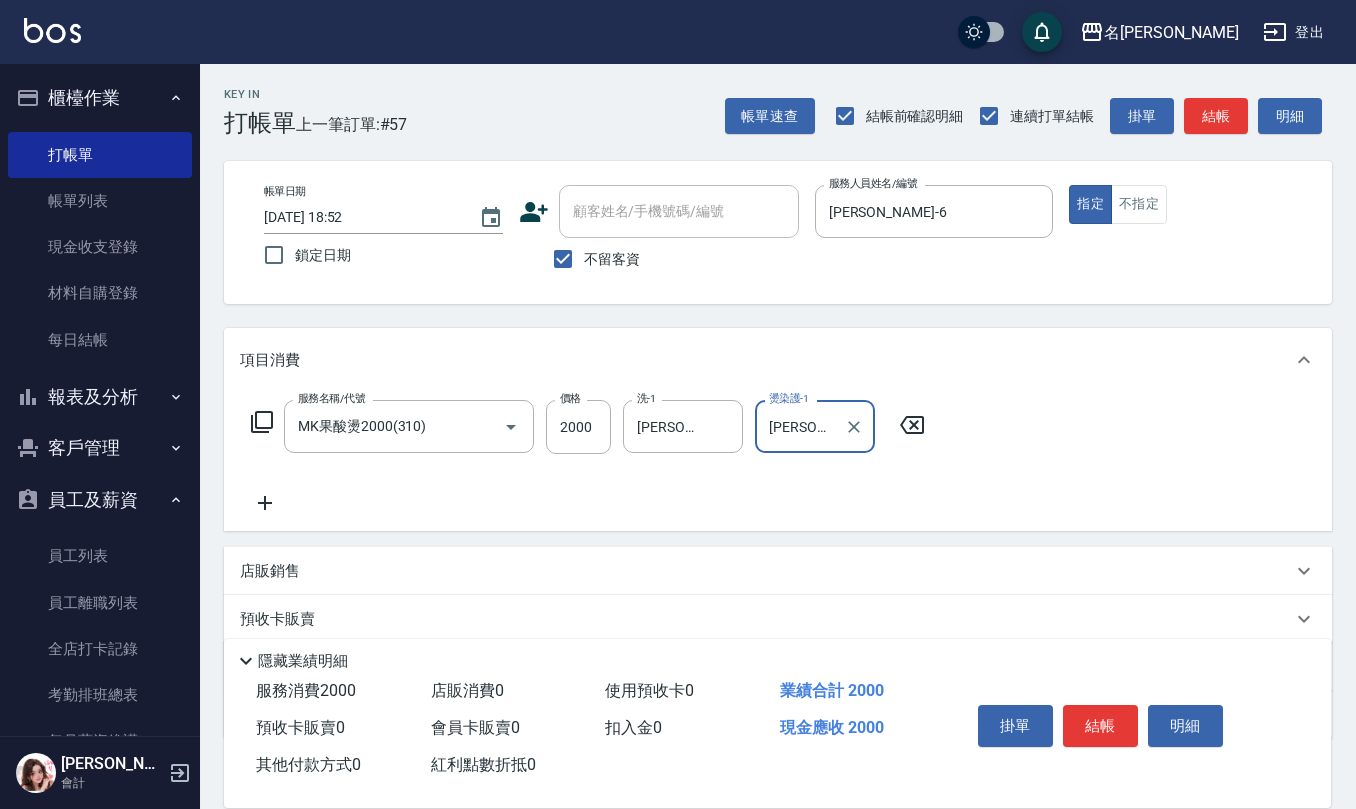 type on "[PERSON_NAME]-21" 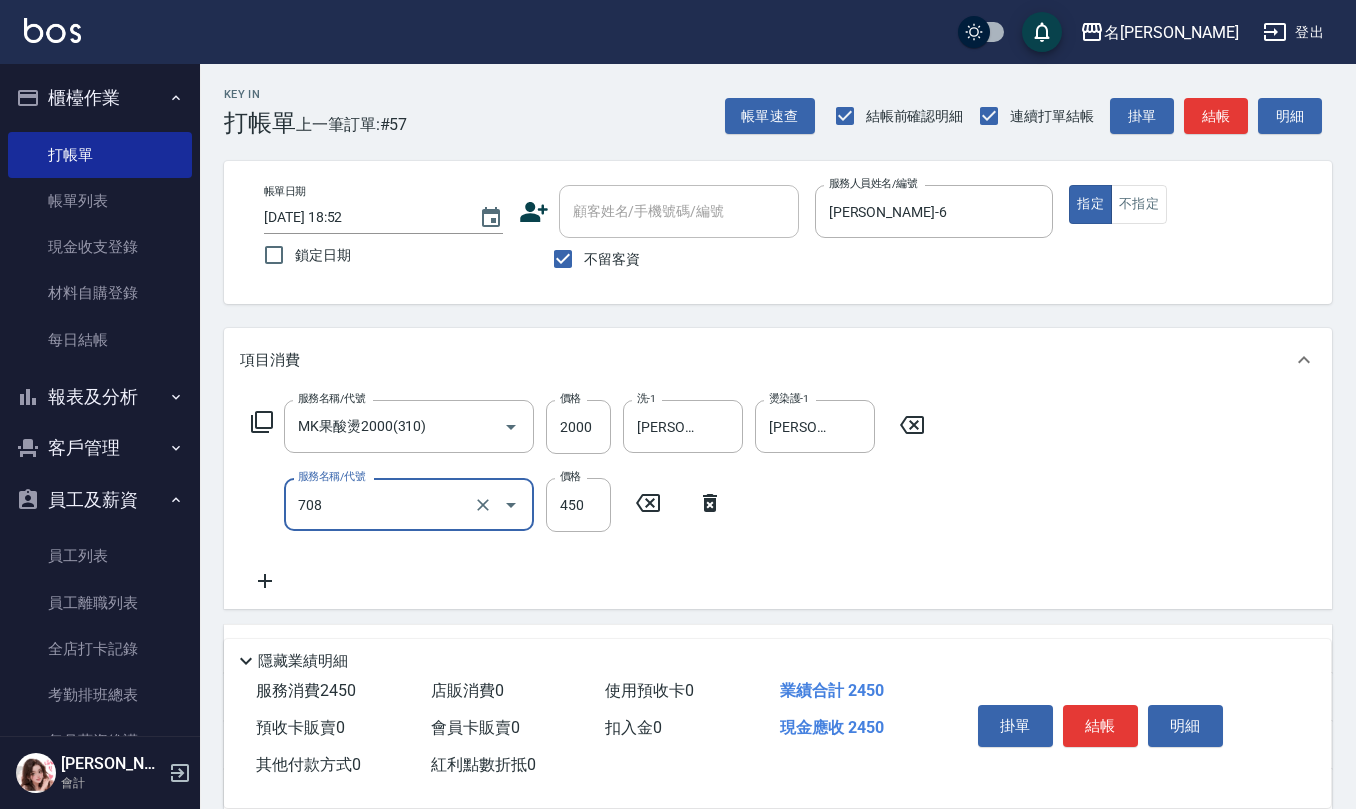 type on "松島舞鶴450(708)" 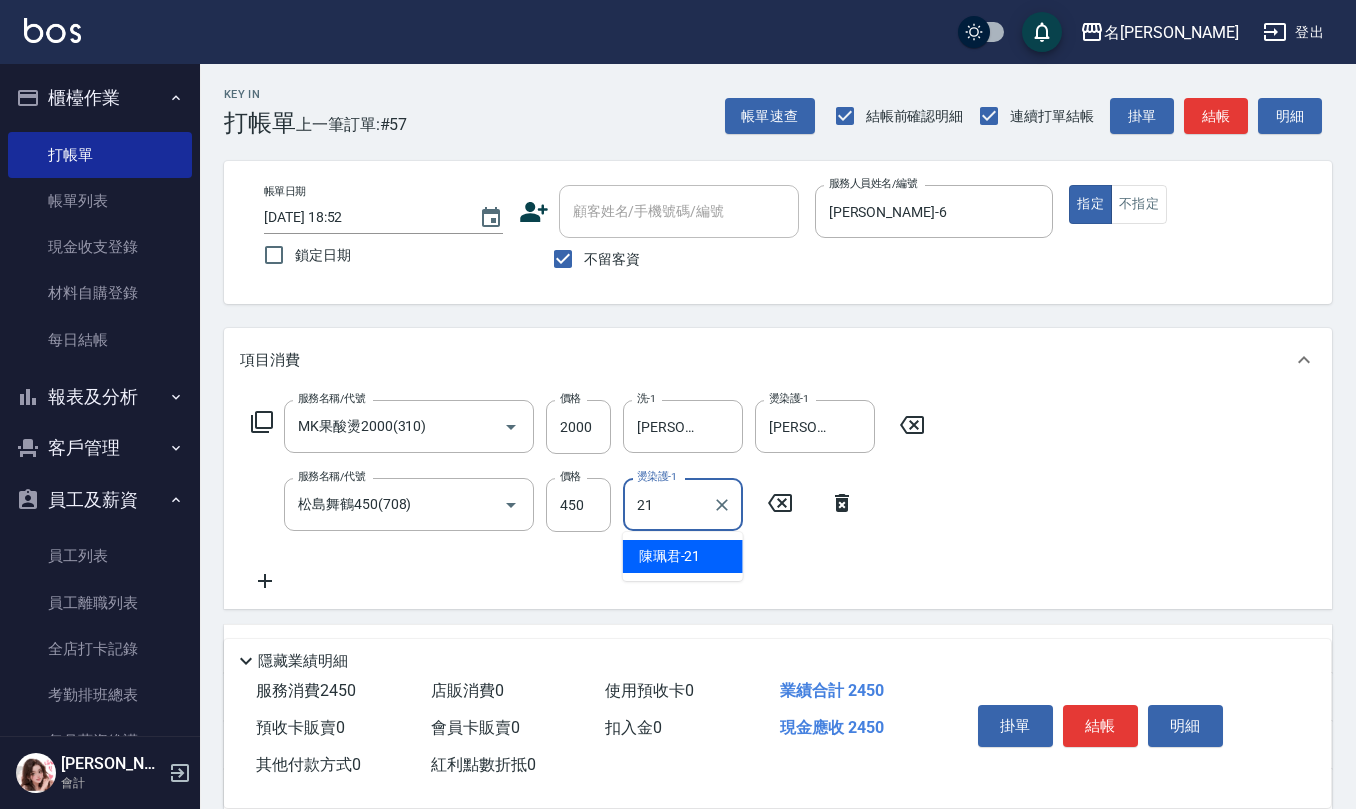 type on "[PERSON_NAME]-21" 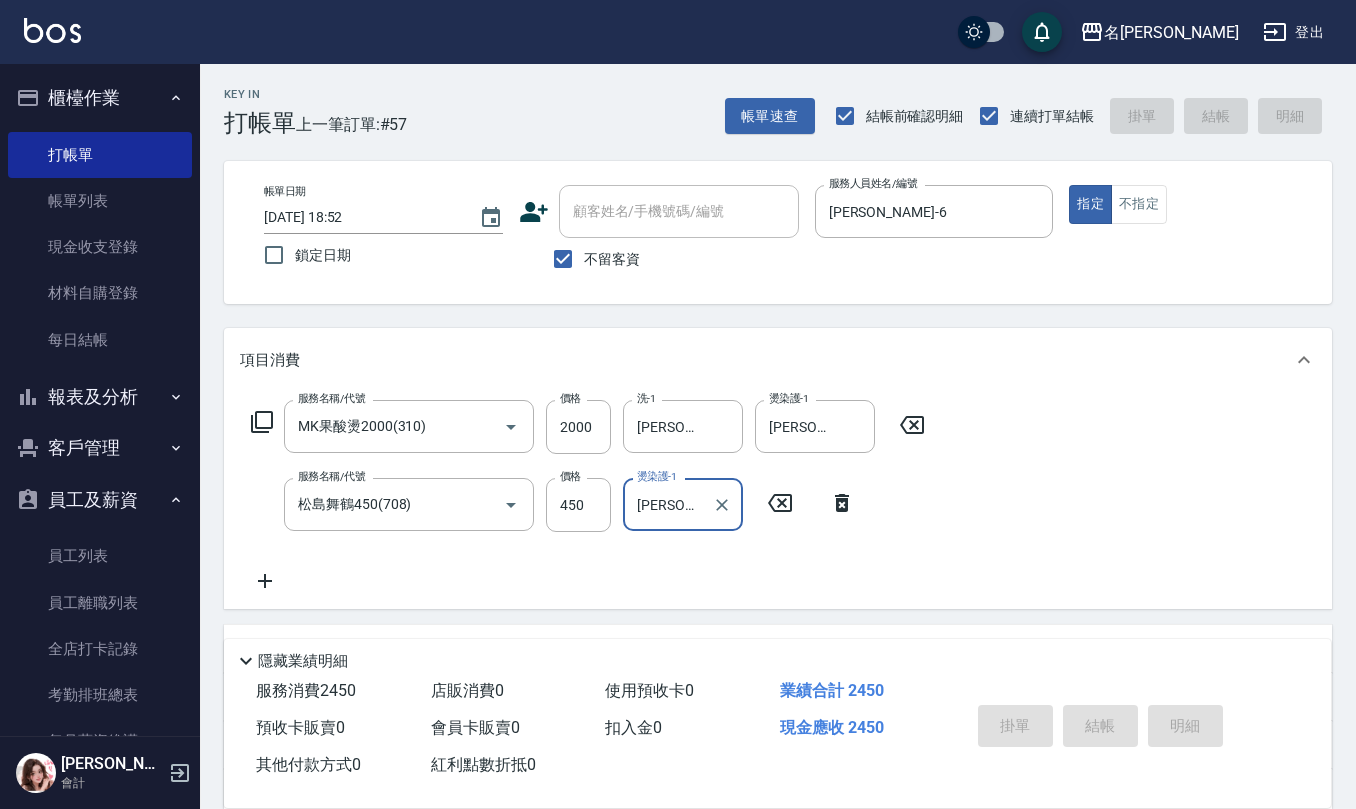 type 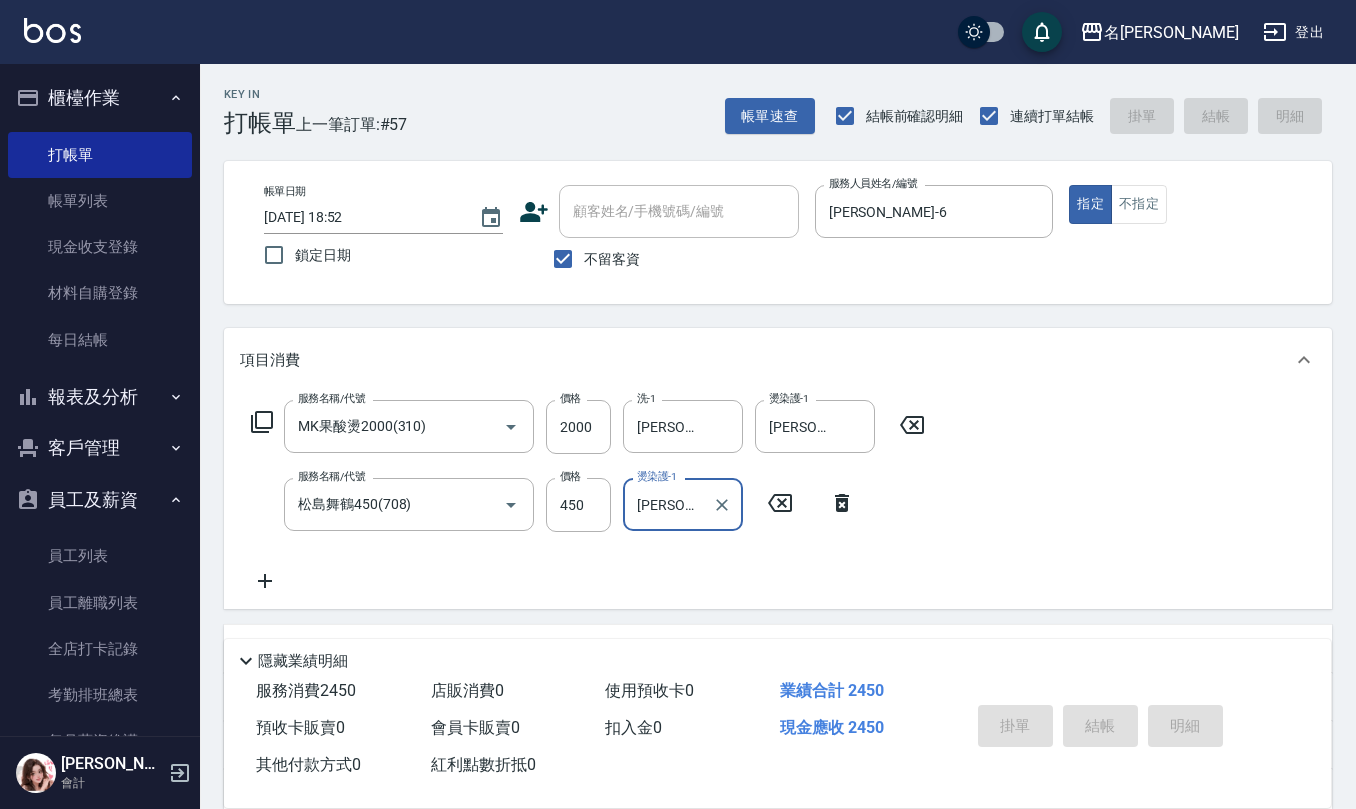 type 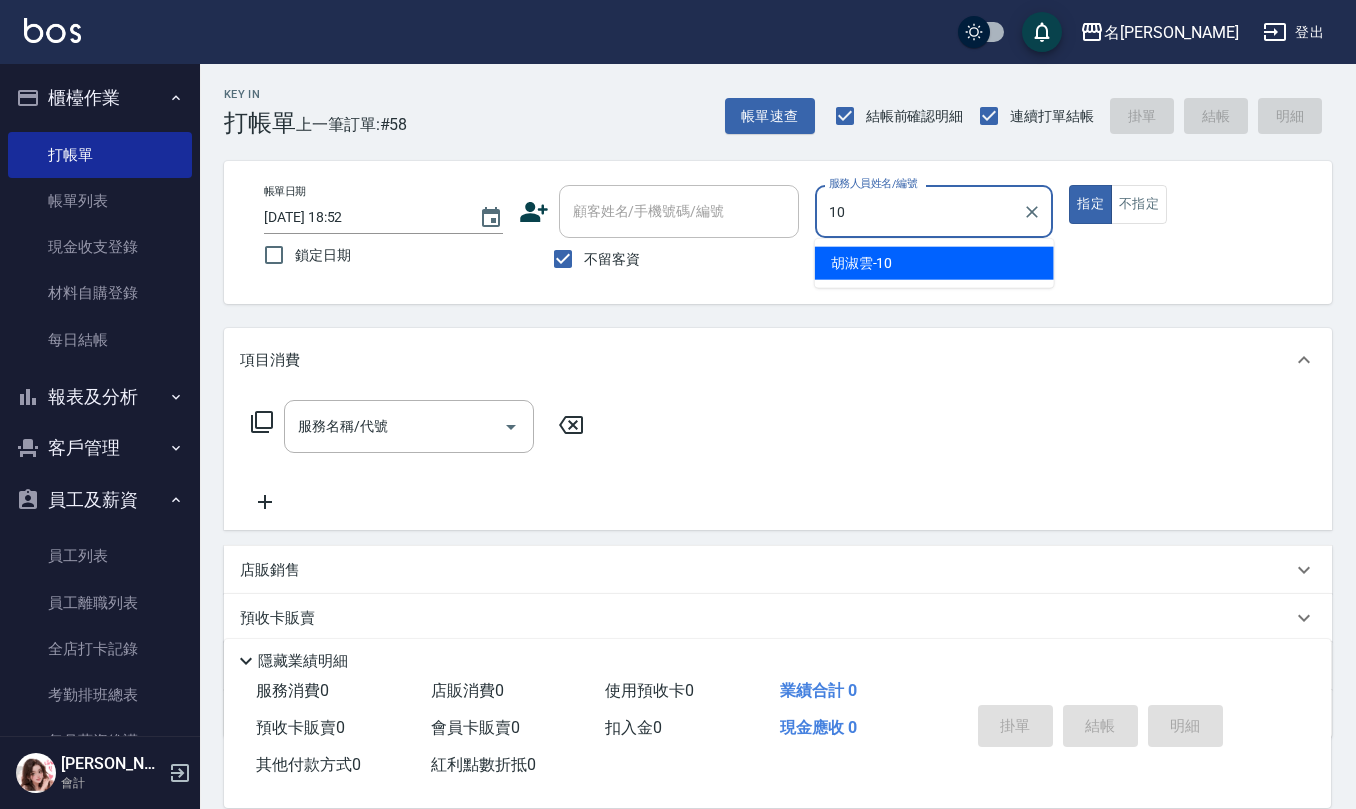 type on "[PERSON_NAME]-10" 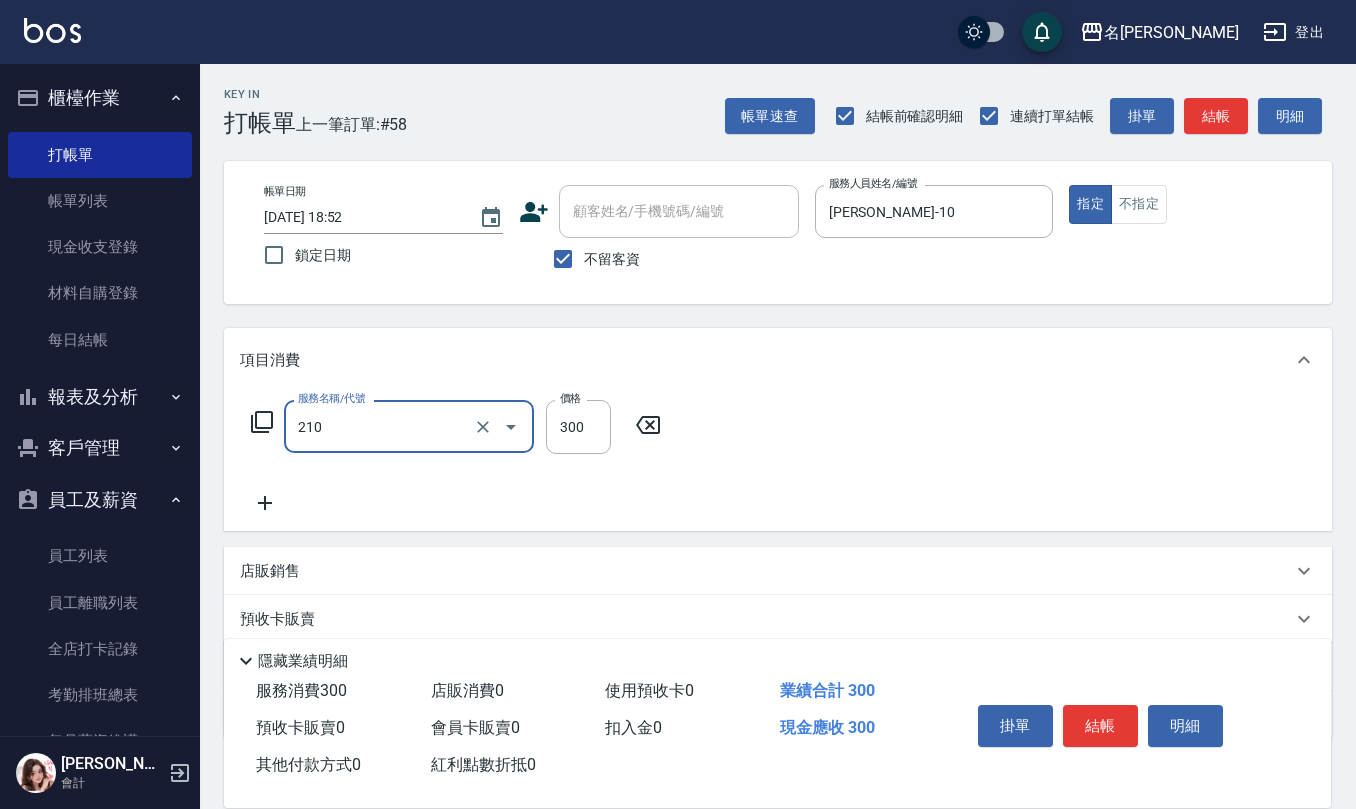 type on "[PERSON_NAME]洗髮精(210)" 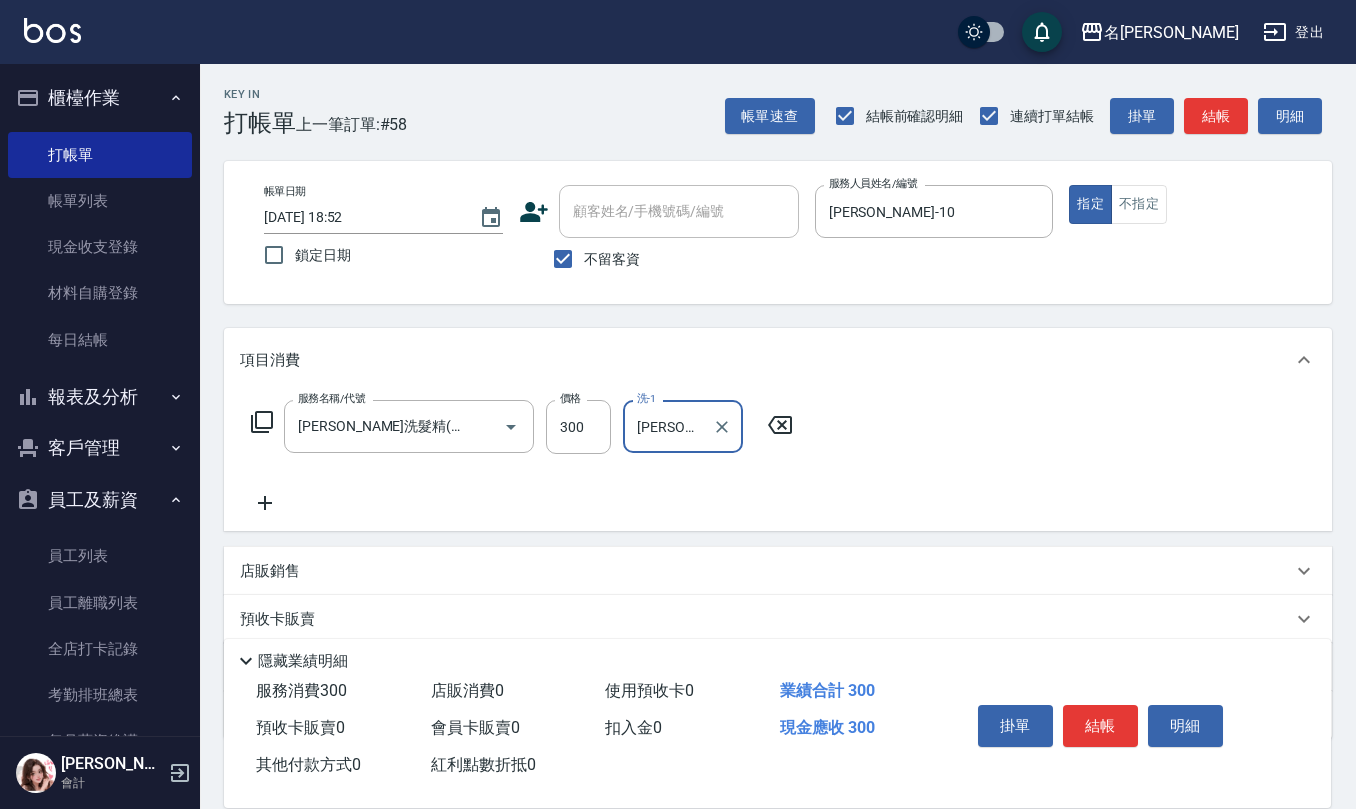 type on "[PERSON_NAME]-28" 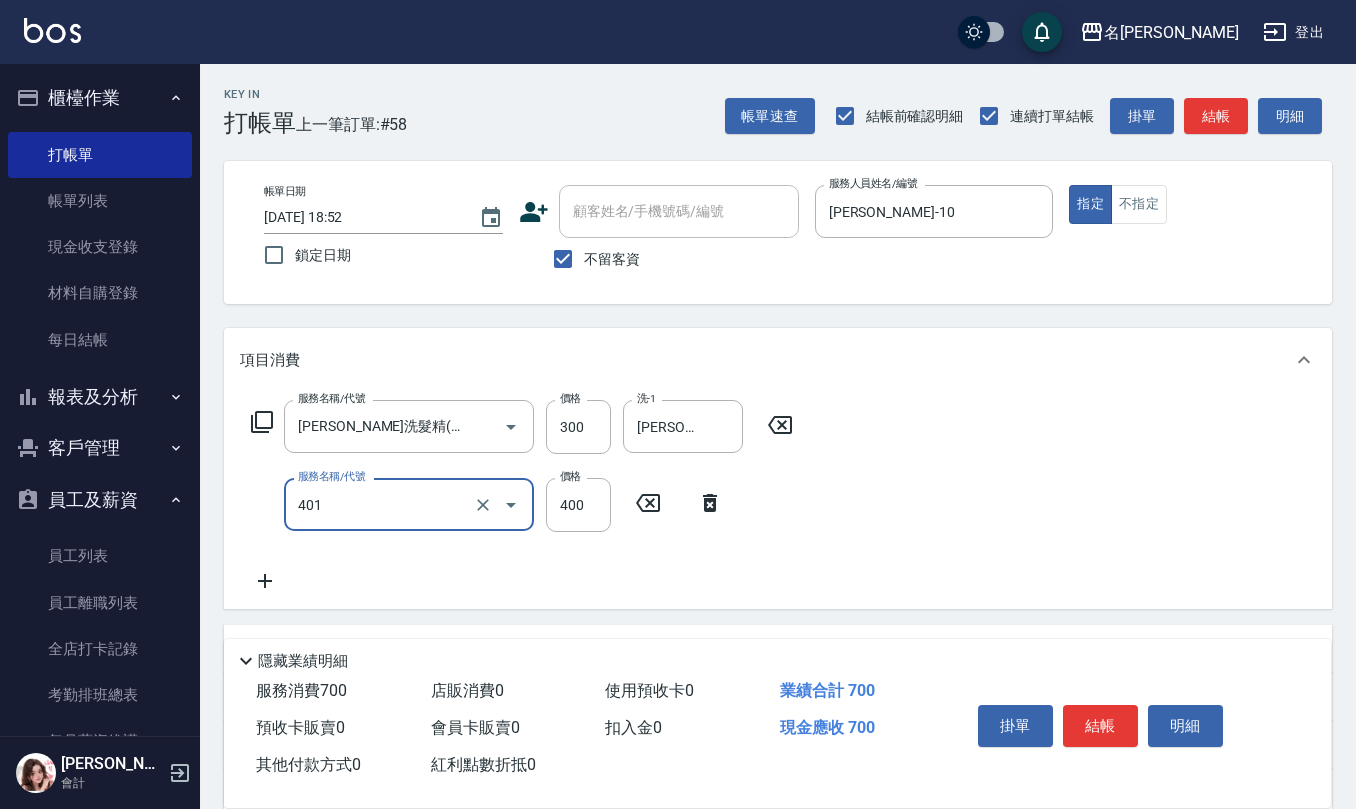 type on "剪髮(401)" 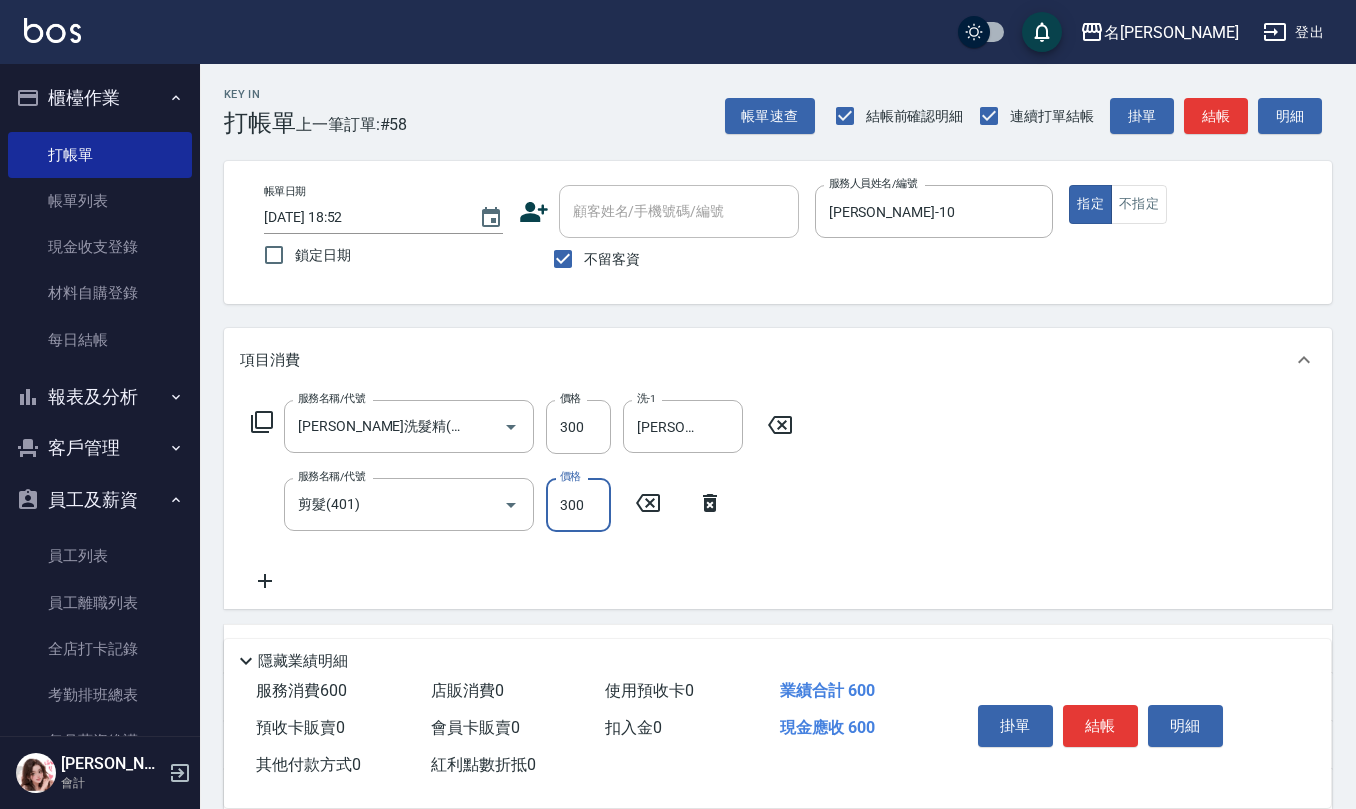 type on "300" 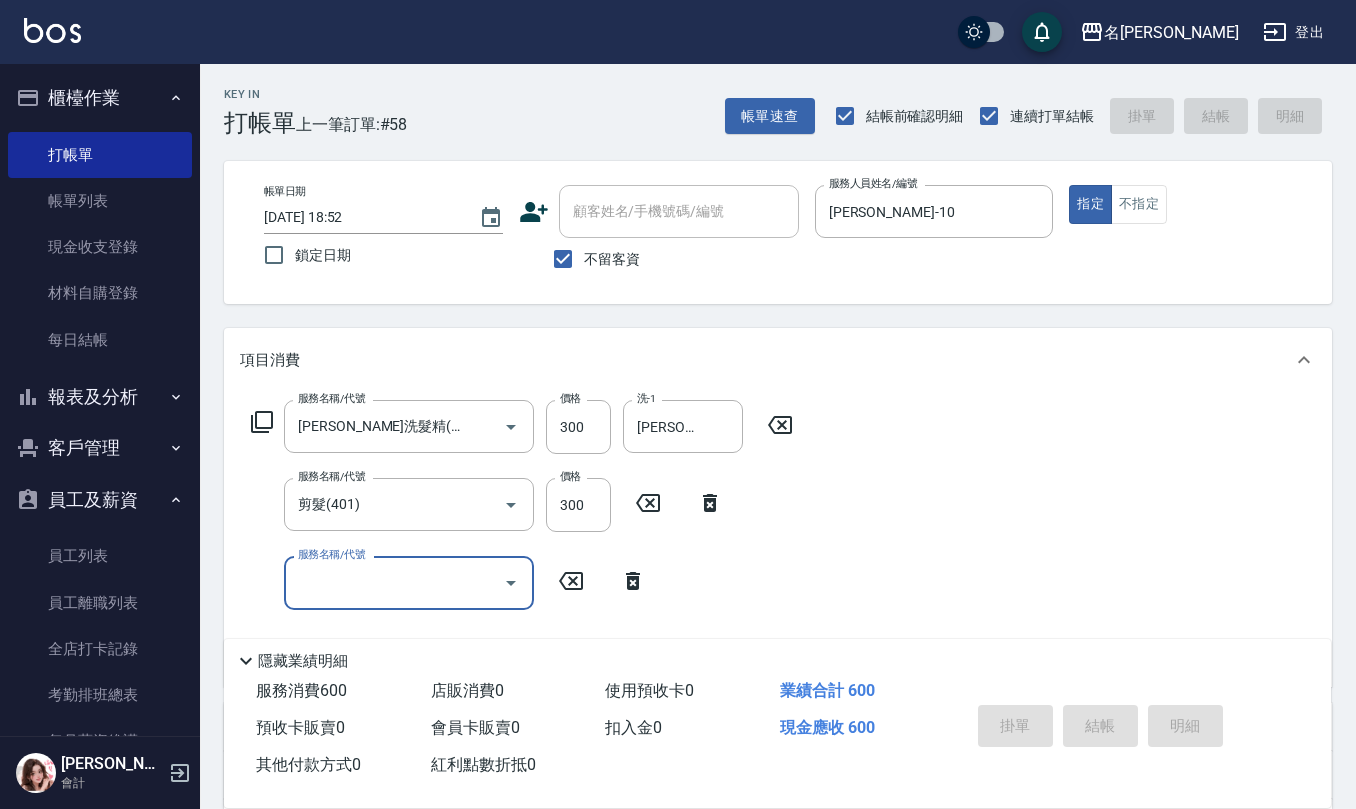 type 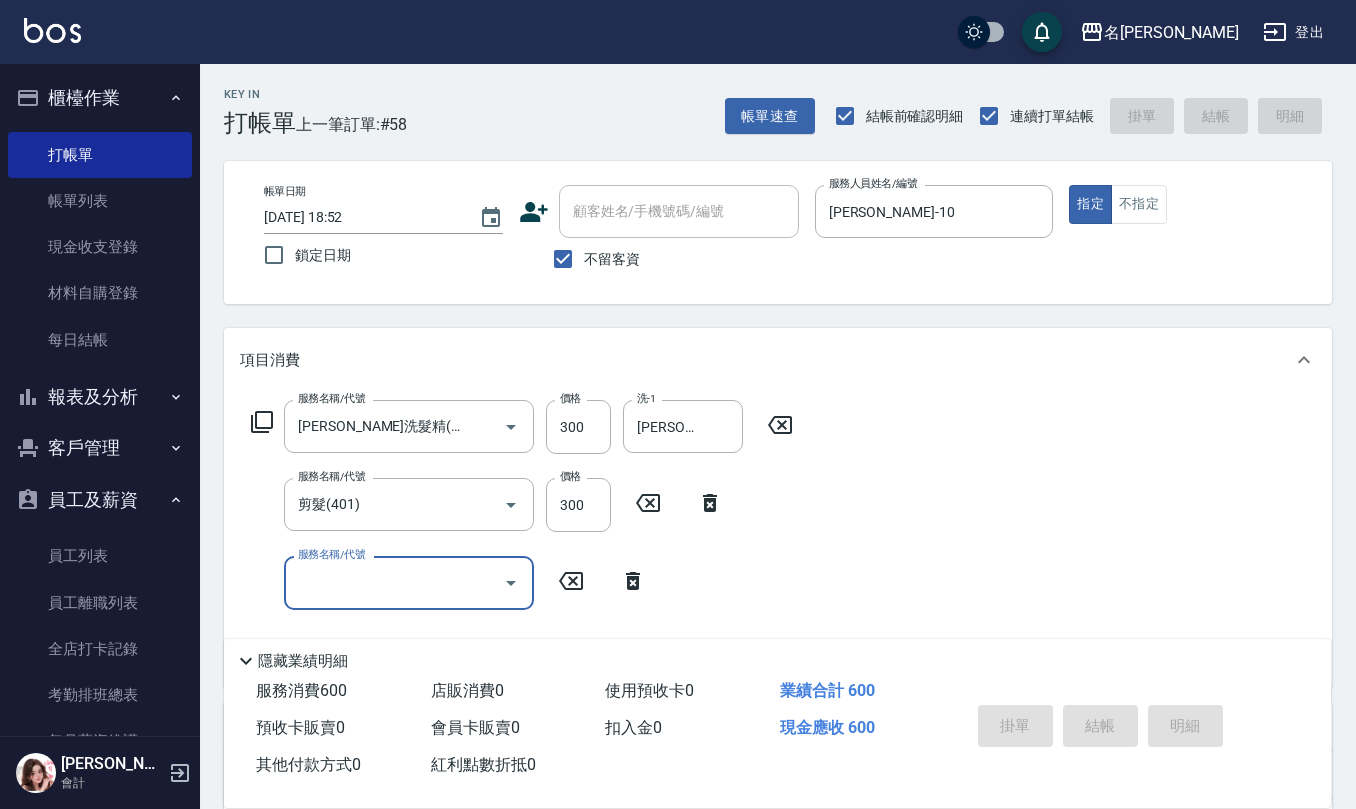 type 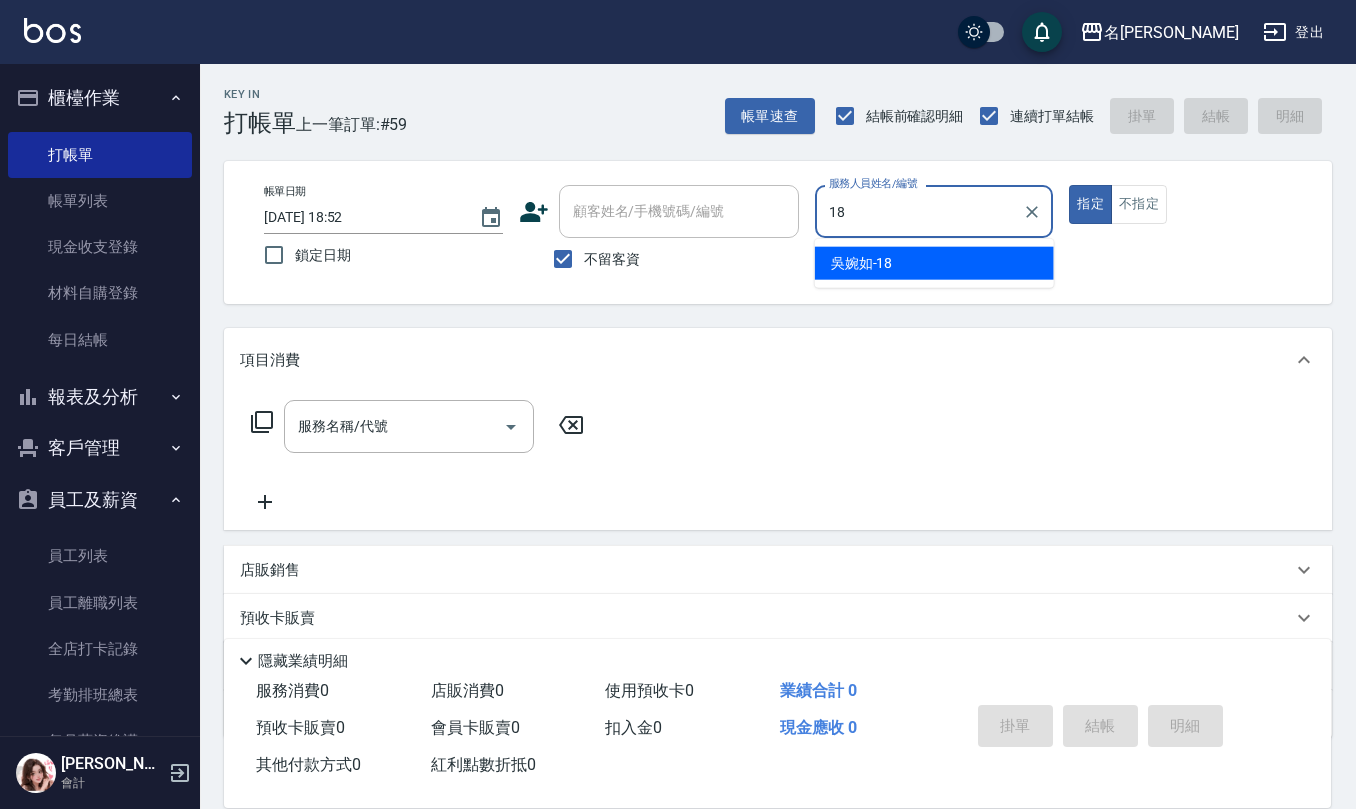 type on "[PERSON_NAME]-18" 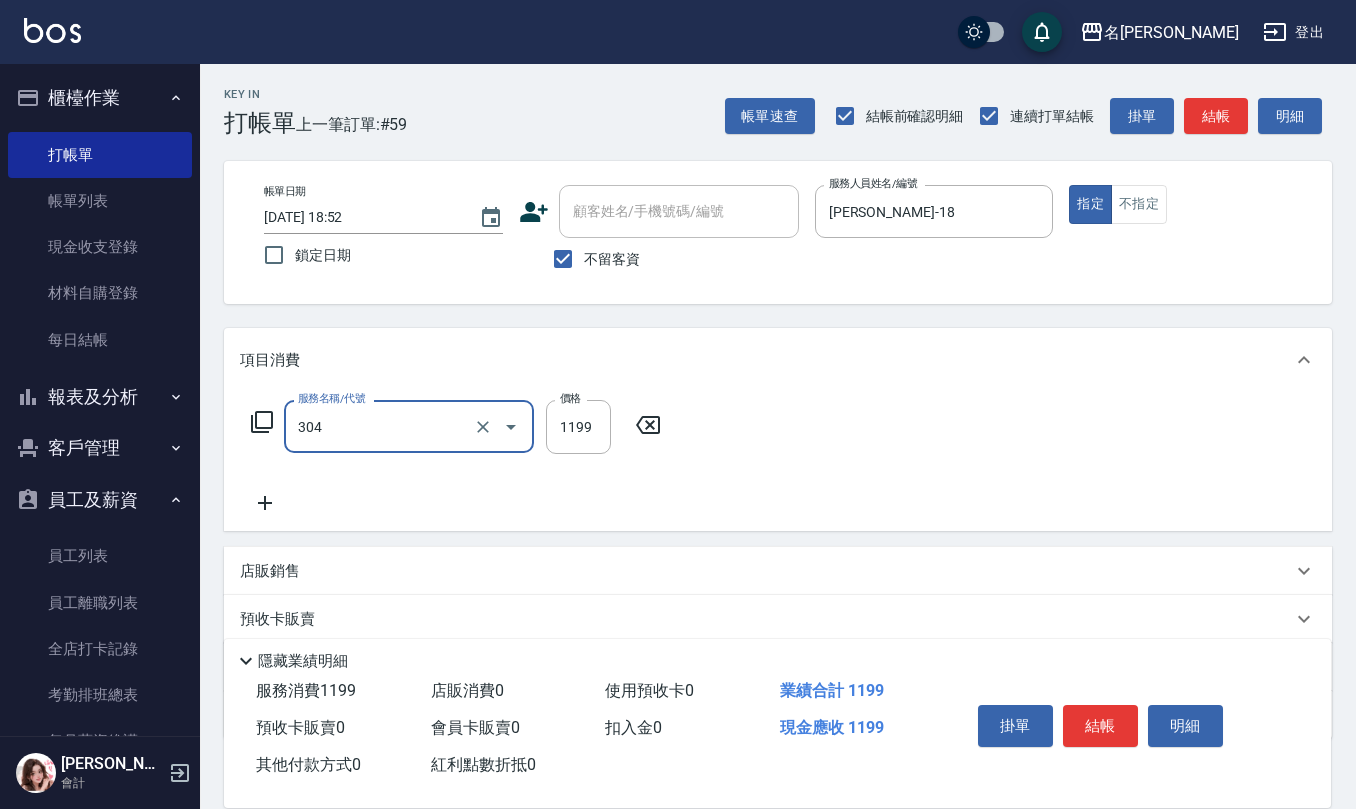 type on "離子燙(特價)(304)" 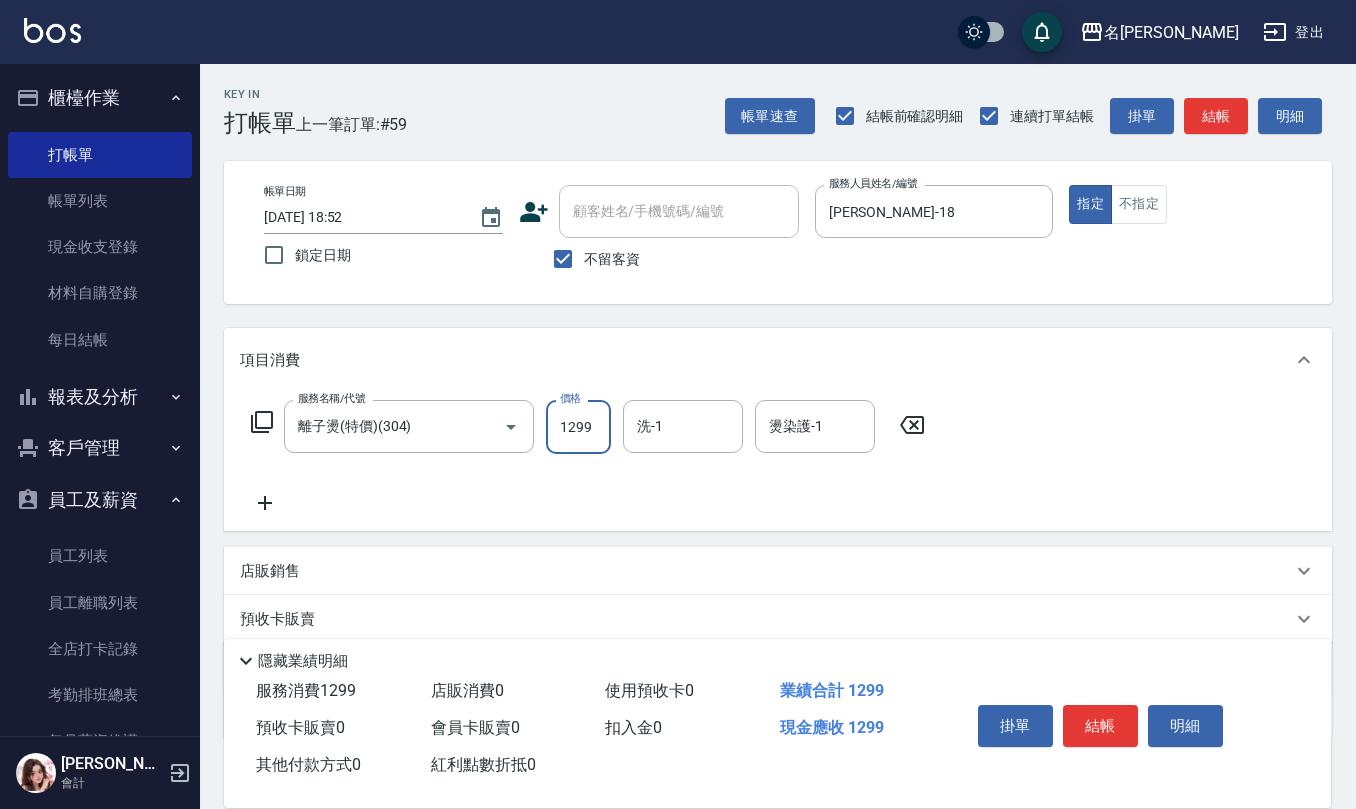type on "1299" 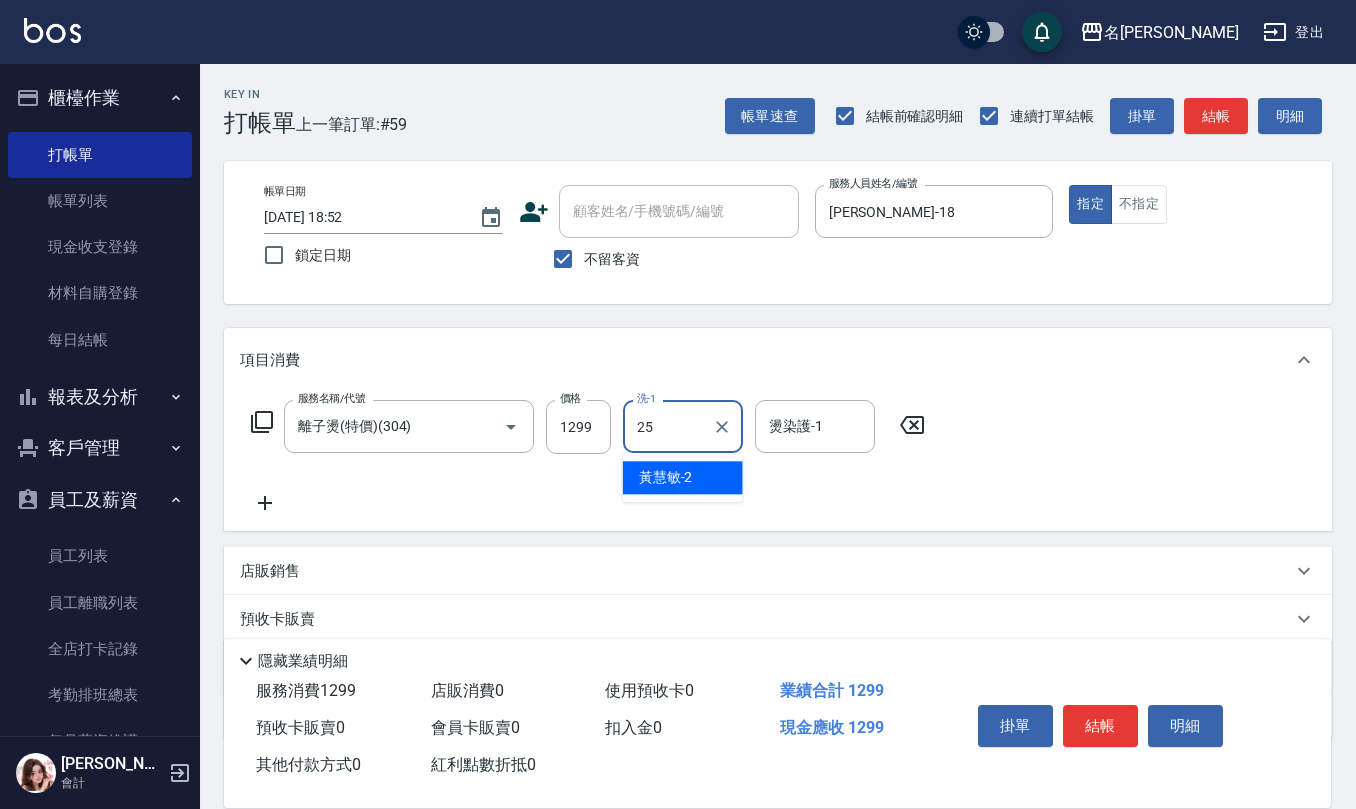 type on "[PERSON_NAME]-25" 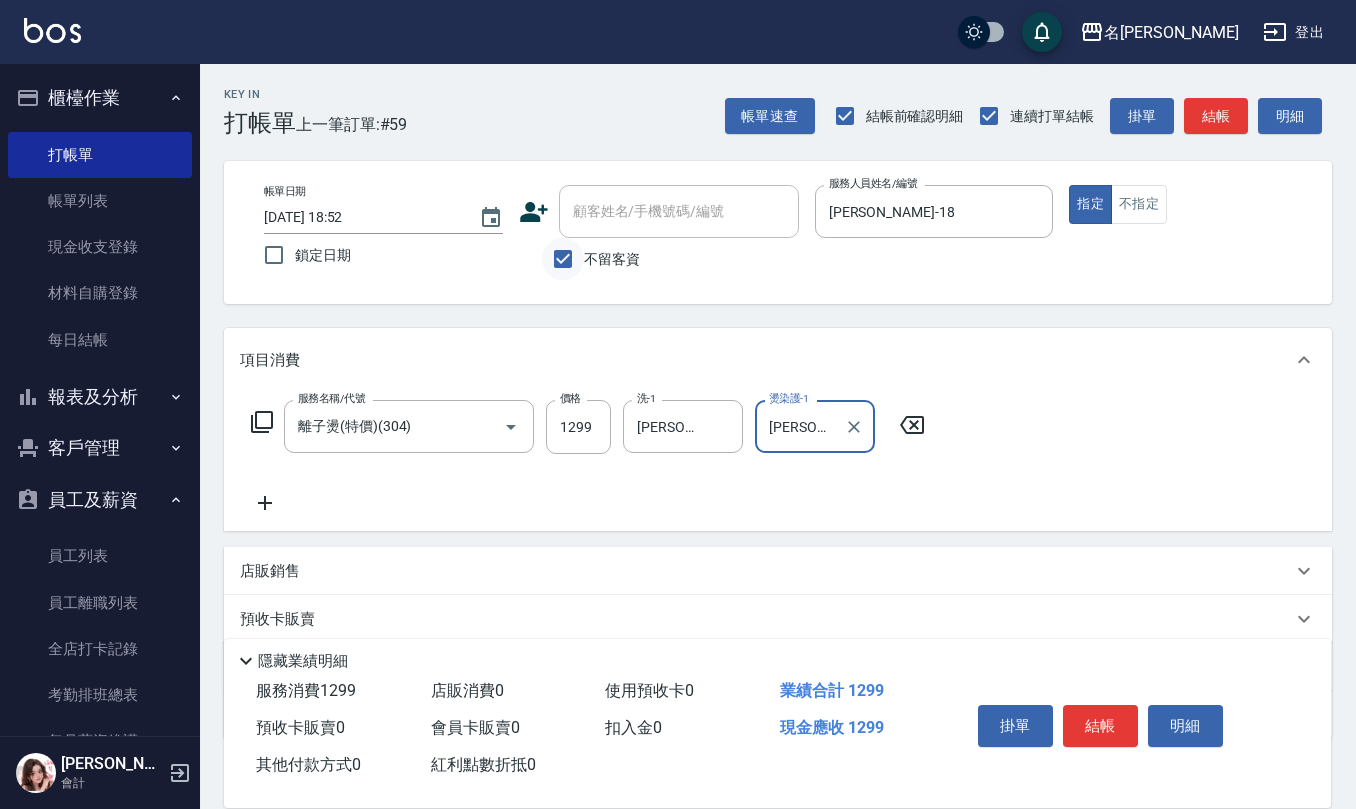 type on "[PERSON_NAME]-25" 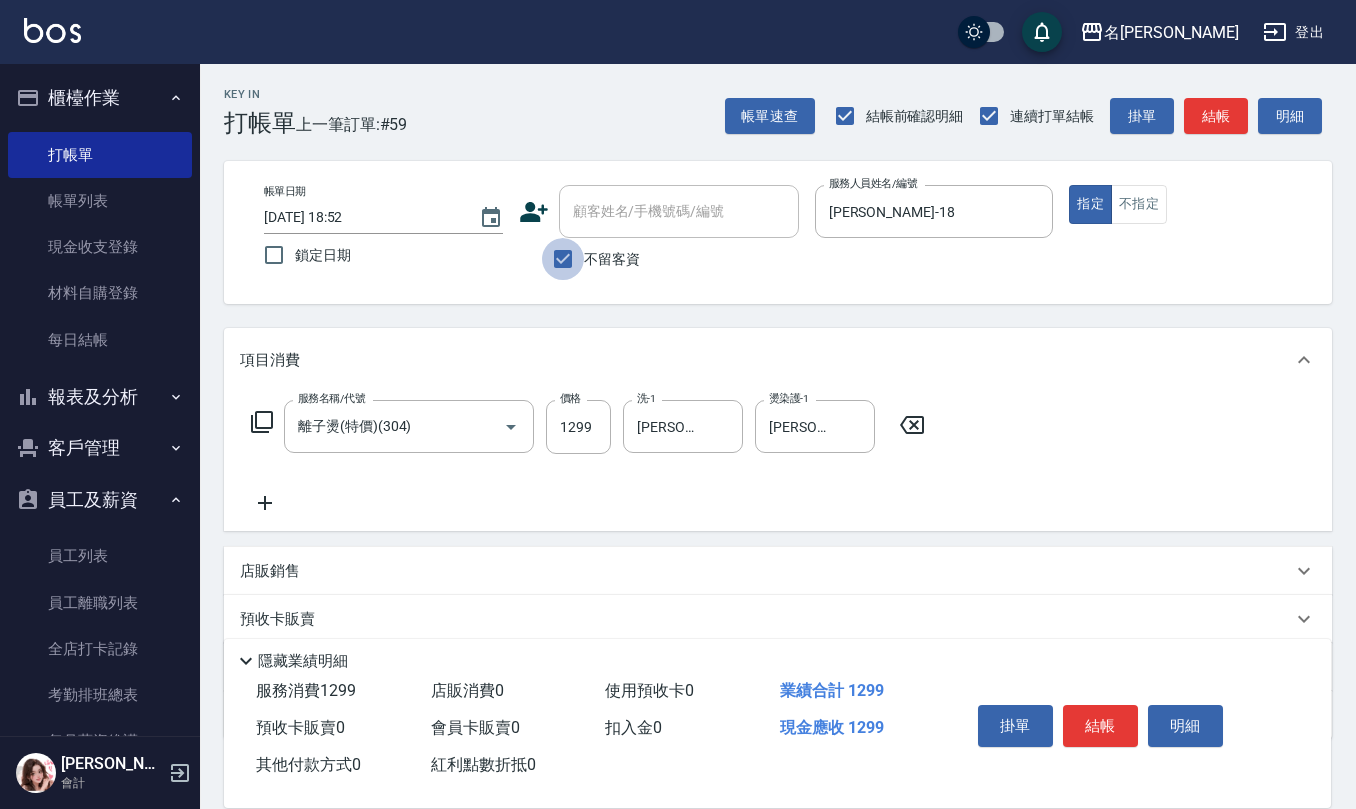 click on "不留客資" at bounding box center [563, 259] 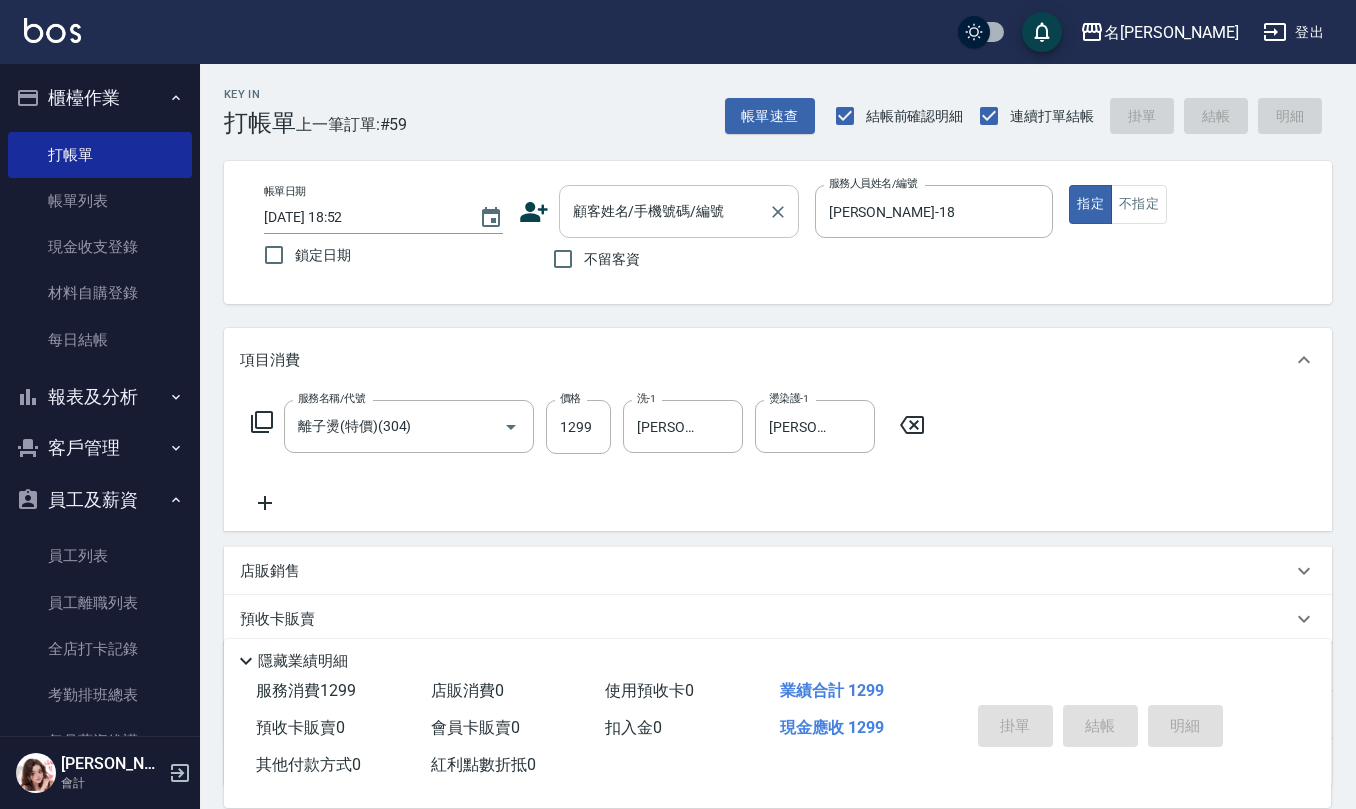 click on "顧客姓名/手機號碼/編號" at bounding box center (664, 211) 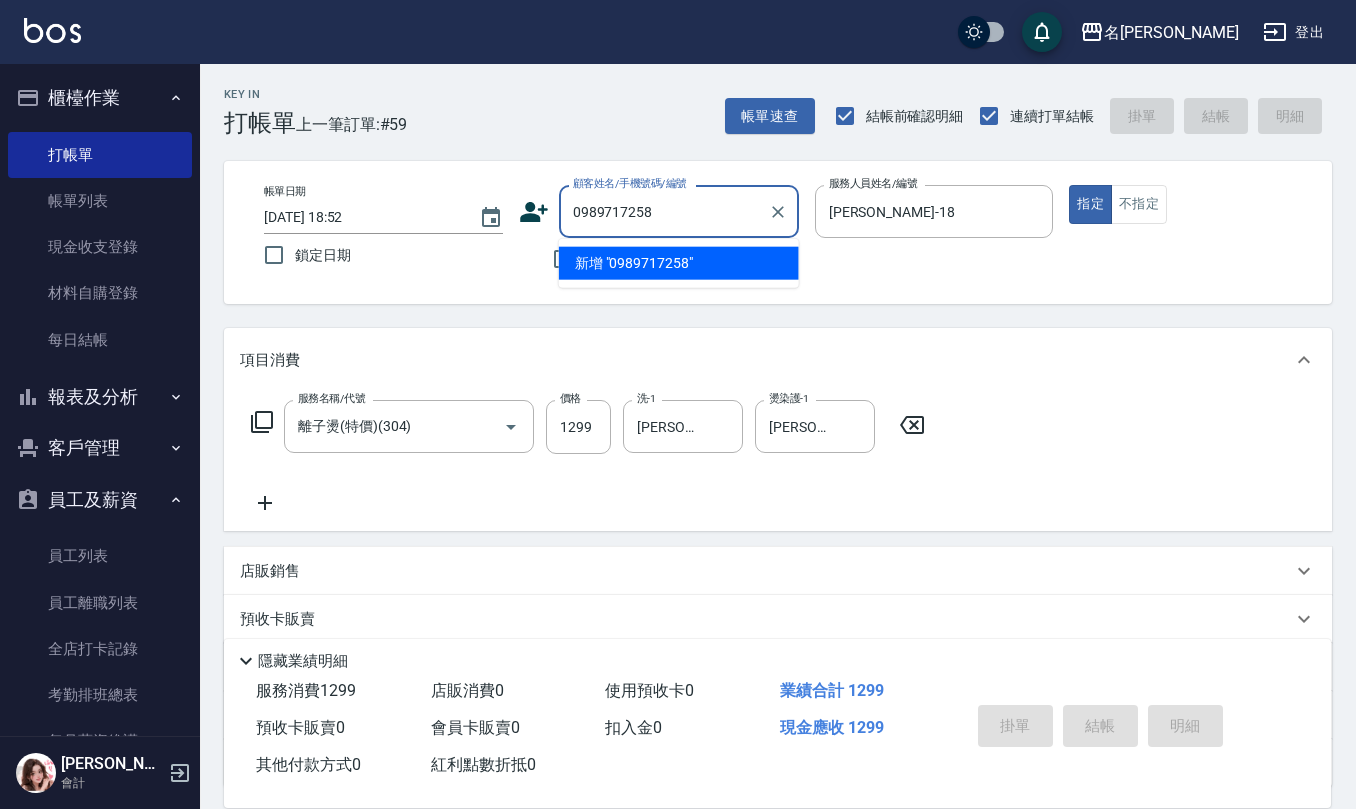 drag, startPoint x: 685, startPoint y: 209, endPoint x: 450, endPoint y: 237, distance: 236.6622 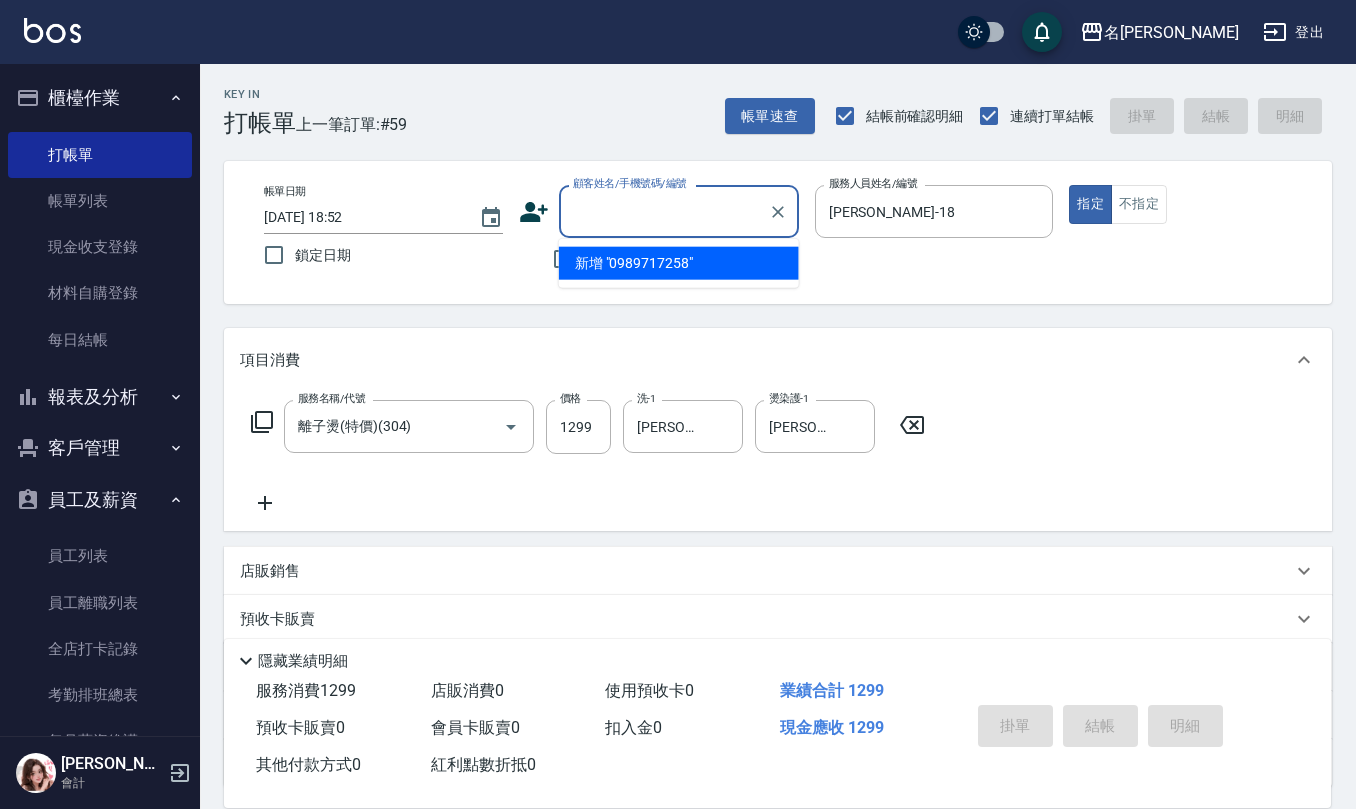 click 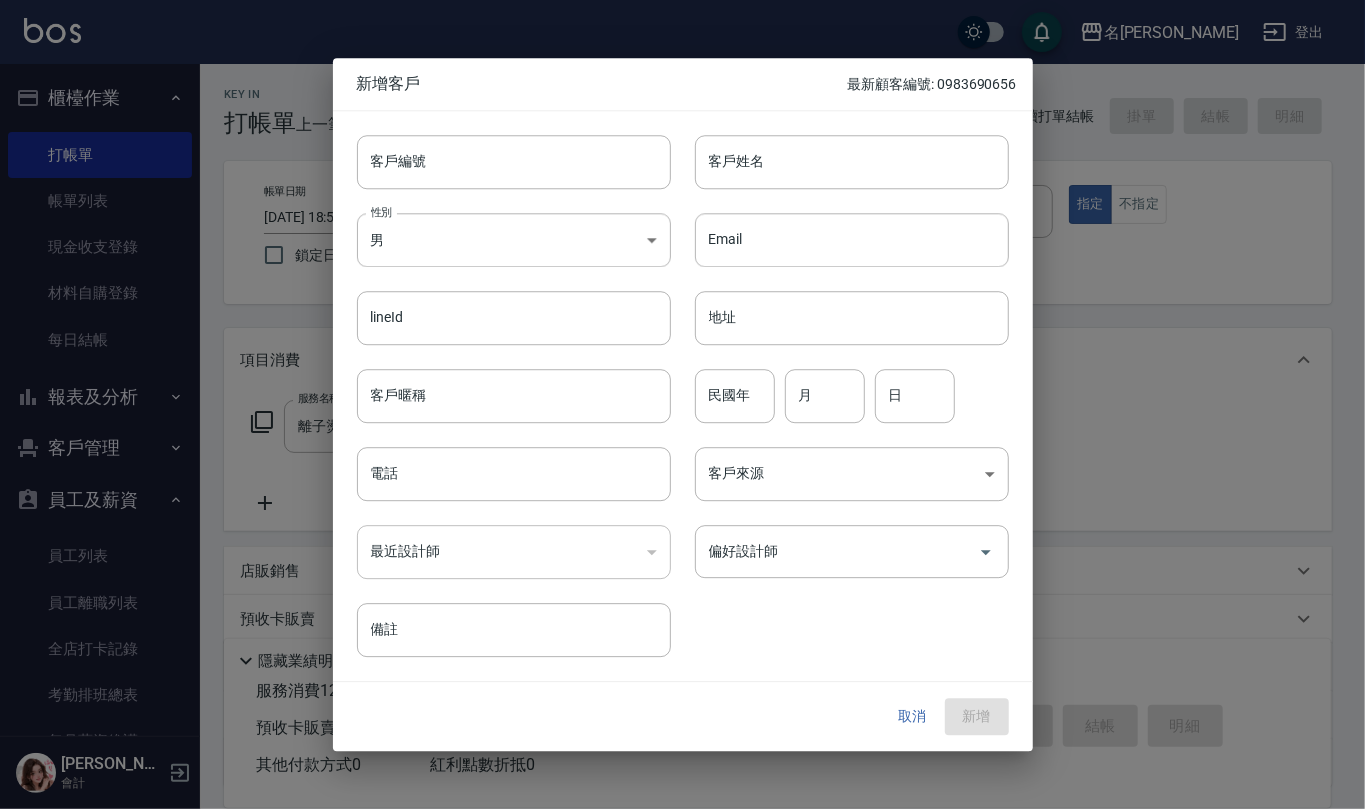 click on "性別 男 [DEMOGRAPHIC_DATA] 性別" at bounding box center [502, 228] 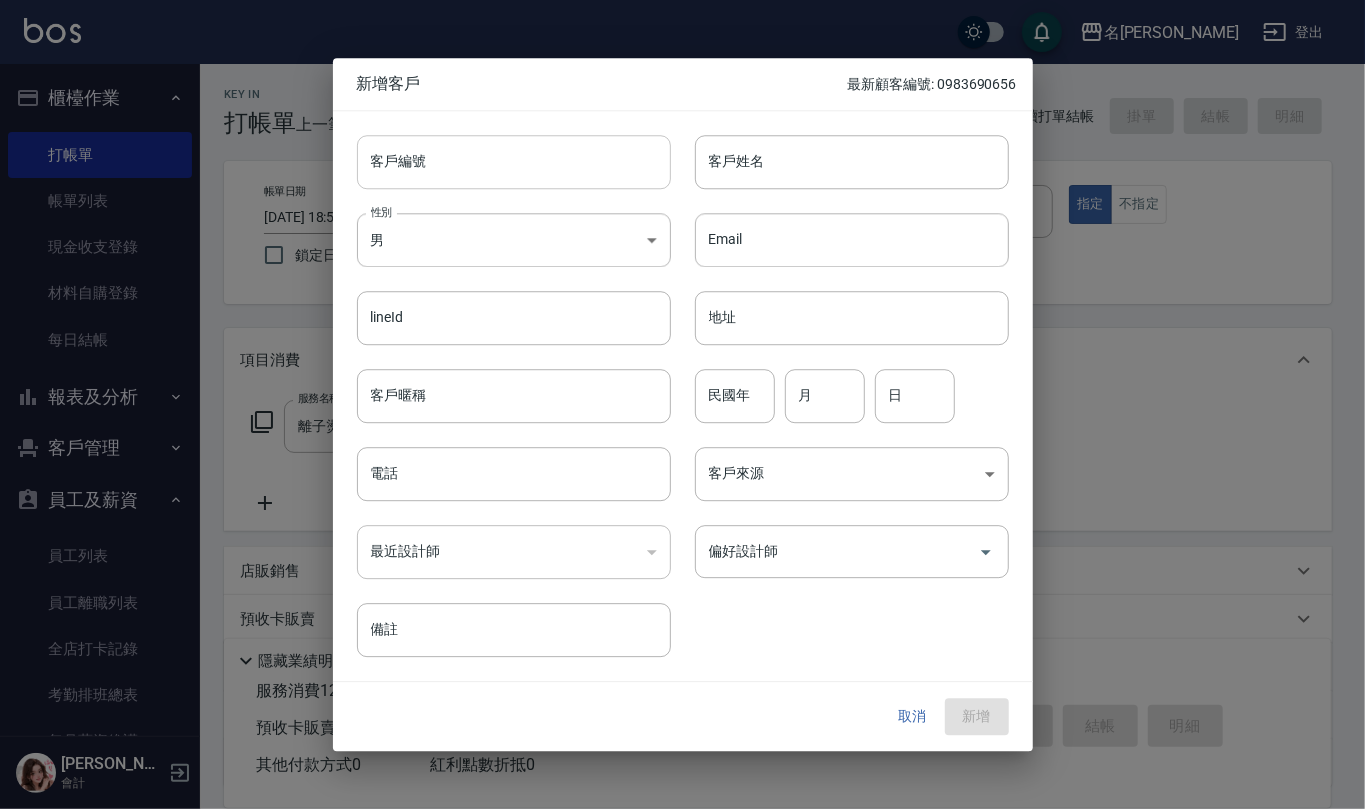 click on "客戶編號" at bounding box center [514, 162] 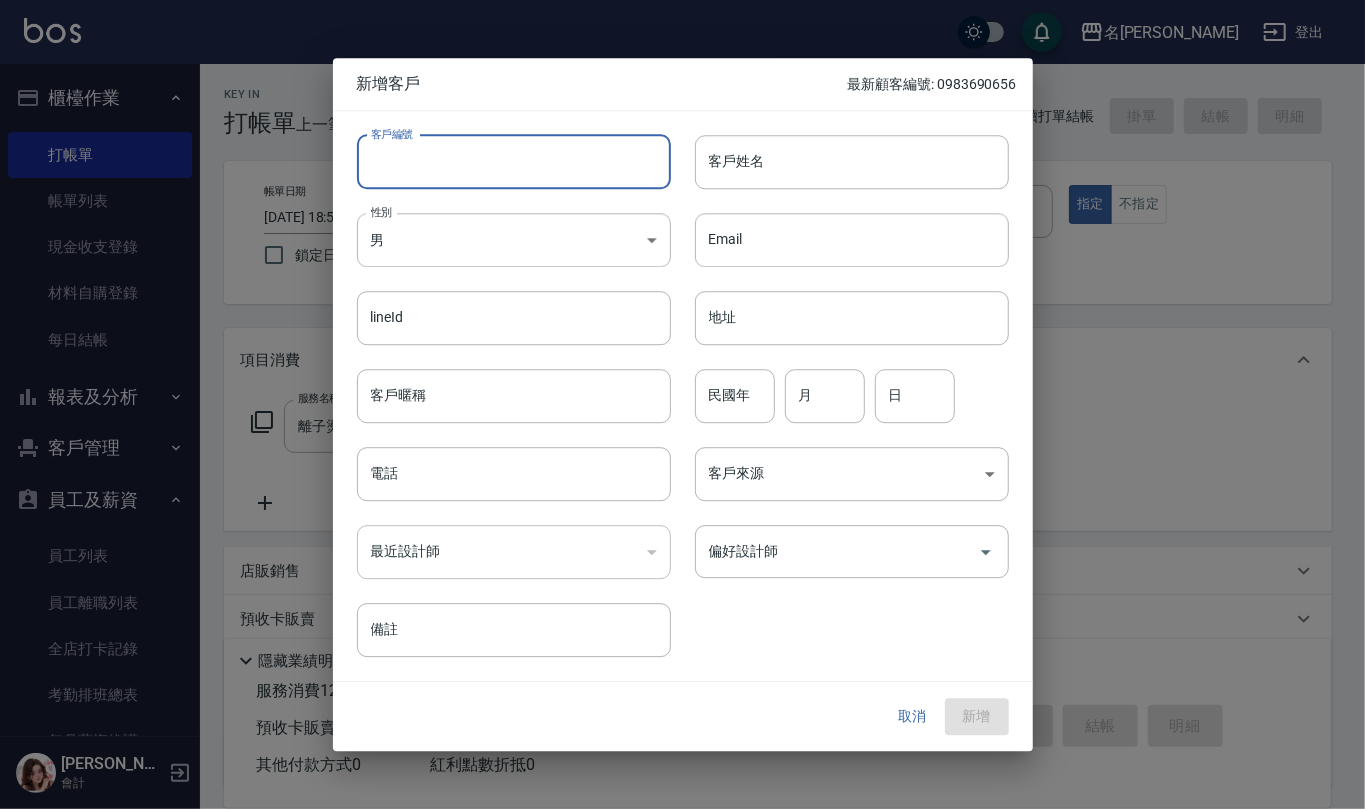 paste on "0989717258" 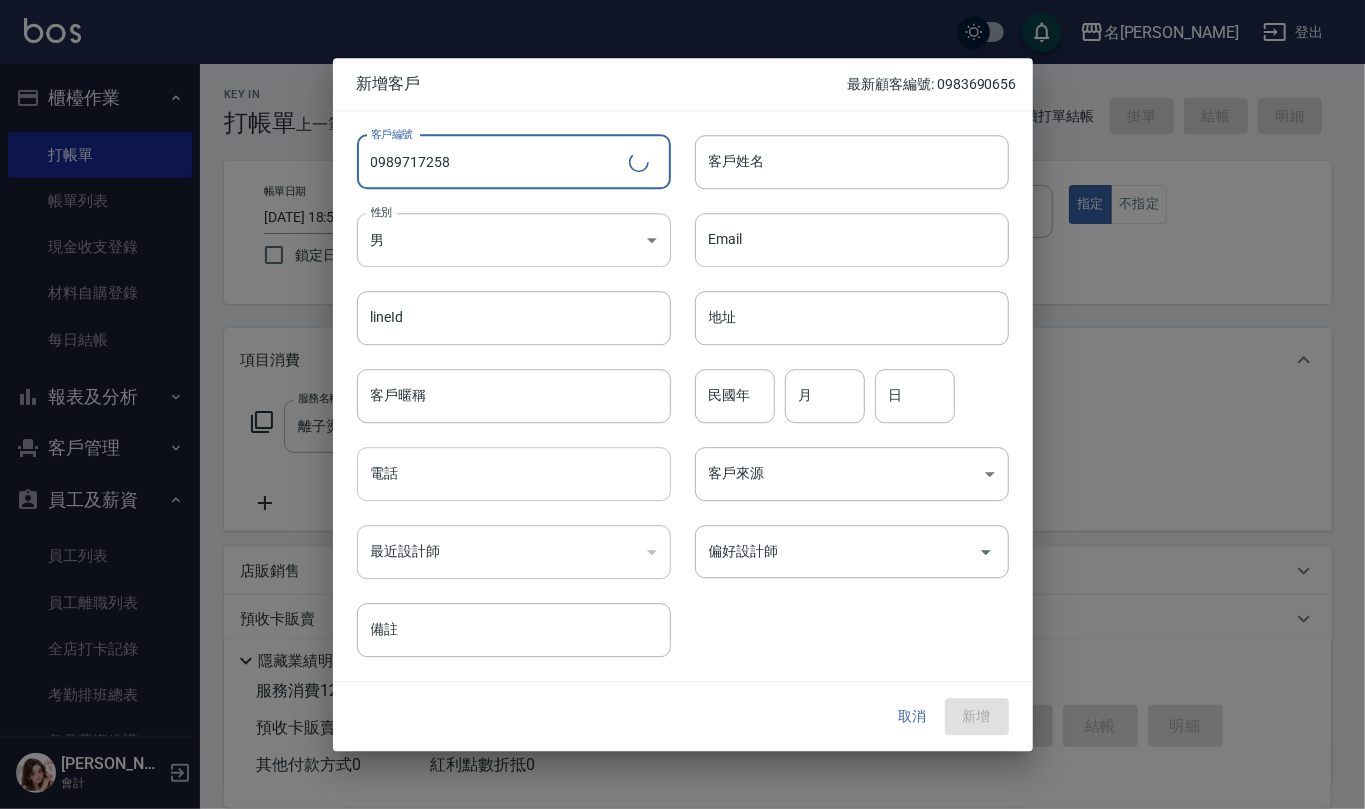 type on "0989717258" 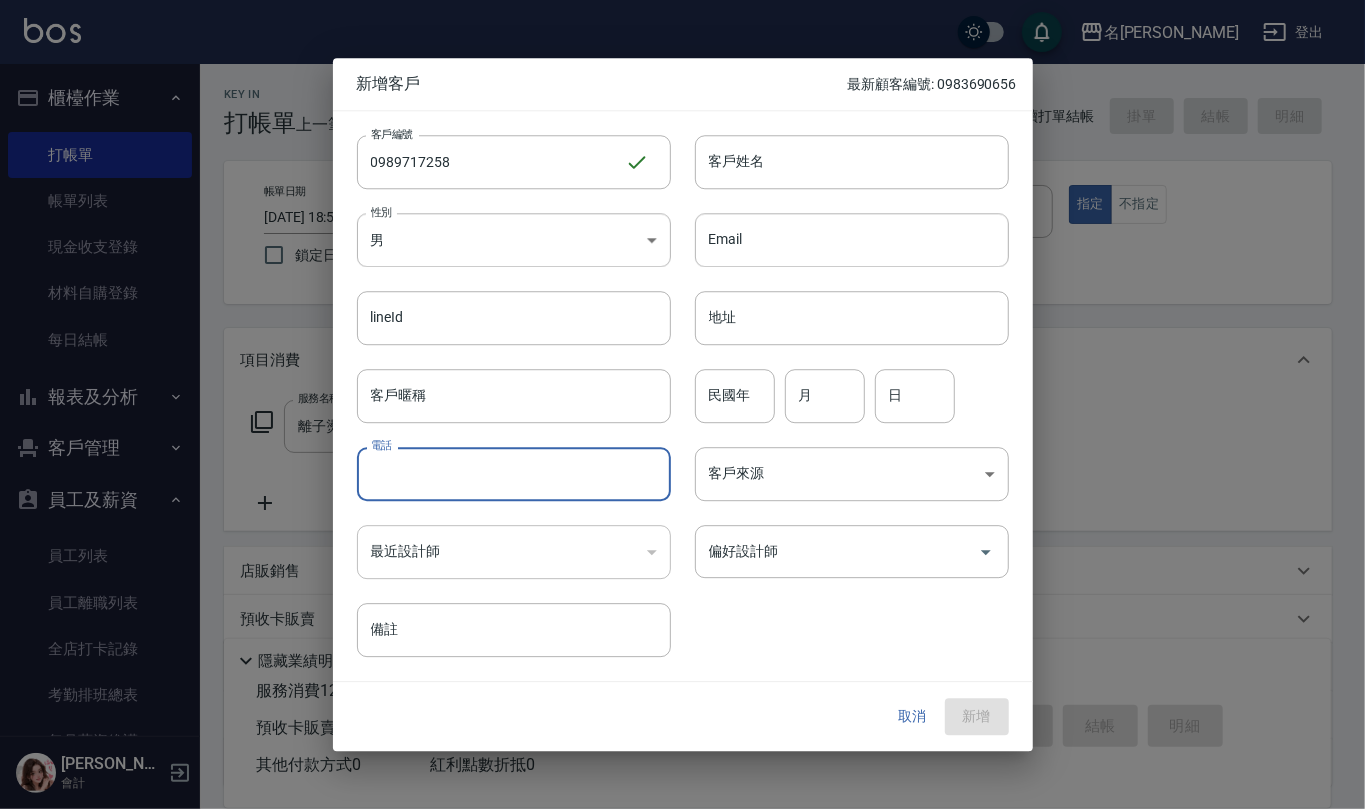 click on "電話" at bounding box center (514, 474) 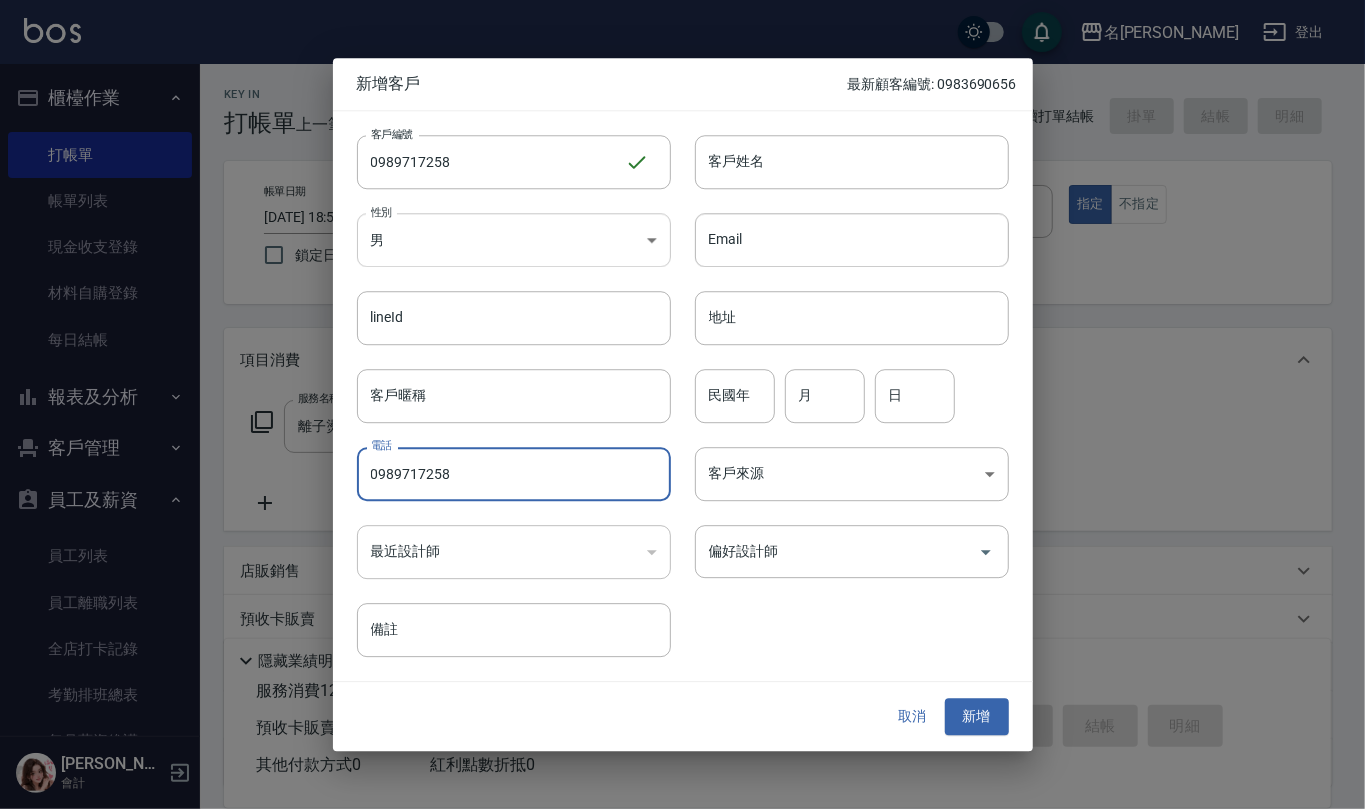 type on "0989717258" 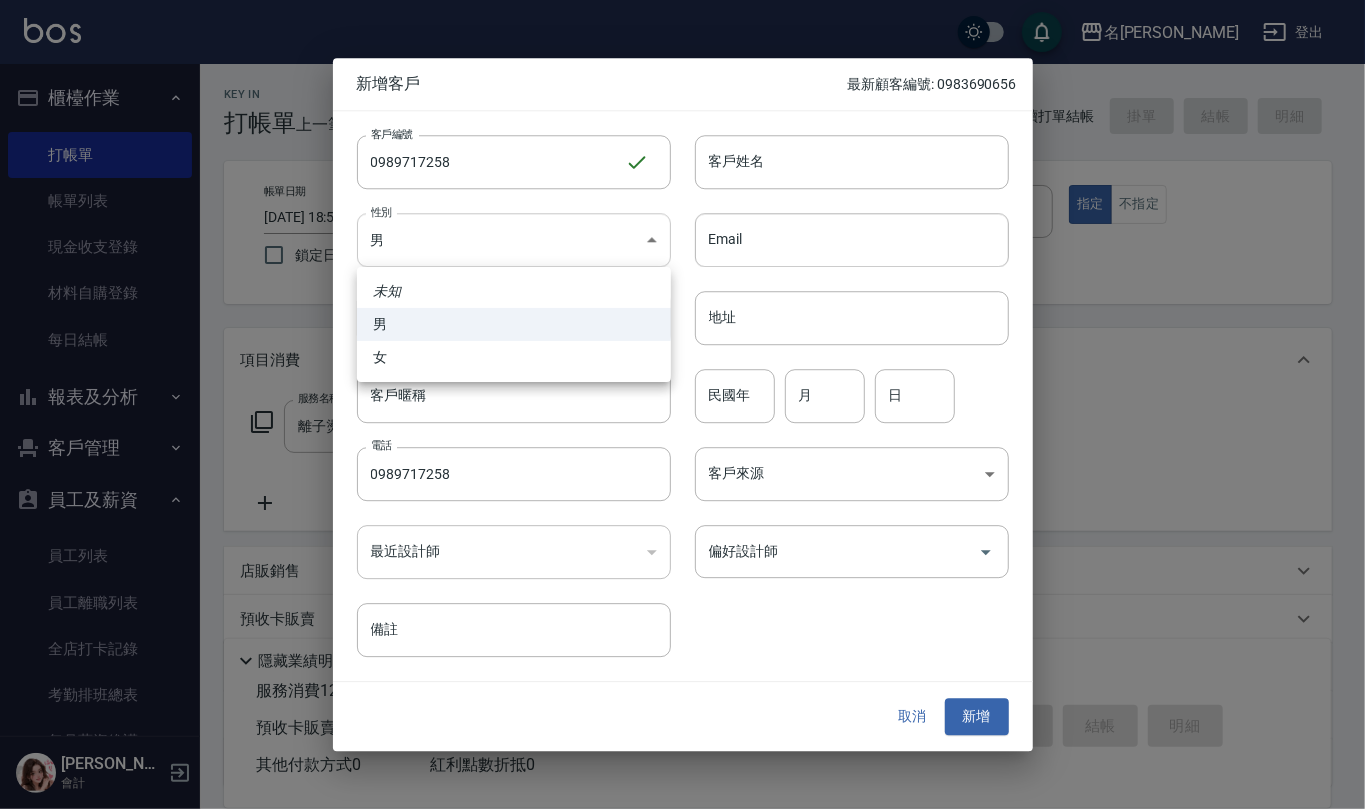 click on "名留仁二 登出 櫃檯作業 打帳單 帳單列表 現金收支登錄 材料自購登錄 每日結帳 報表及分析 報表目錄 店家區間累計表 店家日報表 互助日報表 互助月報表 互助點數明細 互助業績報表 設計師業績表 設計師日報表 設計師業績月報表 設計師排行榜 商品消耗明細 商品進銷貨報表 商品庫存表 商品庫存盤點表 單一服務項目查詢 收支分類明細表 費用分析表 客戶管理 客戶列表 員工及薪資 員工列表 員工離職列表 全店打卡記錄 考勤排班總表 每月薪資維護 薪資條 薪資明細表 薪資轉帳明細 商品管理 商品分類設定 商品列表 商品進貨作業 廠商列表 盤點作業 行銷工具 活動發券明細 [PERSON_NAME] 會計 Key In 打帳單 上一筆訂單:#59 帳單速查 結帳前確認明細 連續打單結帳 掛單 結帳 明細 帳單日期 [DATE] 18:52 鎖定日期 顧客姓名/手機號碼/編號 顧客姓名/手機號碼/編號 不留客資 指定" at bounding box center [682, 487] 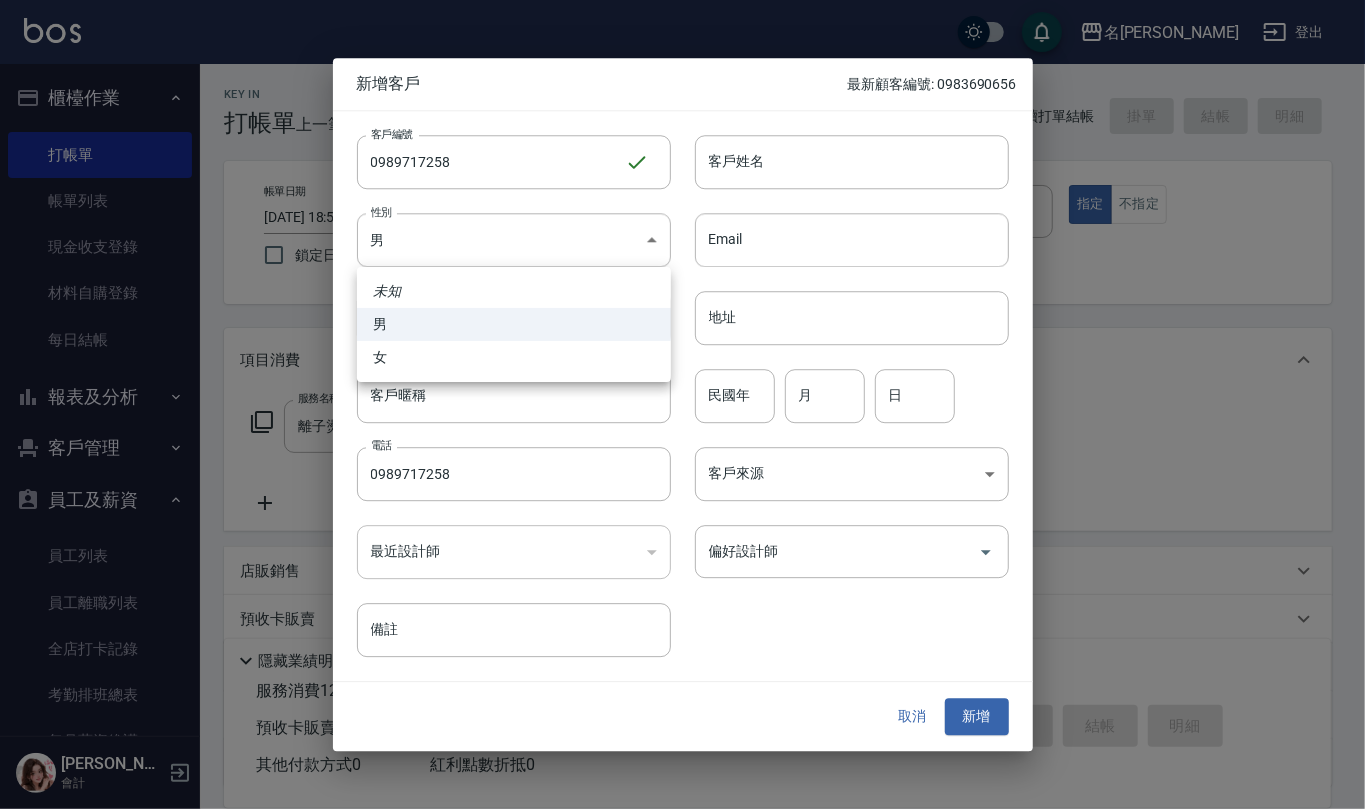 click on "女" at bounding box center [514, 357] 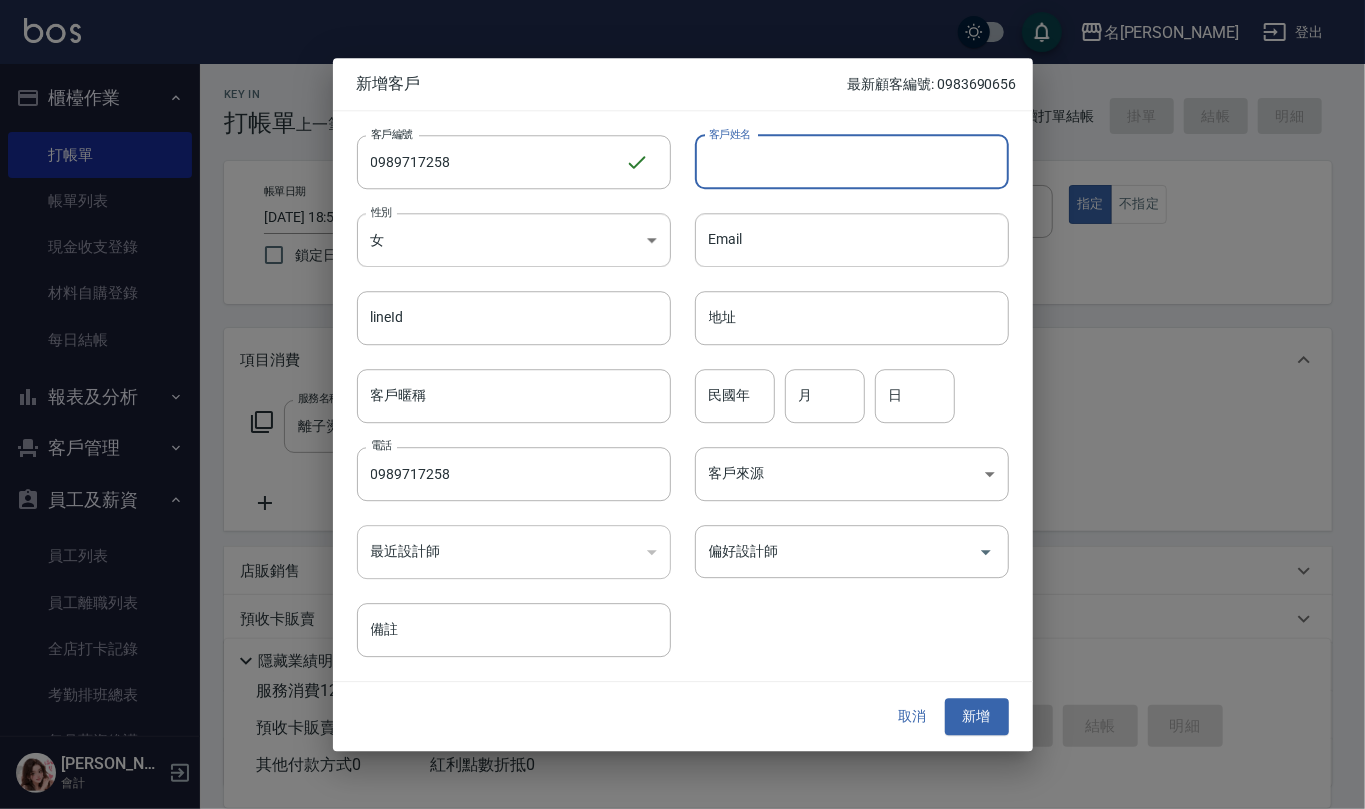 click on "客戶姓名" at bounding box center [852, 162] 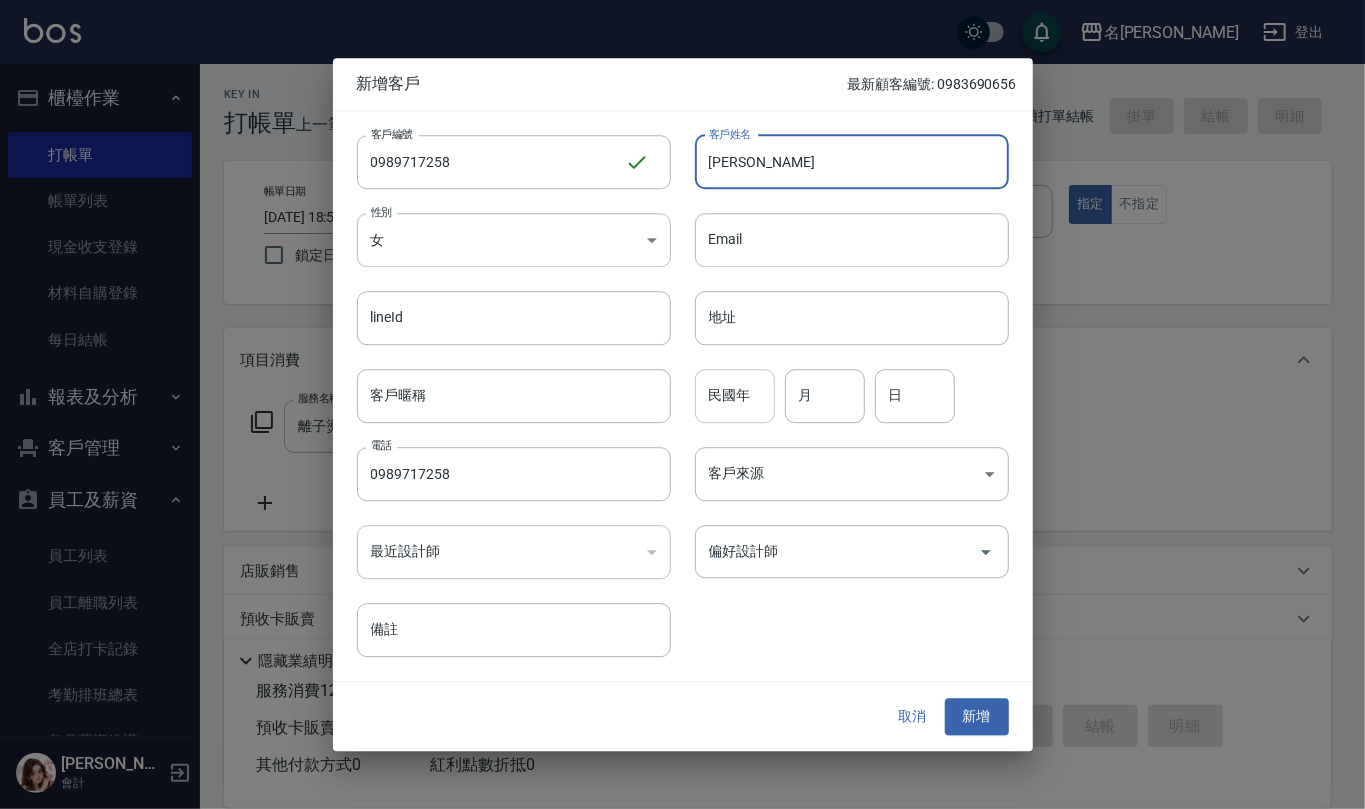type 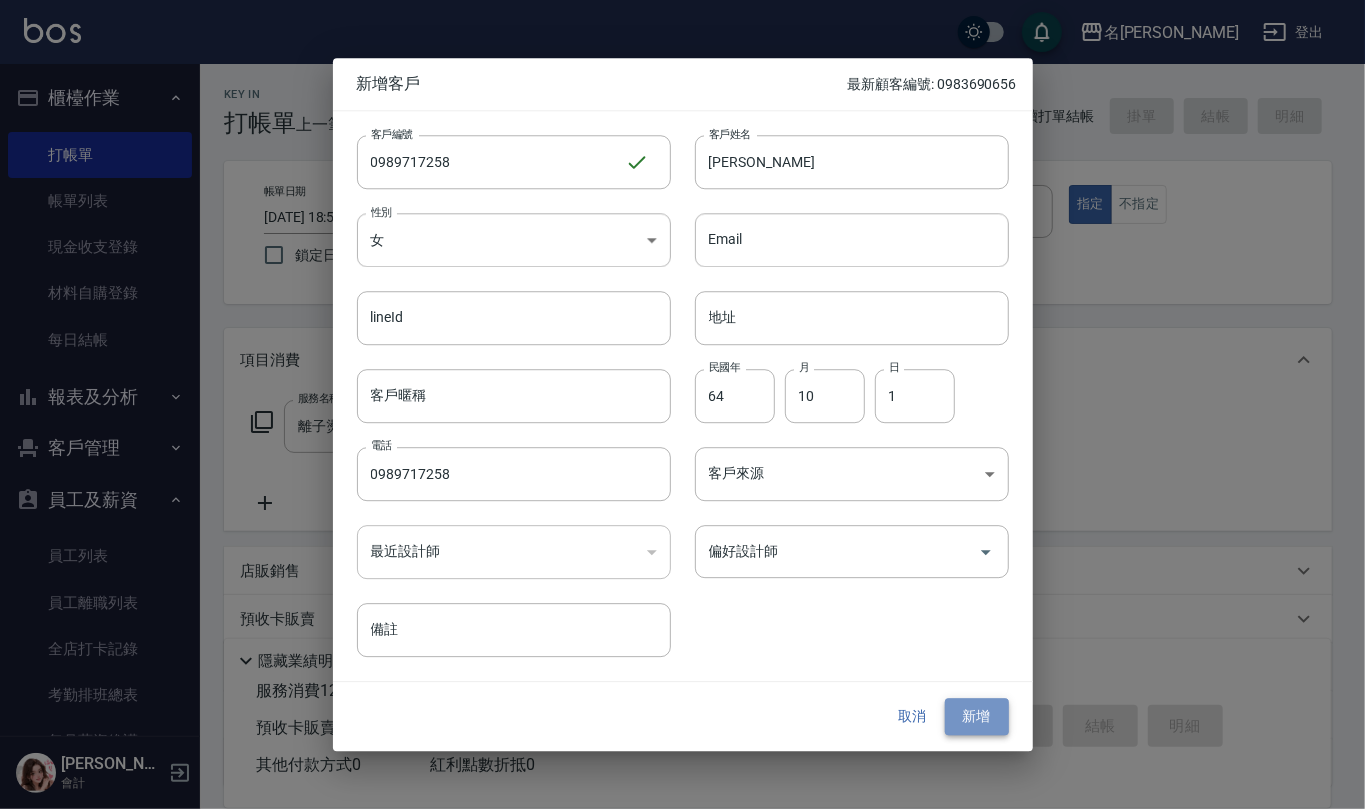click on "新增" at bounding box center [977, 717] 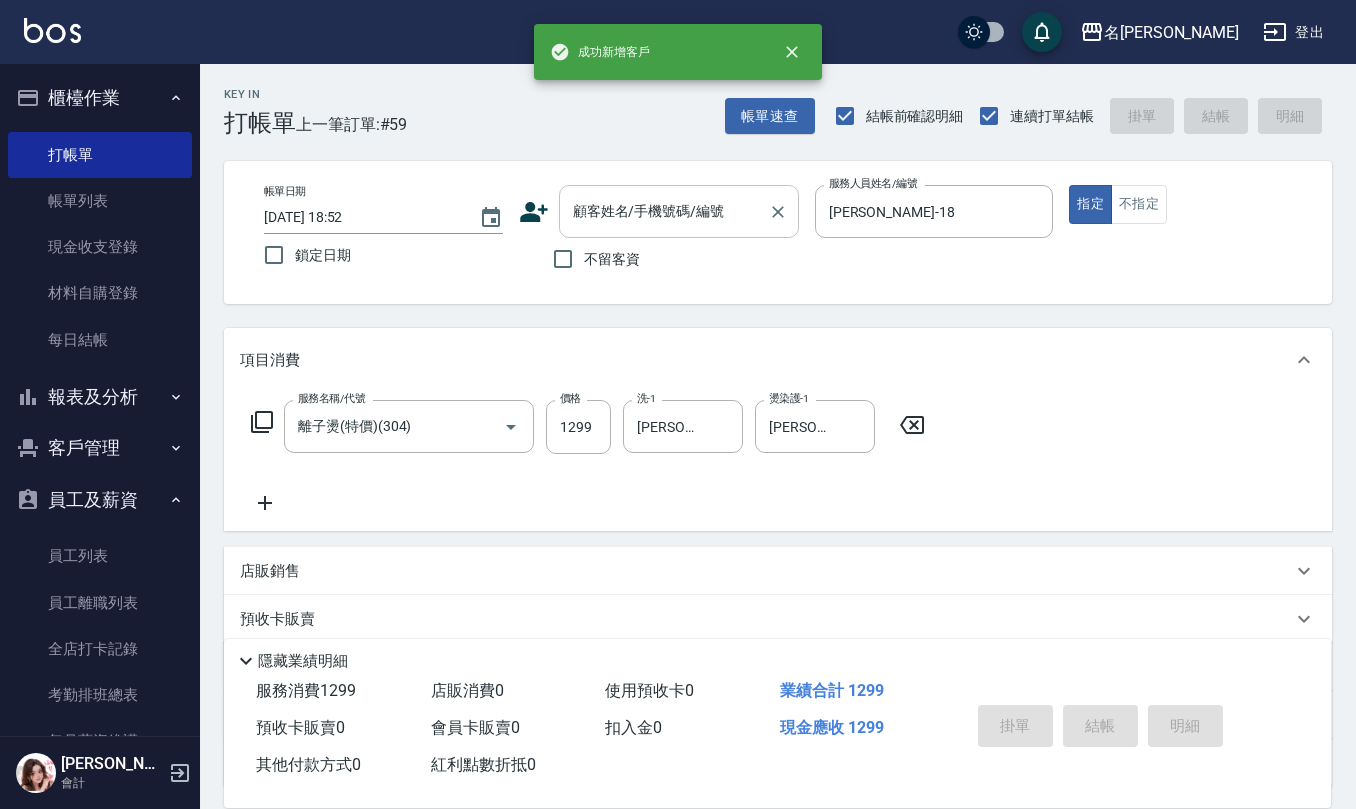 click on "顧客姓名/手機號碼/編號" at bounding box center (664, 211) 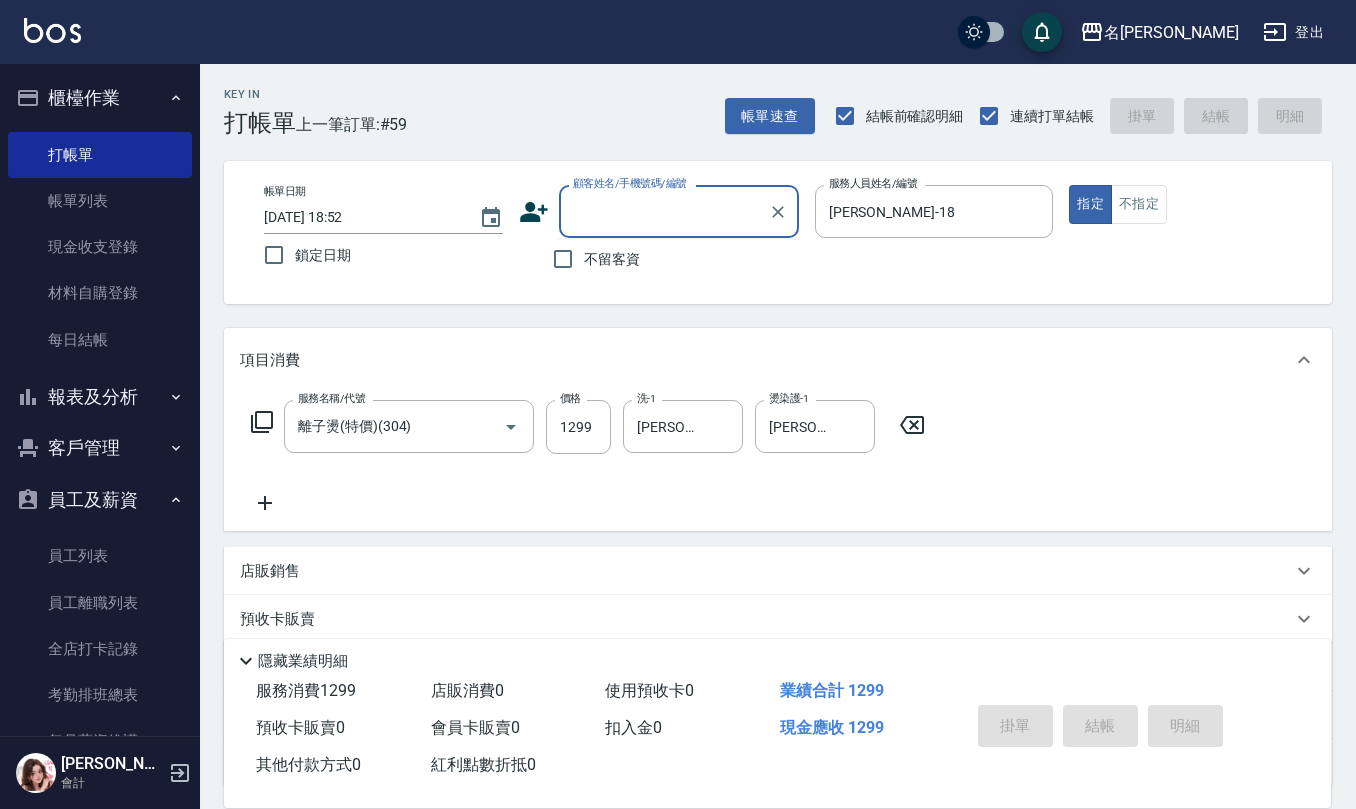 paste on "0989717258" 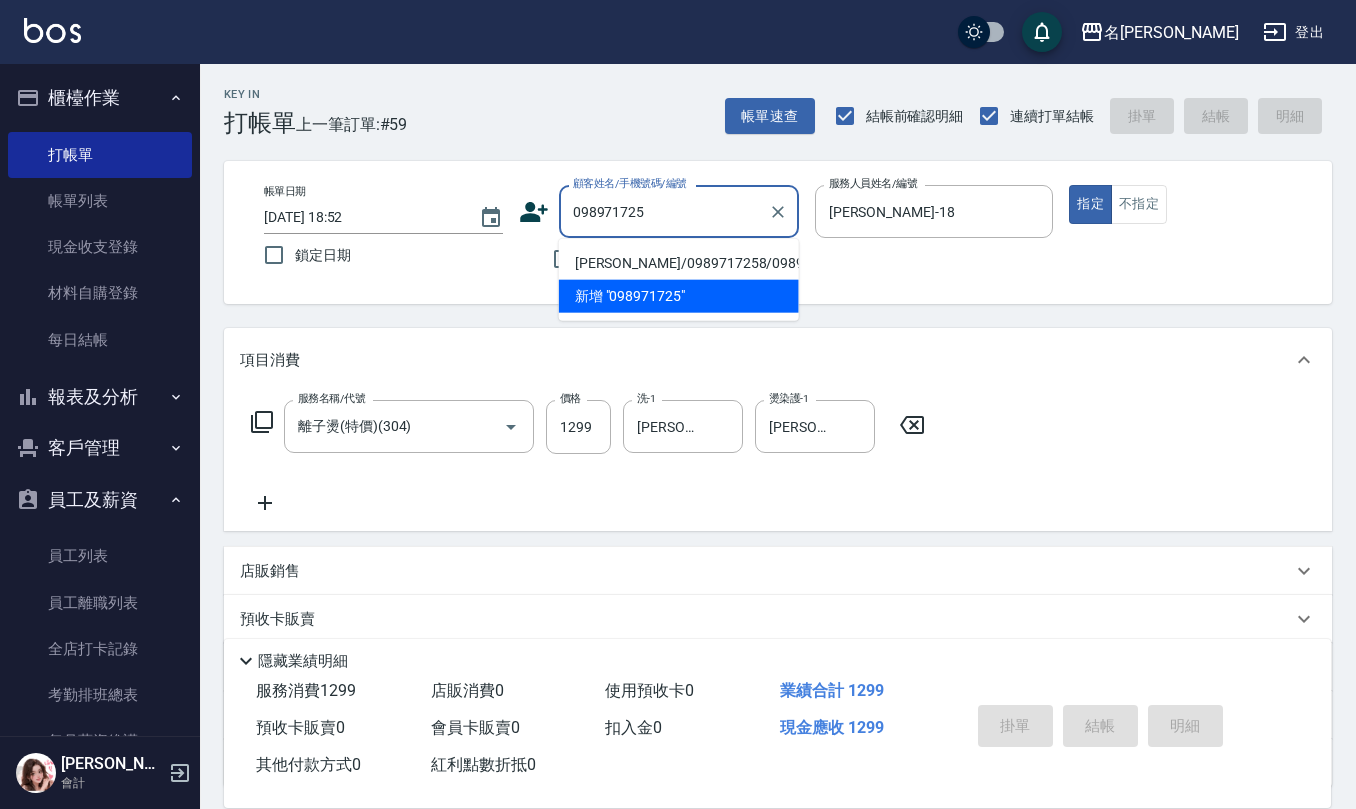 click on "[PERSON_NAME]/0989717258/0989717258" at bounding box center (679, 263) 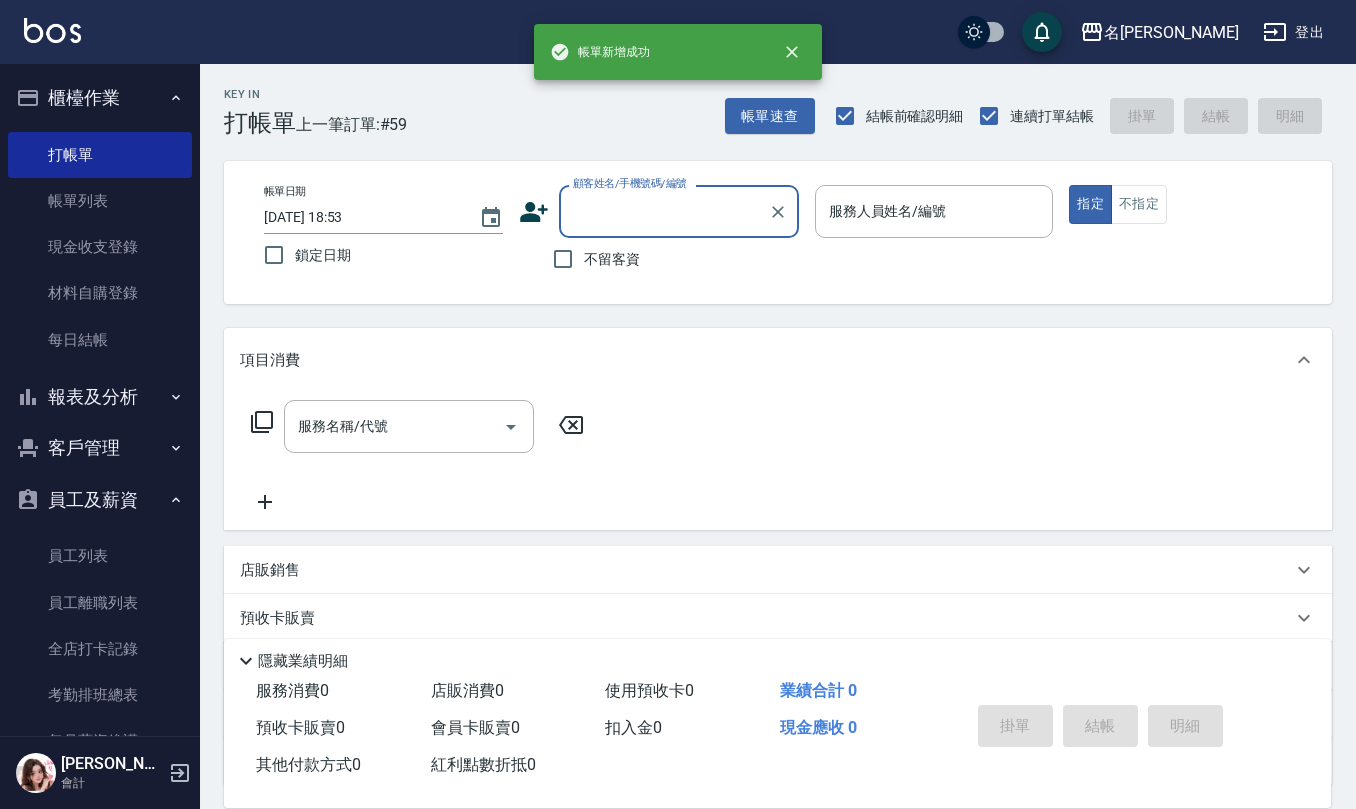 scroll, scrollTop: 0, scrollLeft: 0, axis: both 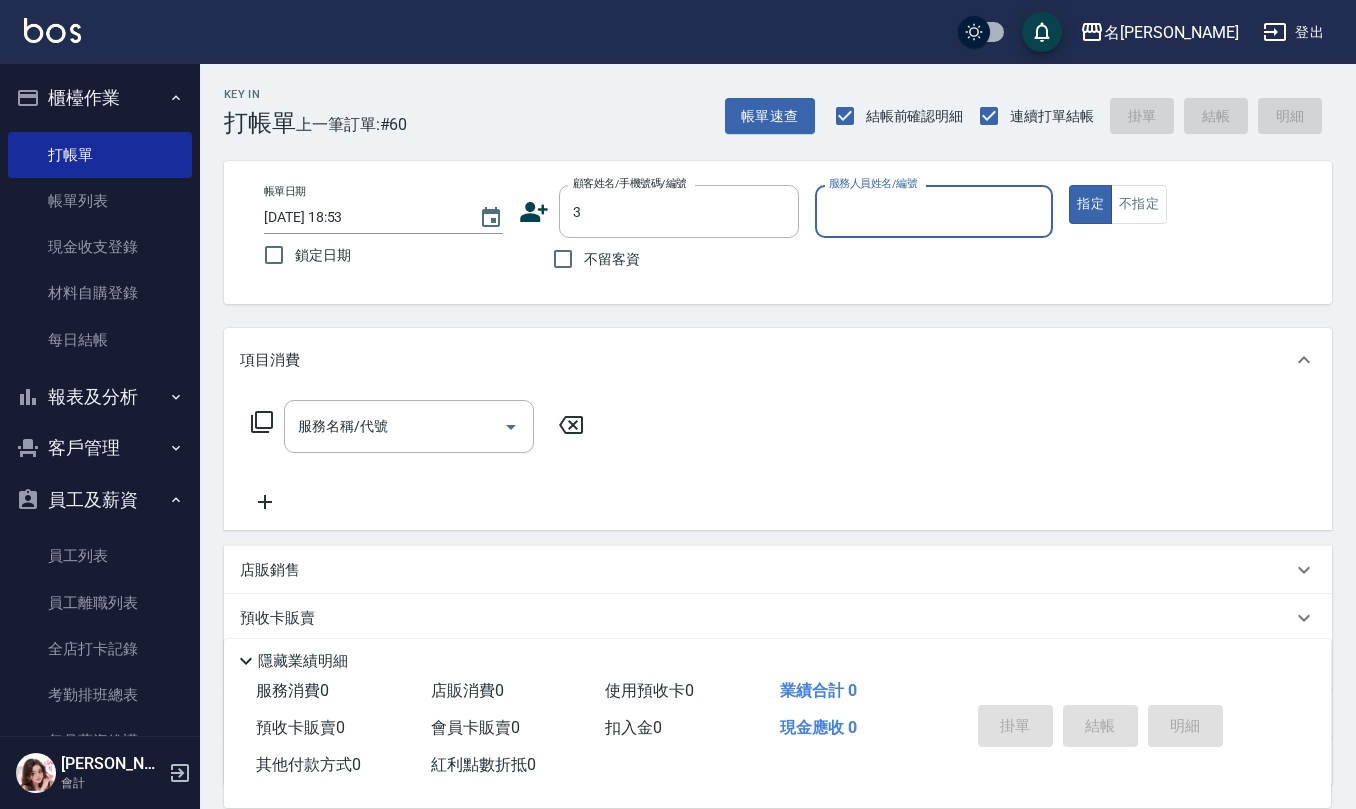 click on "指定" at bounding box center (1090, 204) 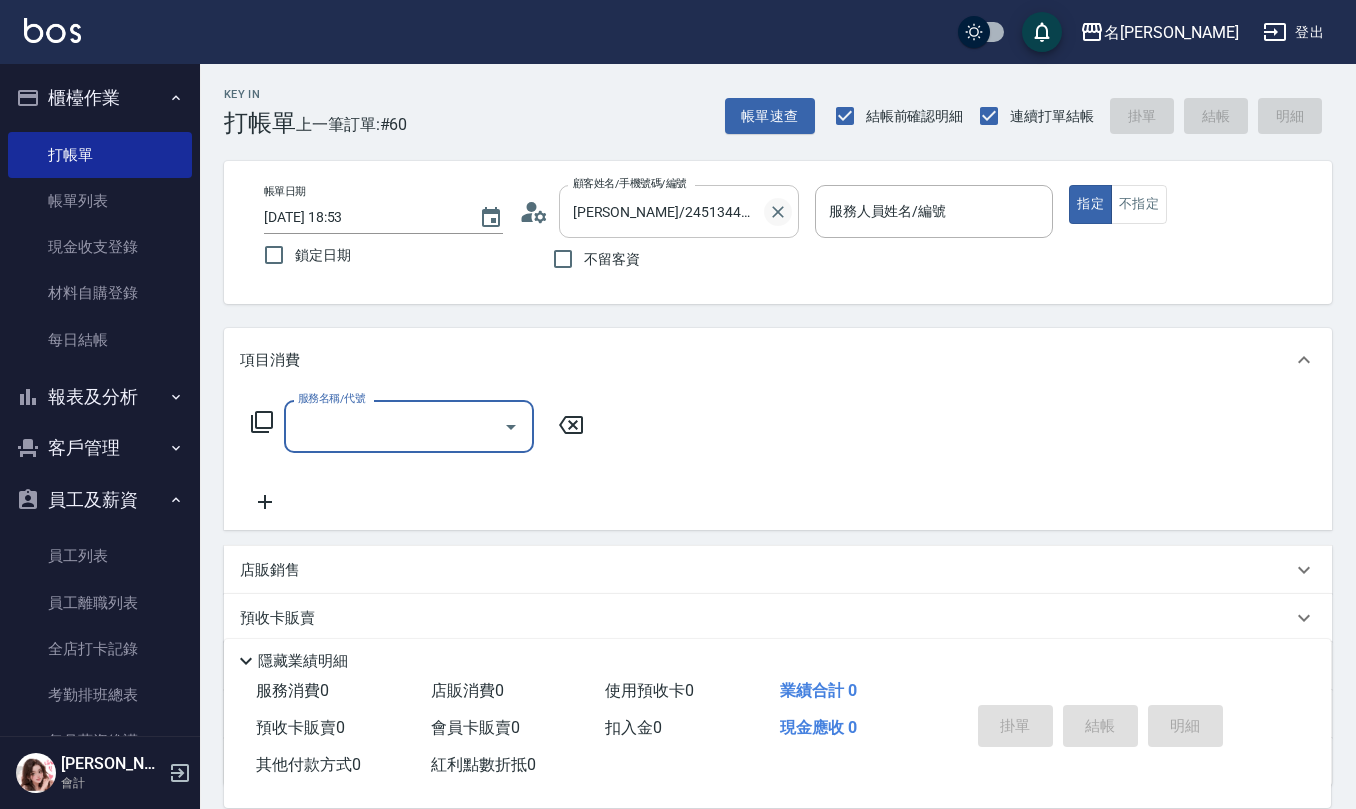 click at bounding box center [778, 212] 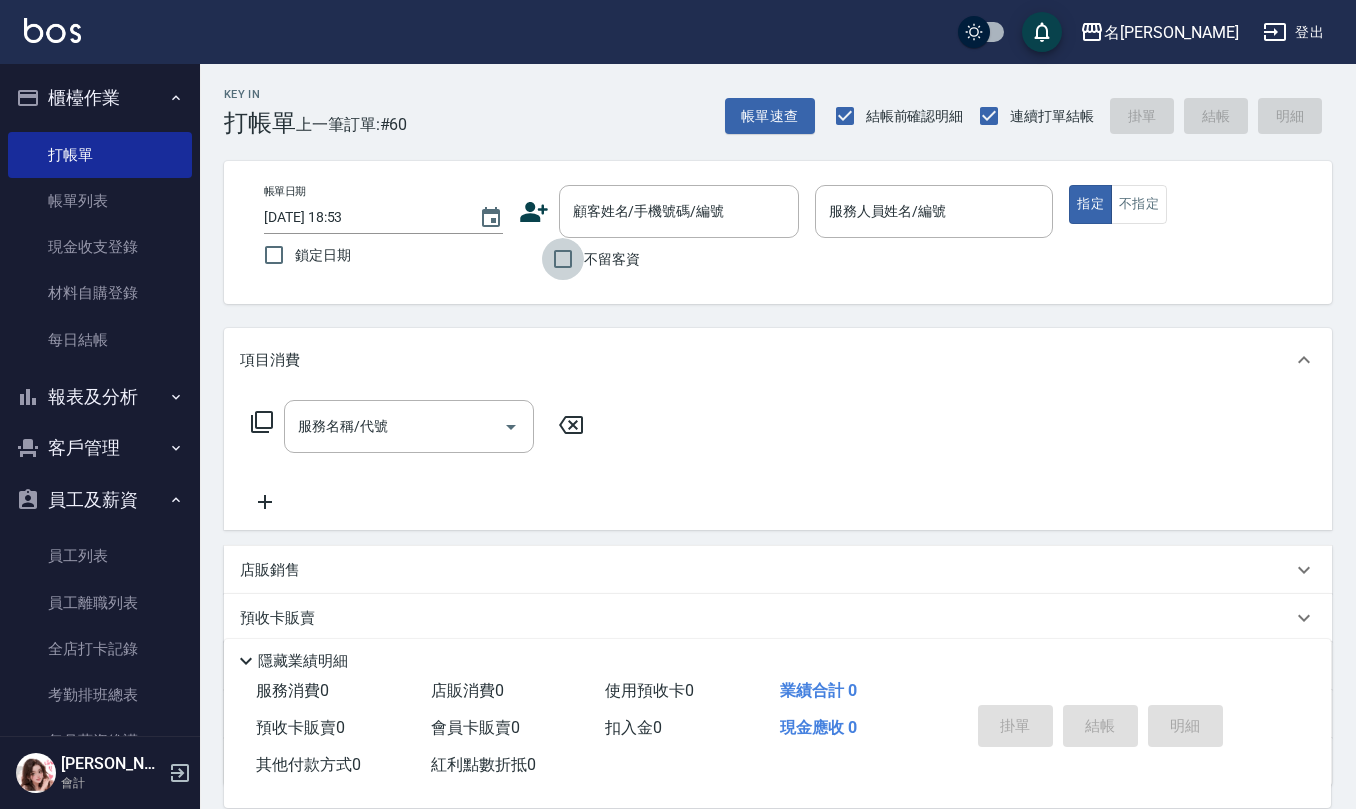 drag, startPoint x: 576, startPoint y: 266, endPoint x: 725, endPoint y: 244, distance: 150.6154 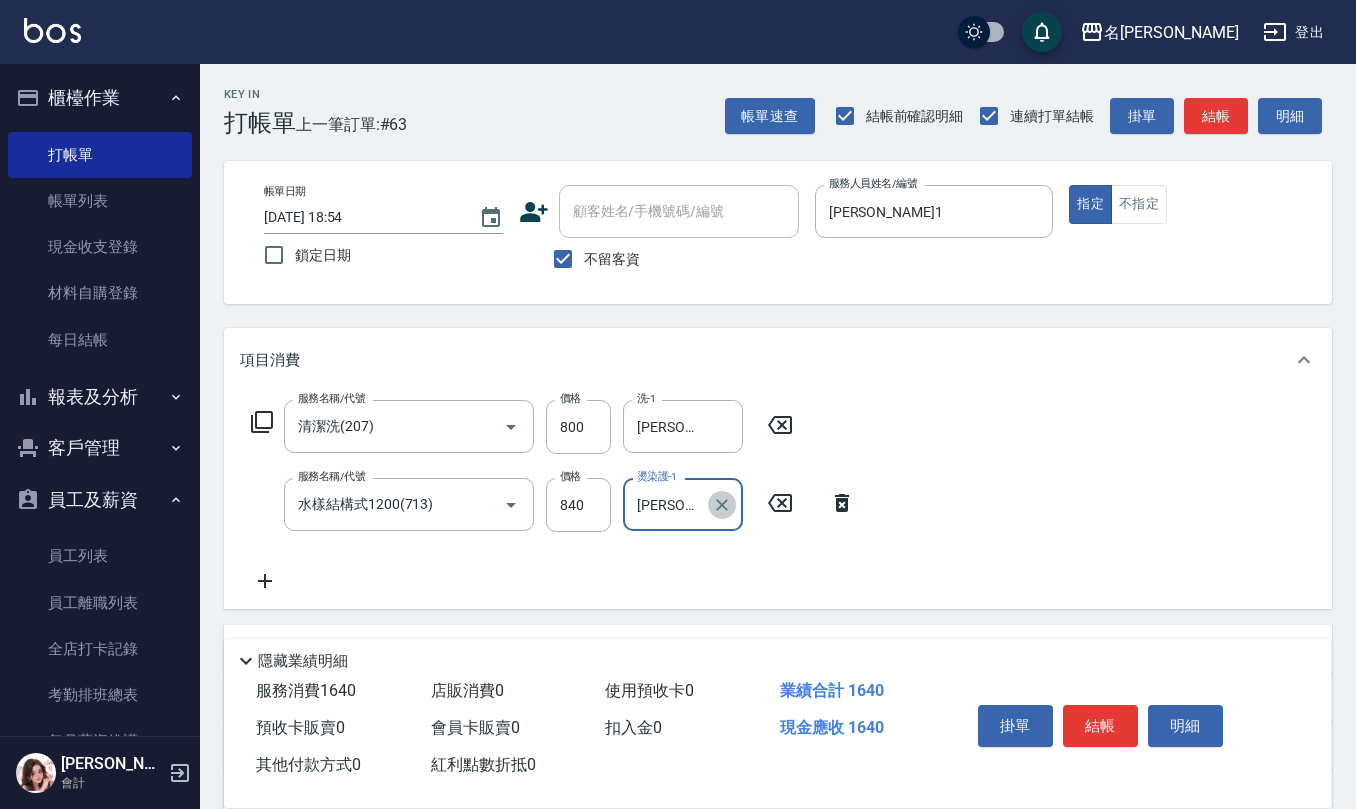 click 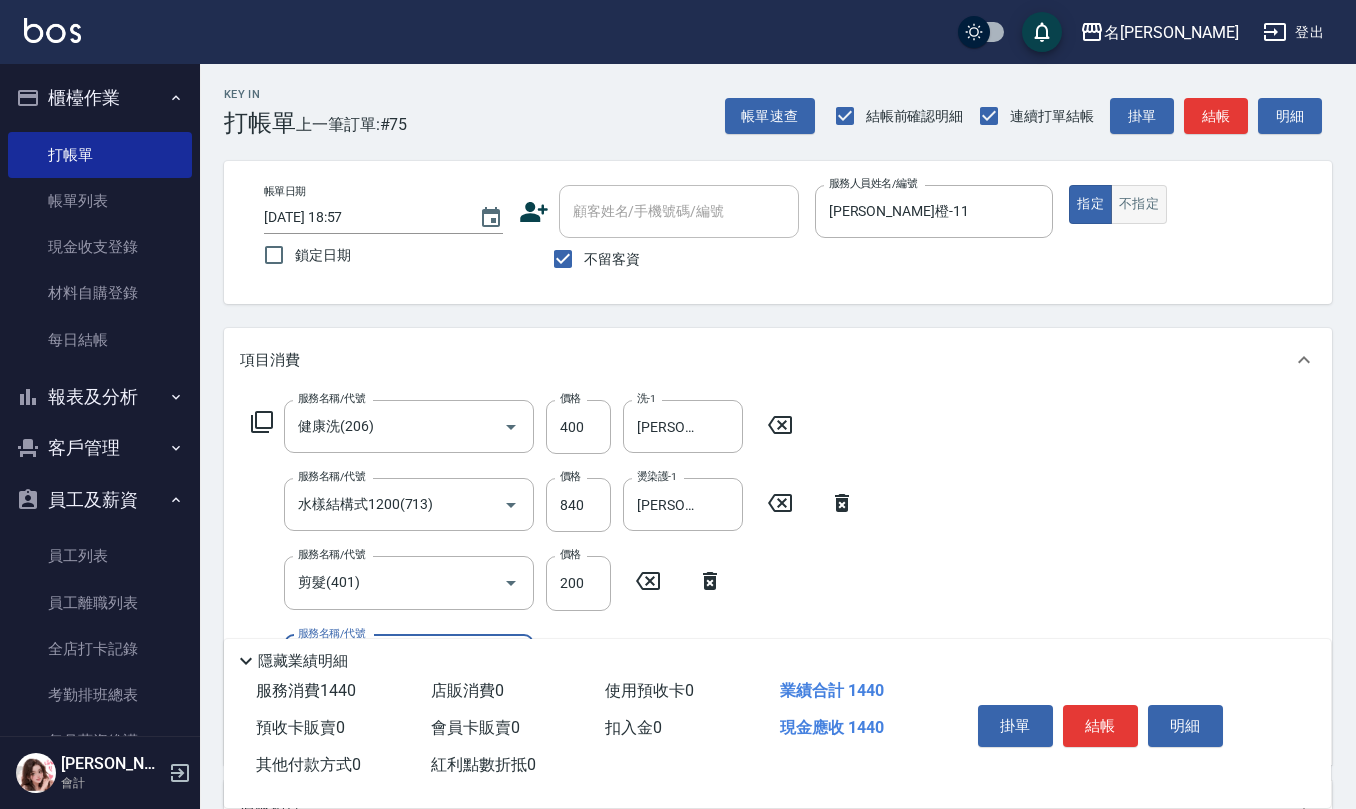 click on "不指定" at bounding box center [1139, 204] 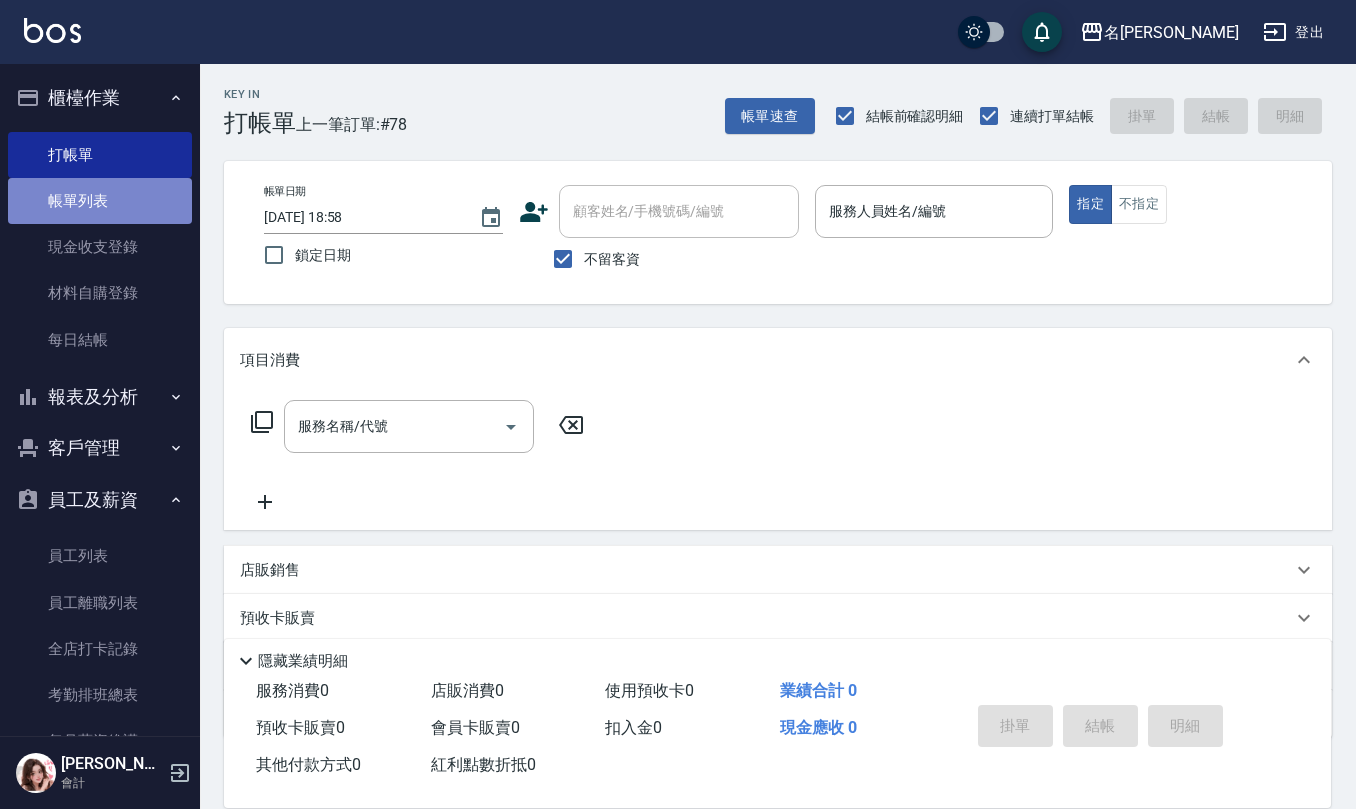 click on "帳單列表" at bounding box center [100, 201] 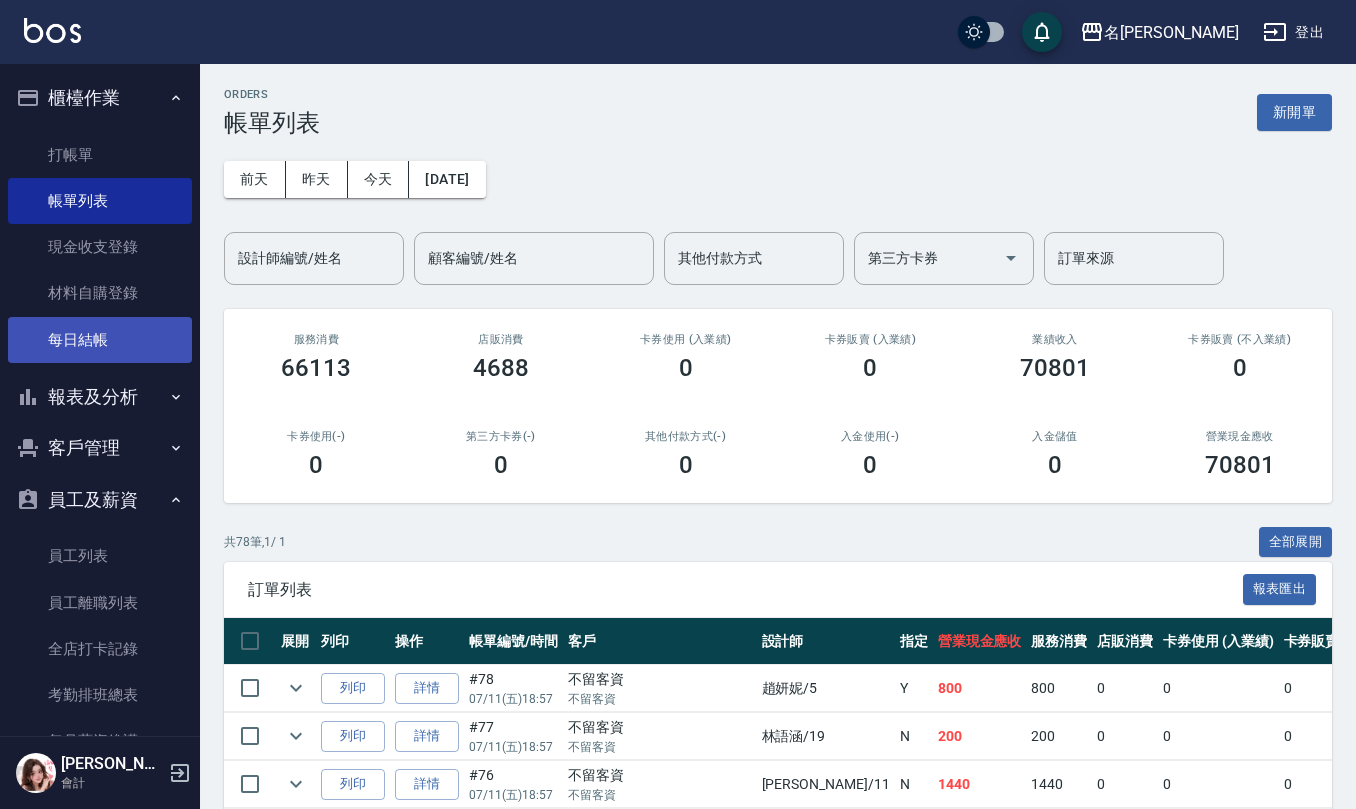 click on "每日結帳" at bounding box center (100, 340) 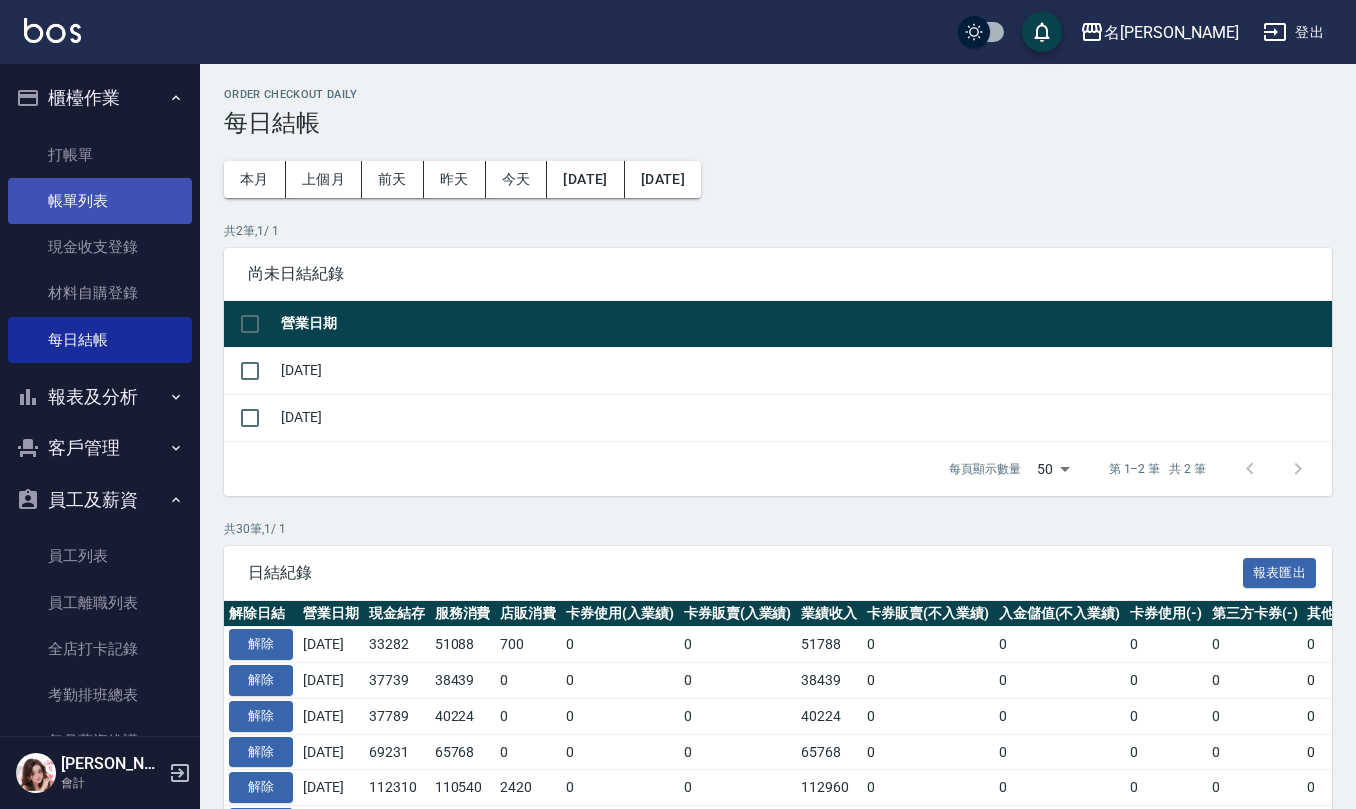 click on "帳單列表" at bounding box center [100, 201] 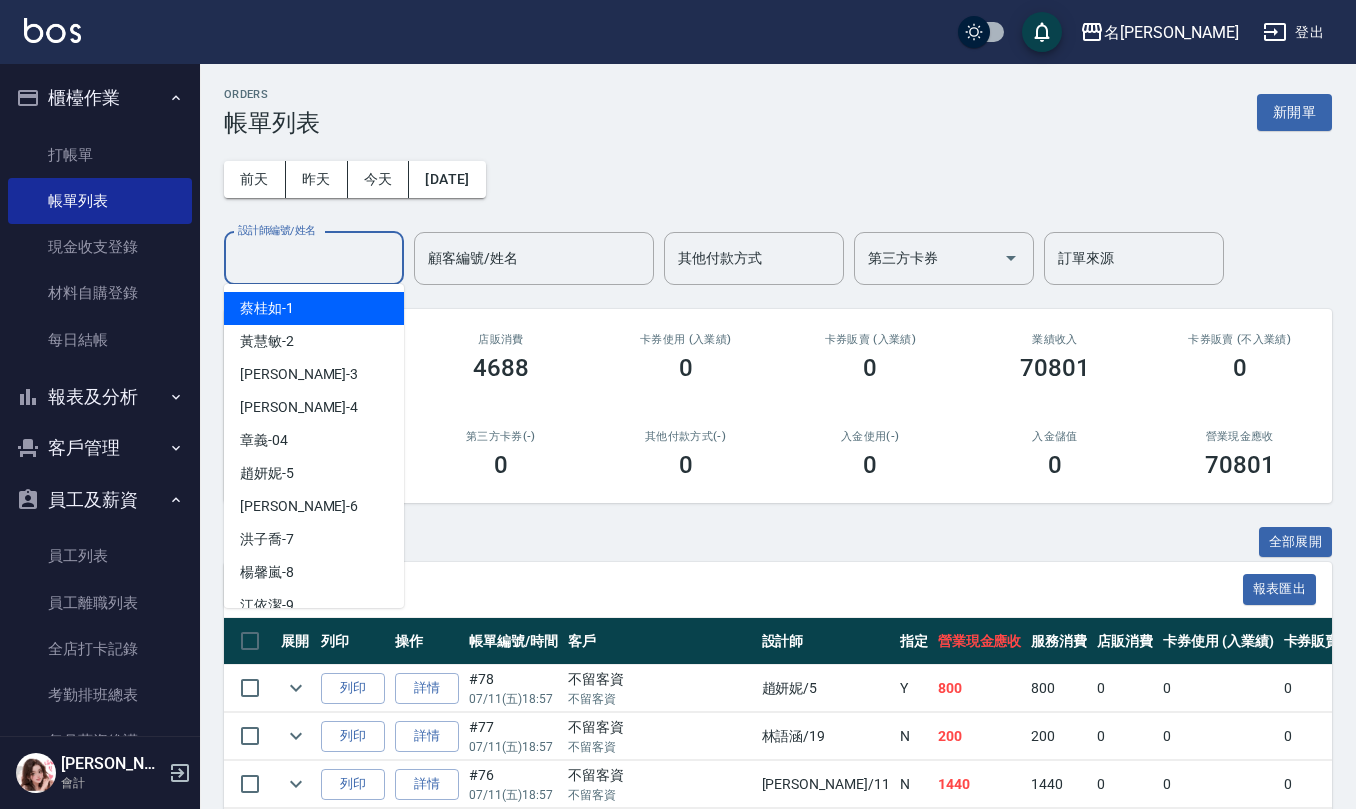 click on "設計師編號/姓名" at bounding box center (314, 258) 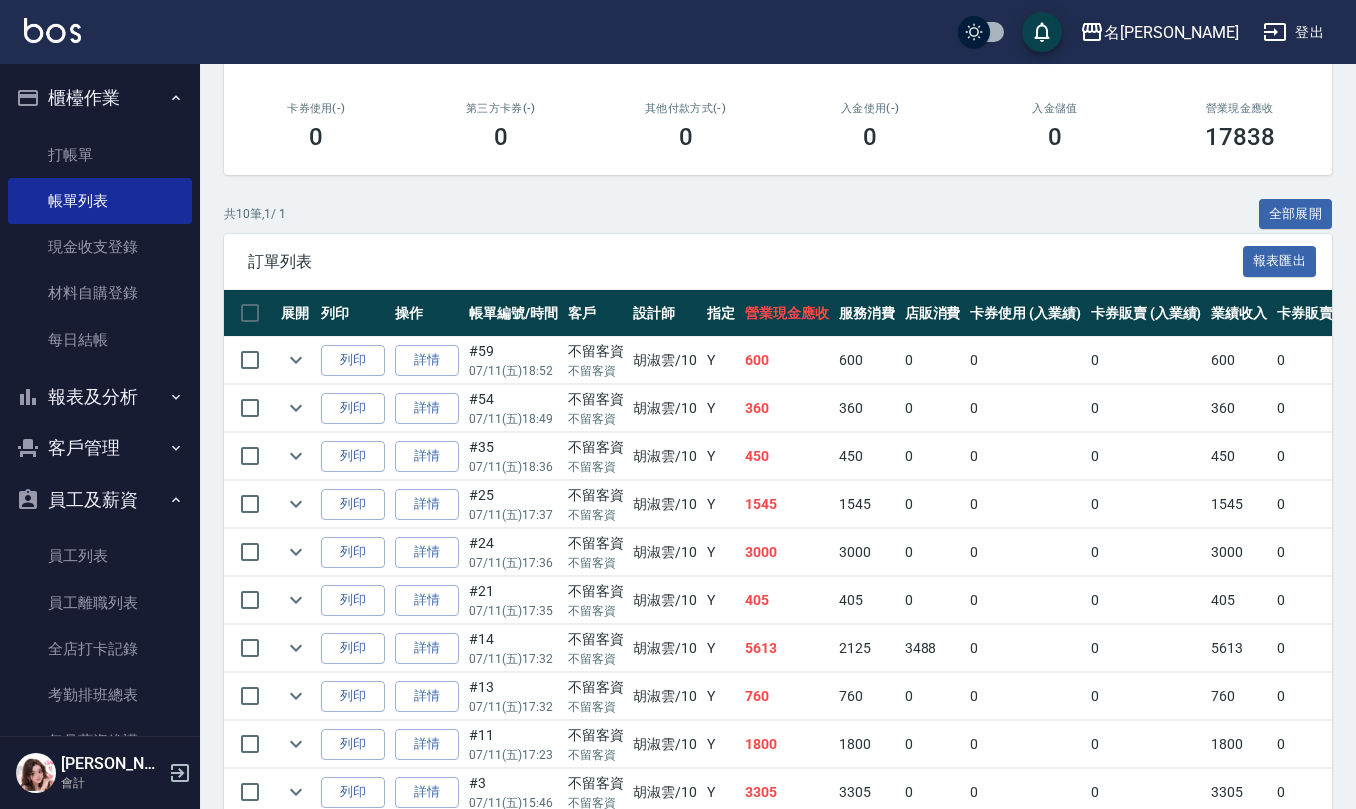 scroll, scrollTop: 400, scrollLeft: 0, axis: vertical 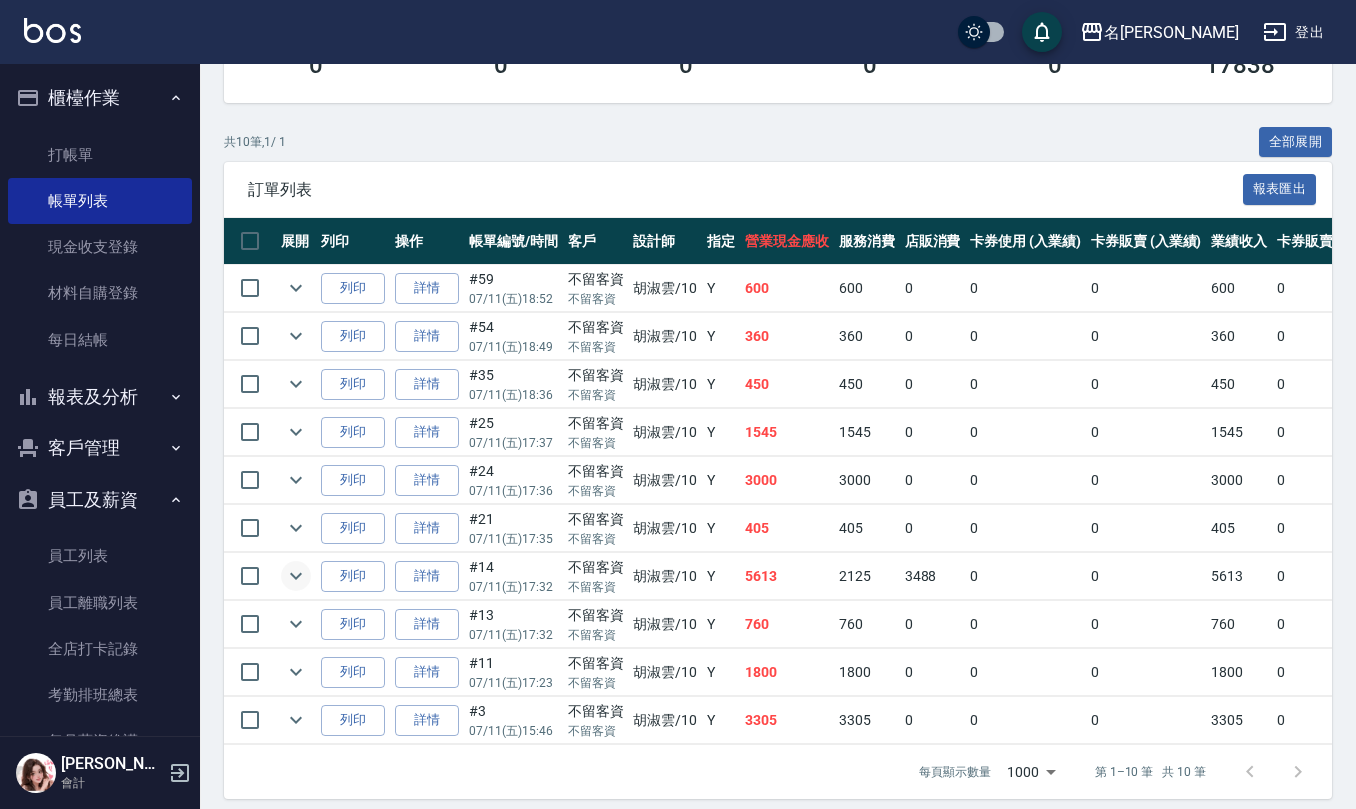 click 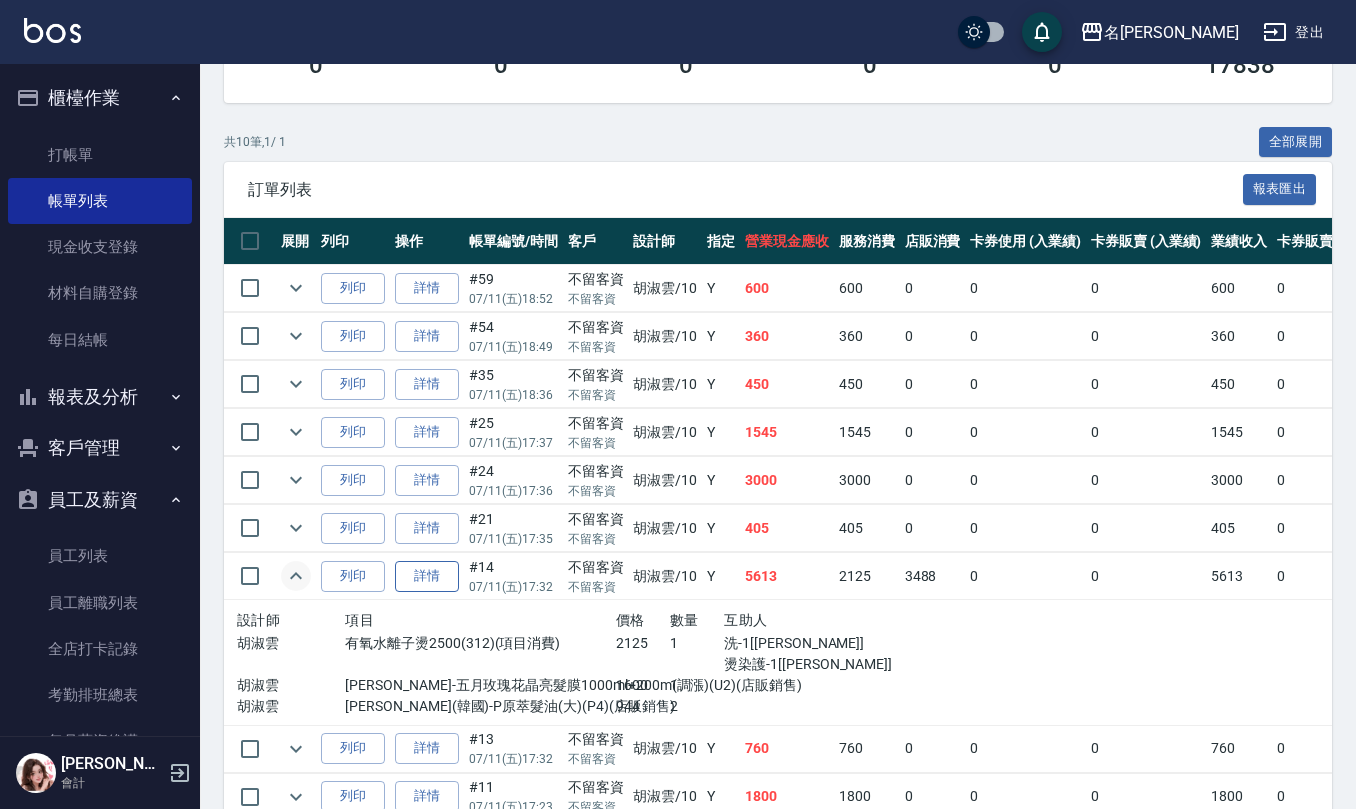 click on "詳情" at bounding box center [427, 576] 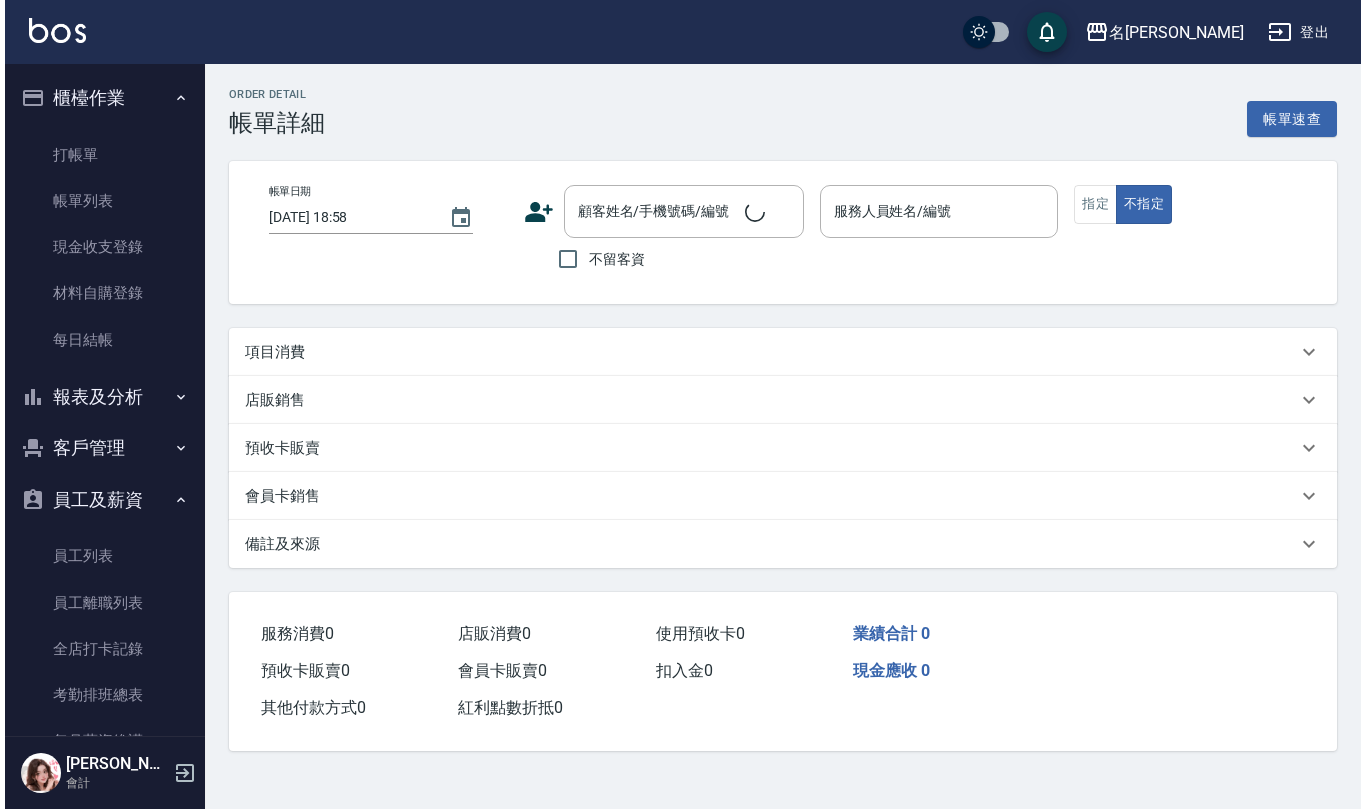 scroll, scrollTop: 0, scrollLeft: 0, axis: both 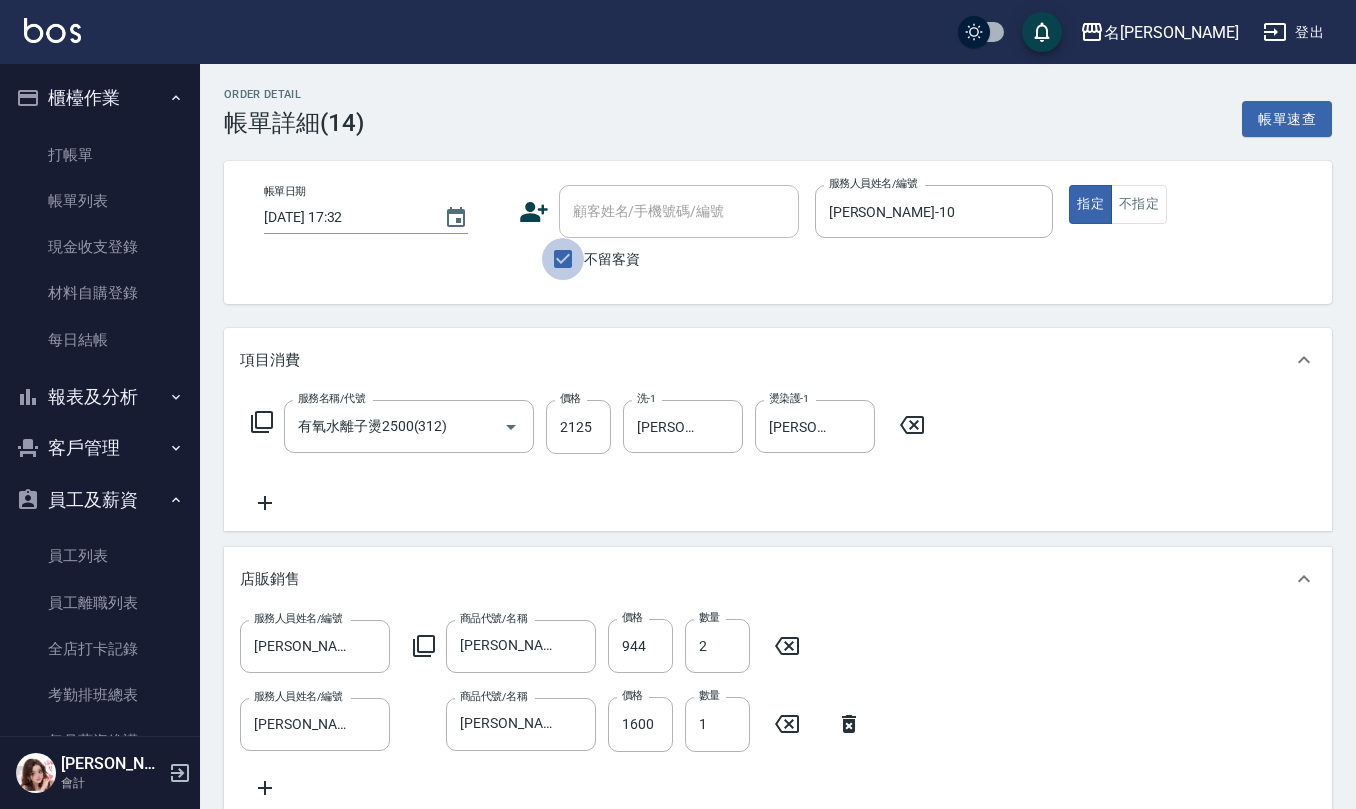 click on "不留客資" at bounding box center (563, 259) 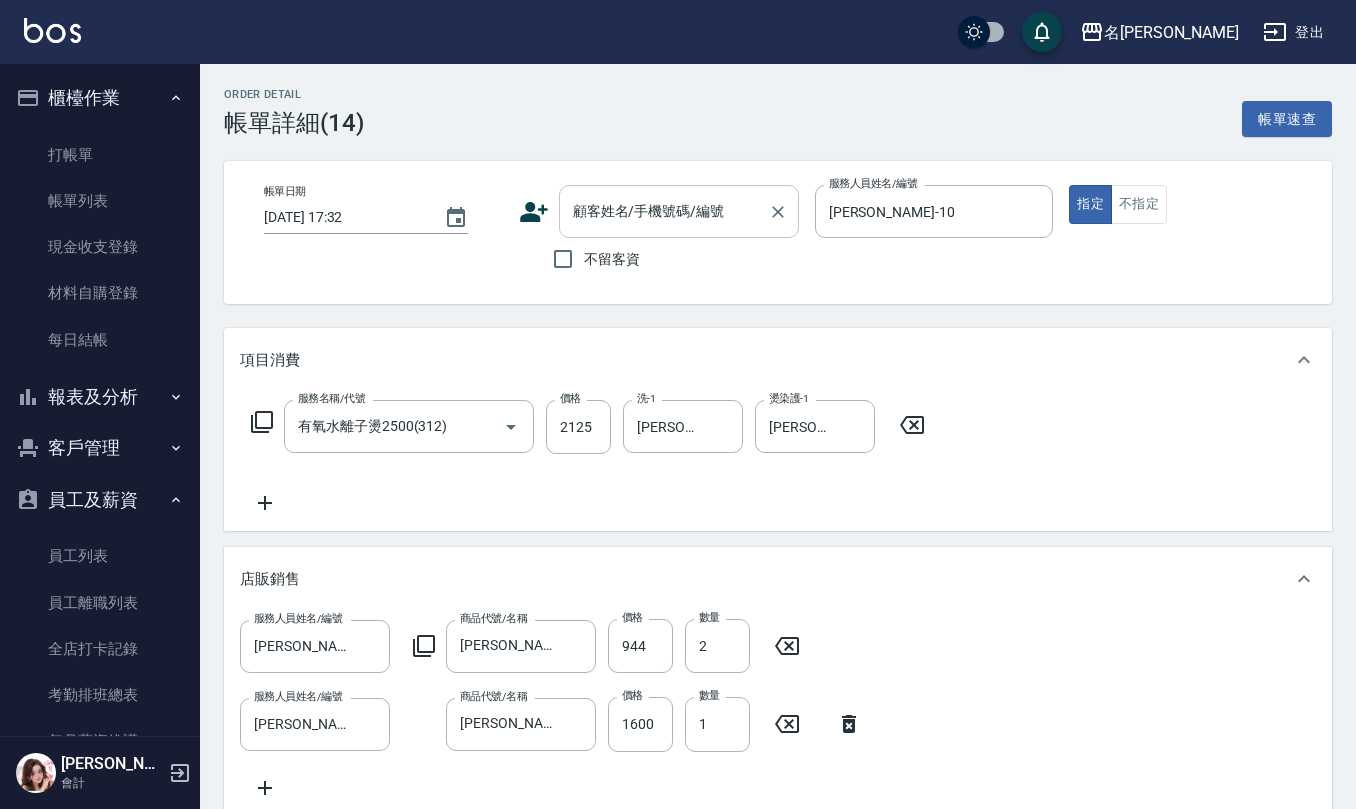 click on "顧客姓名/手機號碼/編號" at bounding box center (664, 211) 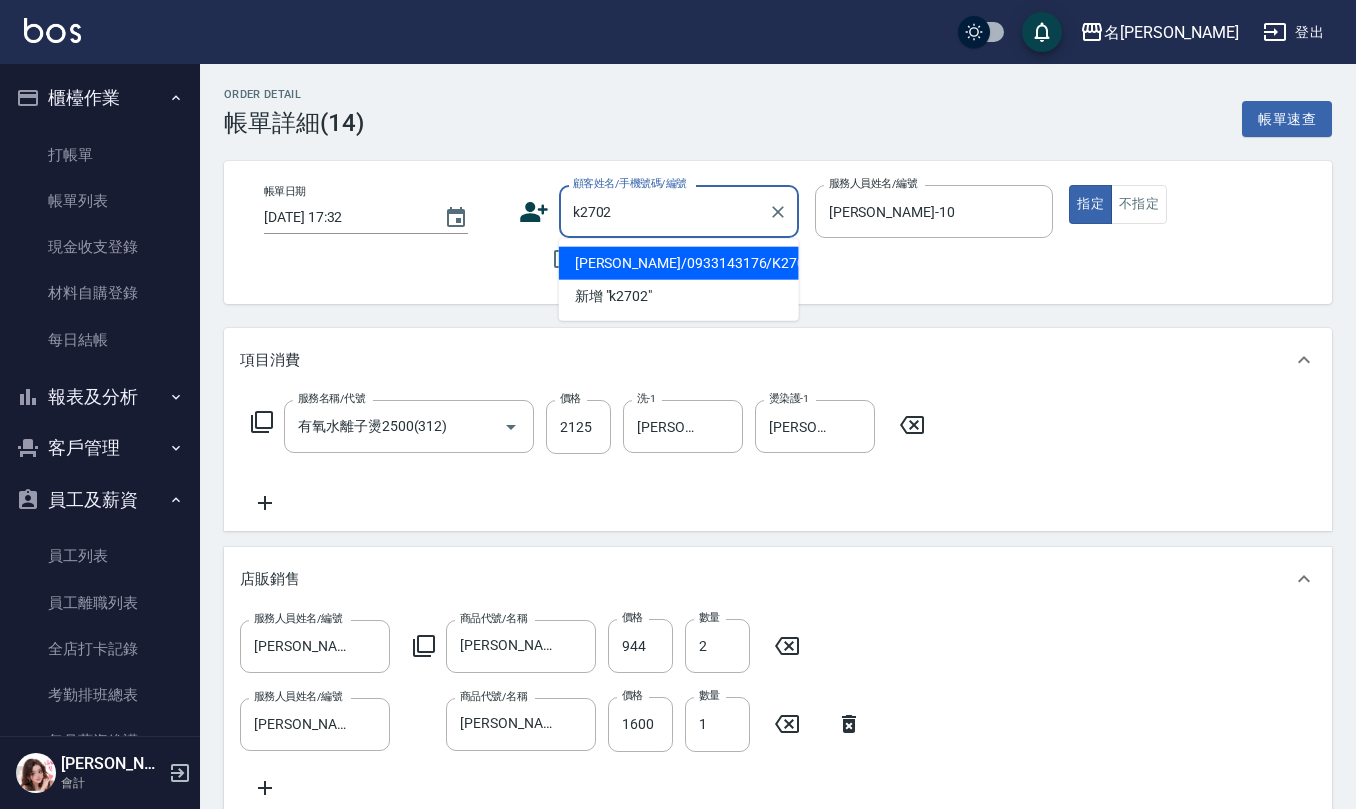 click on "[PERSON_NAME]/0933143176/K2702" at bounding box center [679, 263] 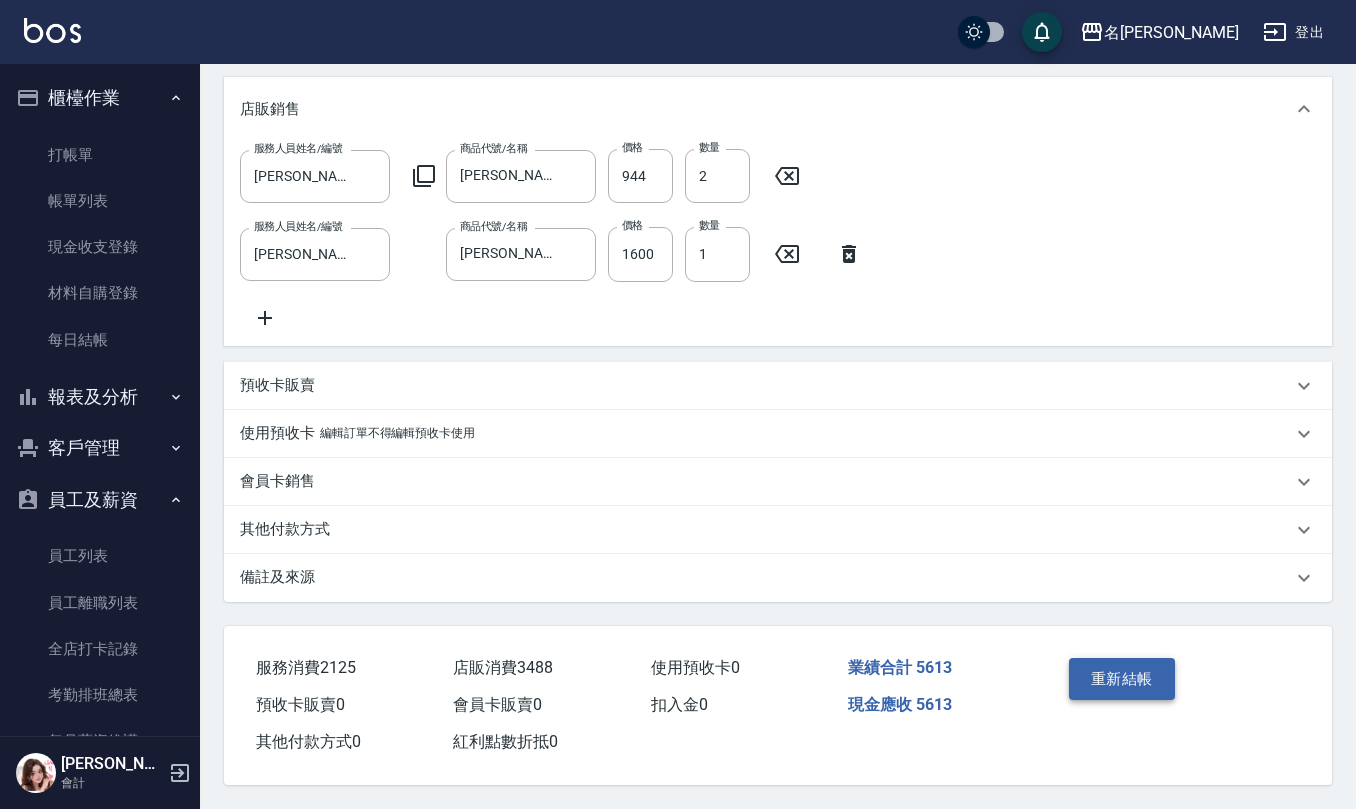 scroll, scrollTop: 494, scrollLeft: 0, axis: vertical 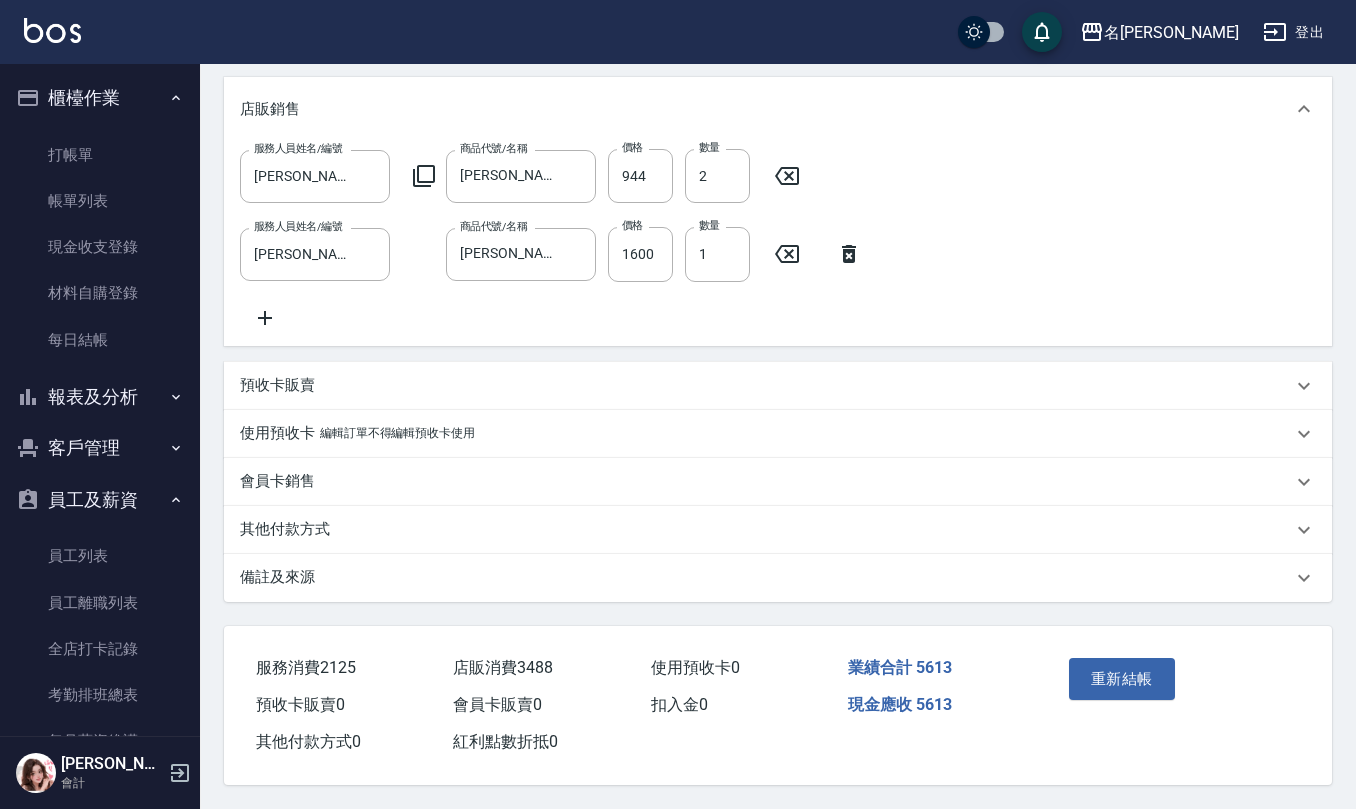 click on "重新結帳" at bounding box center [1122, 679] 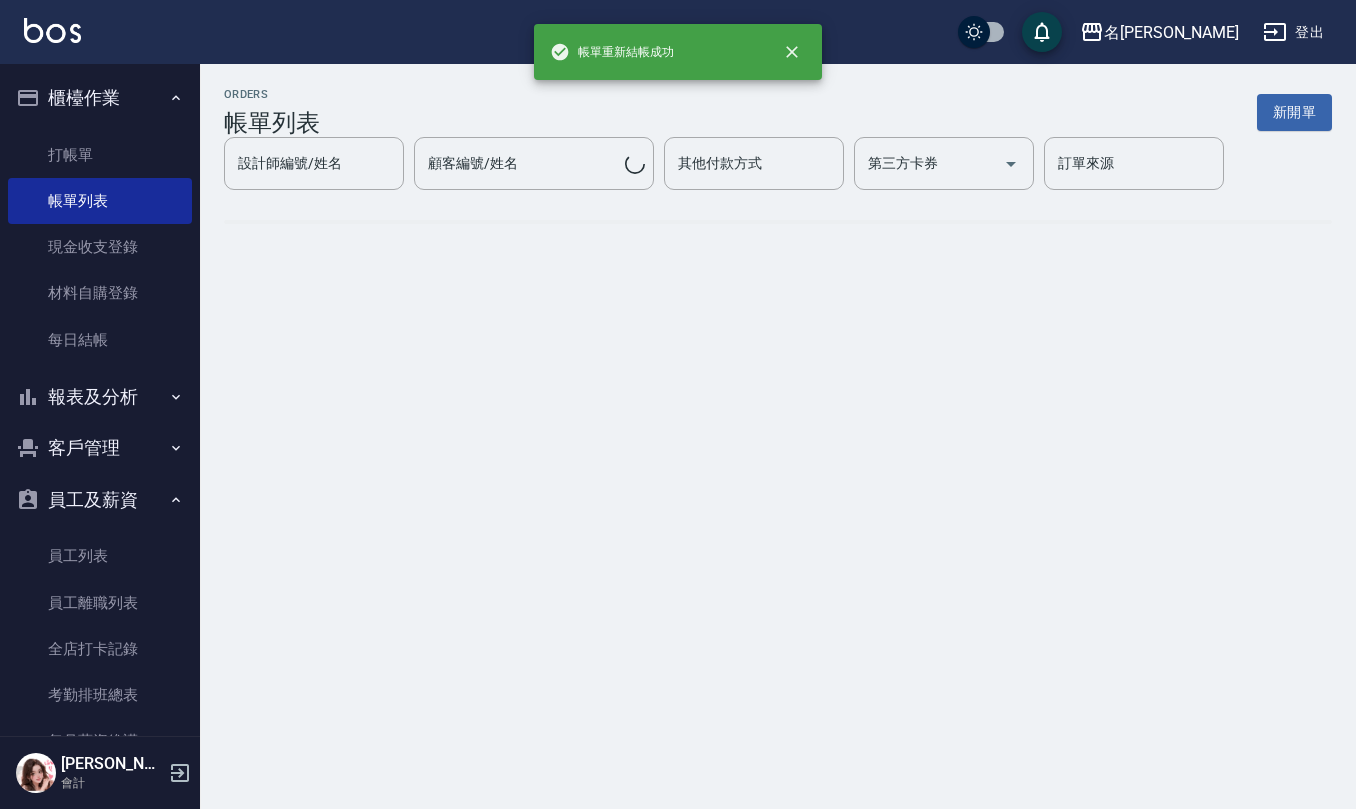 scroll, scrollTop: 0, scrollLeft: 0, axis: both 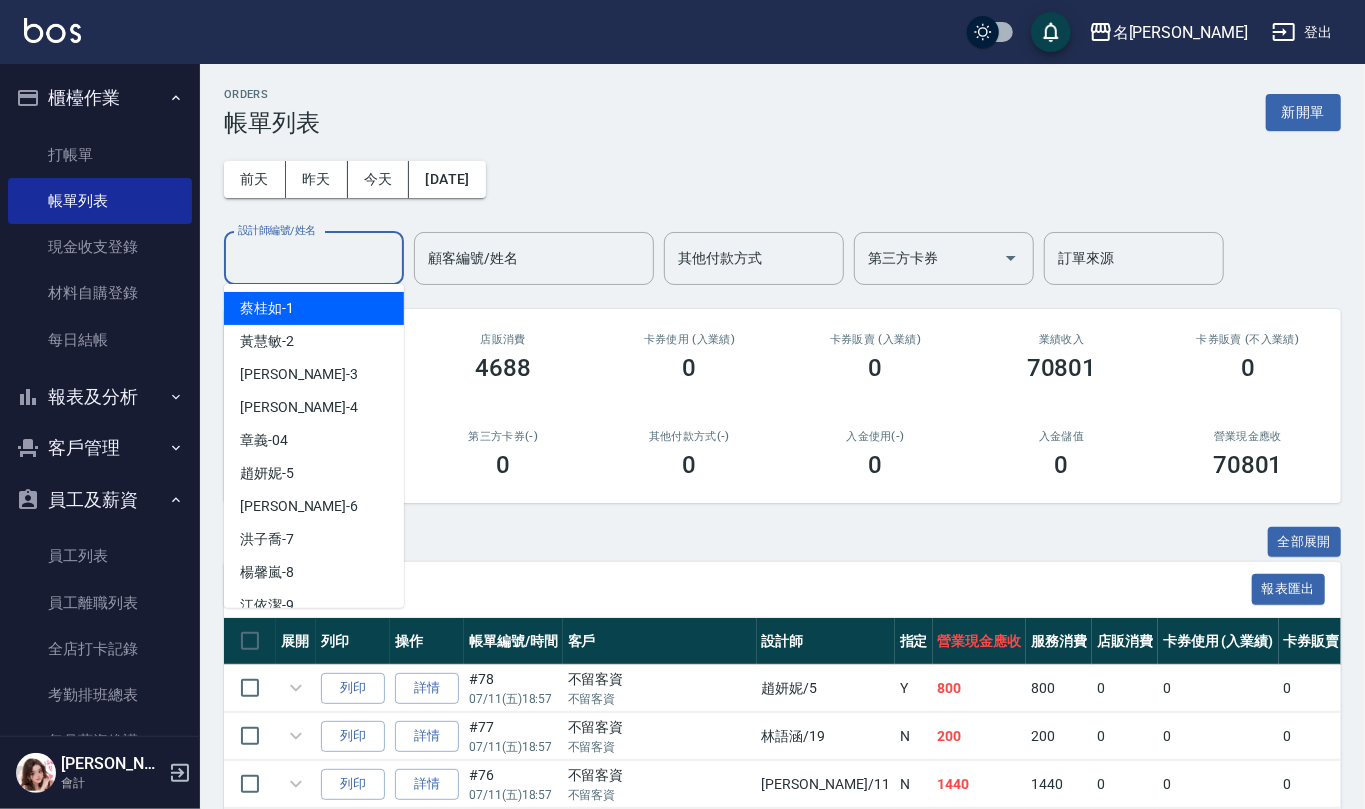 click on "設計師編號/姓名 設計師編號/姓名" at bounding box center (314, 258) 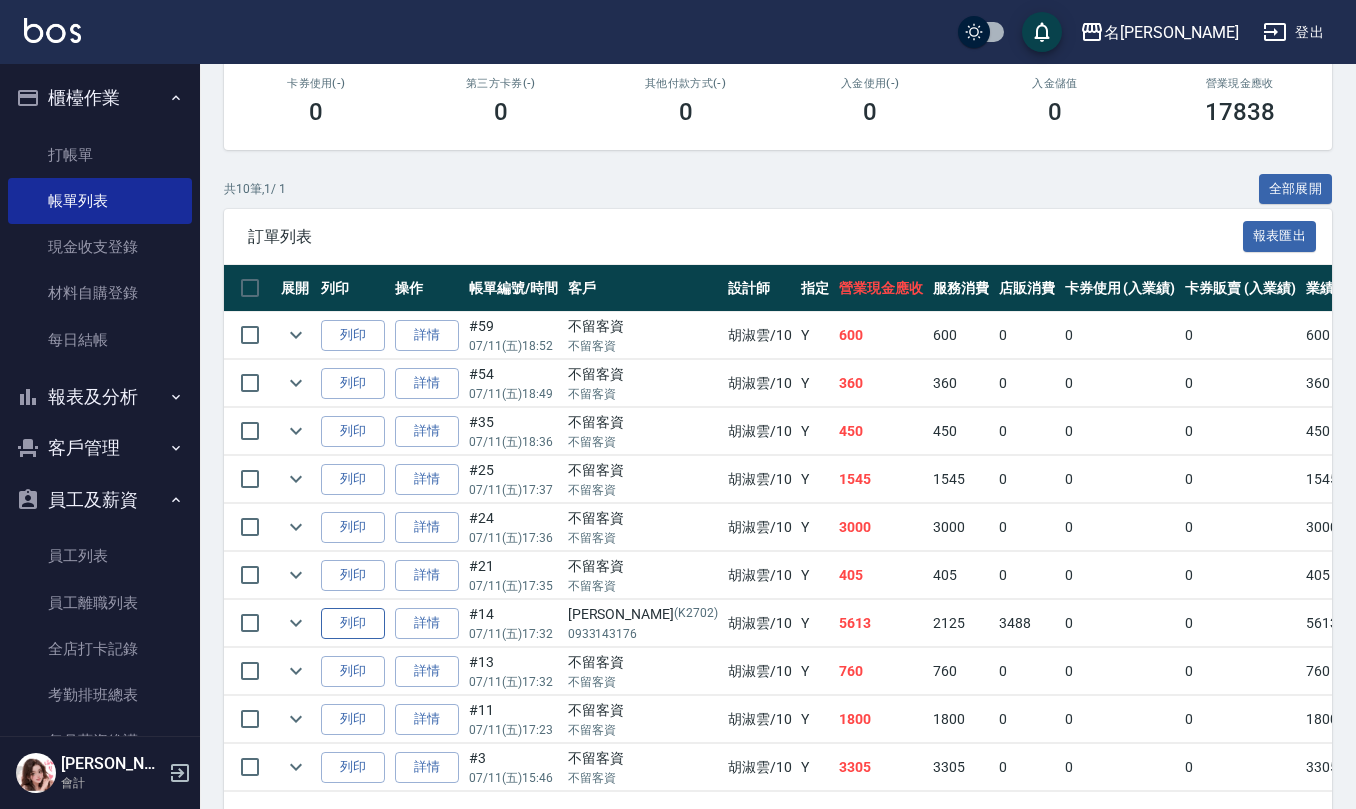 scroll, scrollTop: 441, scrollLeft: 0, axis: vertical 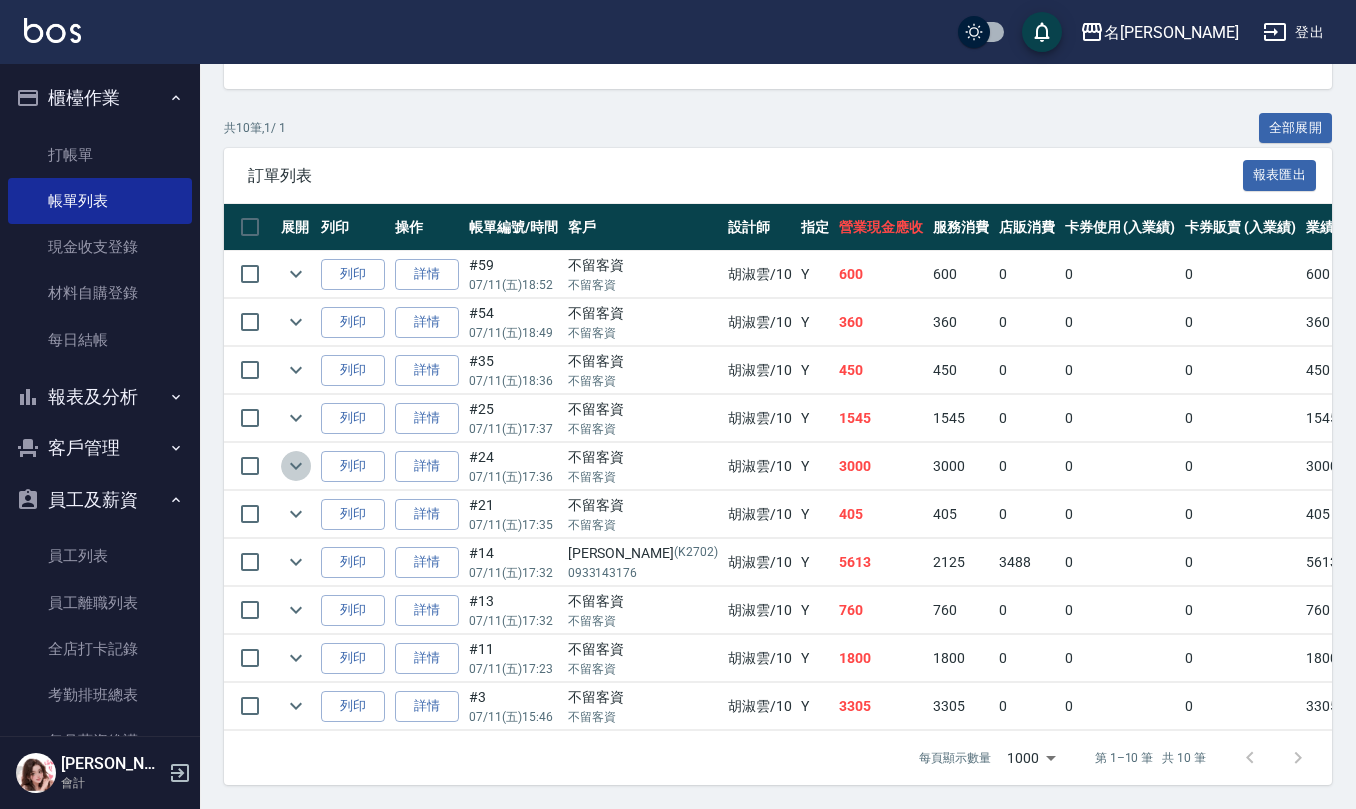 click 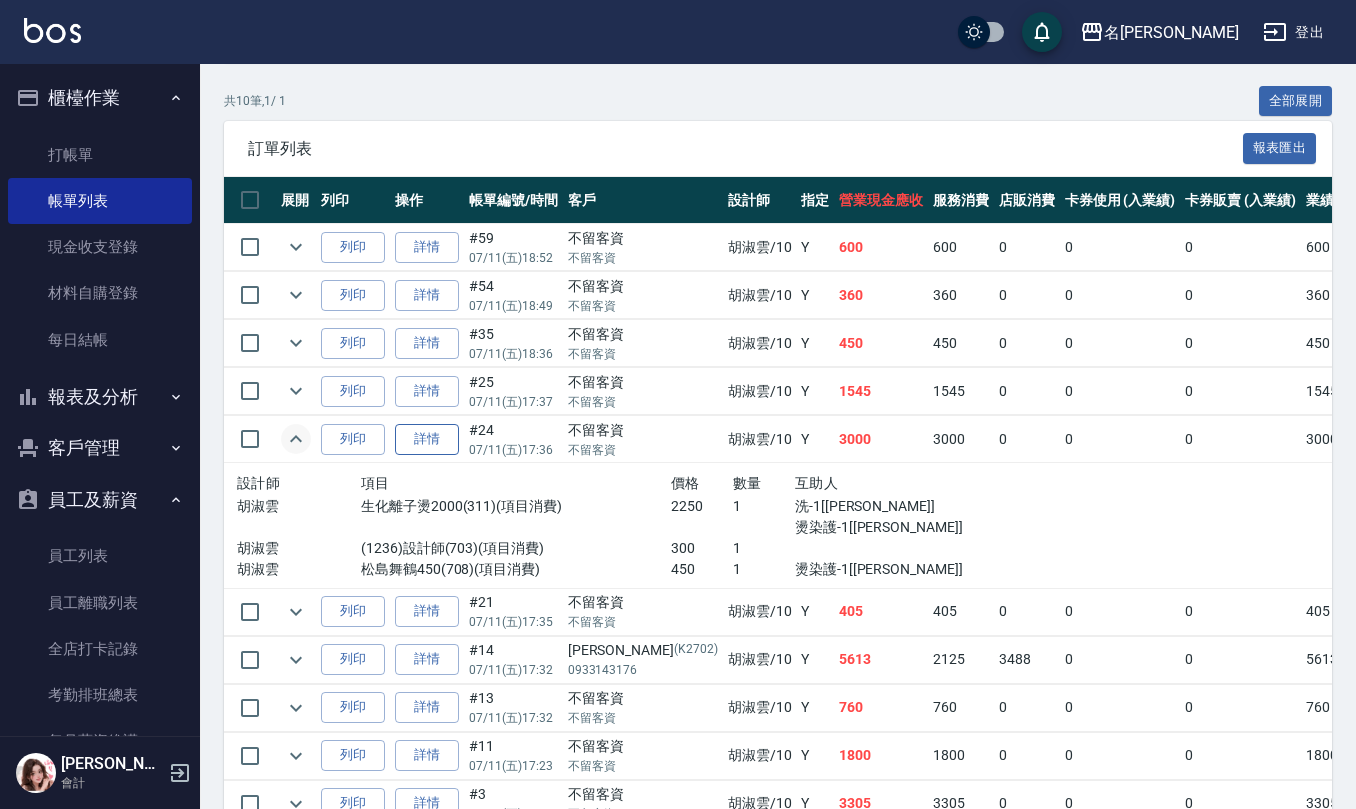 click on "詳情" at bounding box center (427, 439) 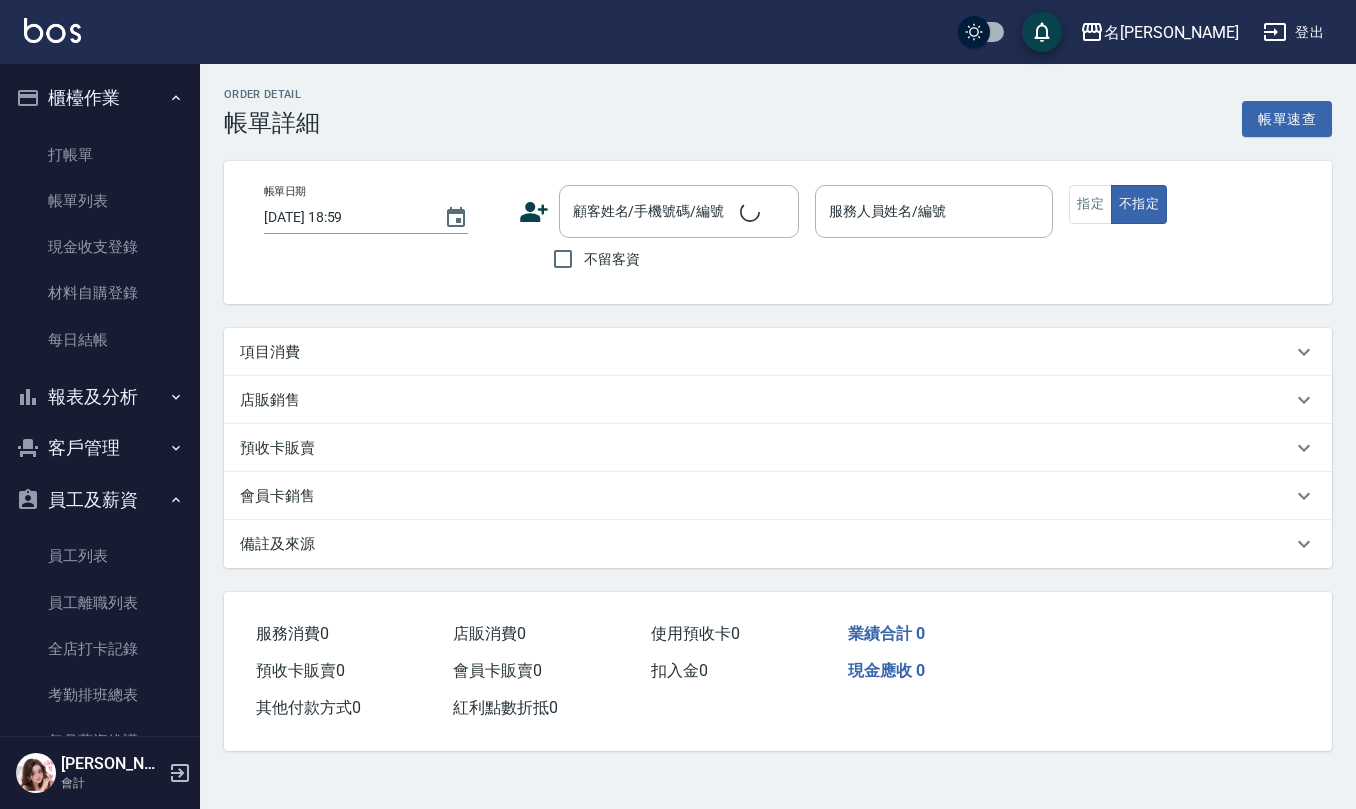 scroll, scrollTop: 0, scrollLeft: 0, axis: both 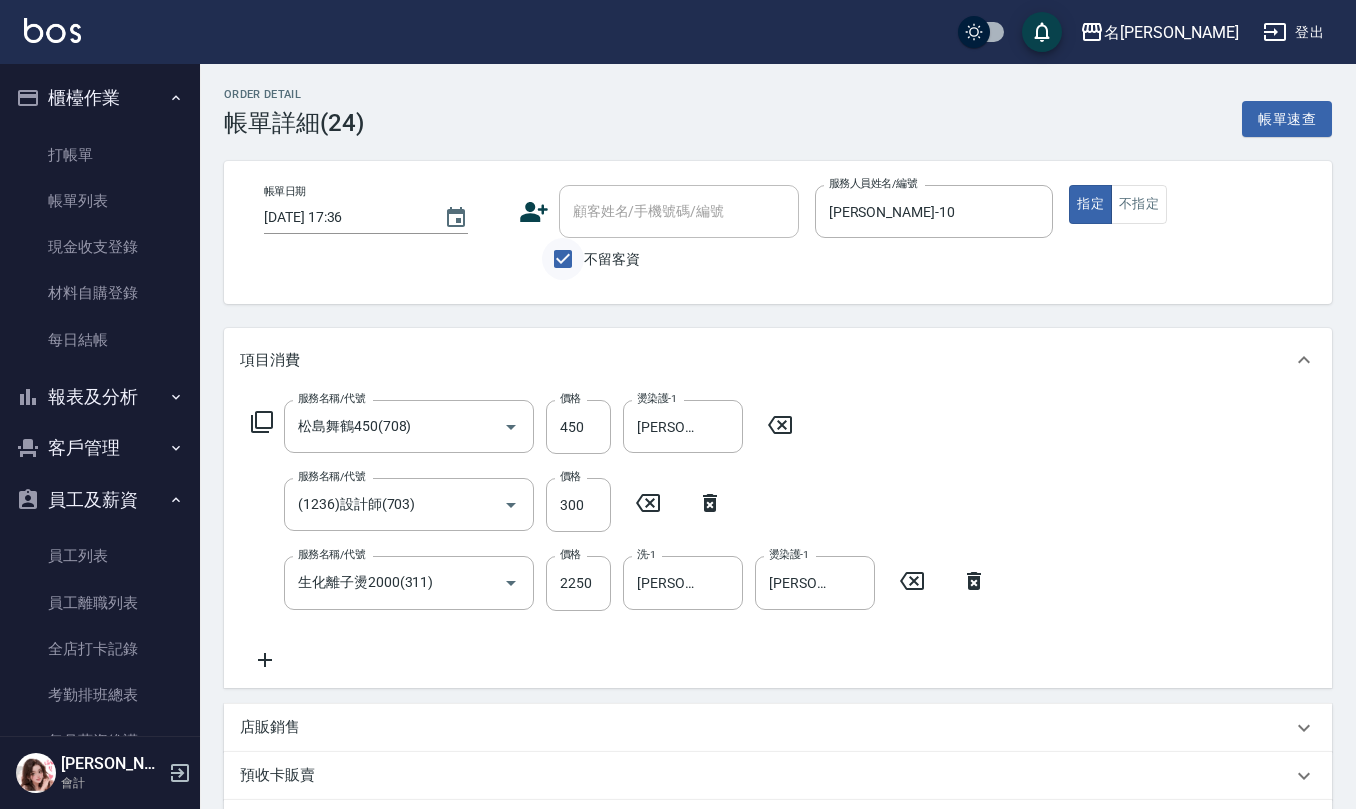 drag, startPoint x: 562, startPoint y: 266, endPoint x: 562, endPoint y: 278, distance: 12 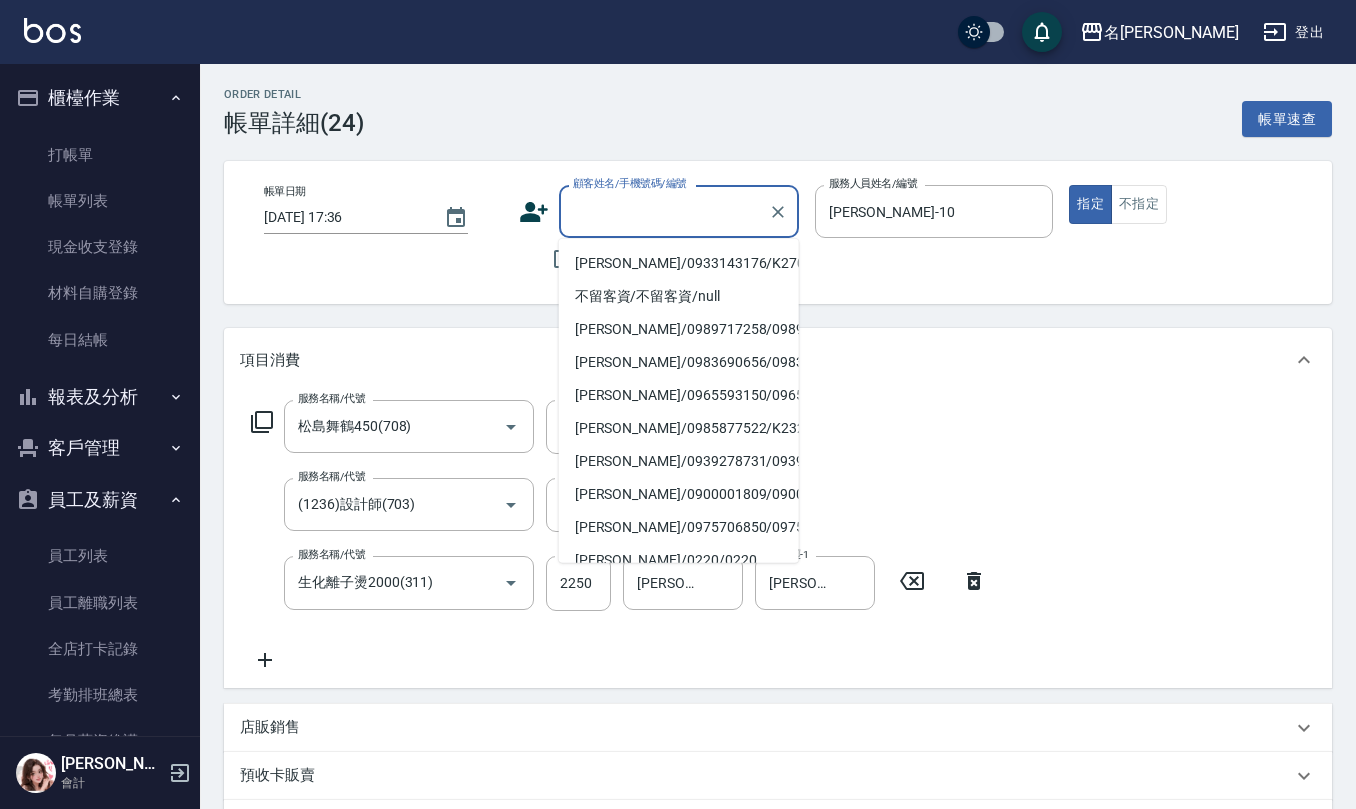 click on "顧客姓名/手機號碼/編號" at bounding box center [664, 211] 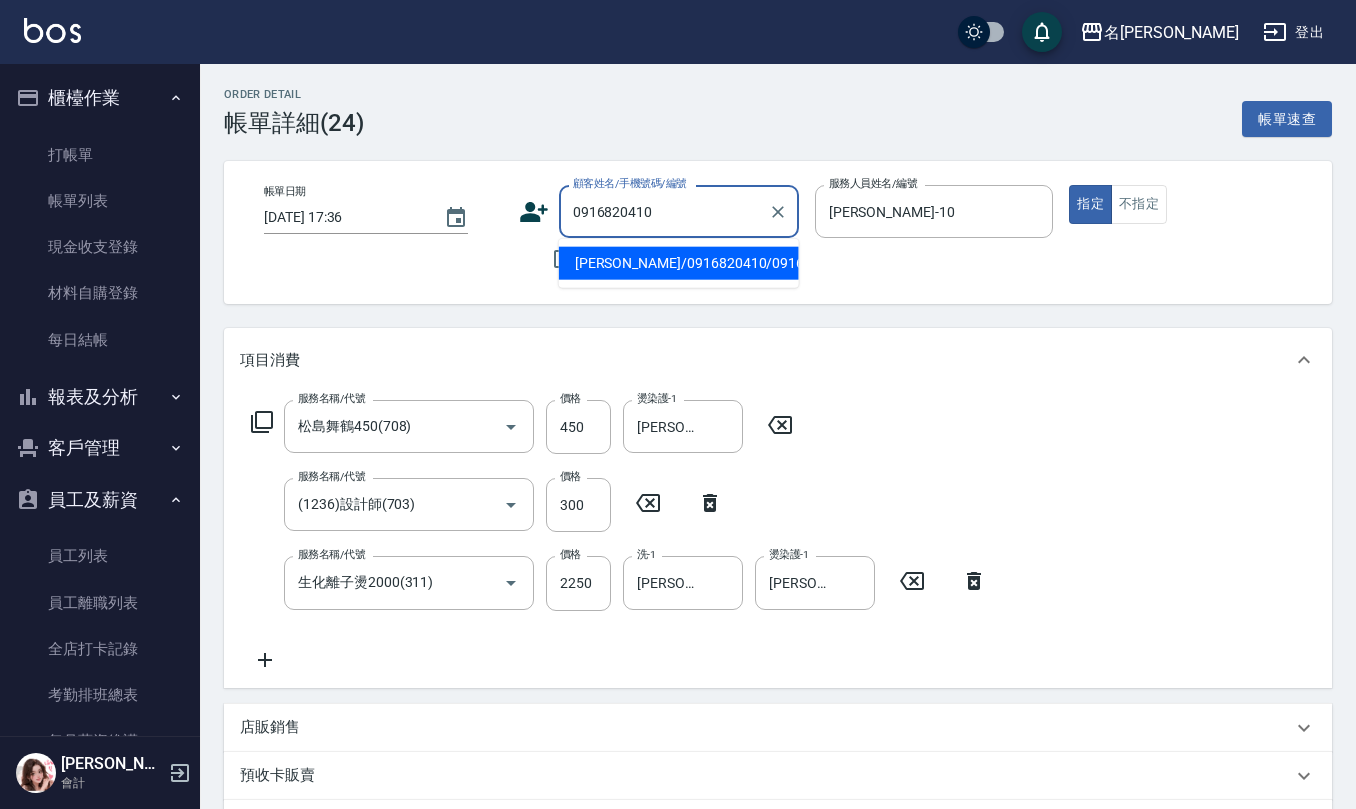 click on "[PERSON_NAME]/0916820410/0916820410" at bounding box center [679, 263] 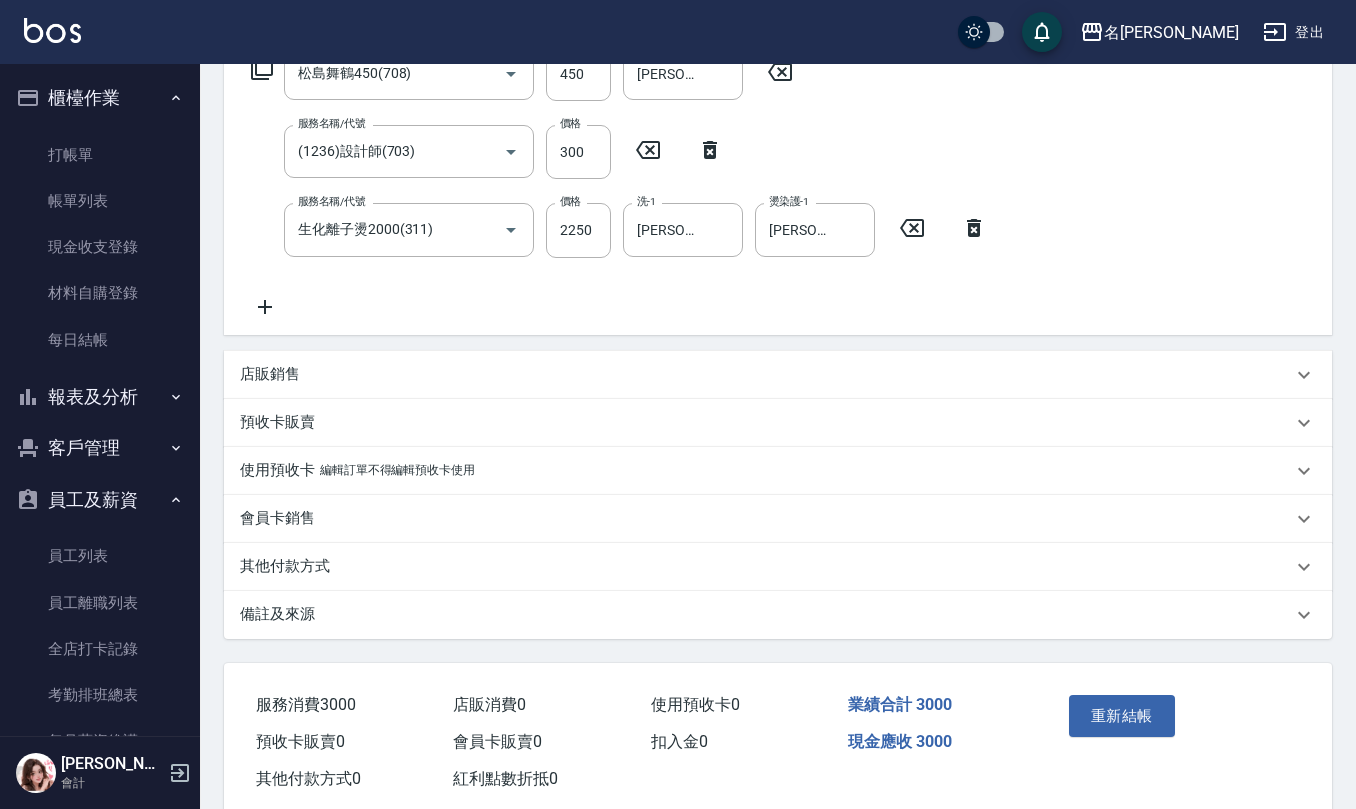 scroll, scrollTop: 394, scrollLeft: 0, axis: vertical 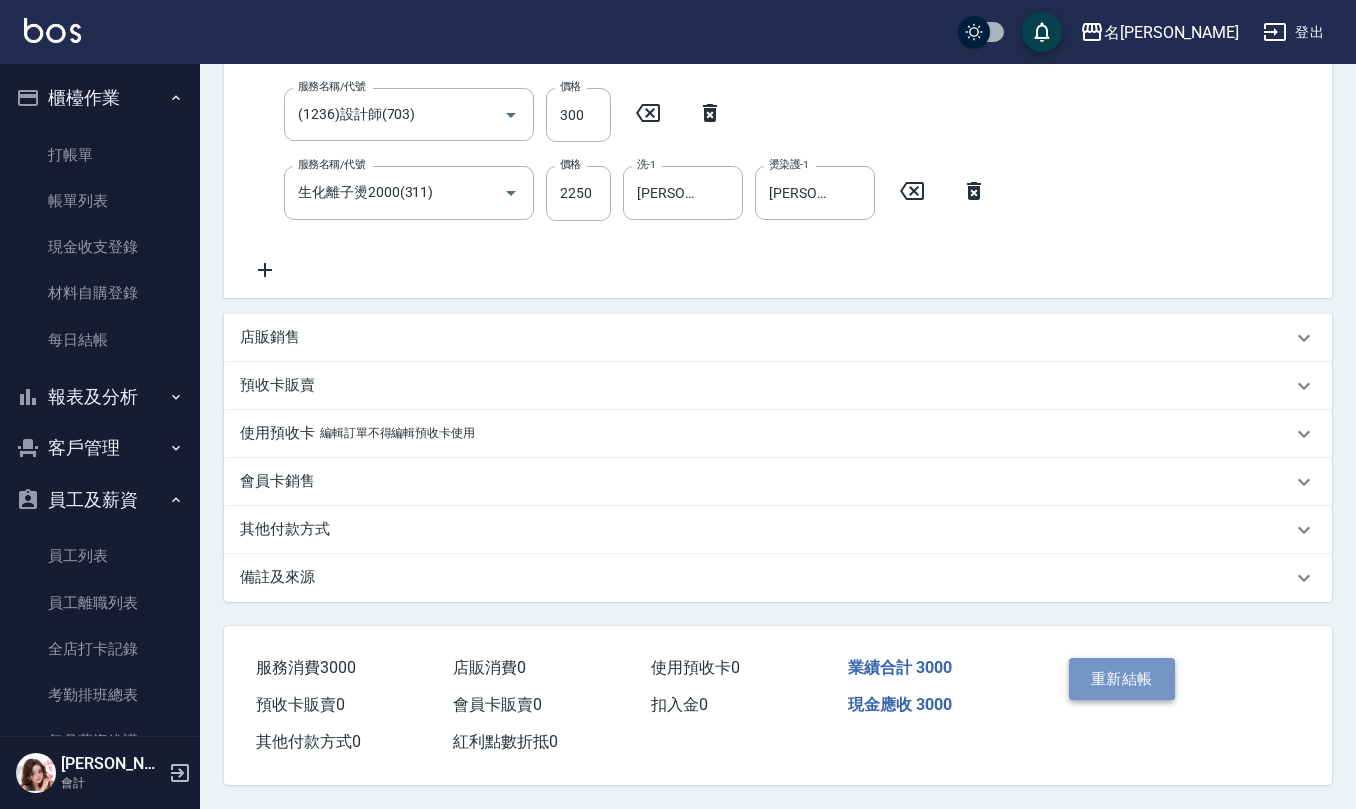 click on "重新結帳" at bounding box center [1122, 679] 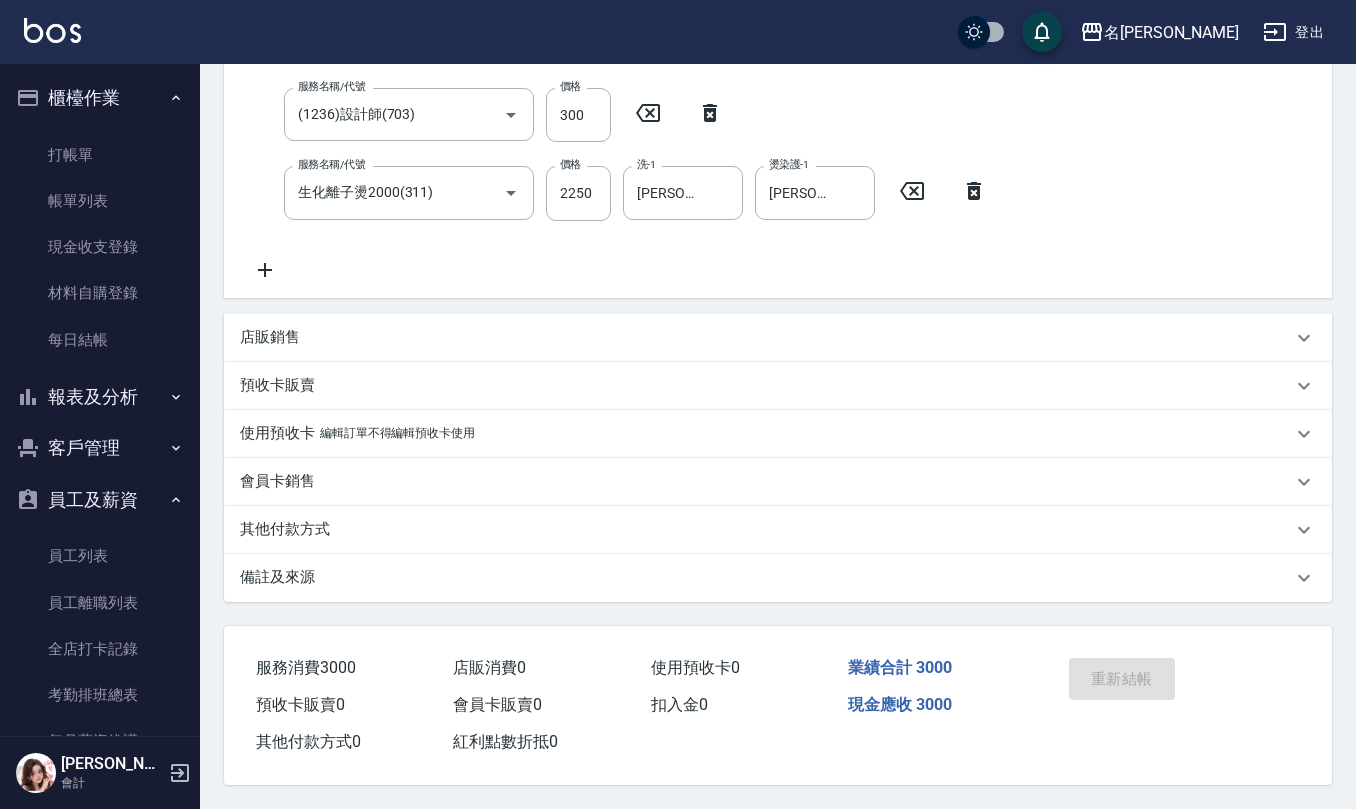 scroll, scrollTop: 0, scrollLeft: 0, axis: both 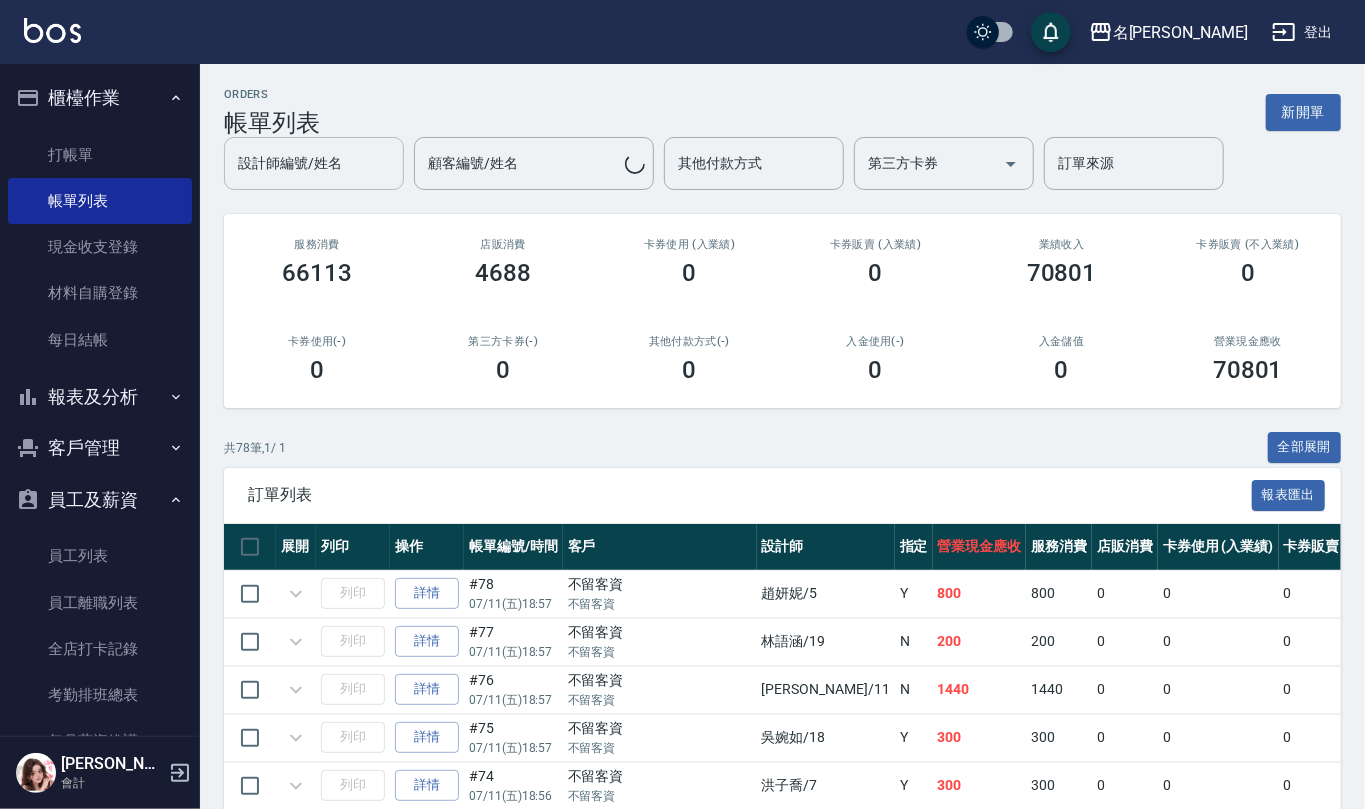 click on "設計師編號/姓名" at bounding box center [314, 163] 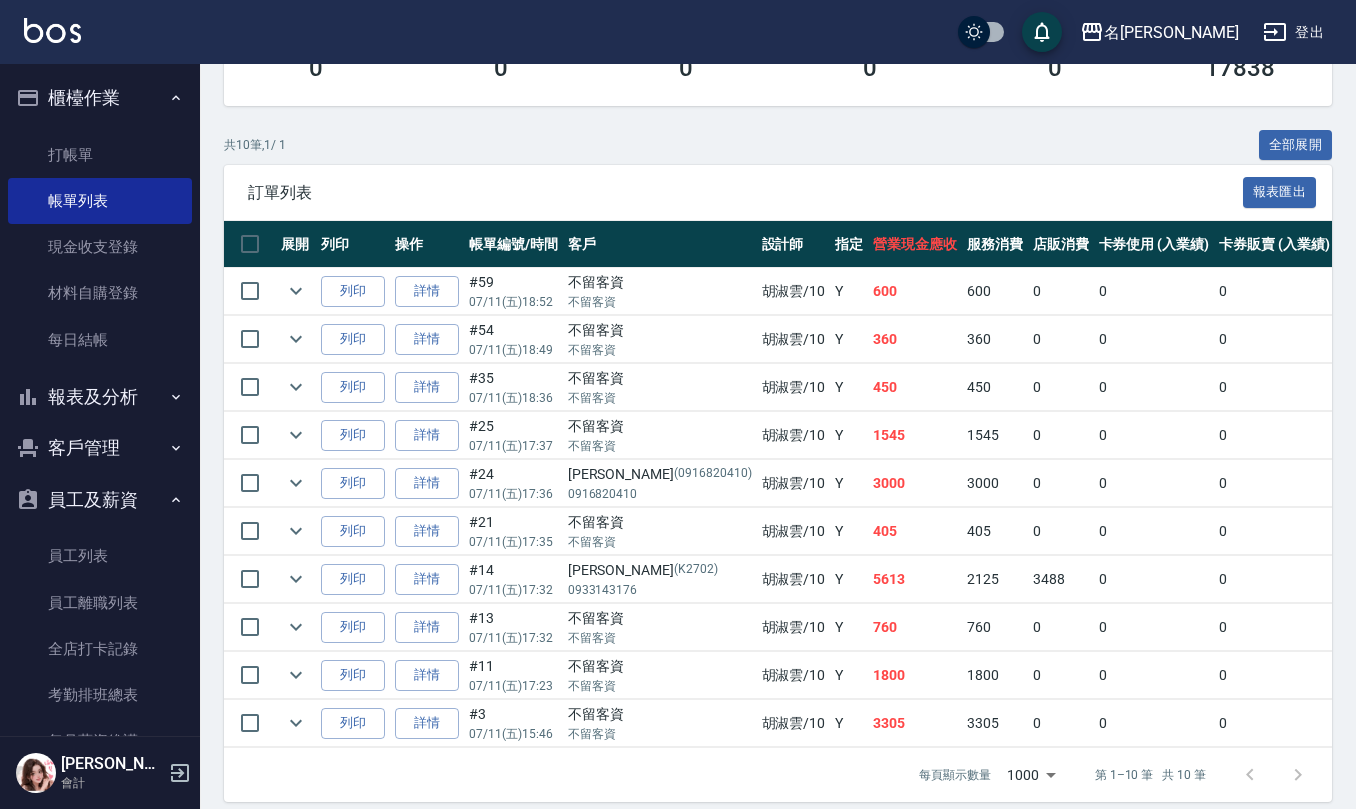 scroll, scrollTop: 400, scrollLeft: 0, axis: vertical 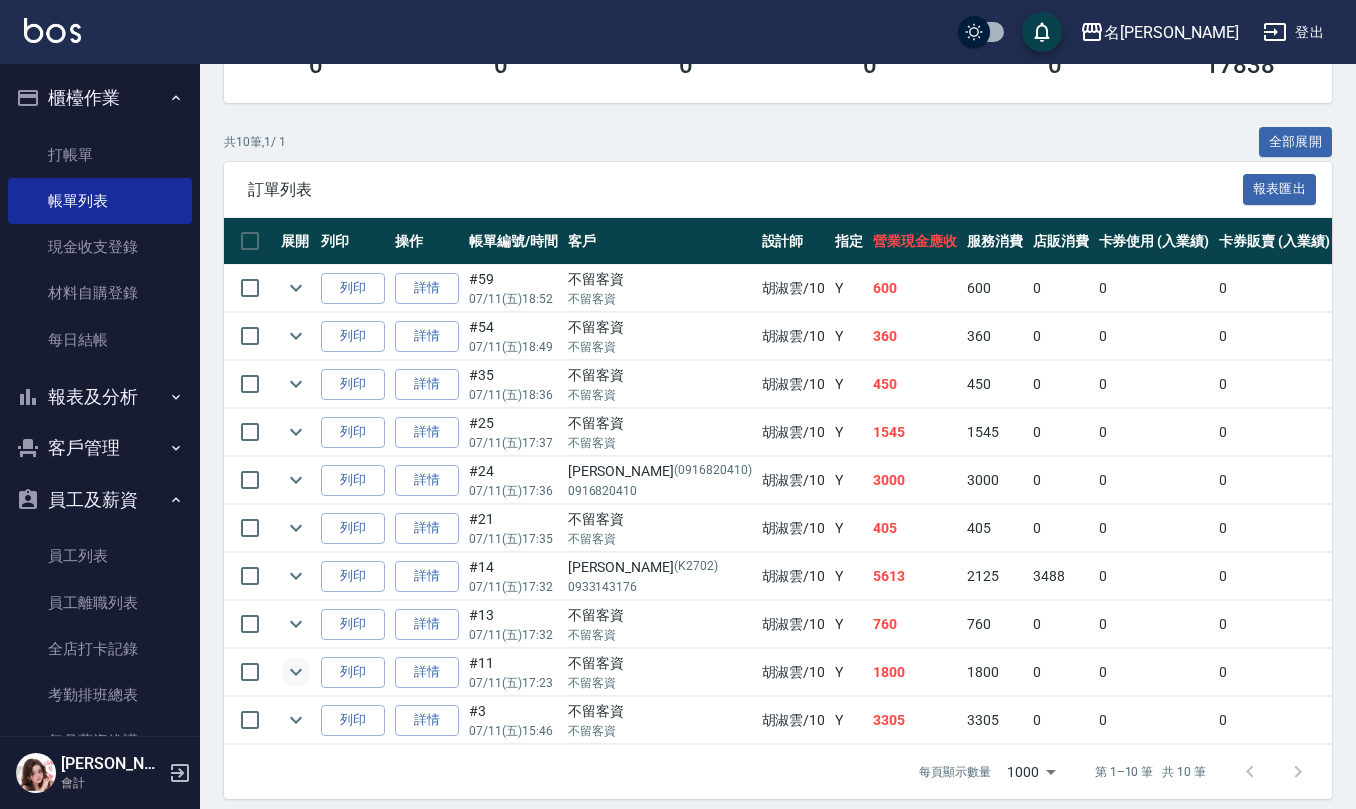 click 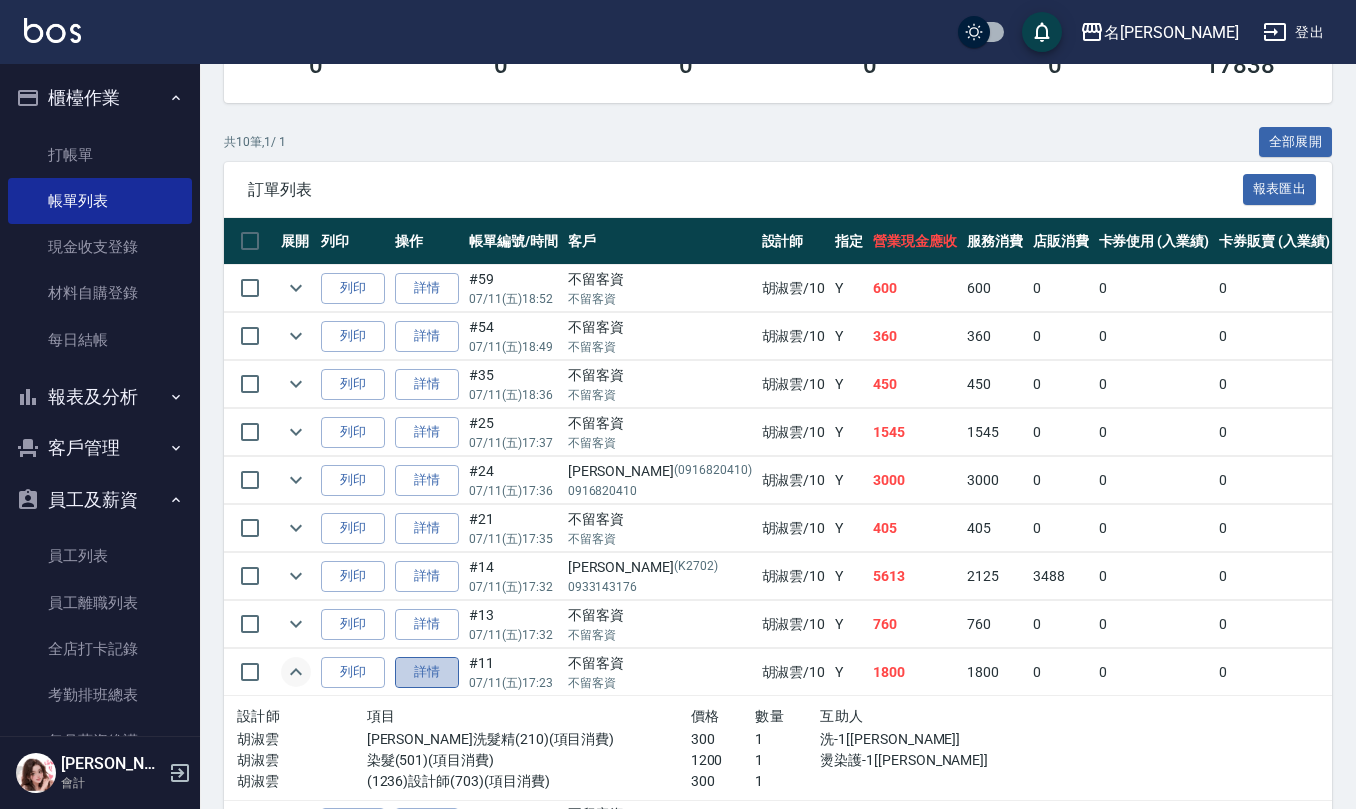 click on "詳情" at bounding box center (427, 672) 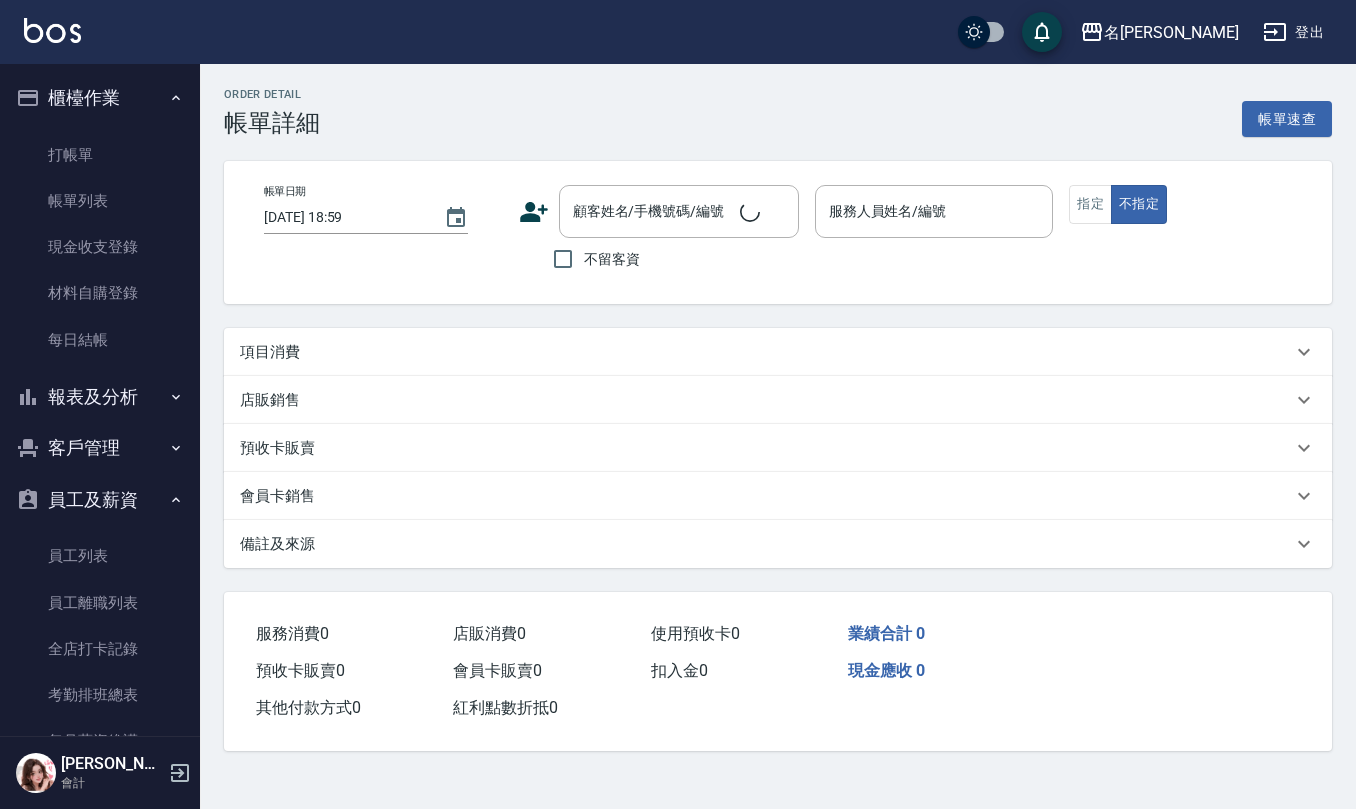 scroll, scrollTop: 0, scrollLeft: 0, axis: both 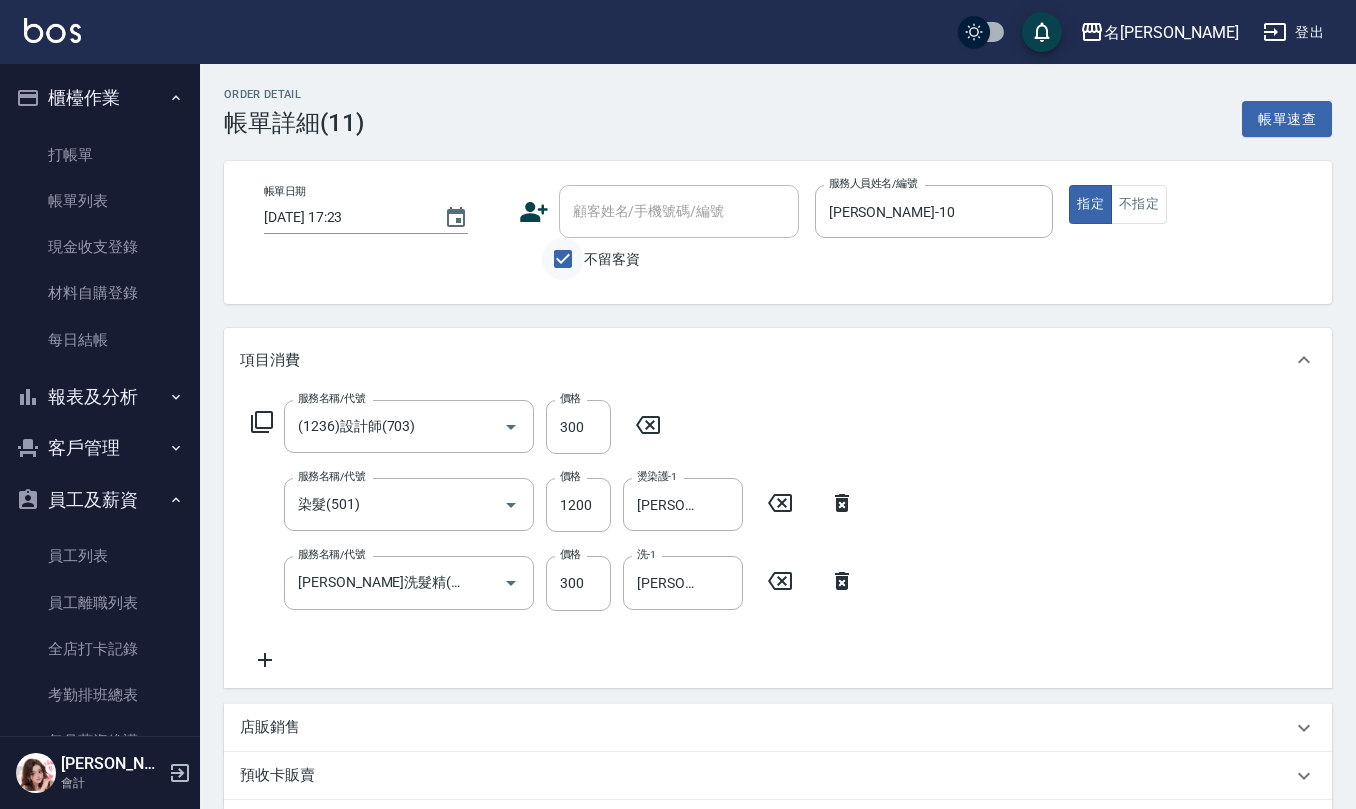 click on "不留客資" at bounding box center [563, 259] 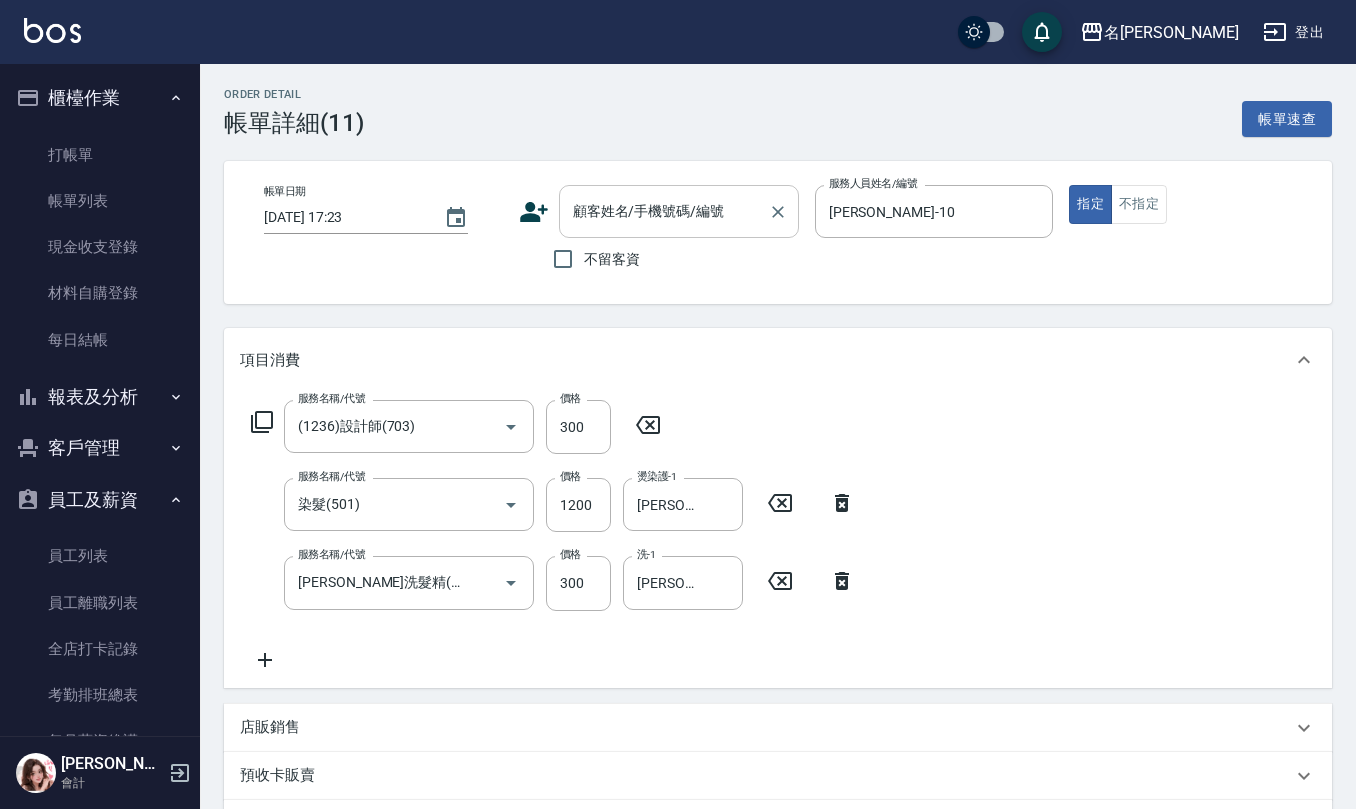click on "顧客姓名/手機號碼/編號" at bounding box center [664, 211] 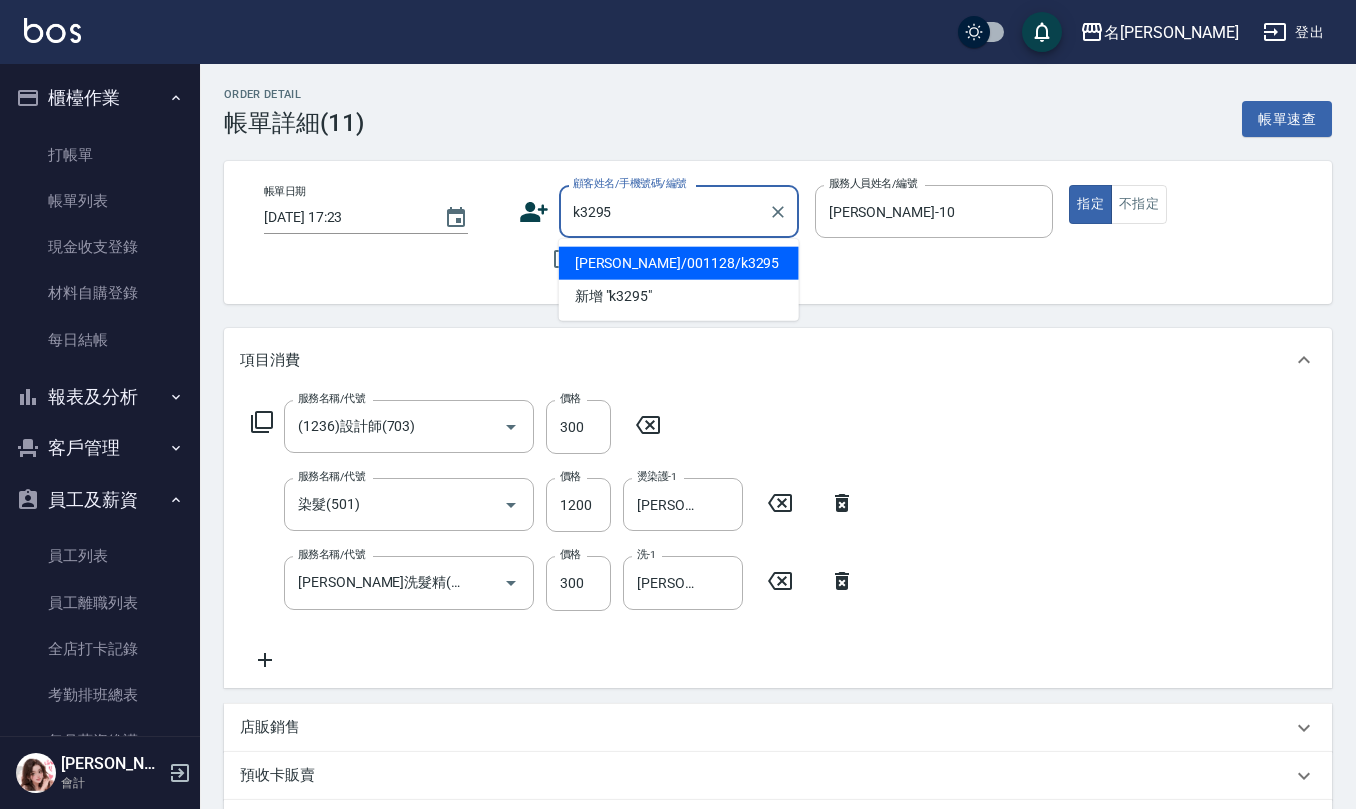 click on "[PERSON_NAME]/001128/k3295" at bounding box center [679, 263] 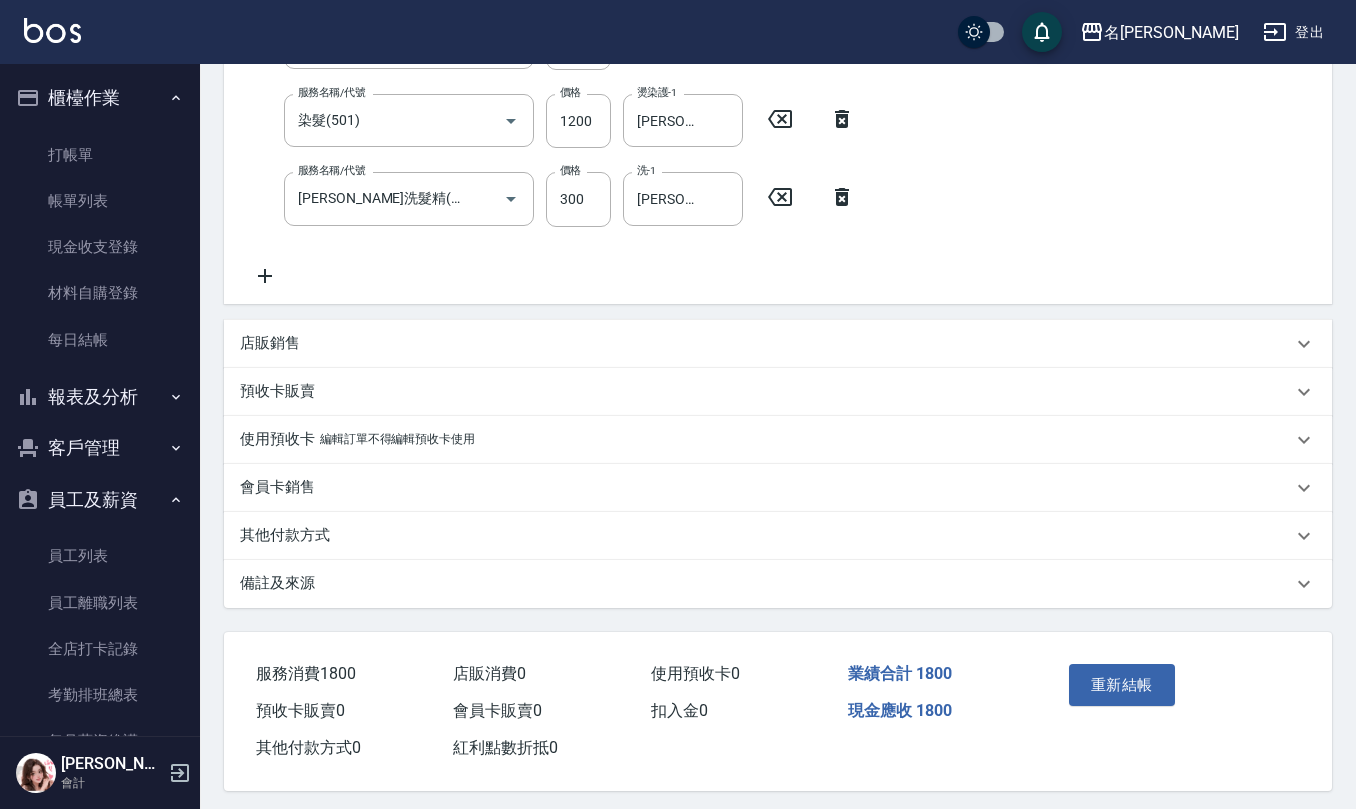 scroll, scrollTop: 394, scrollLeft: 0, axis: vertical 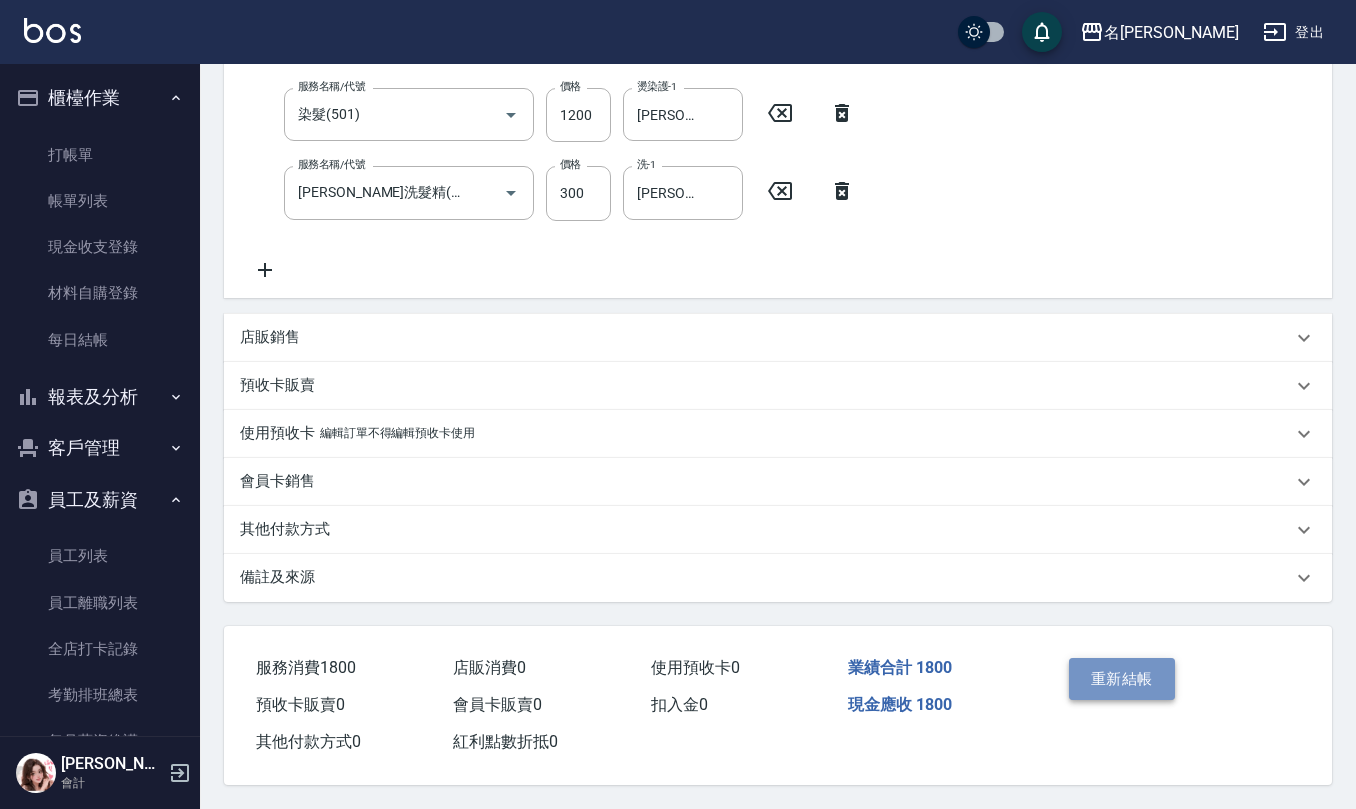 click on "重新結帳" at bounding box center [1122, 679] 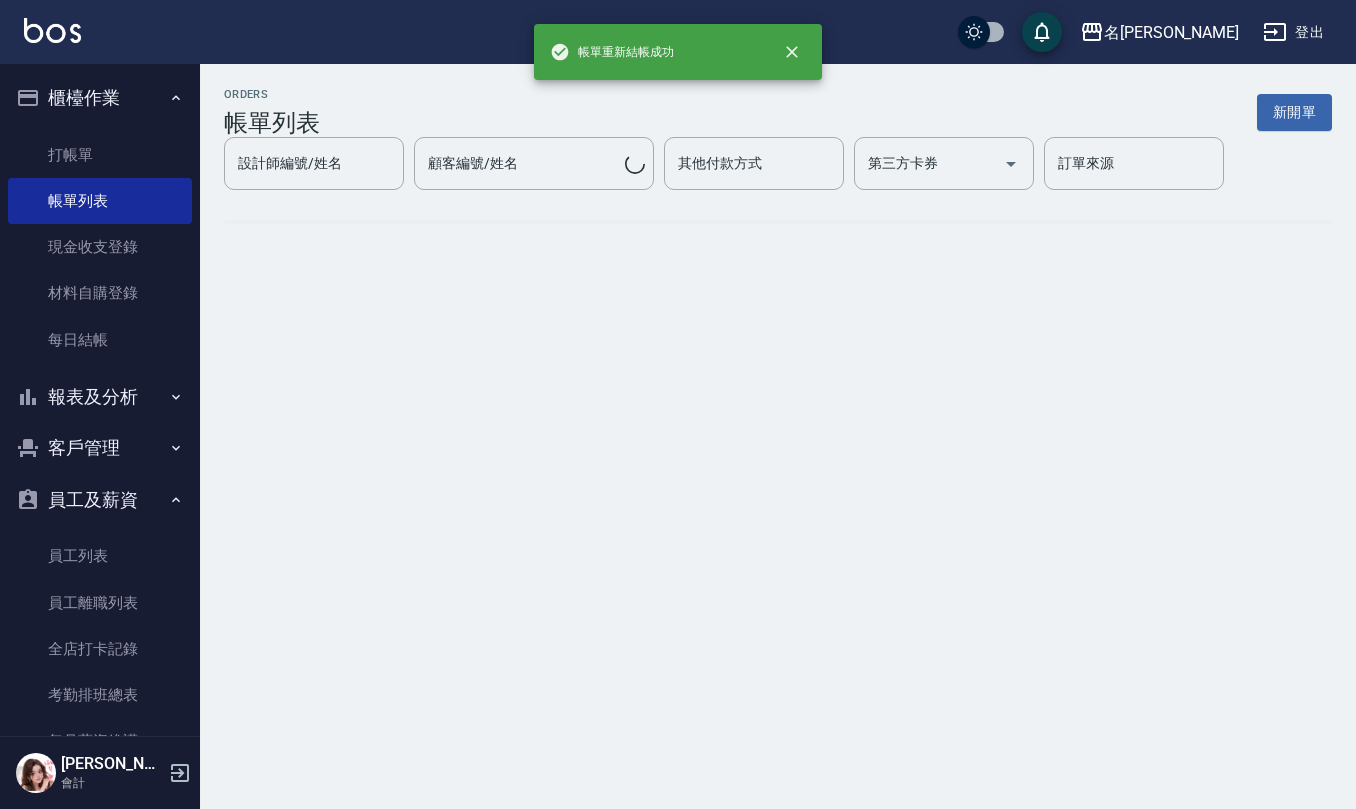 scroll, scrollTop: 0, scrollLeft: 0, axis: both 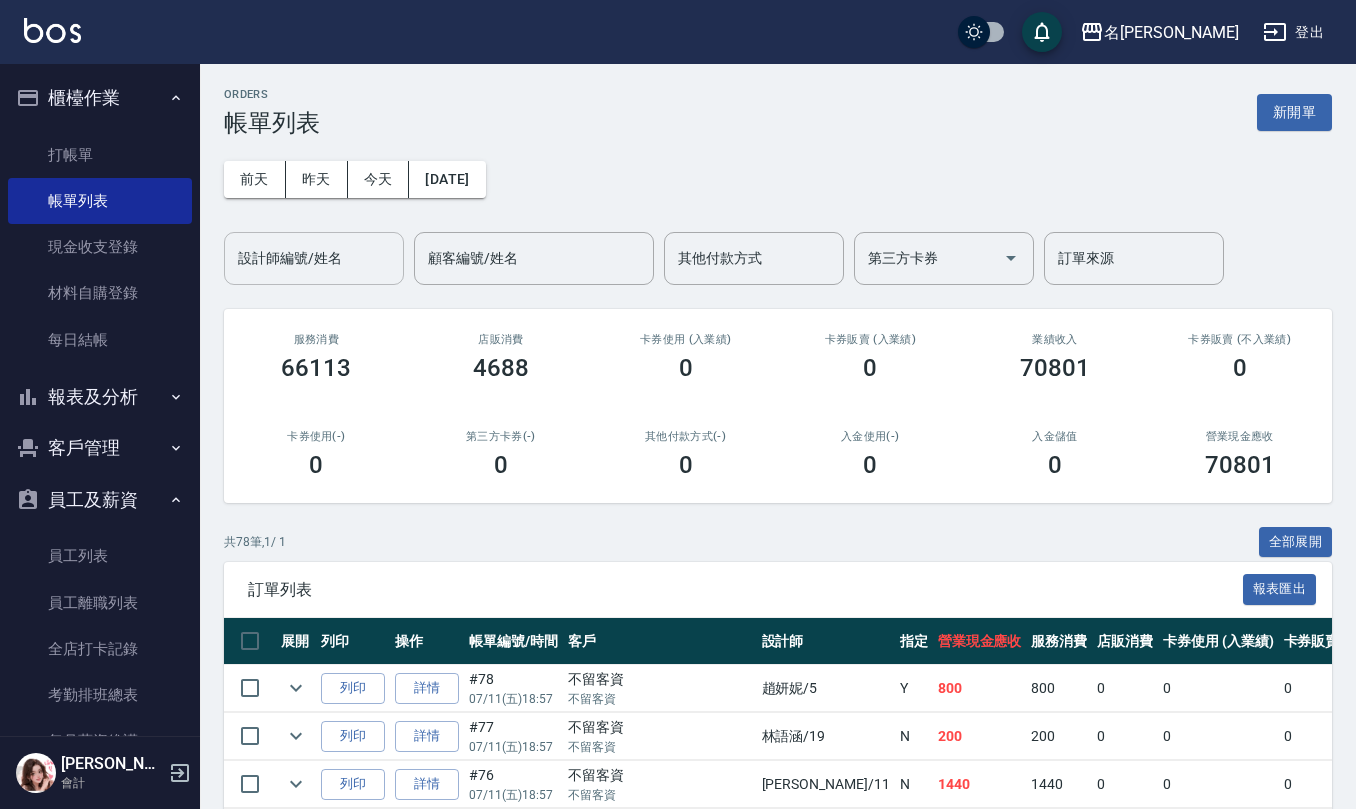 click on "設計師編號/姓名" at bounding box center [314, 258] 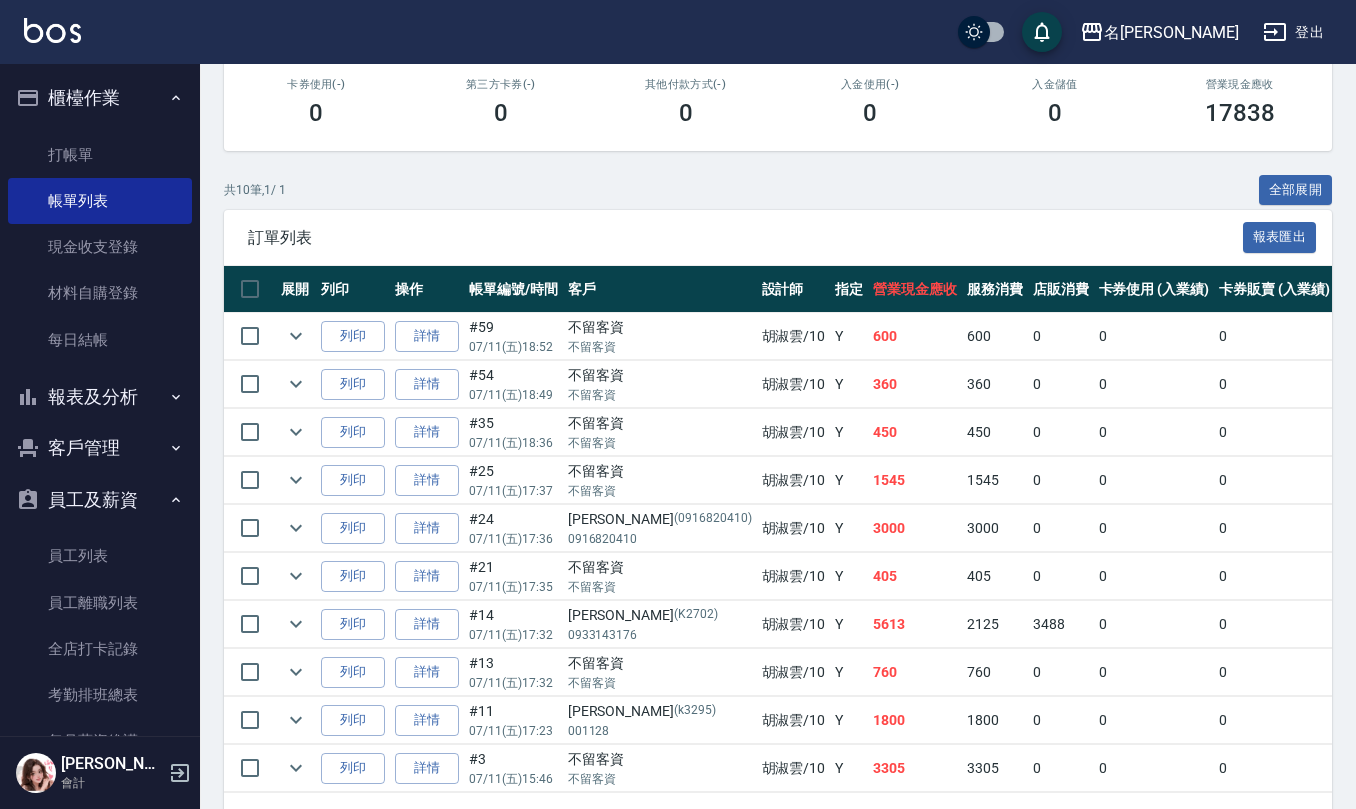 scroll, scrollTop: 400, scrollLeft: 0, axis: vertical 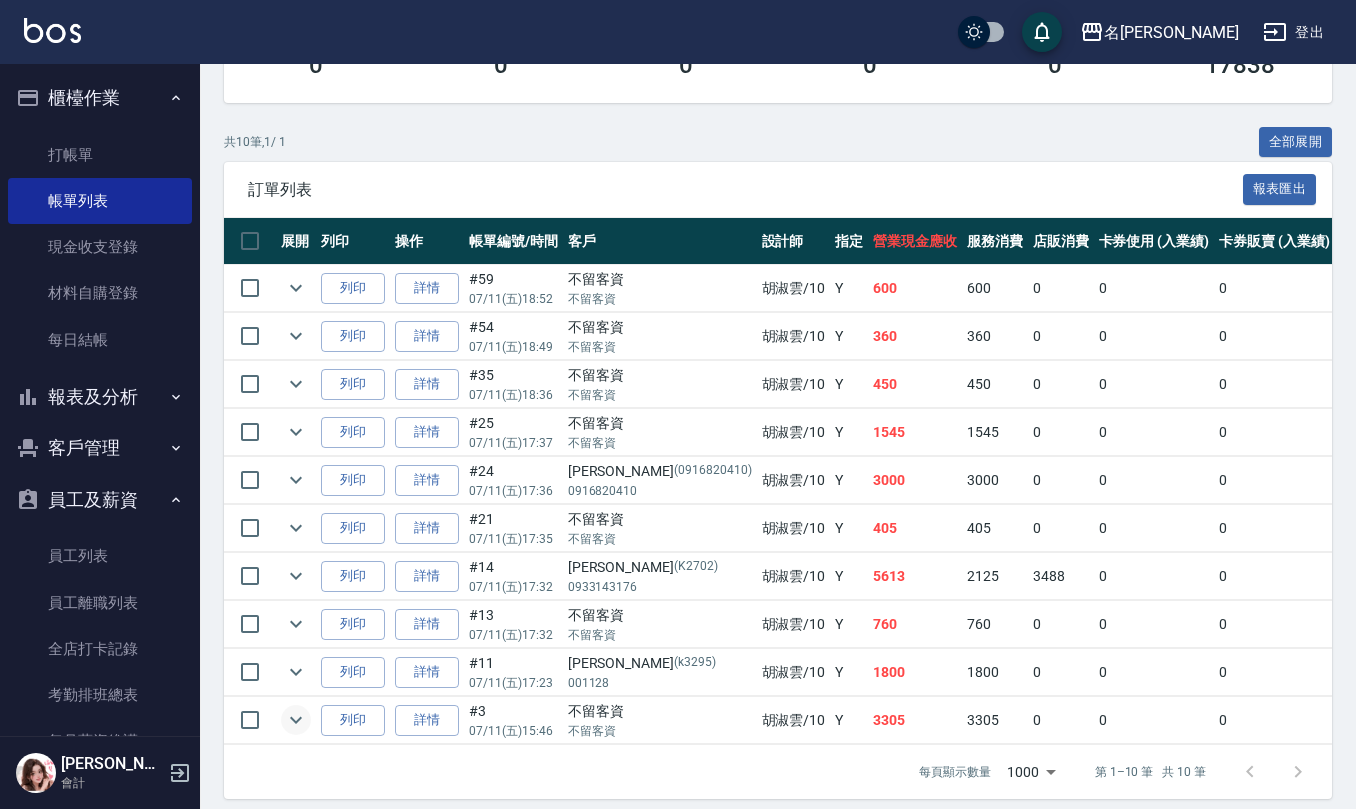 click 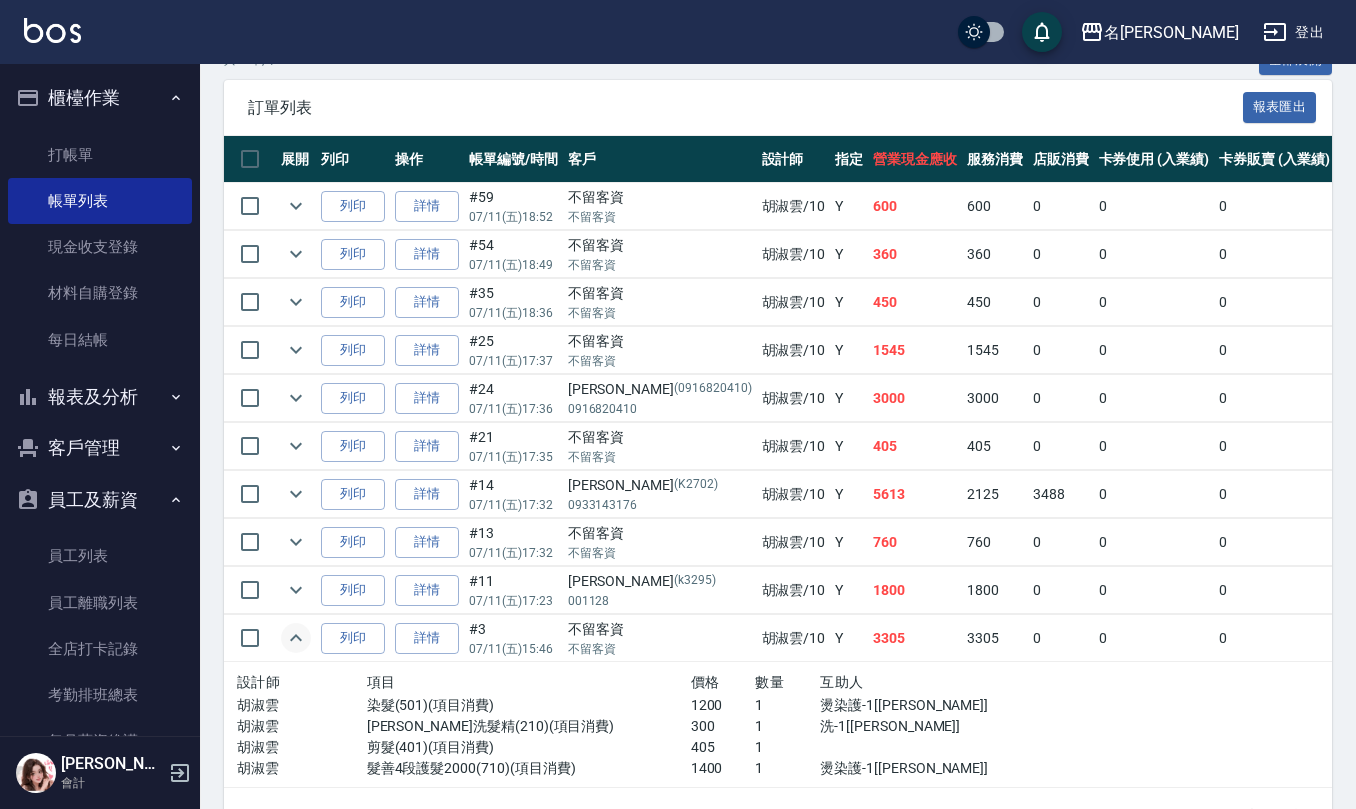 scroll, scrollTop: 565, scrollLeft: 0, axis: vertical 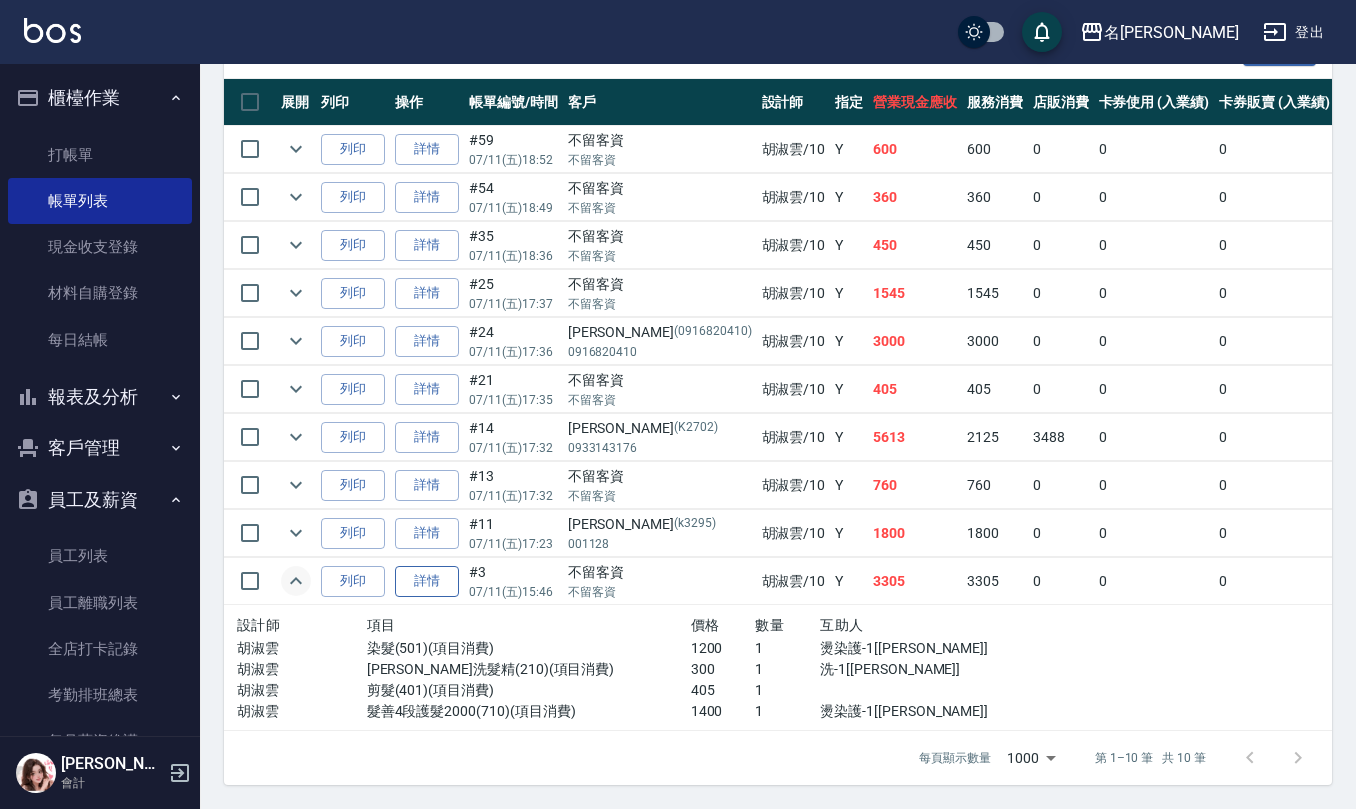 click on "詳情" at bounding box center (427, 581) 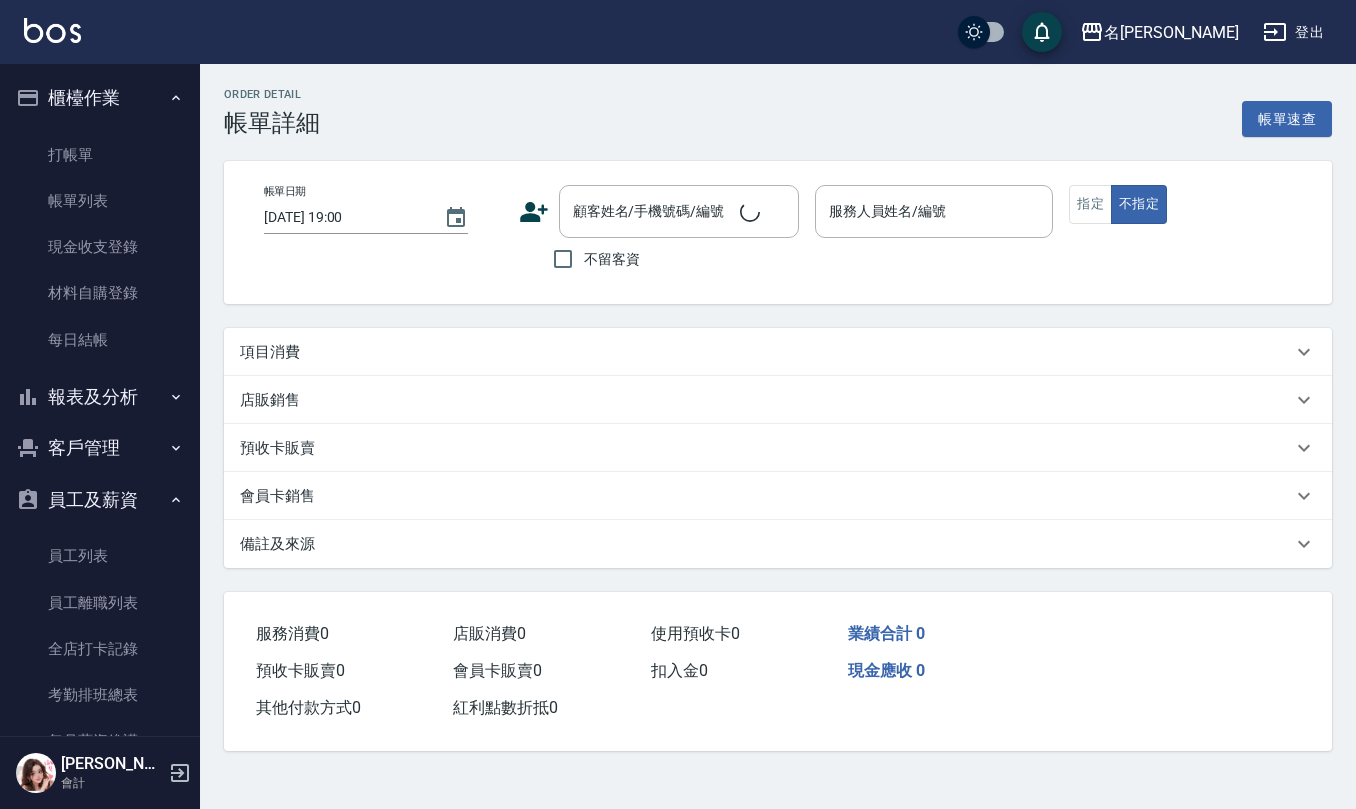 scroll, scrollTop: 0, scrollLeft: 0, axis: both 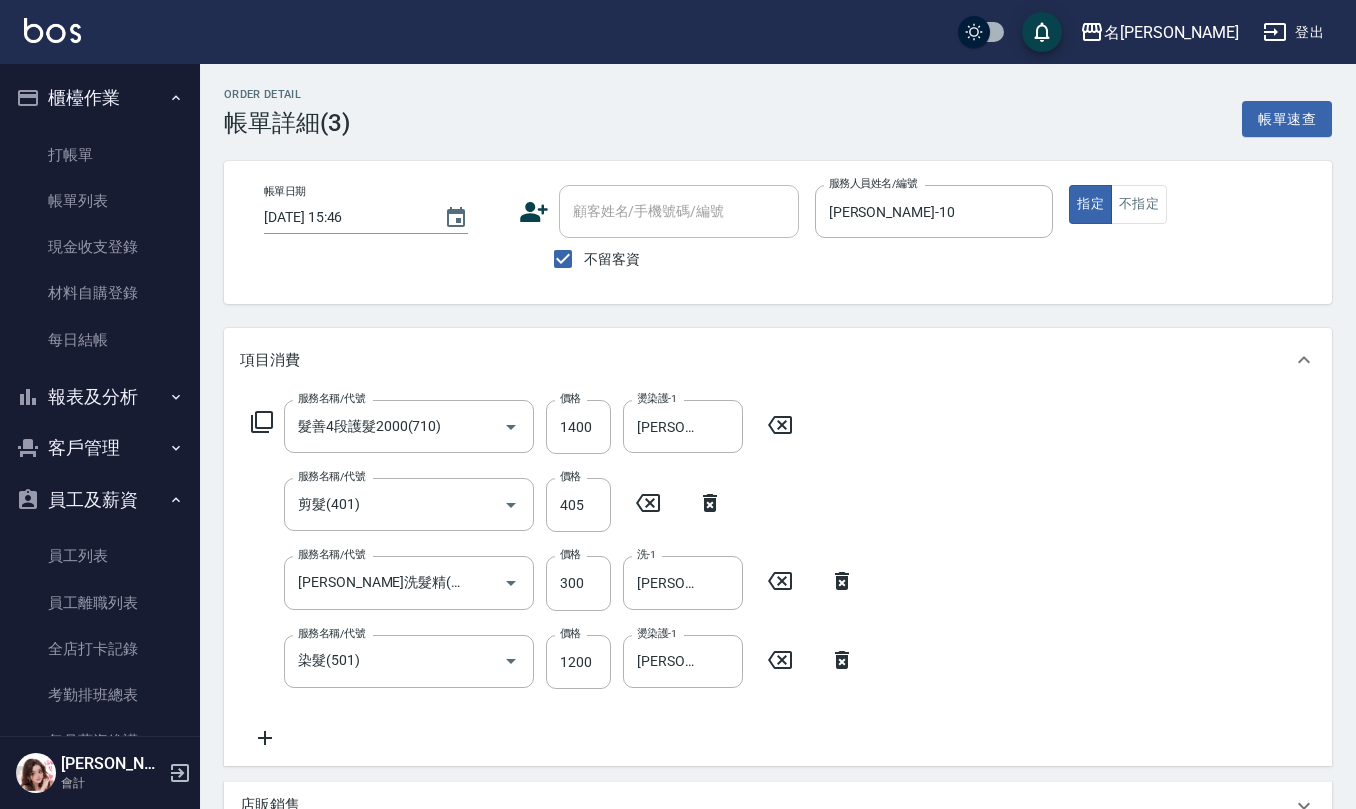 drag, startPoint x: 569, startPoint y: 262, endPoint x: 598, endPoint y: 218, distance: 52.69725 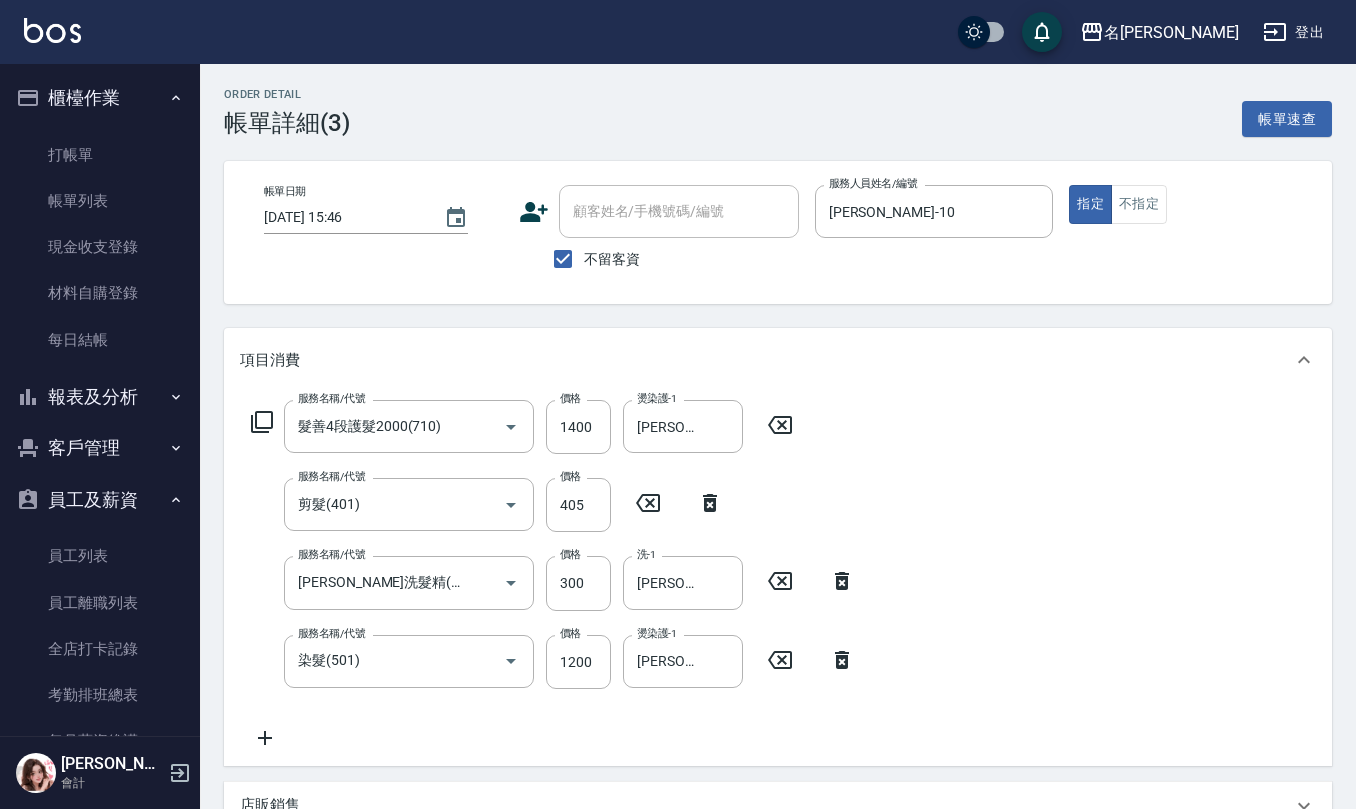 click on "不留客資" at bounding box center [563, 259] 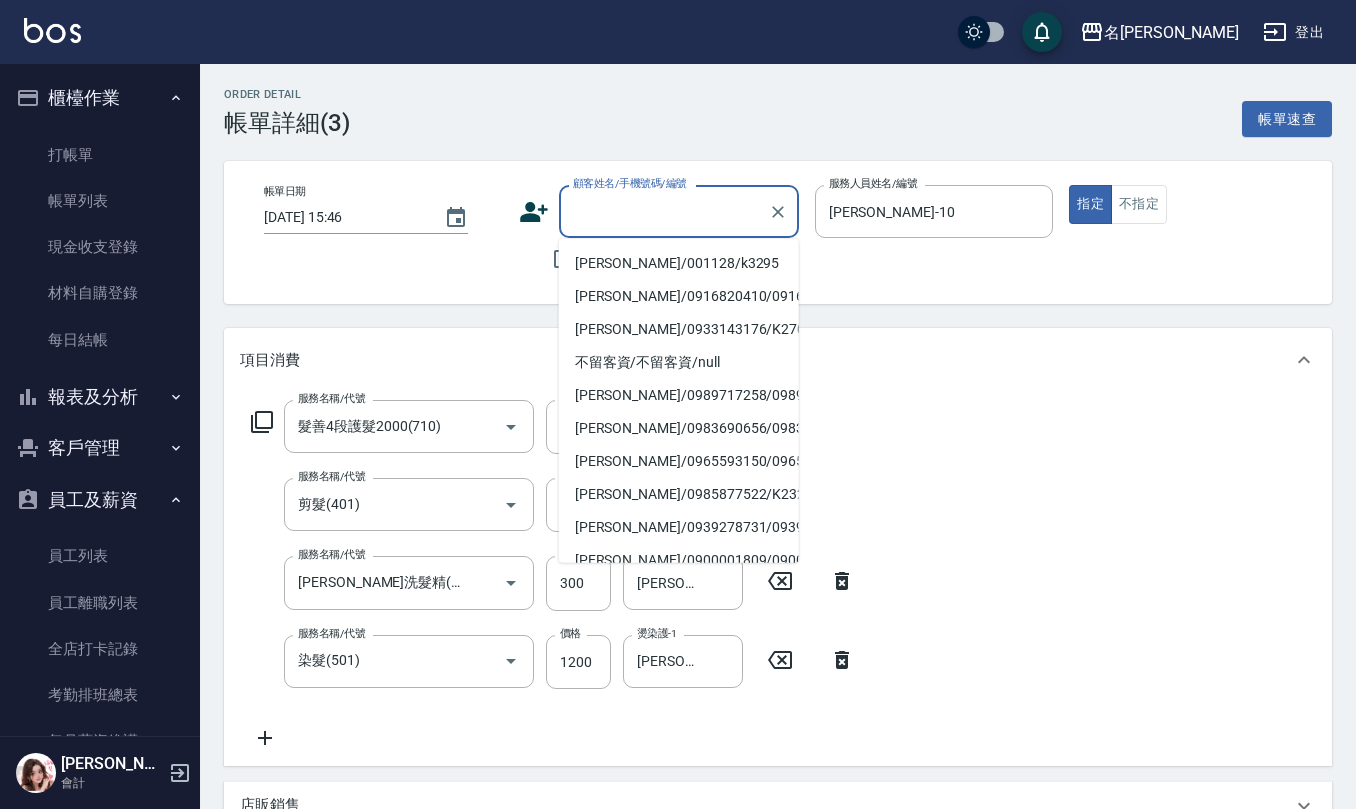 click on "顧客姓名/手機號碼/編號" at bounding box center (664, 211) 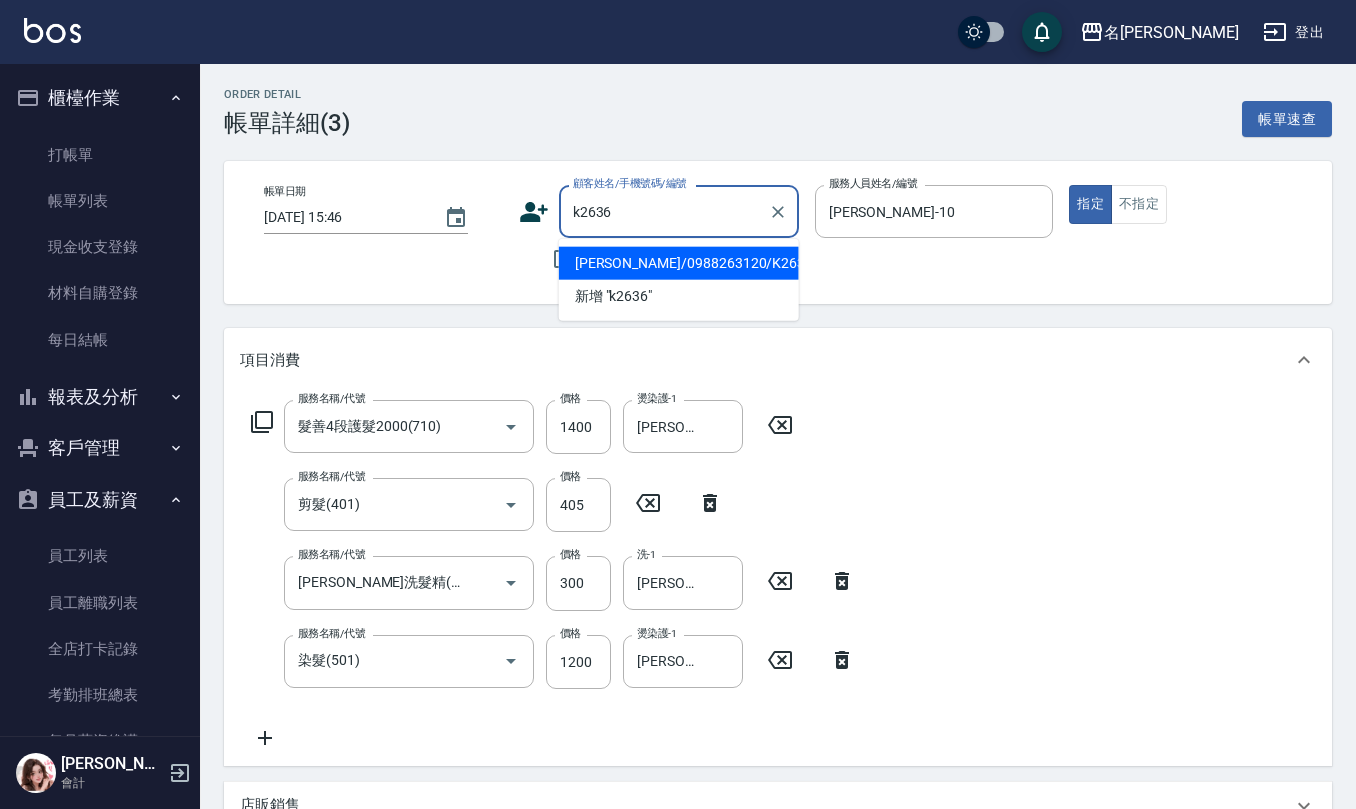 drag, startPoint x: 738, startPoint y: 260, endPoint x: 758, endPoint y: 297, distance: 42.059483 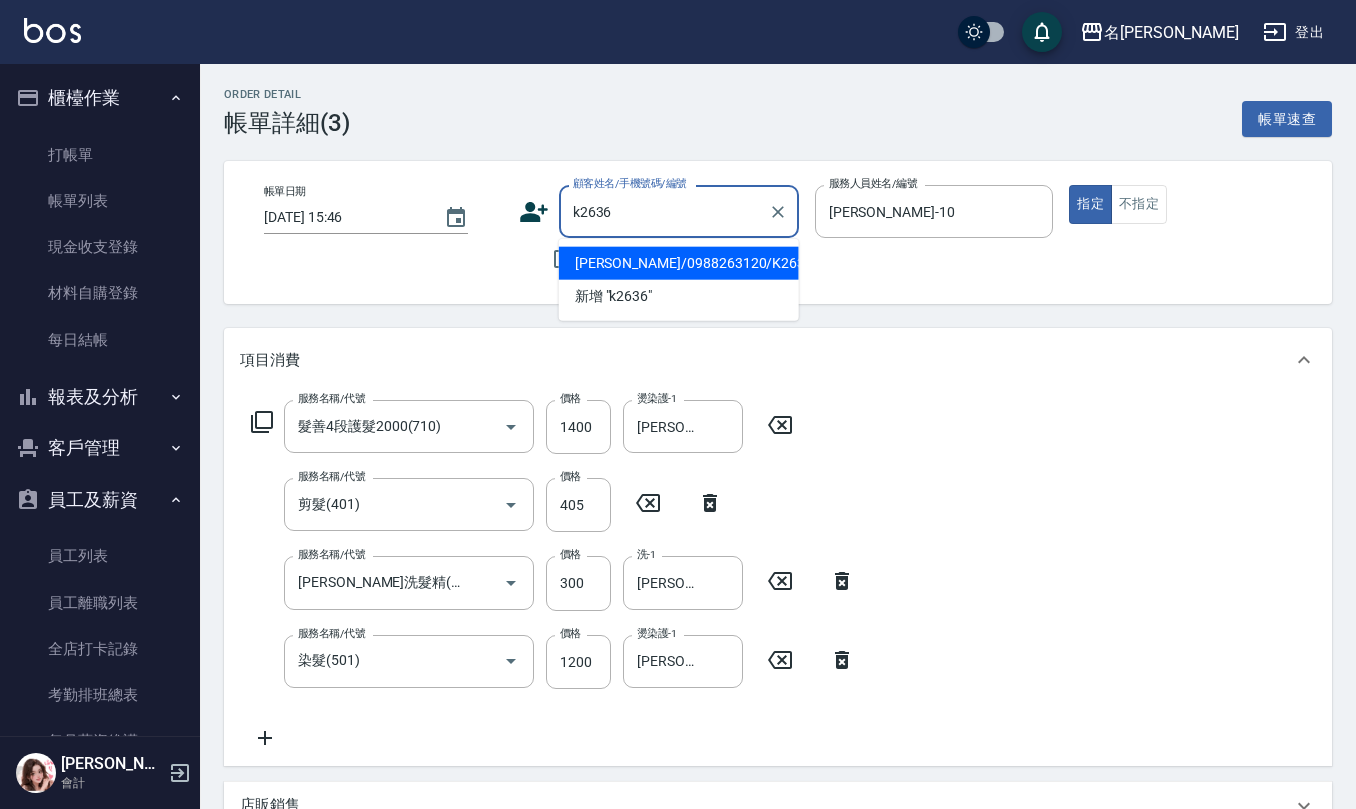 click on "[PERSON_NAME]/0988263120/K2636" at bounding box center (679, 263) 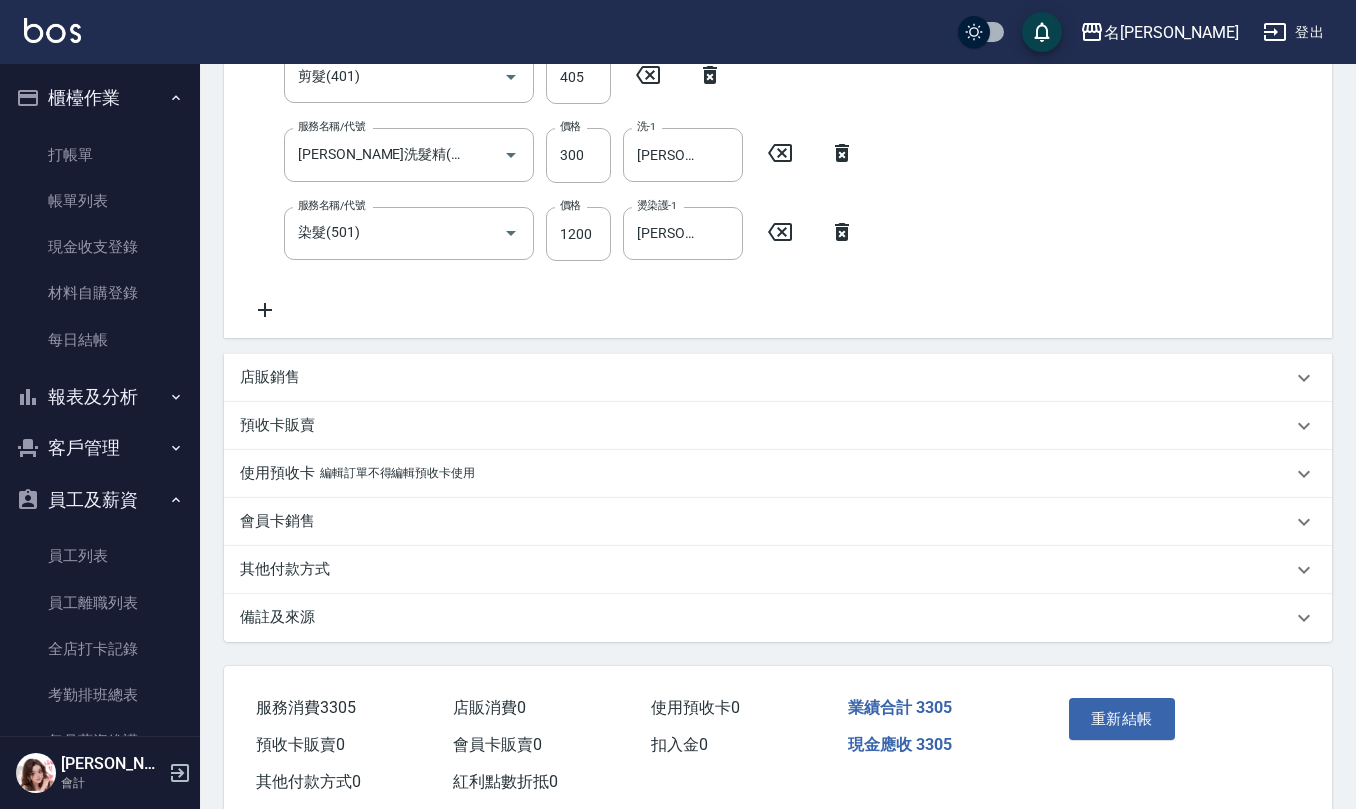 scroll, scrollTop: 472, scrollLeft: 0, axis: vertical 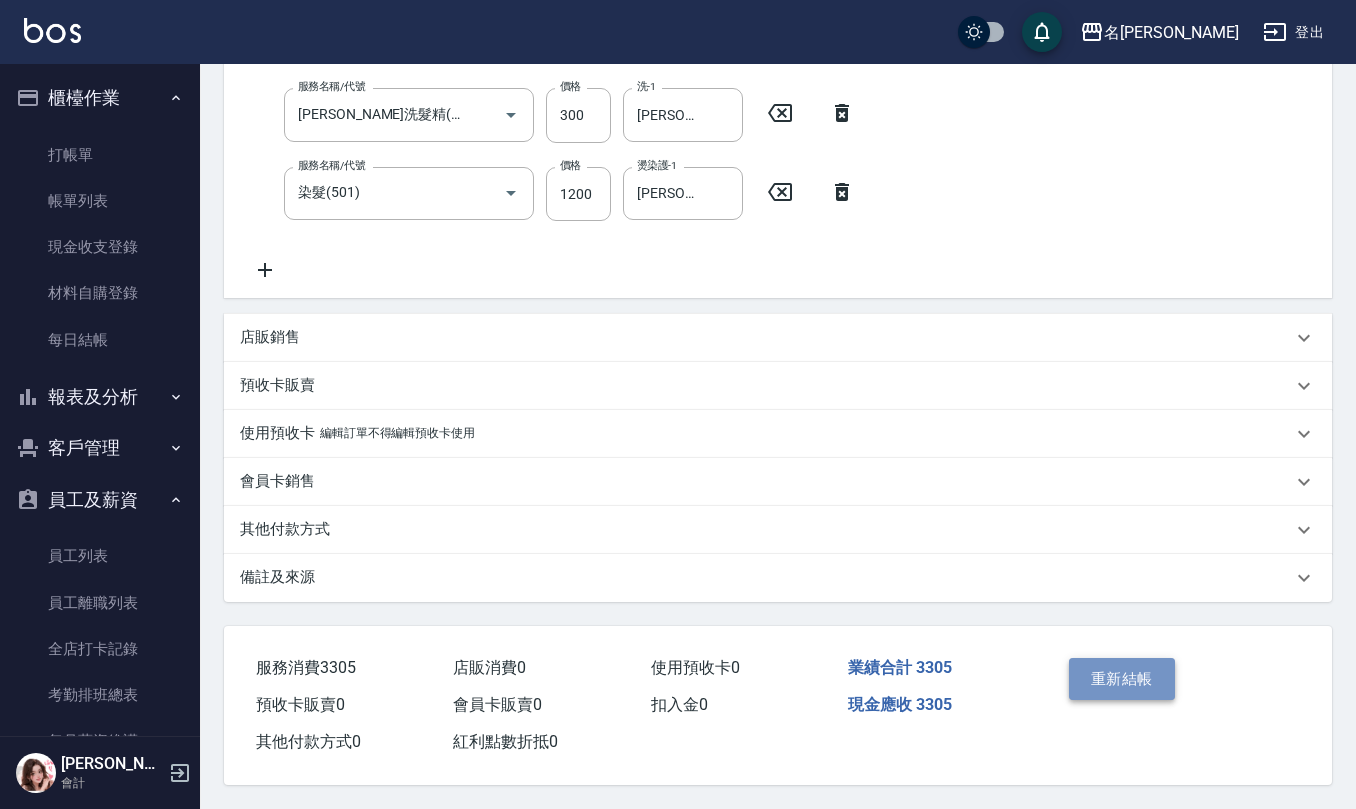 click on "重新結帳" at bounding box center (1122, 679) 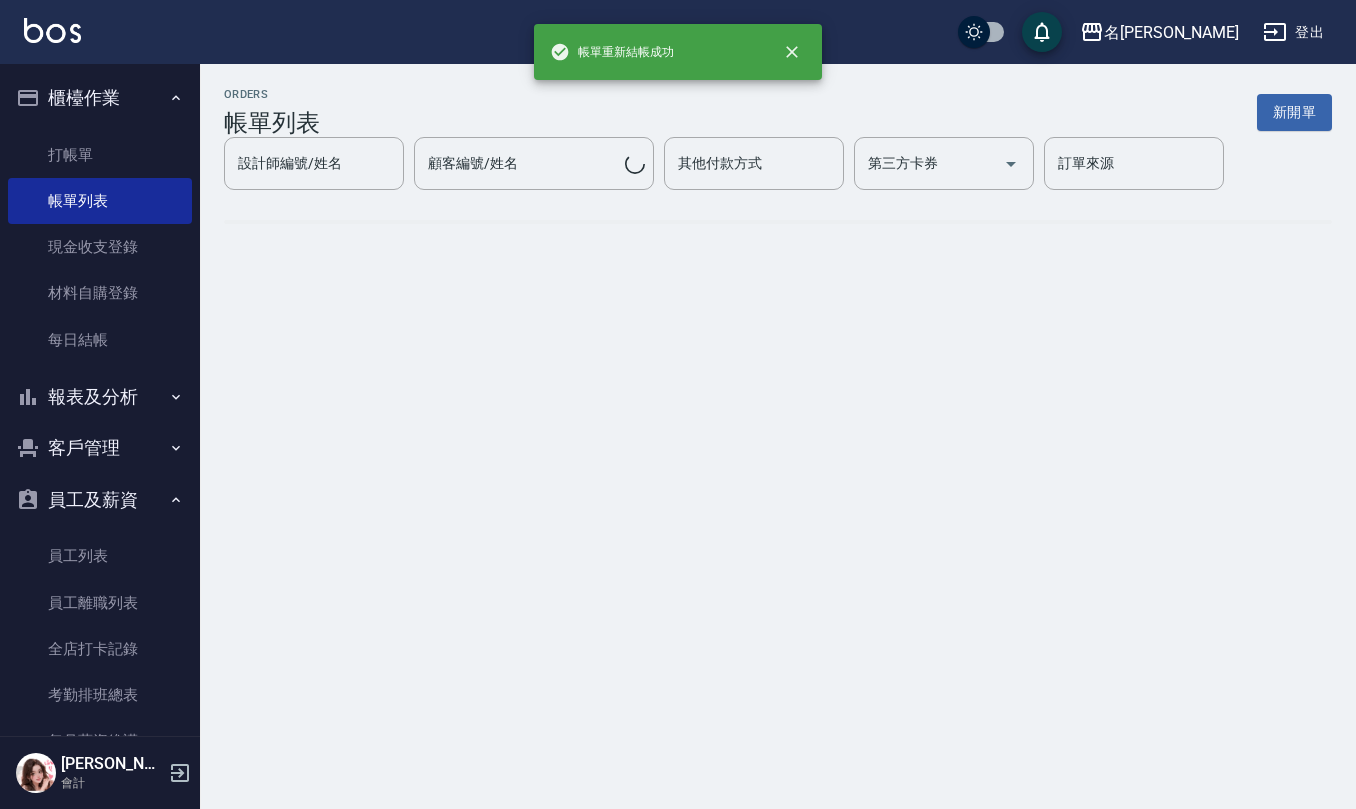 scroll, scrollTop: 0, scrollLeft: 0, axis: both 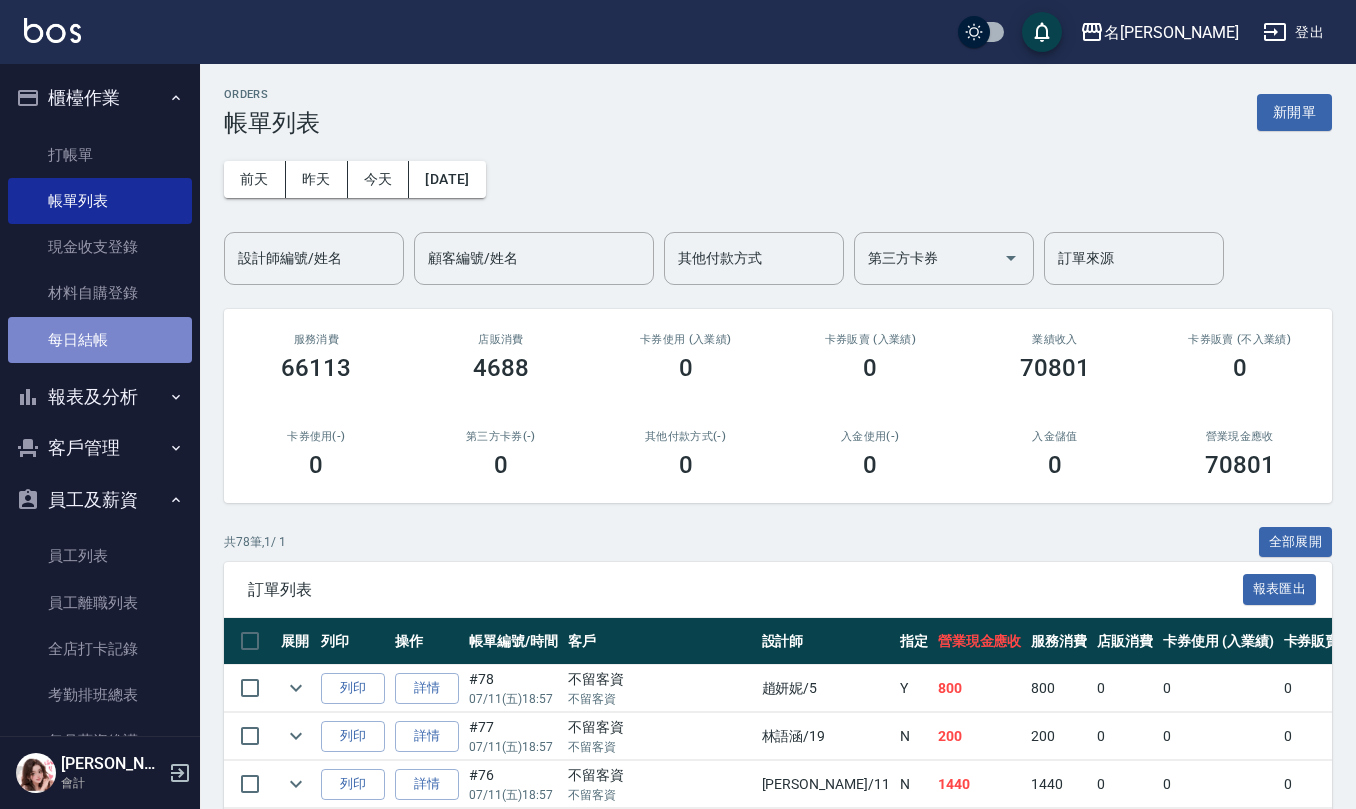 click on "每日結帳" at bounding box center [100, 340] 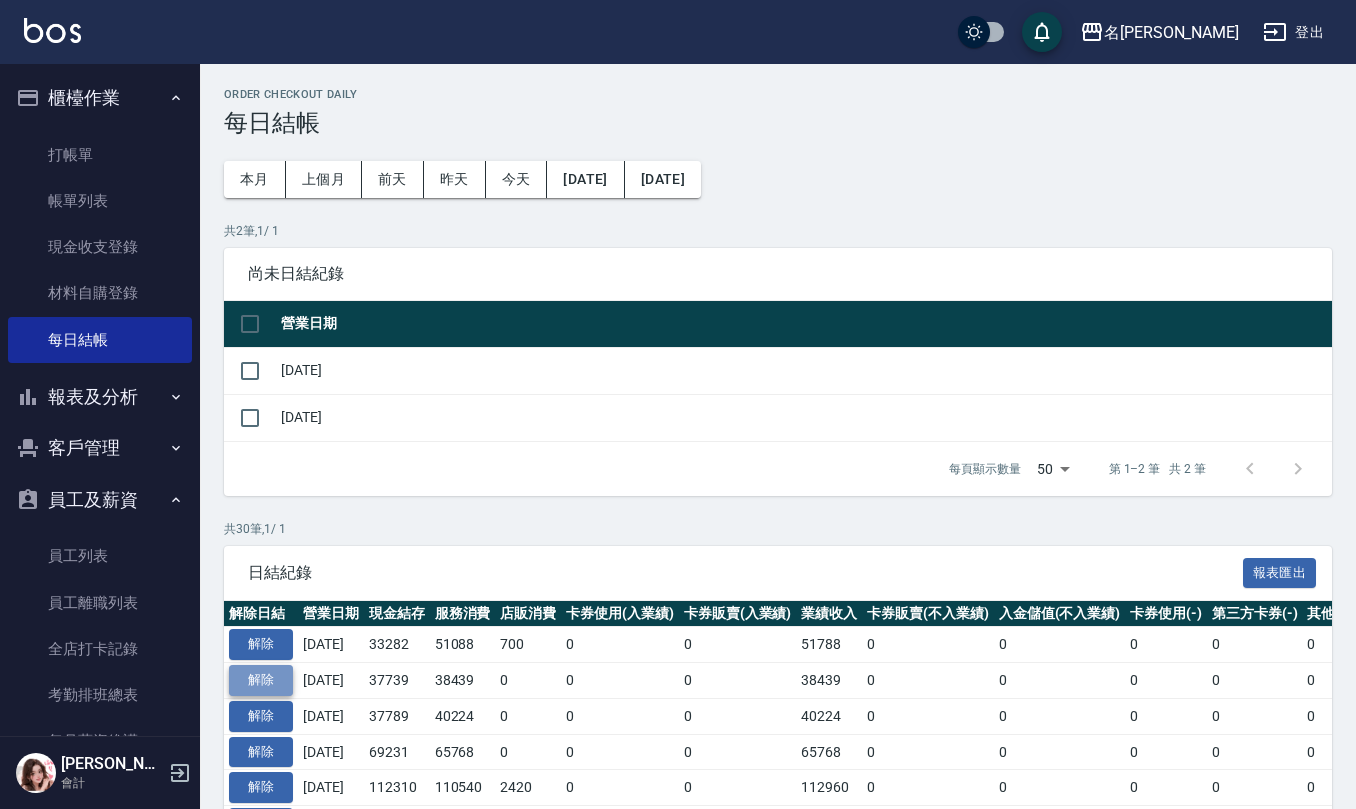 click on "解除" at bounding box center (261, 680) 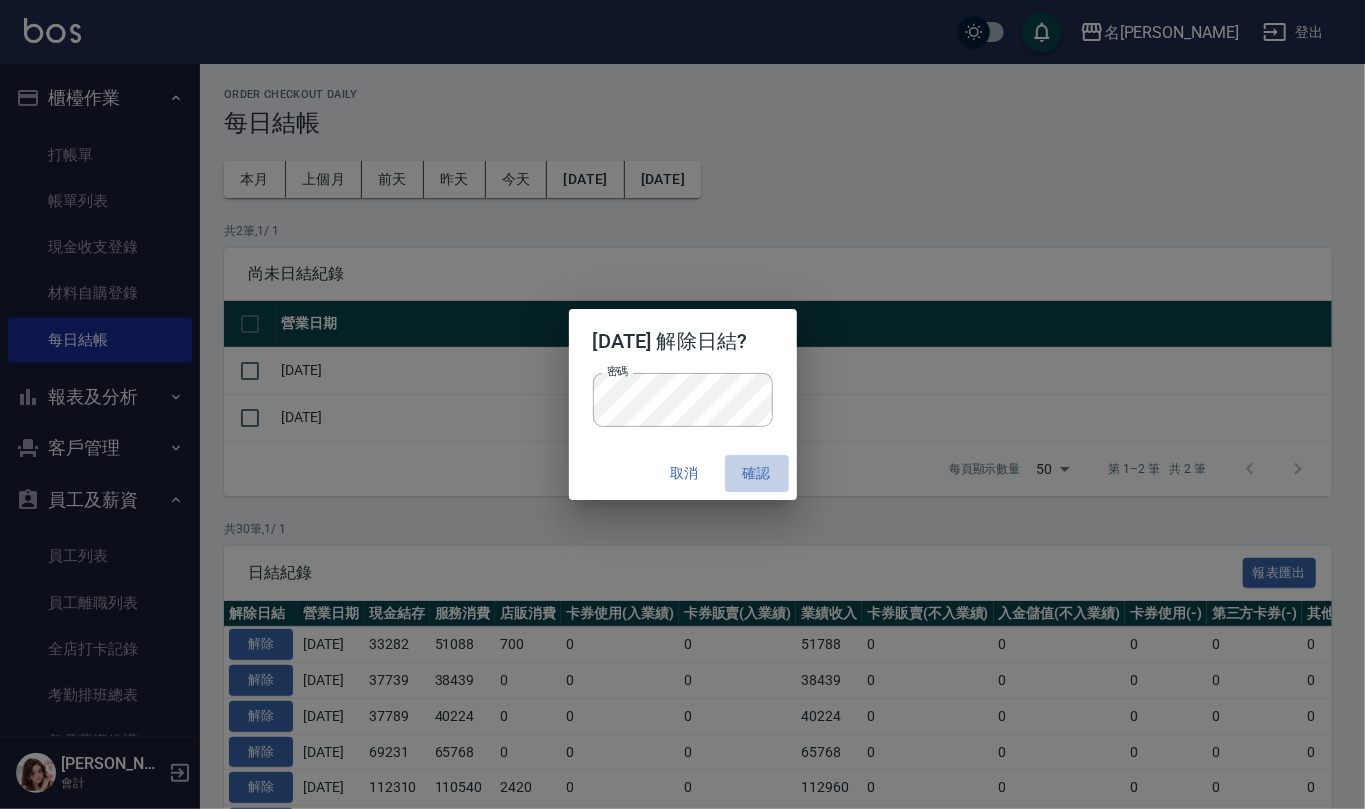 click on "確認" at bounding box center (757, 473) 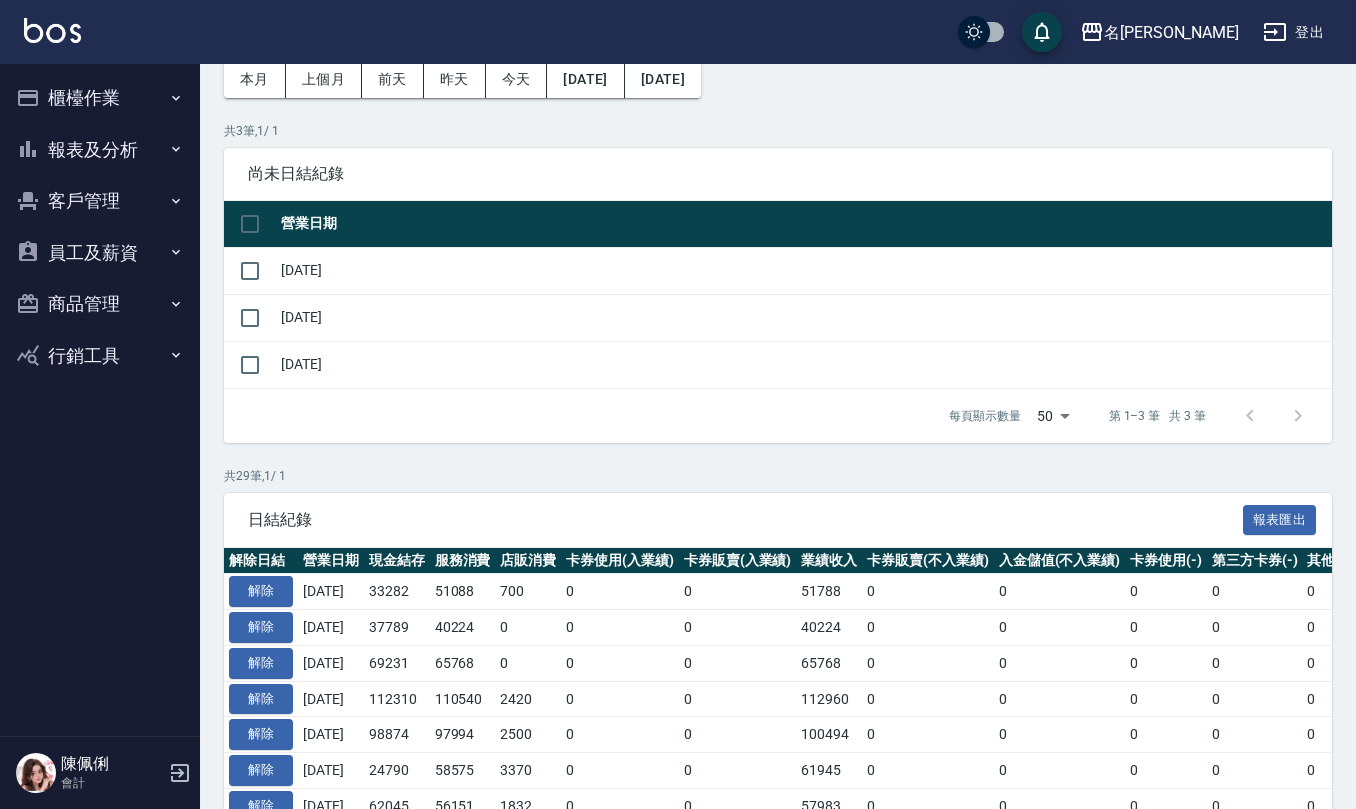 scroll, scrollTop: 266, scrollLeft: 0, axis: vertical 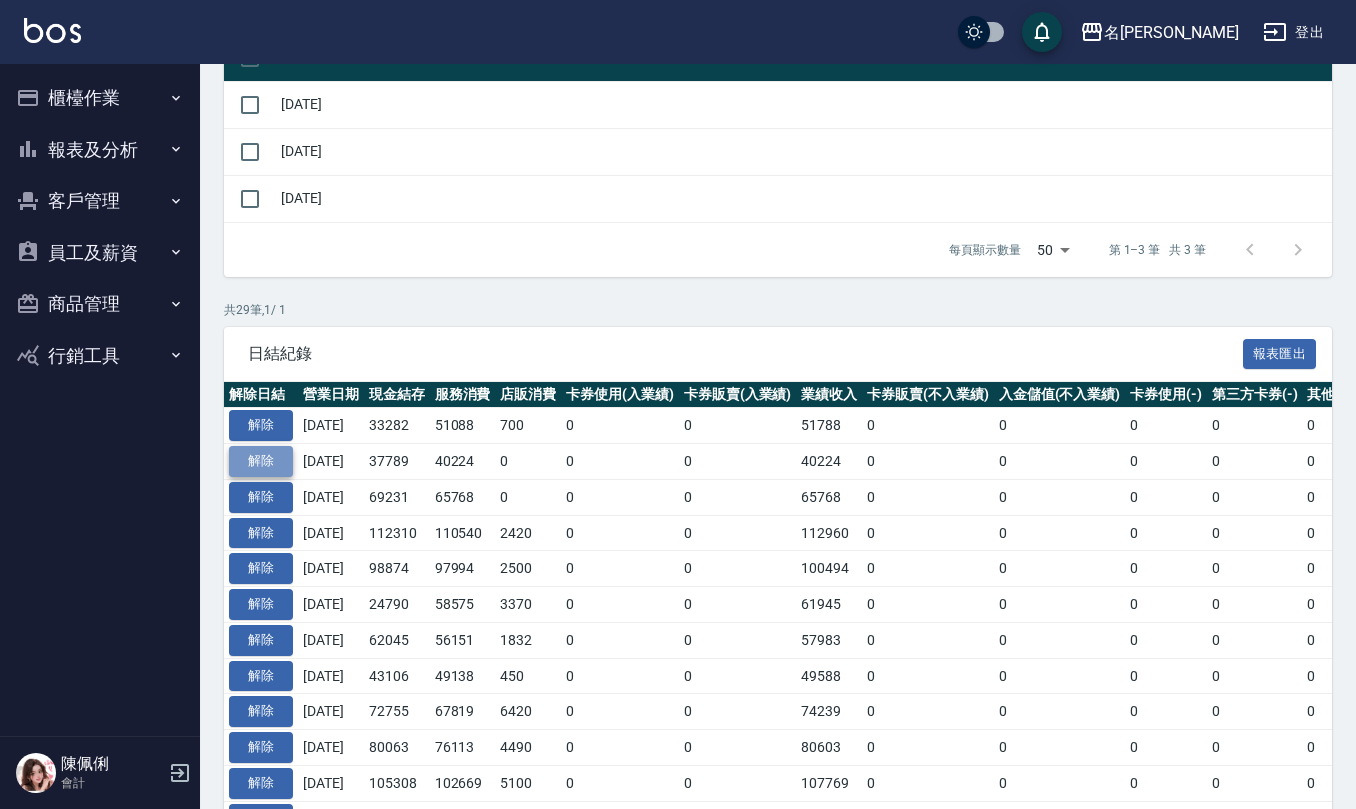 click on "解除" at bounding box center [261, 461] 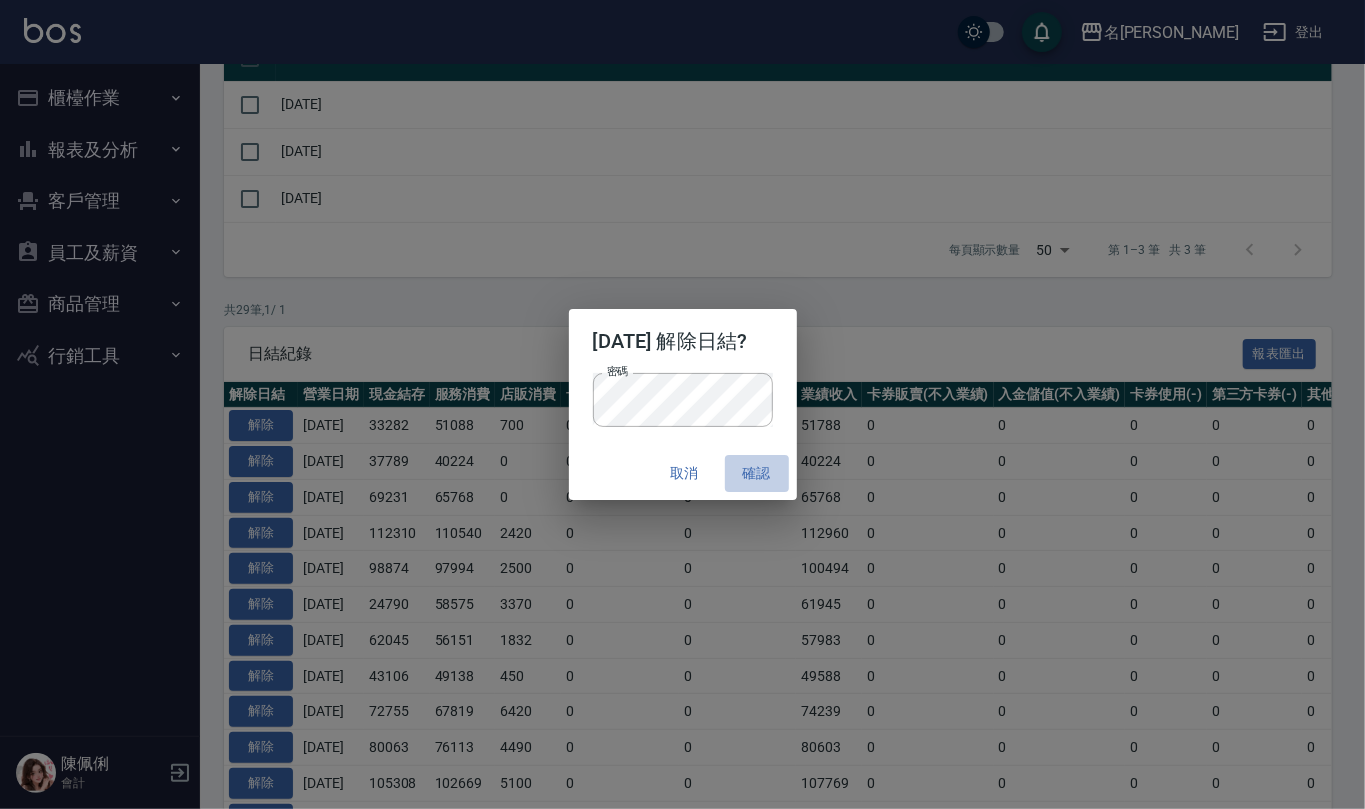 click on "確認" at bounding box center (757, 473) 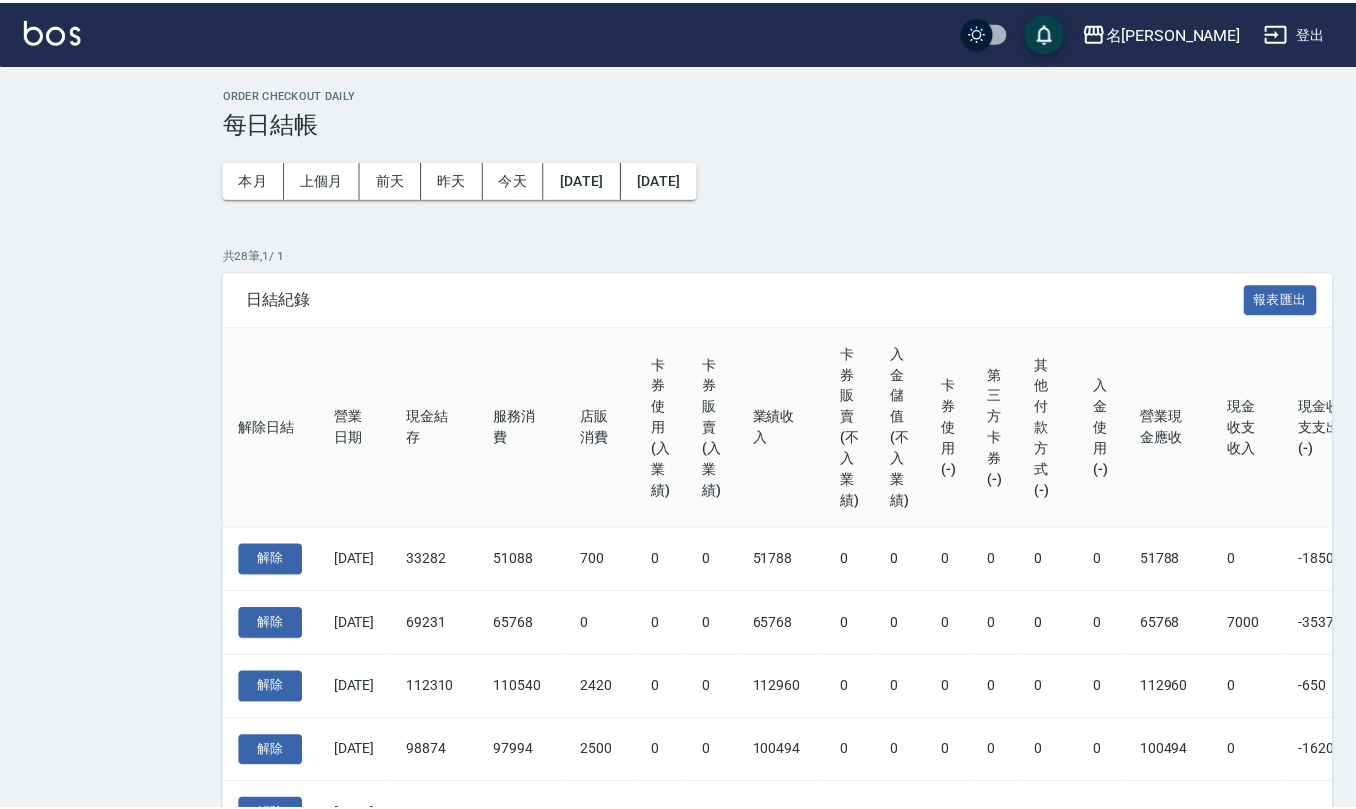 scroll, scrollTop: 0, scrollLeft: 0, axis: both 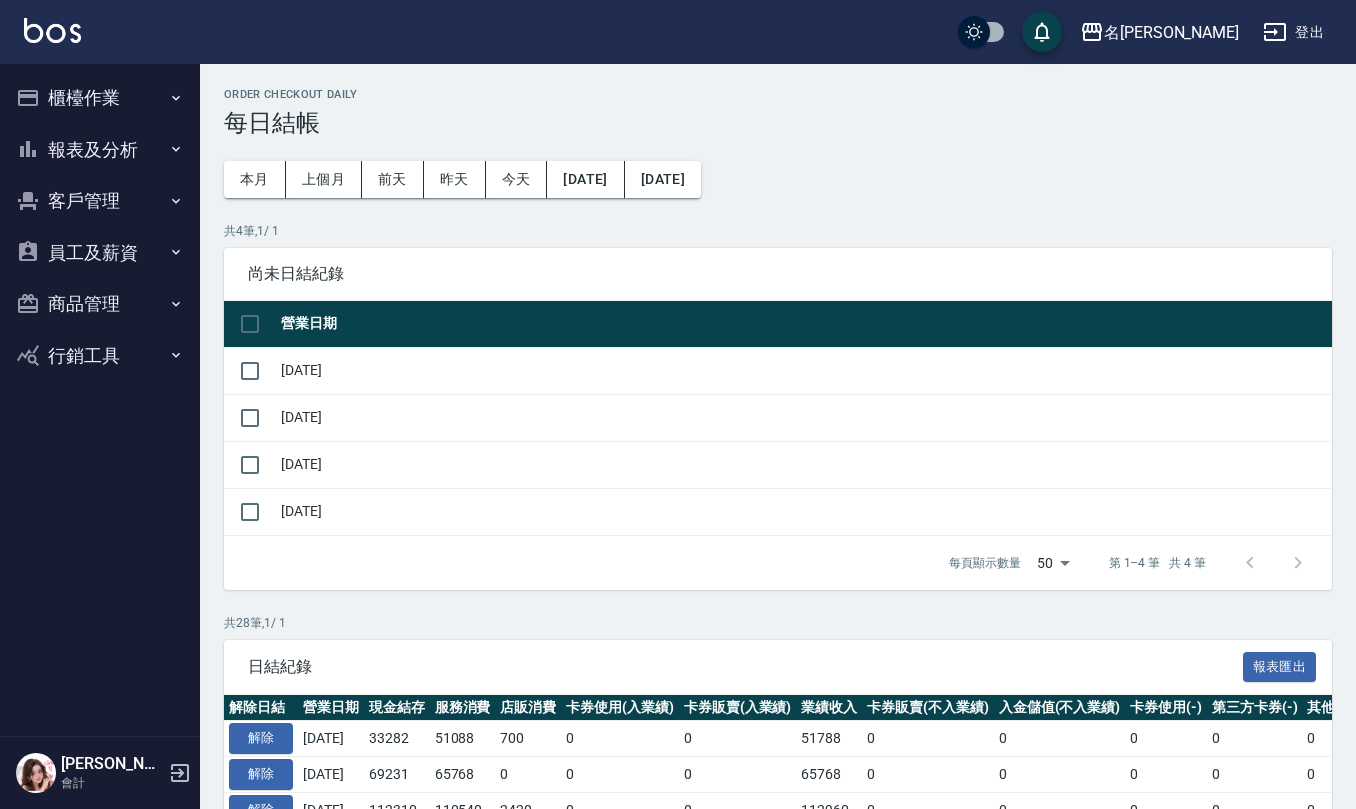click on "櫃檯作業" at bounding box center (100, 98) 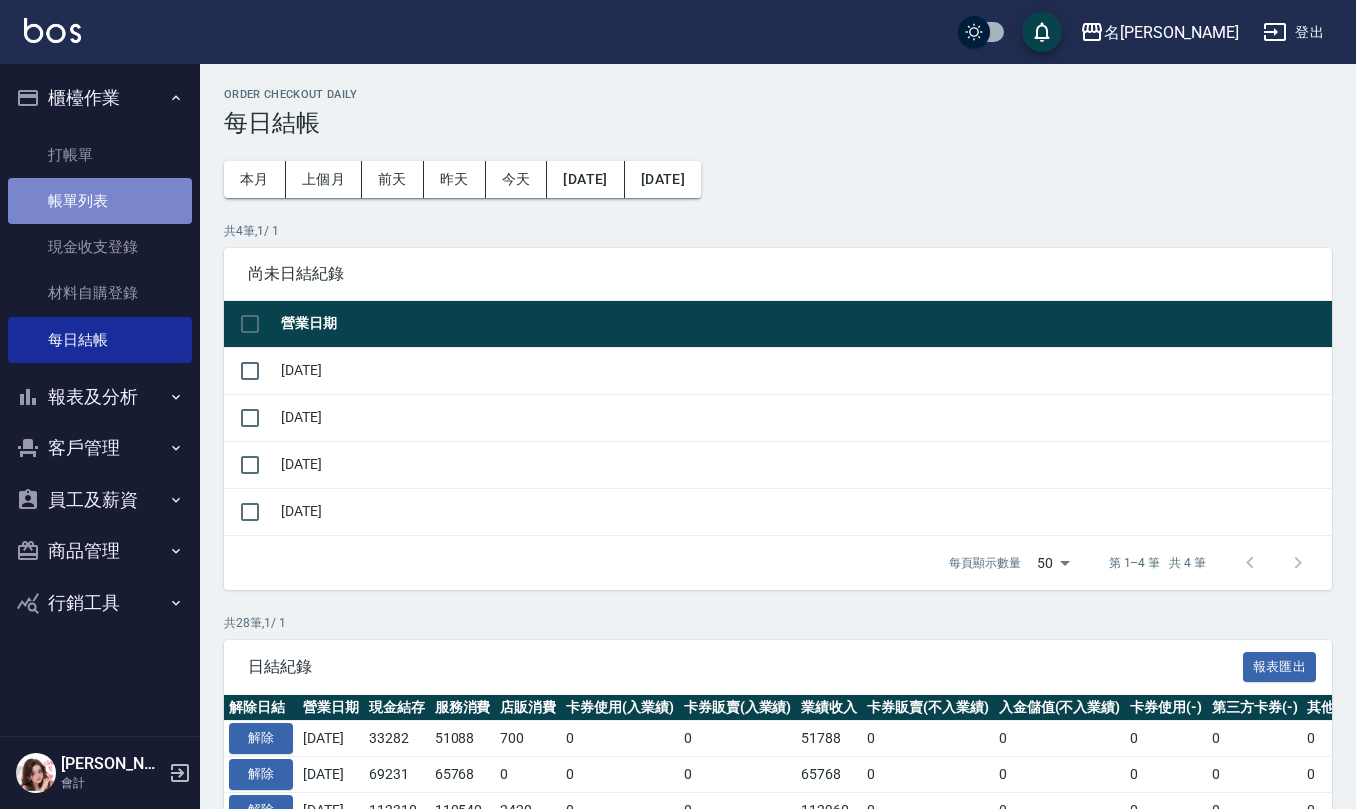 click on "帳單列表" at bounding box center [100, 201] 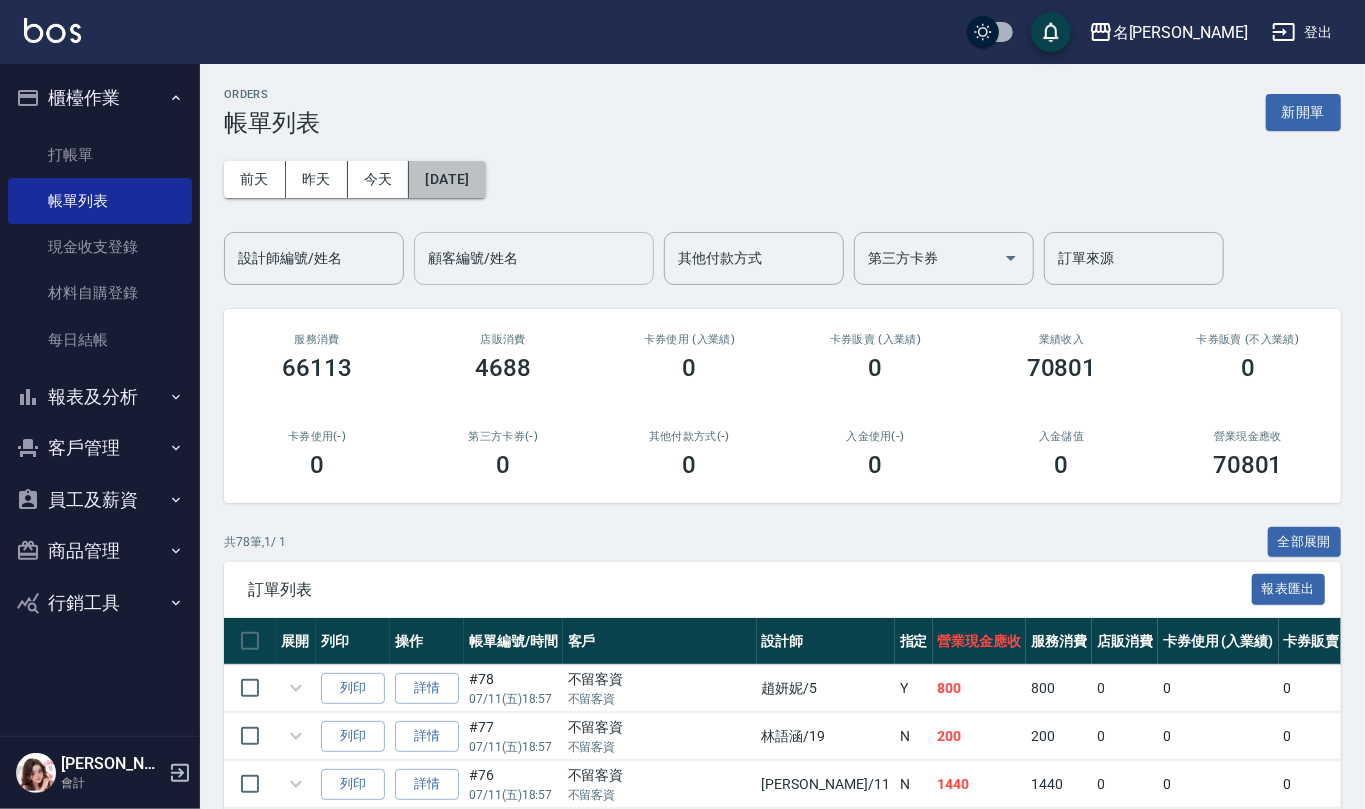 click on "[DATE]" at bounding box center [447, 179] 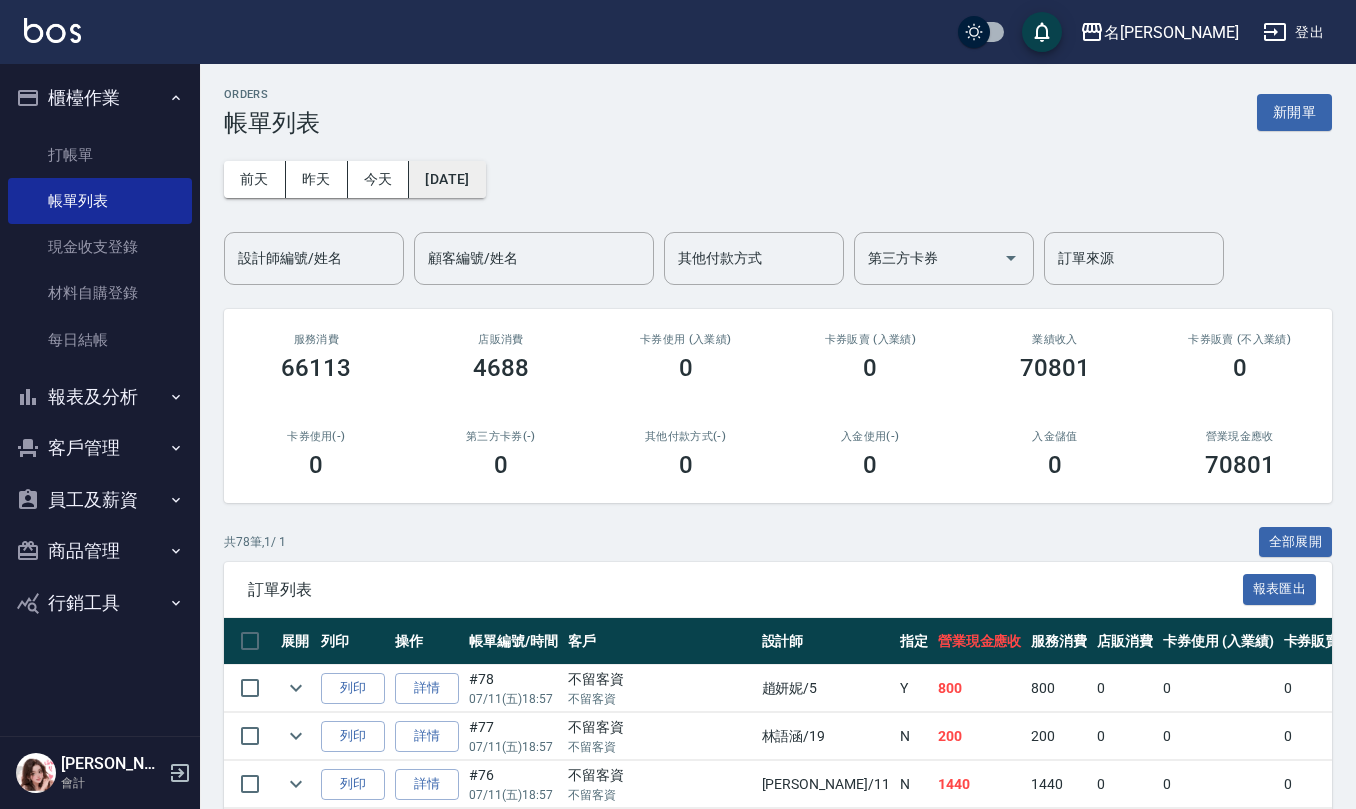 click on "[DATE]" at bounding box center (447, 179) 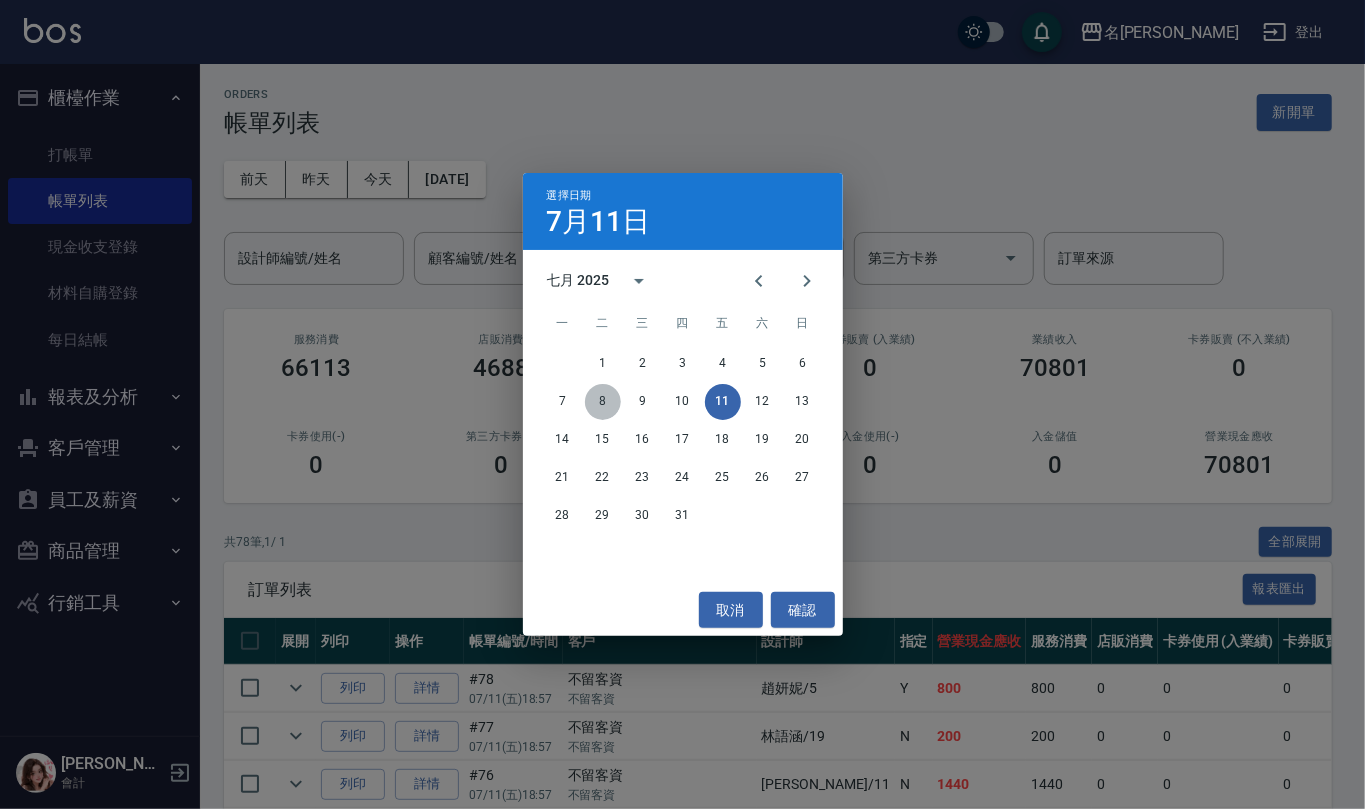 click on "8" at bounding box center (603, 402) 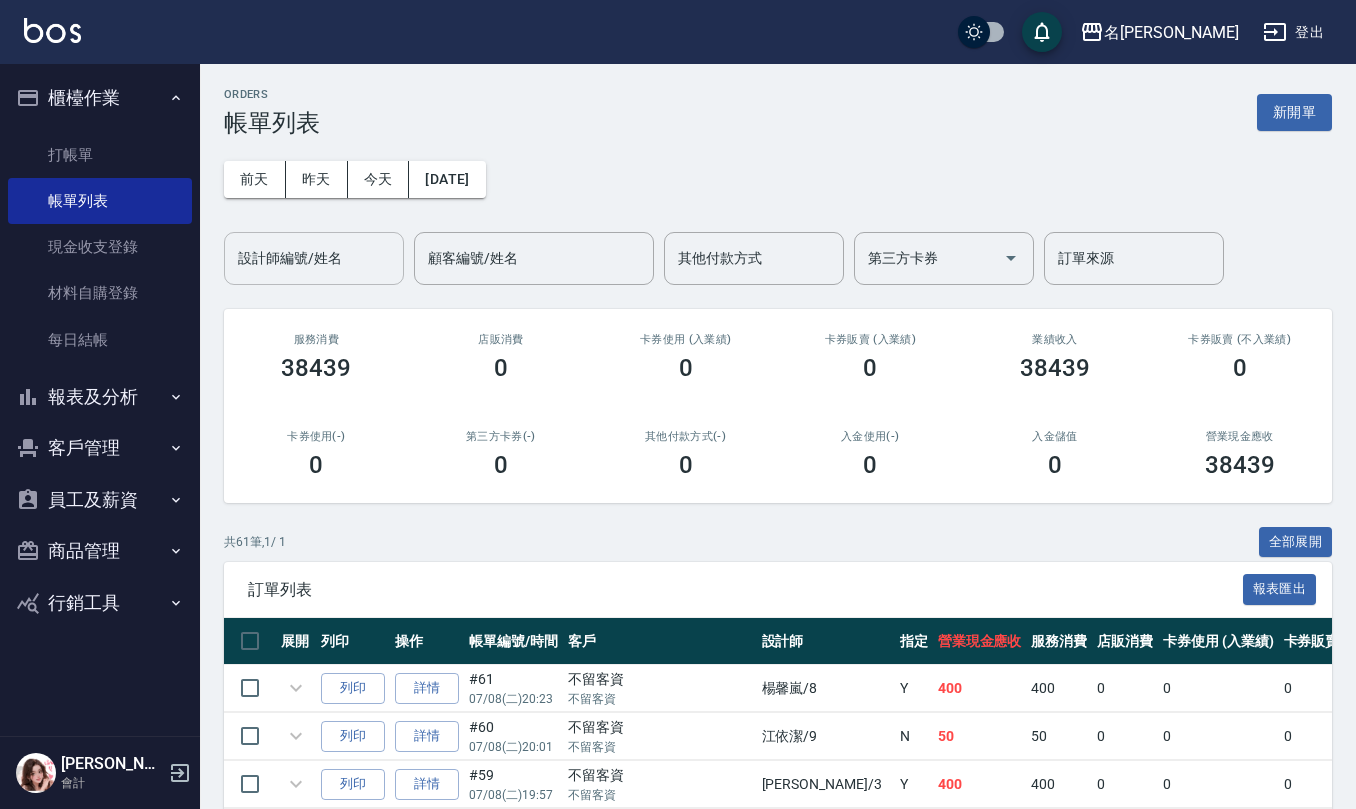 click on "設計師編號/姓名" at bounding box center [314, 258] 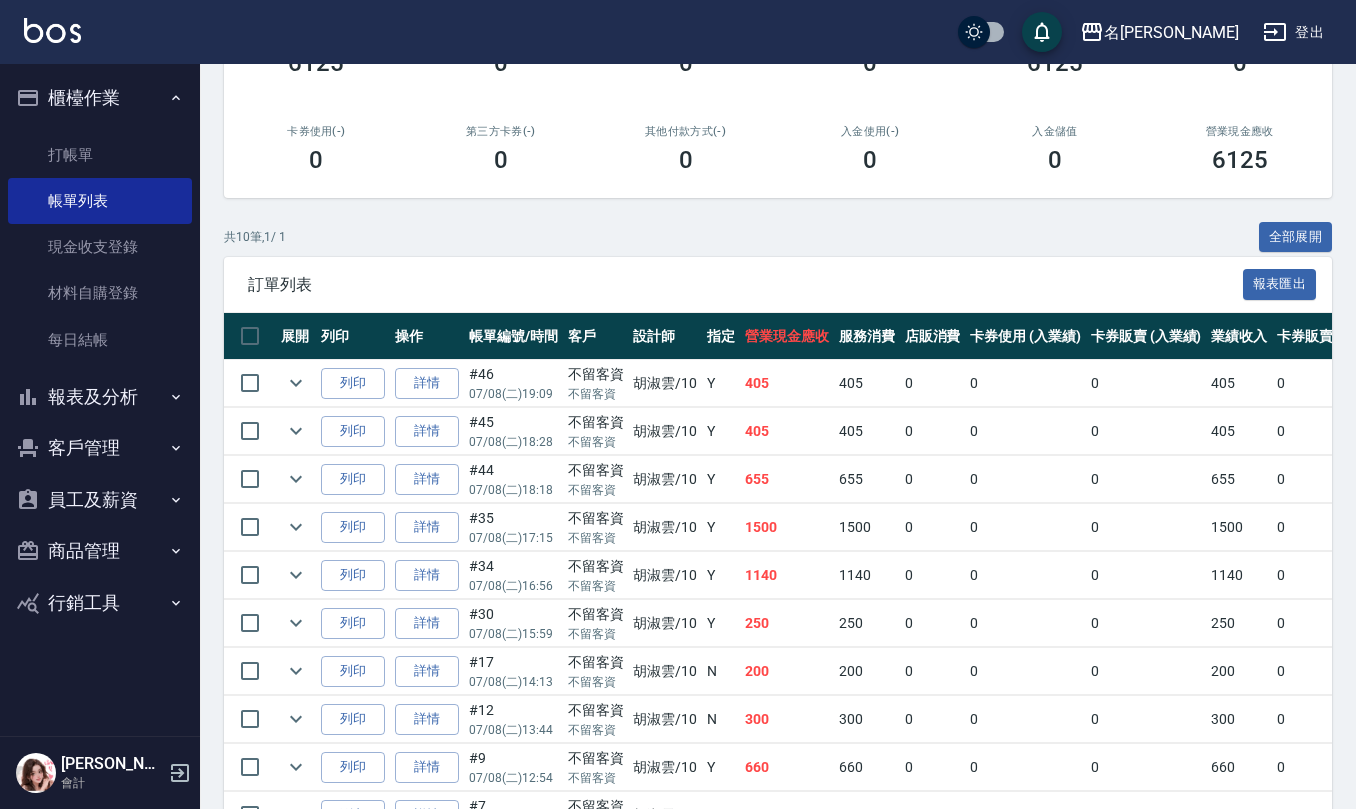 scroll, scrollTop: 400, scrollLeft: 0, axis: vertical 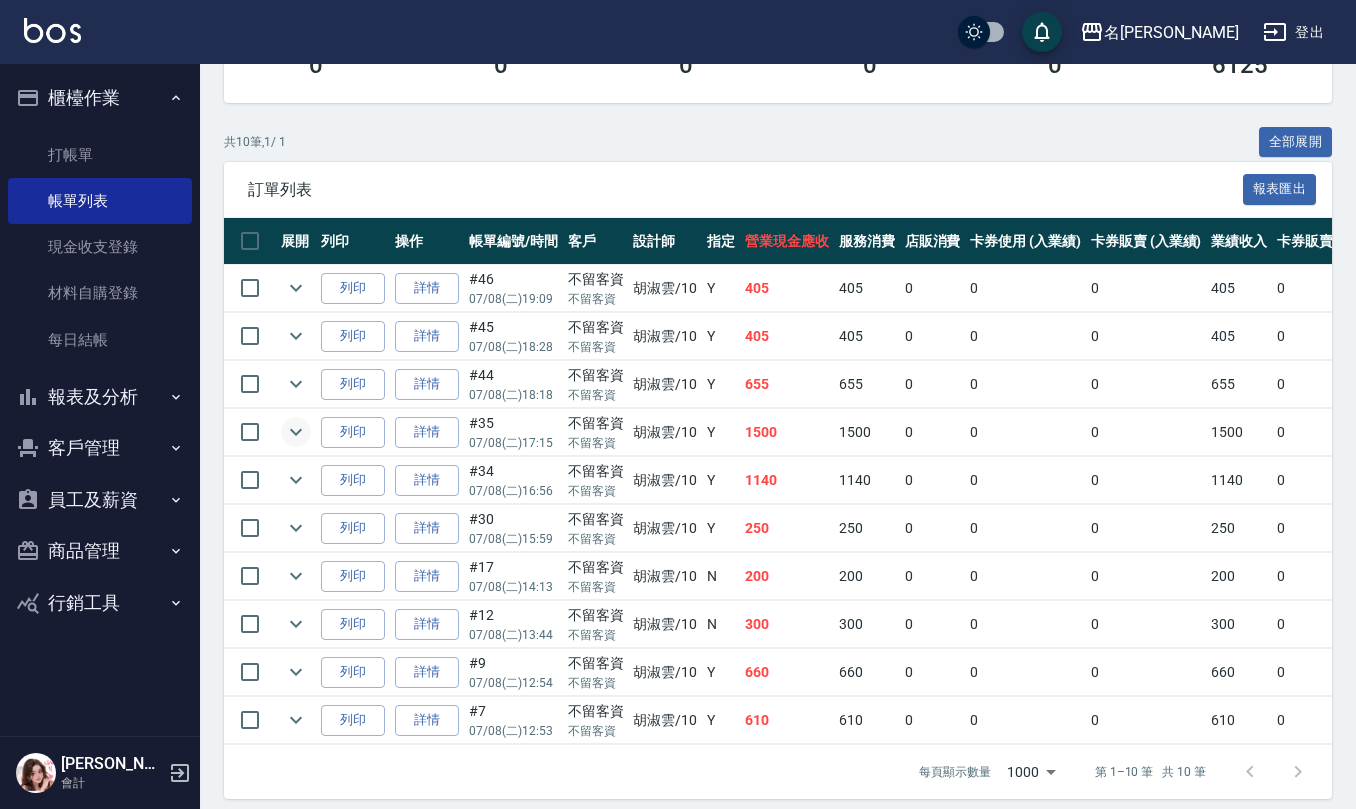 type on "[PERSON_NAME]-10" 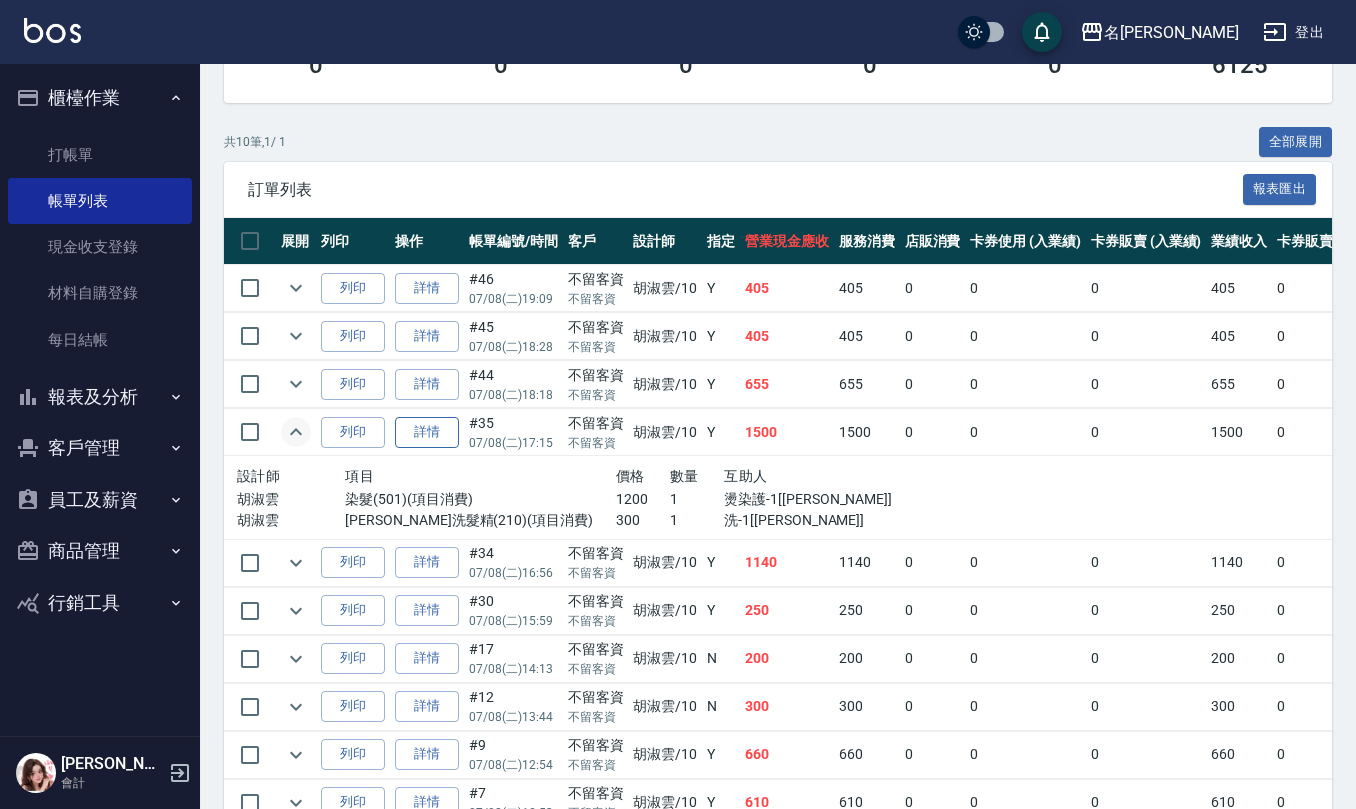 click on "詳情" at bounding box center [427, 432] 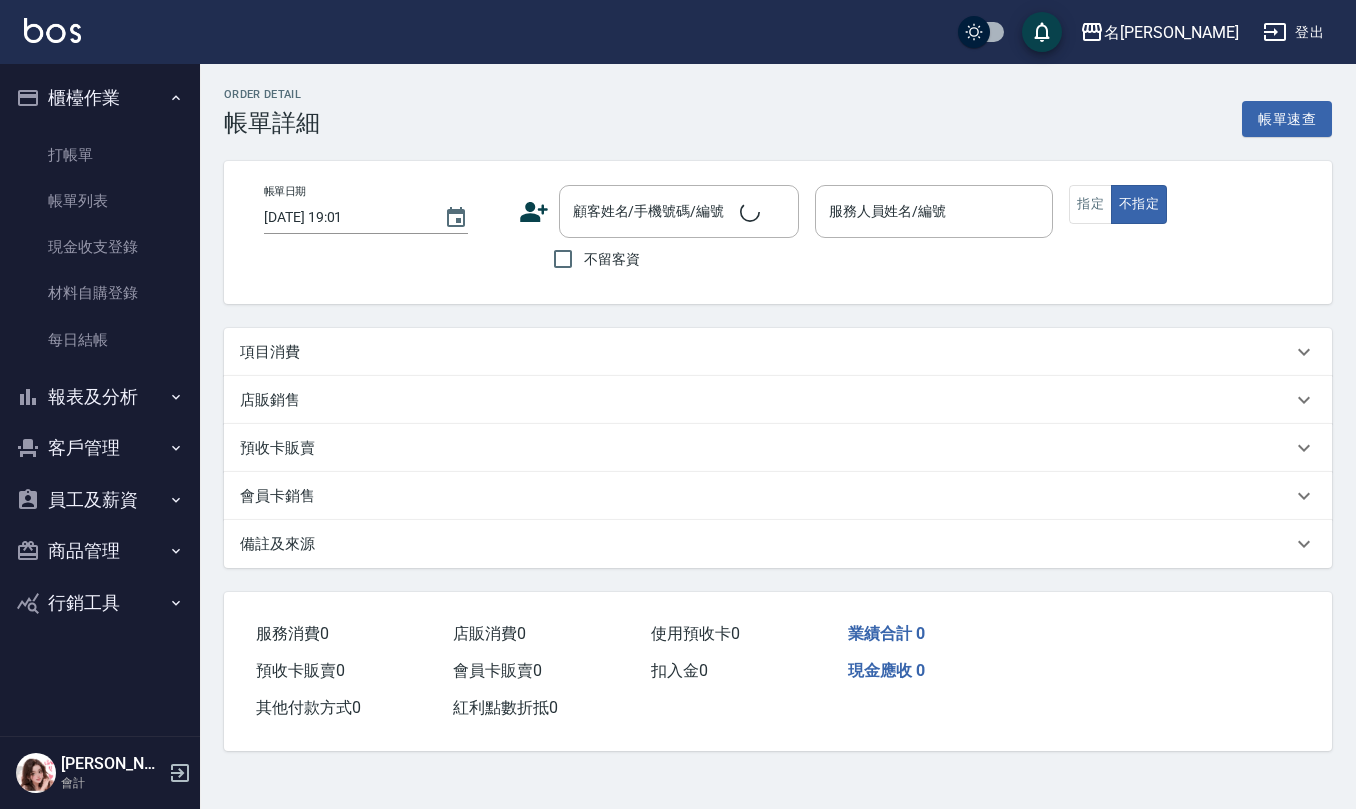 scroll, scrollTop: 0, scrollLeft: 0, axis: both 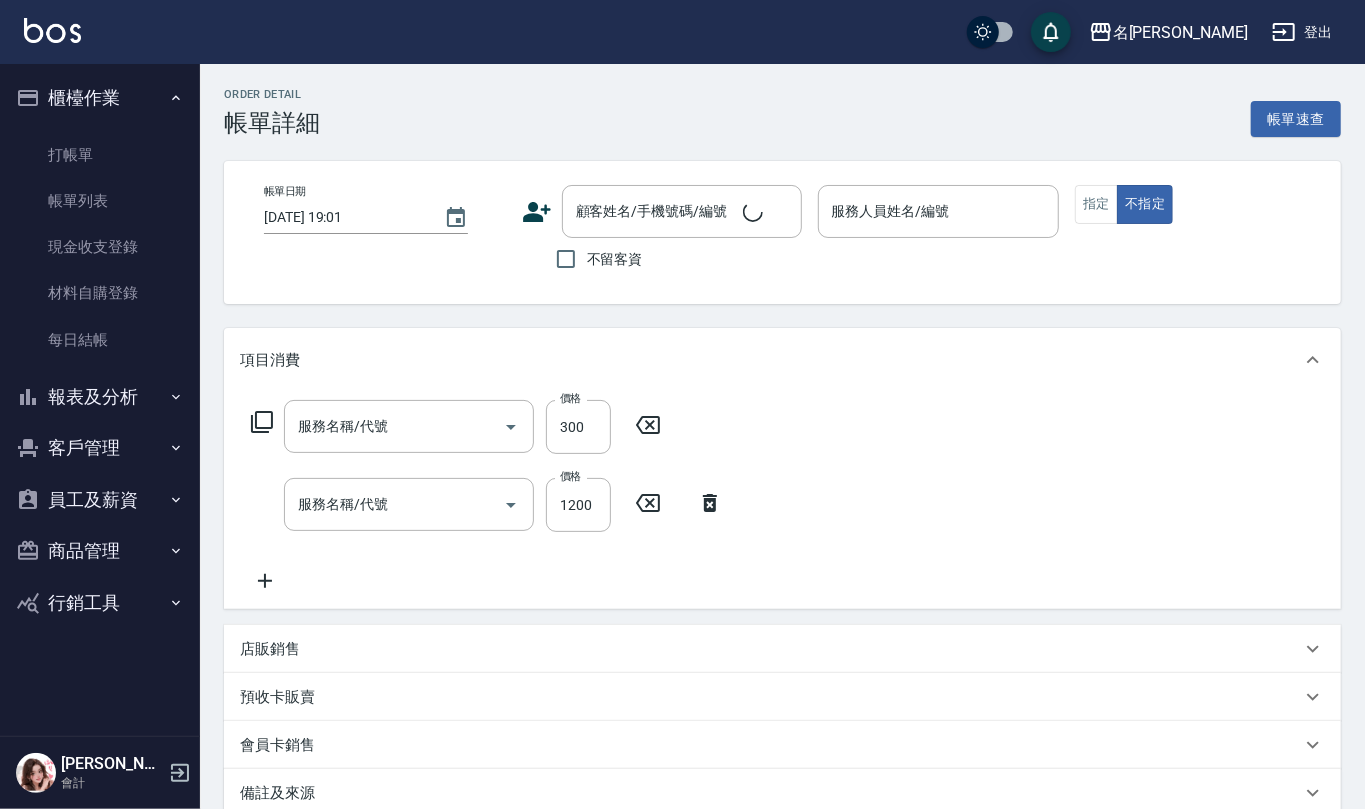type on "2025/07/08 17:15" 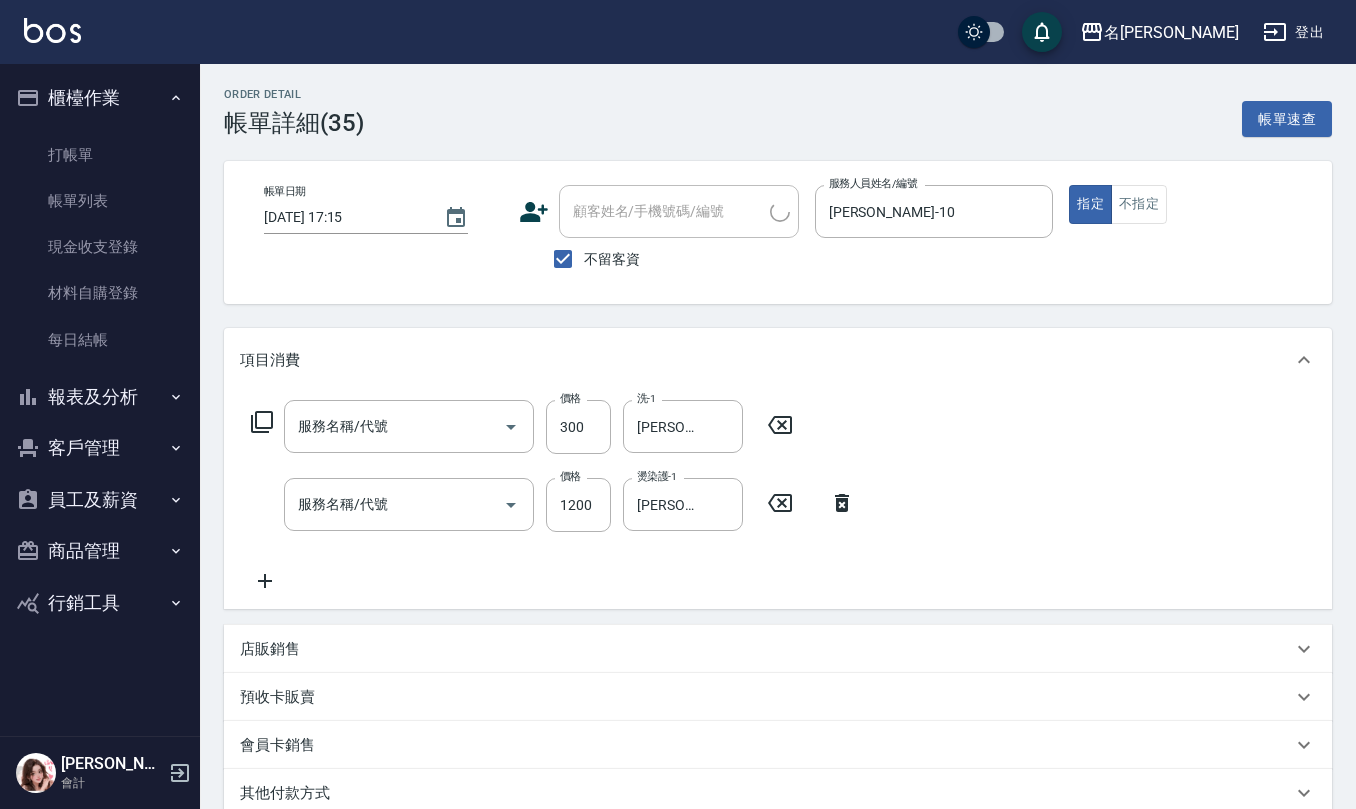 type on "[PERSON_NAME]洗髮精(210)" 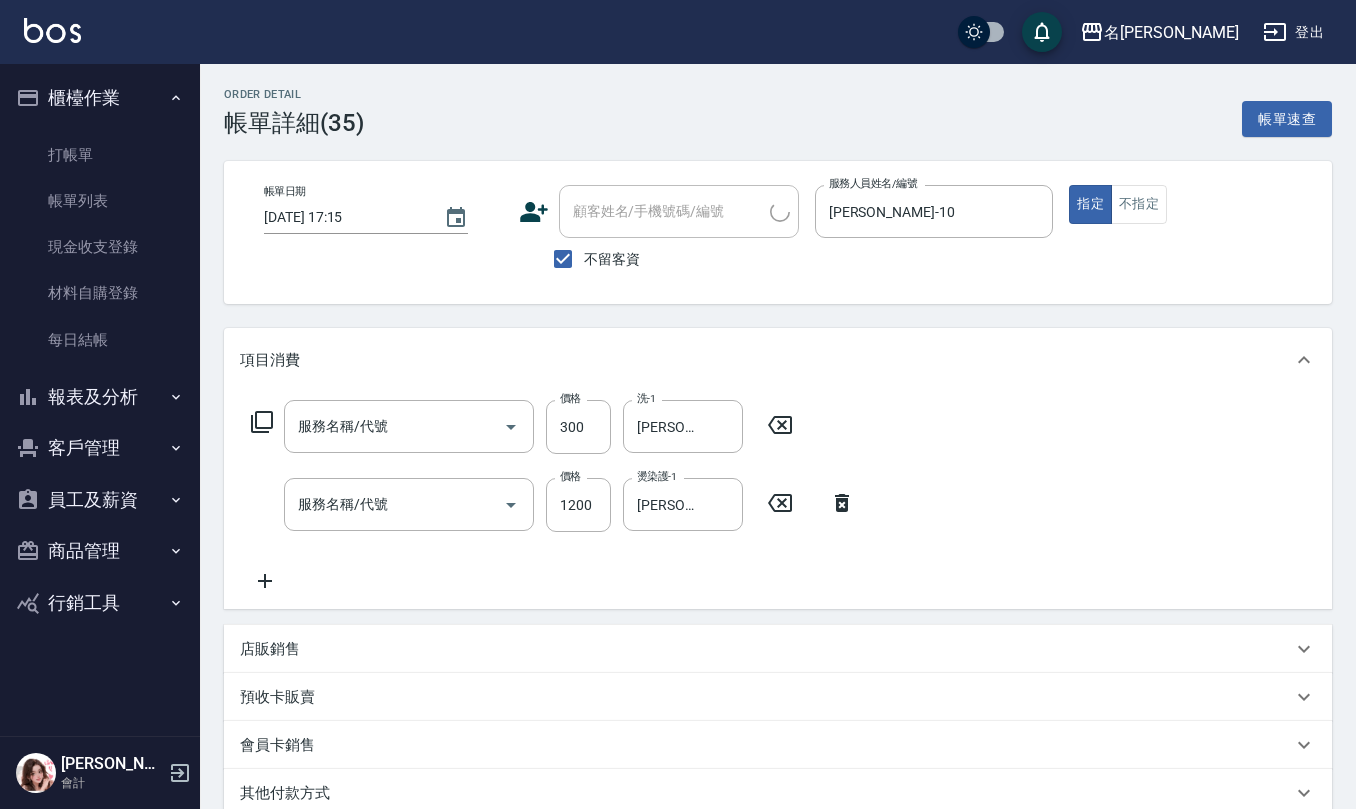 type on "染髮(501)" 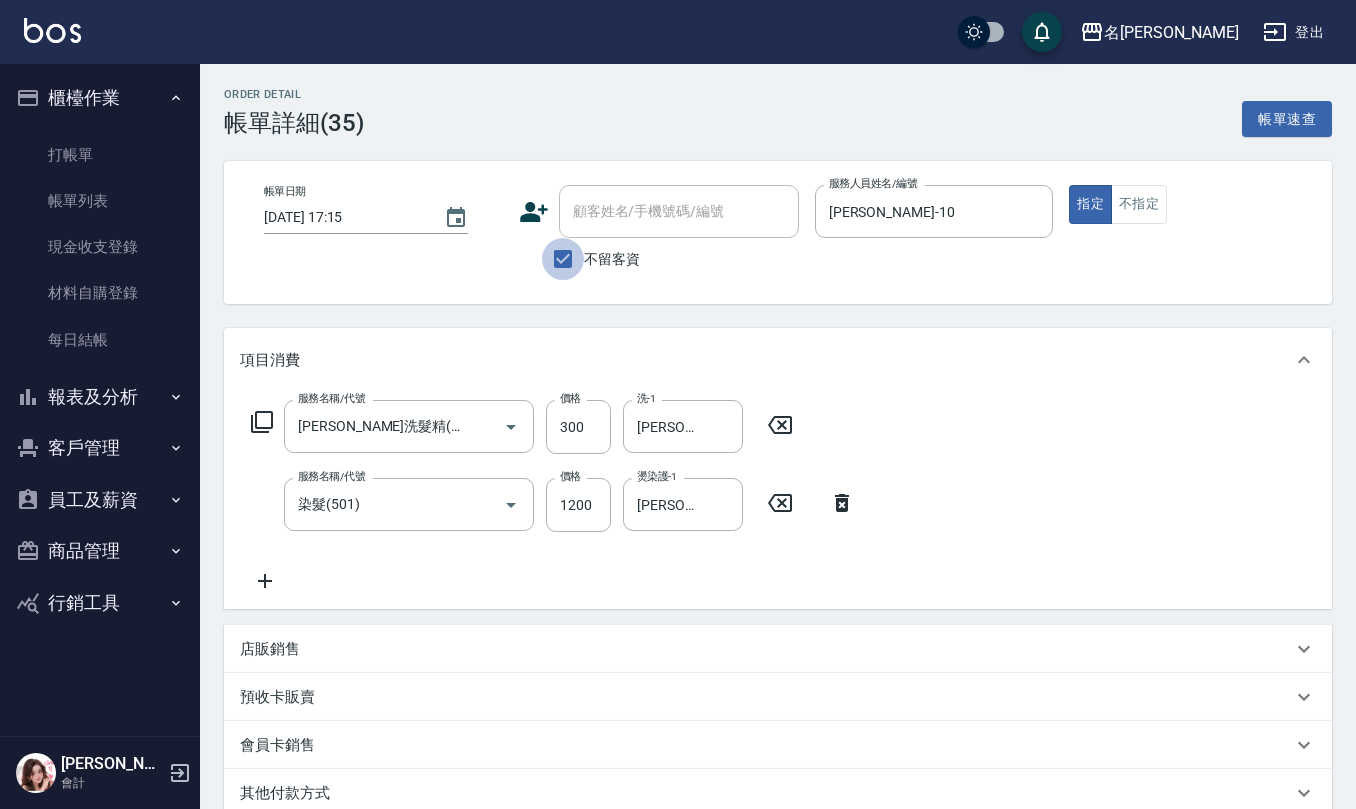 click on "不留客資" at bounding box center [563, 259] 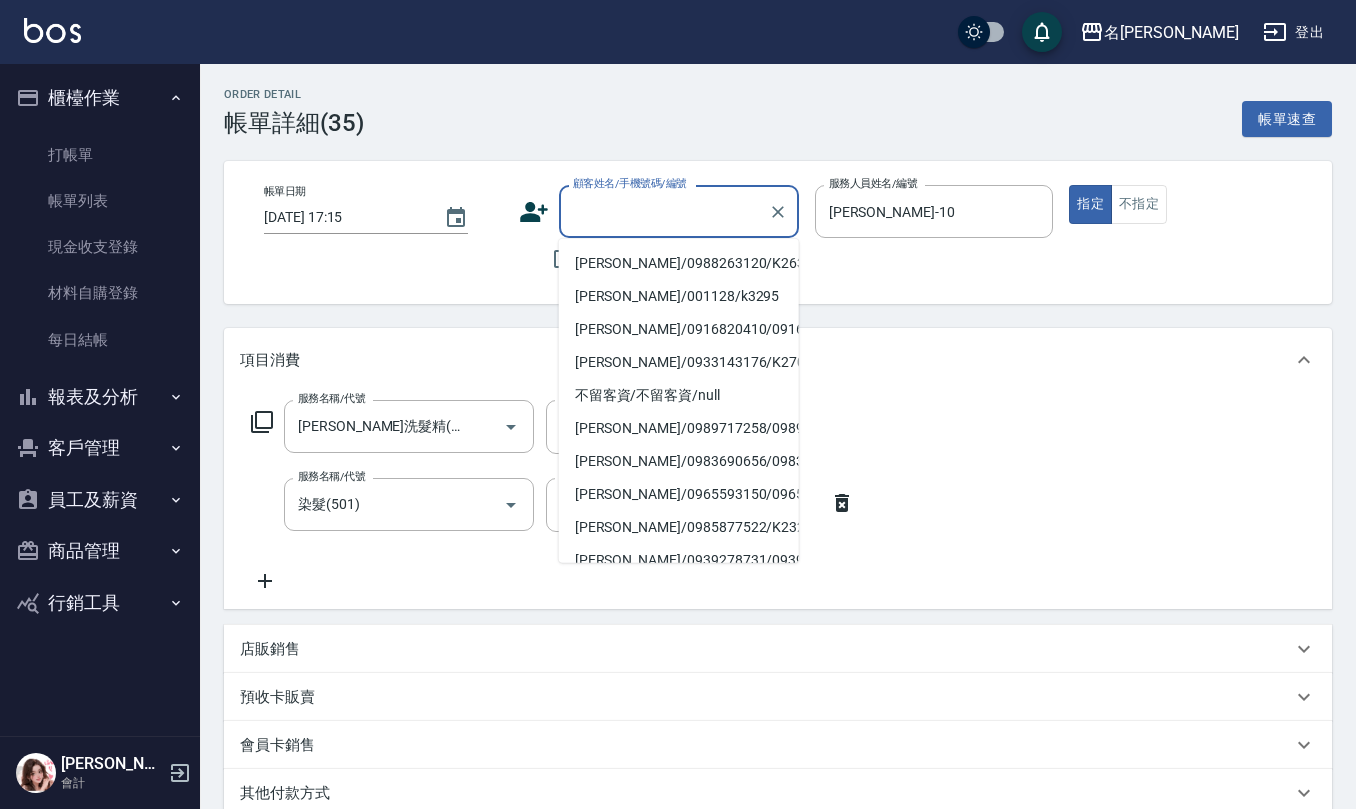 click on "顧客姓名/手機號碼/編號" at bounding box center [664, 211] 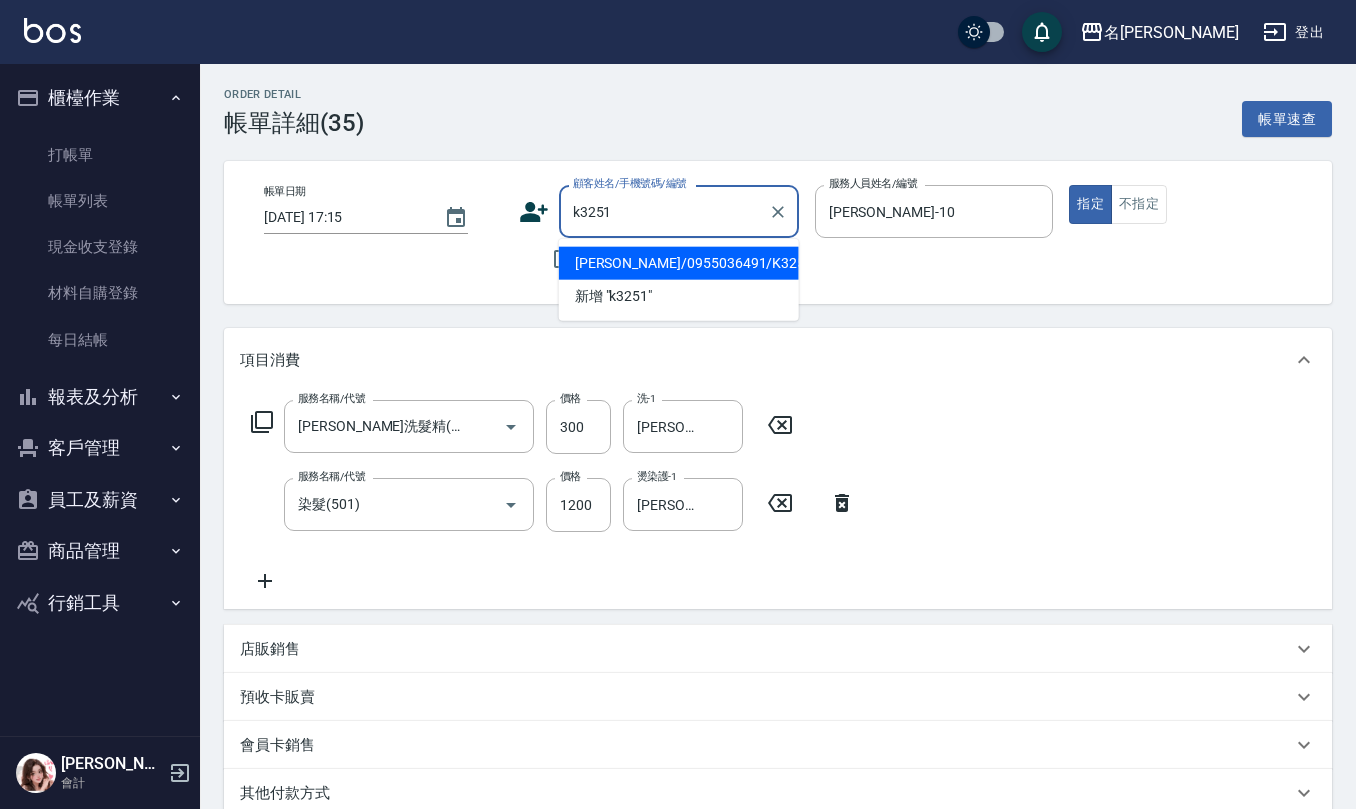 click on "林惠雯/0955036491/K3251" at bounding box center [679, 263] 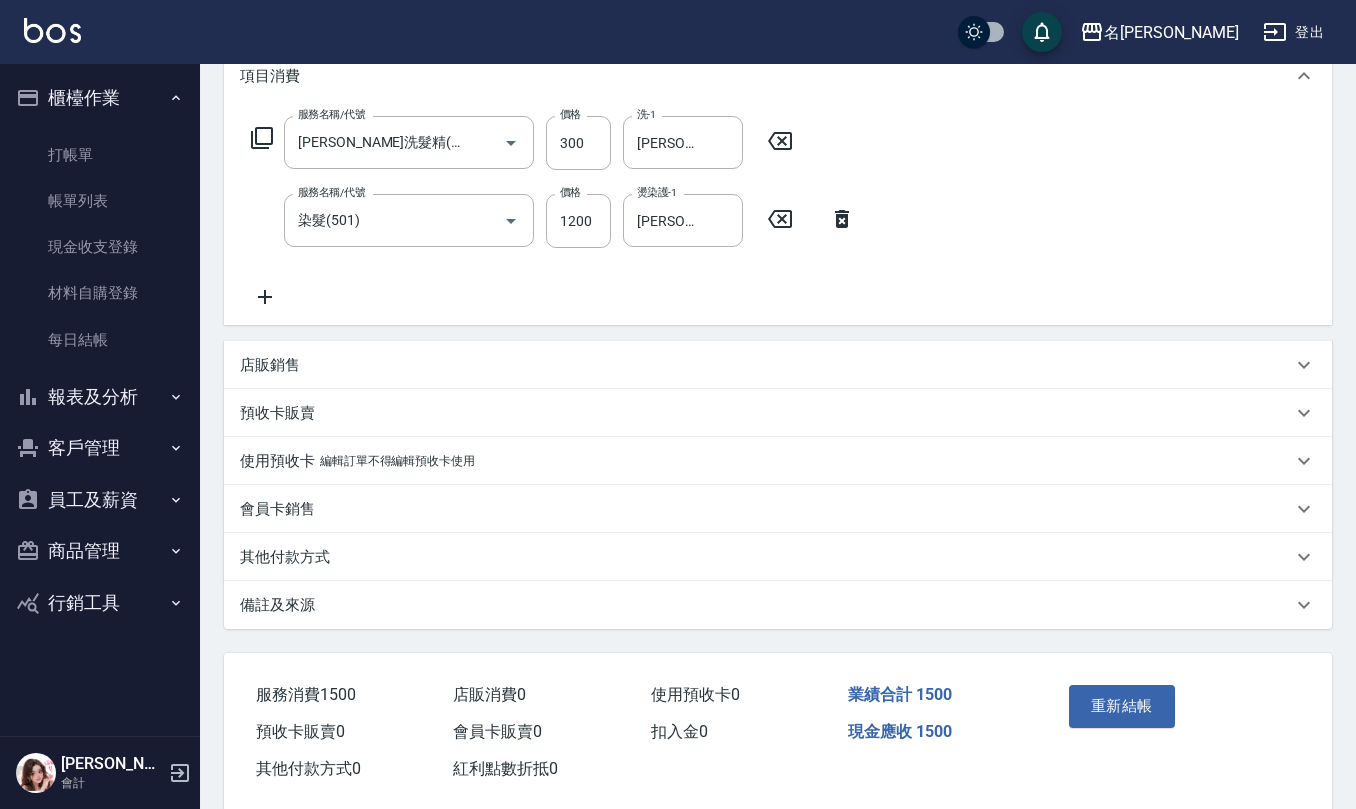 scroll, scrollTop: 316, scrollLeft: 0, axis: vertical 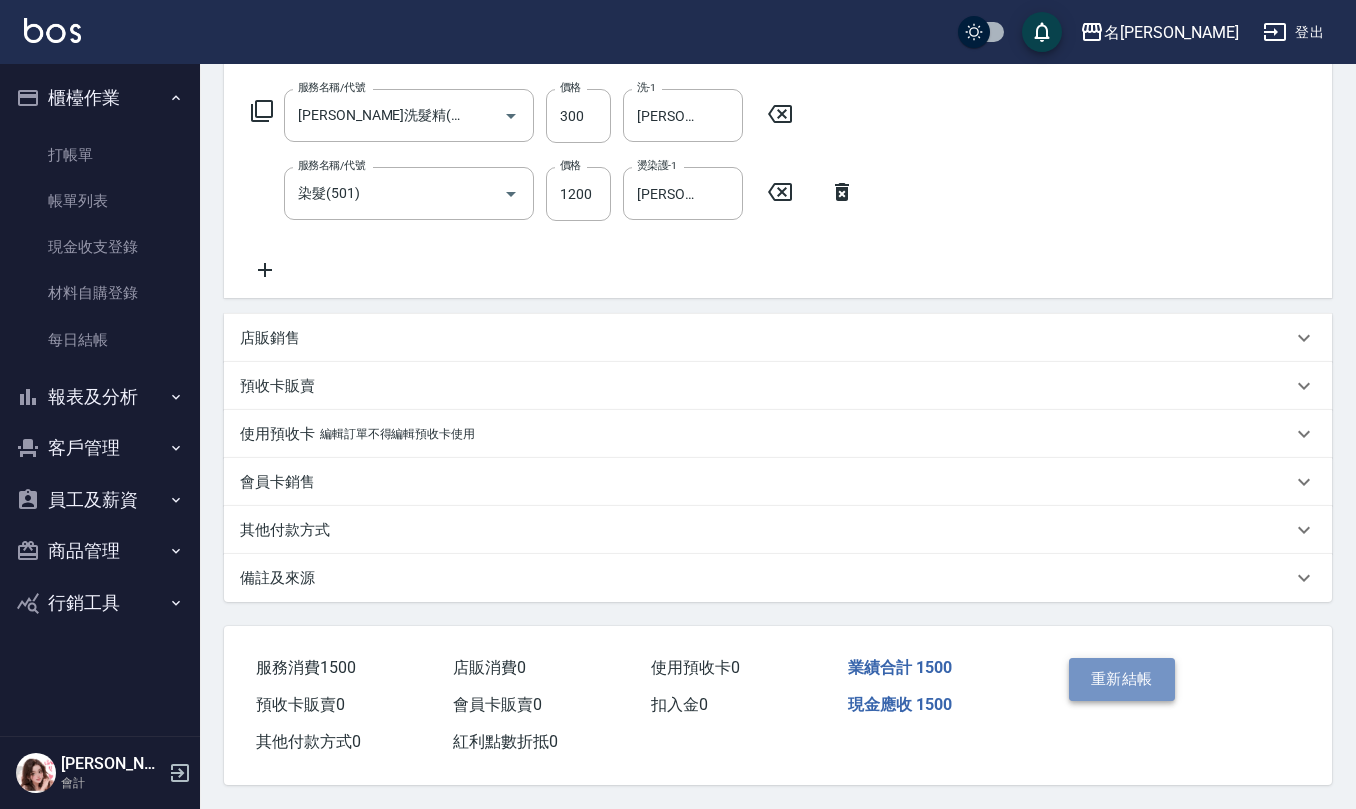 click on "重新結帳" at bounding box center [1122, 679] 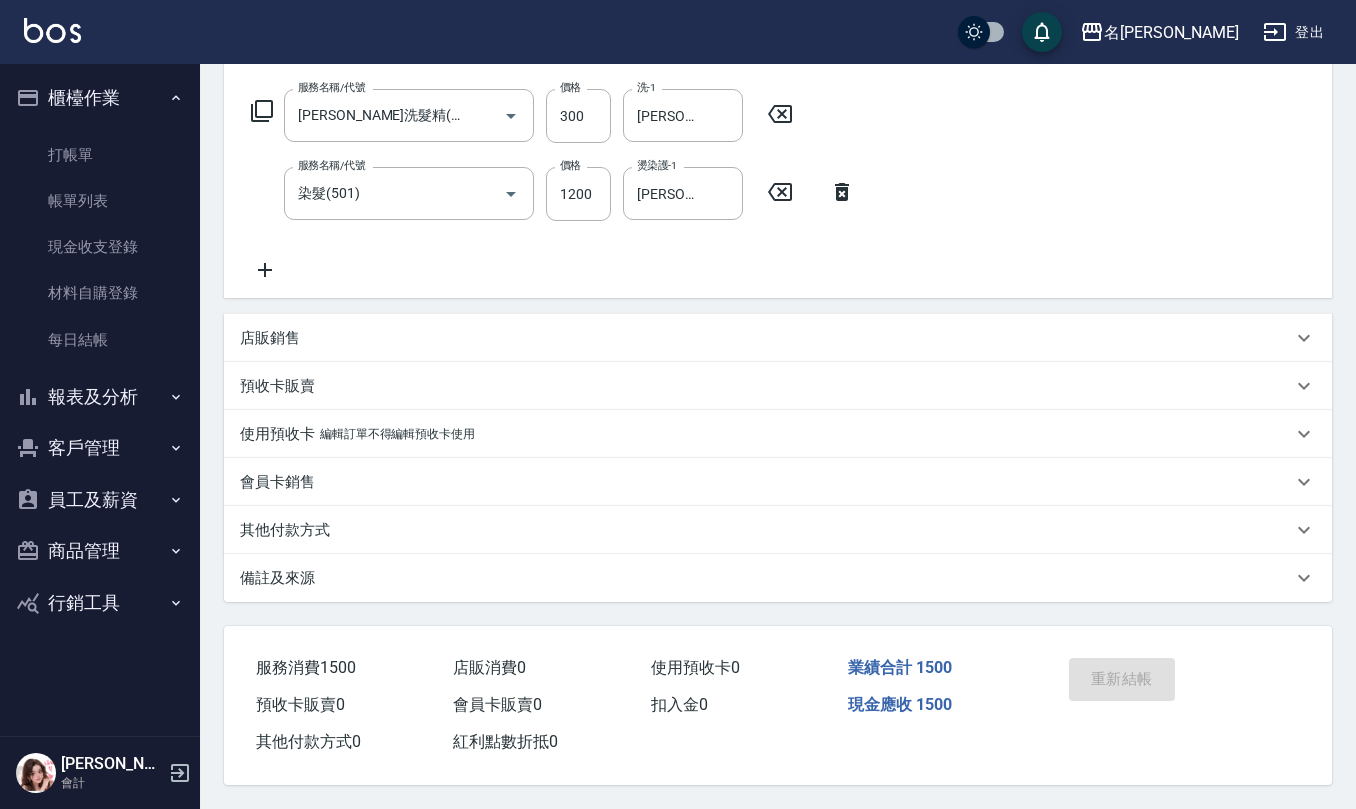 scroll, scrollTop: 0, scrollLeft: 0, axis: both 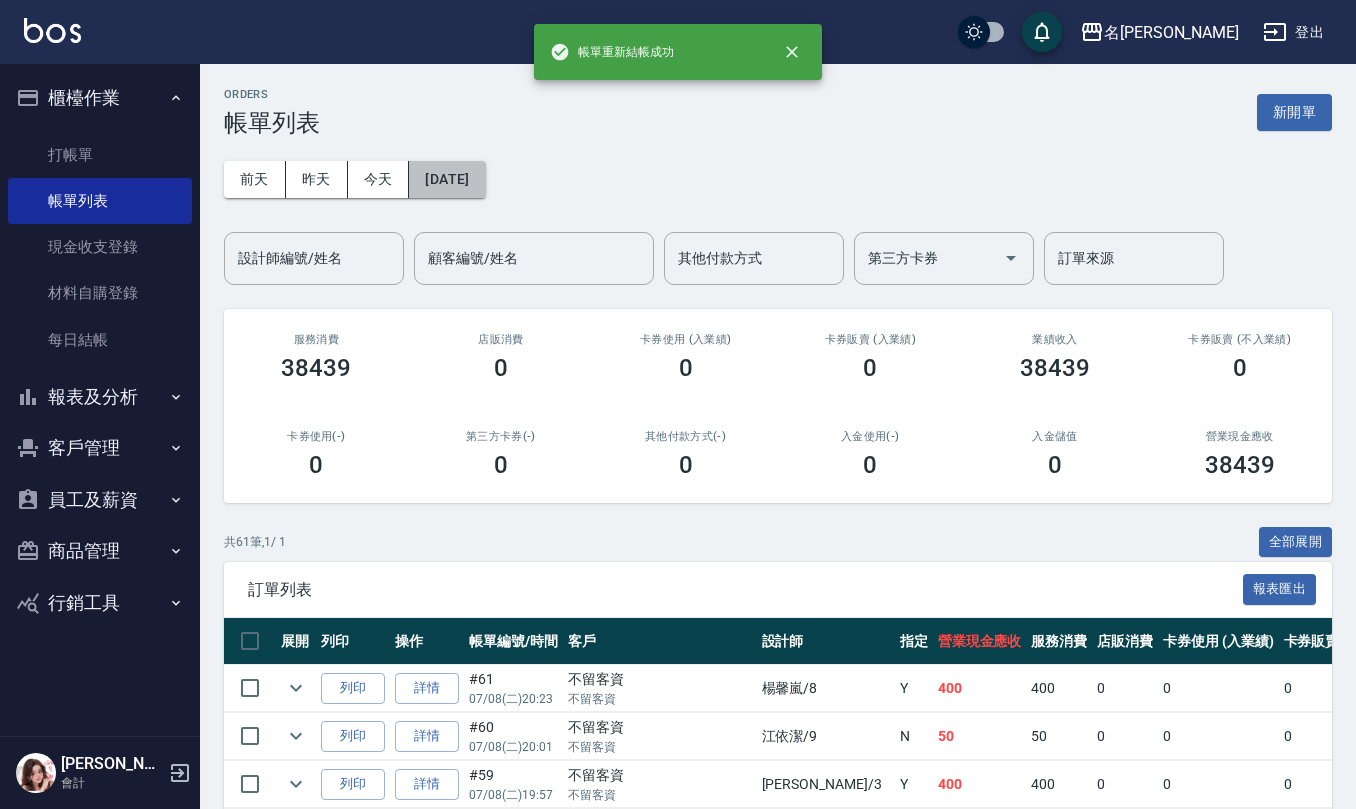 click on "[DATE]" at bounding box center (447, 179) 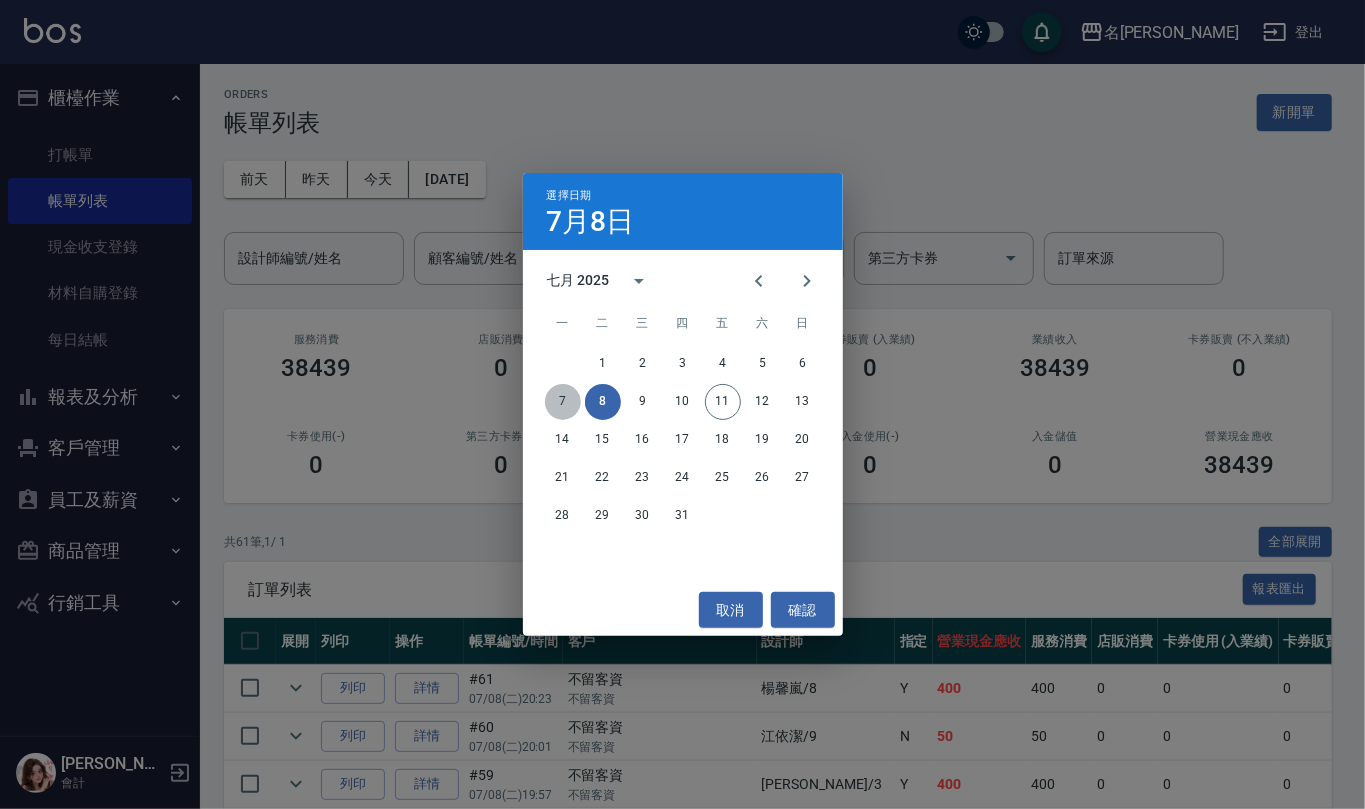 click on "7" at bounding box center (563, 402) 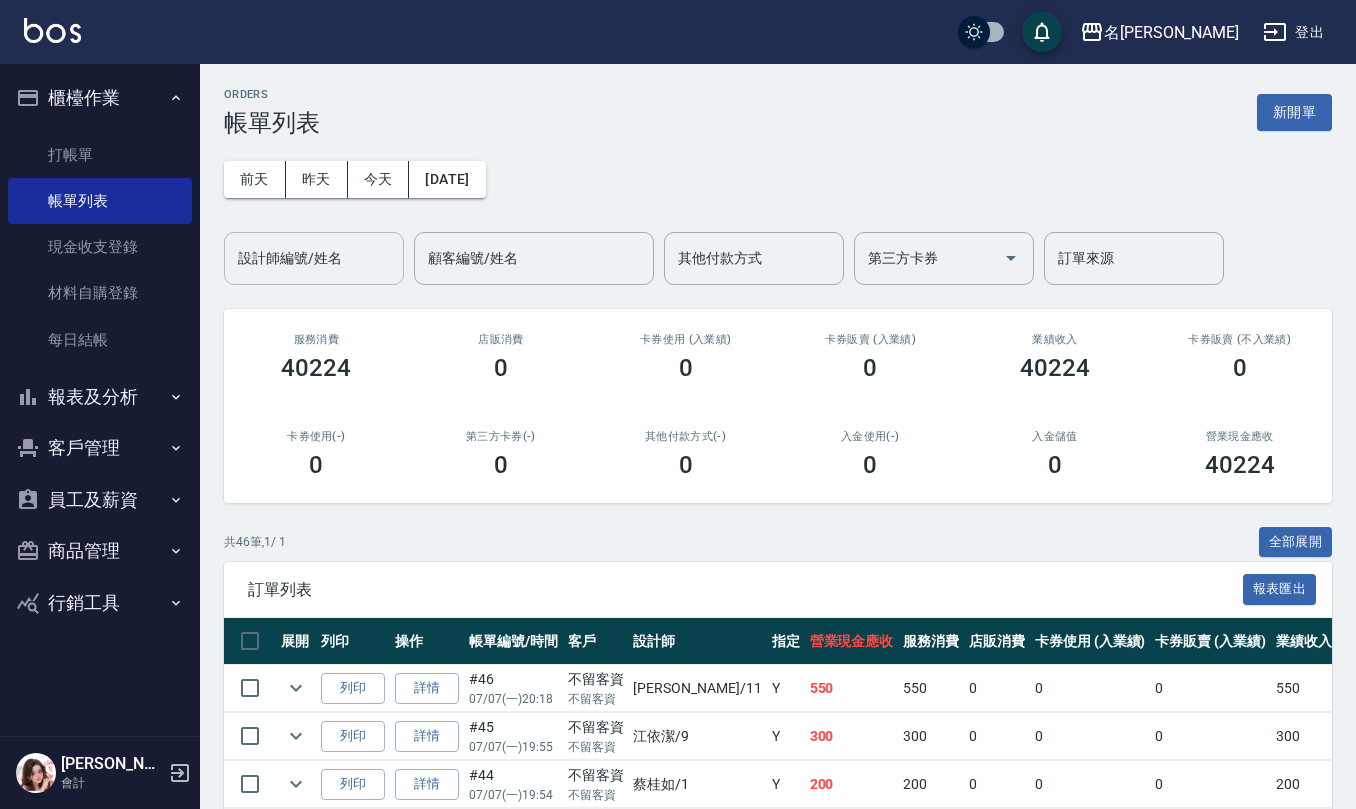 click on "設計師編號/姓名" at bounding box center (314, 258) 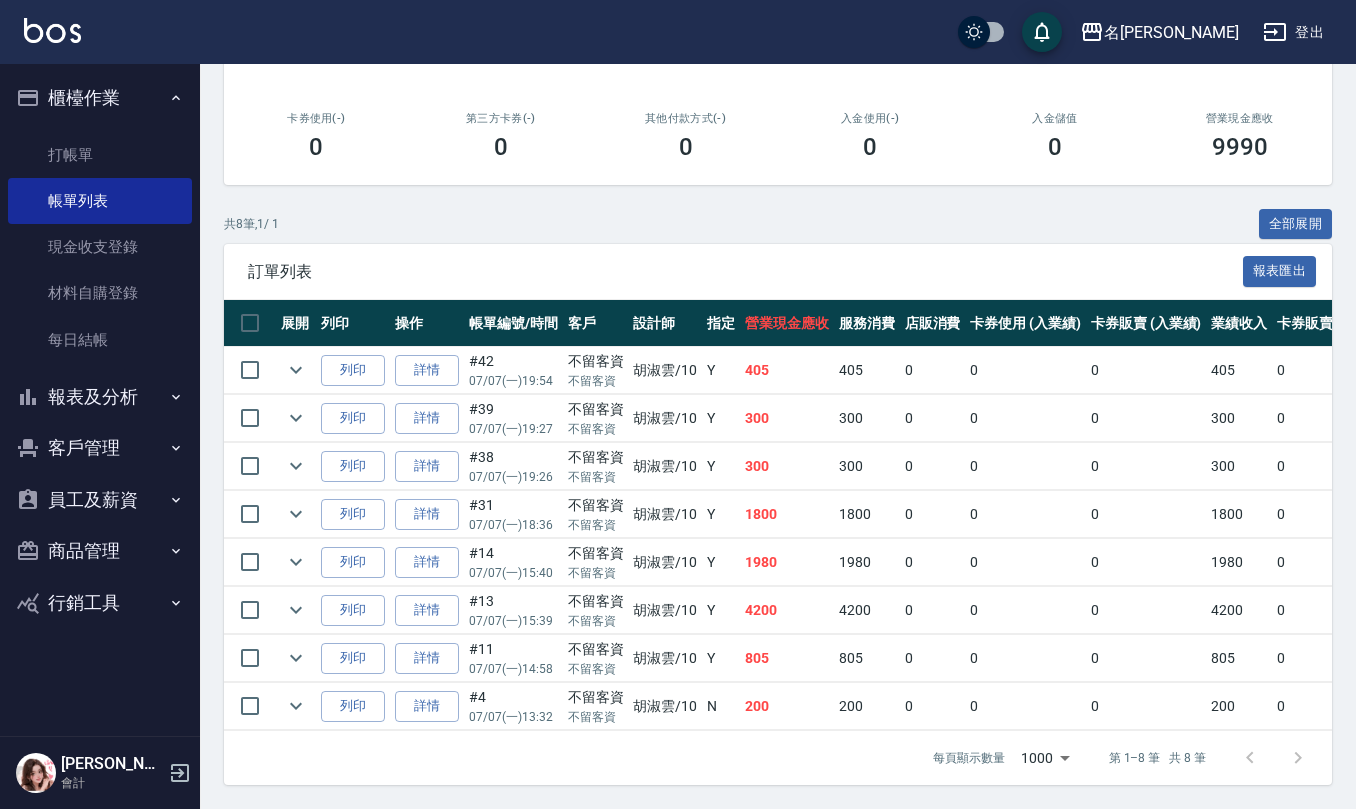 scroll, scrollTop: 344, scrollLeft: 0, axis: vertical 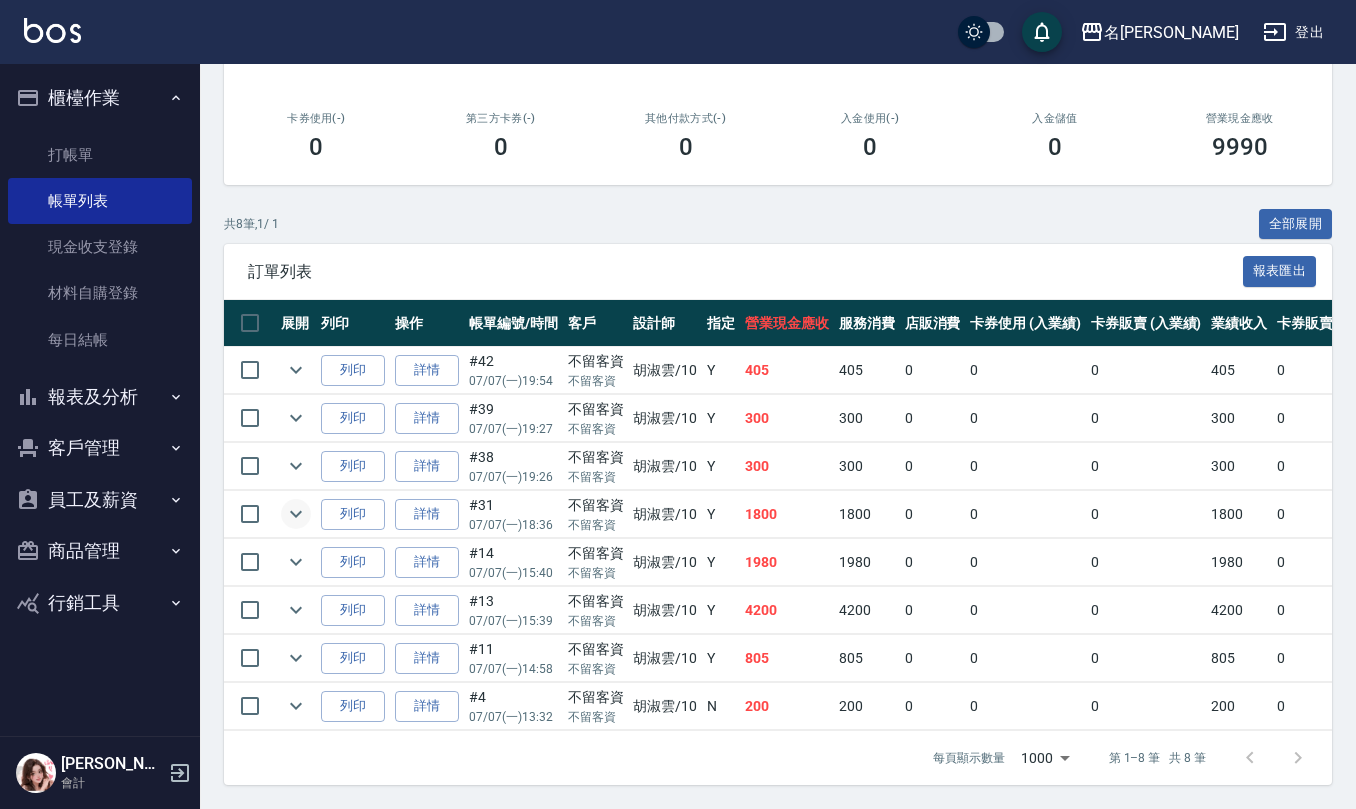 click 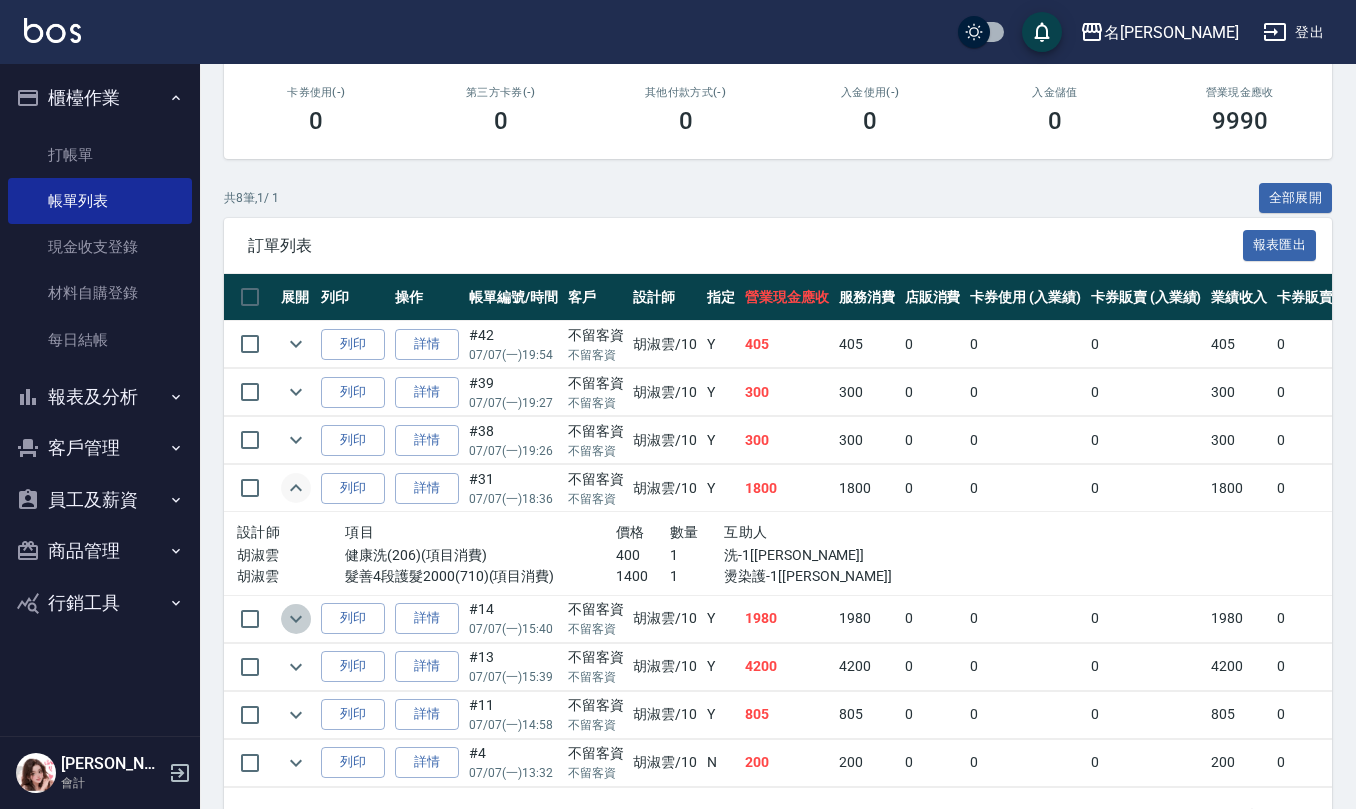 click at bounding box center [296, 619] 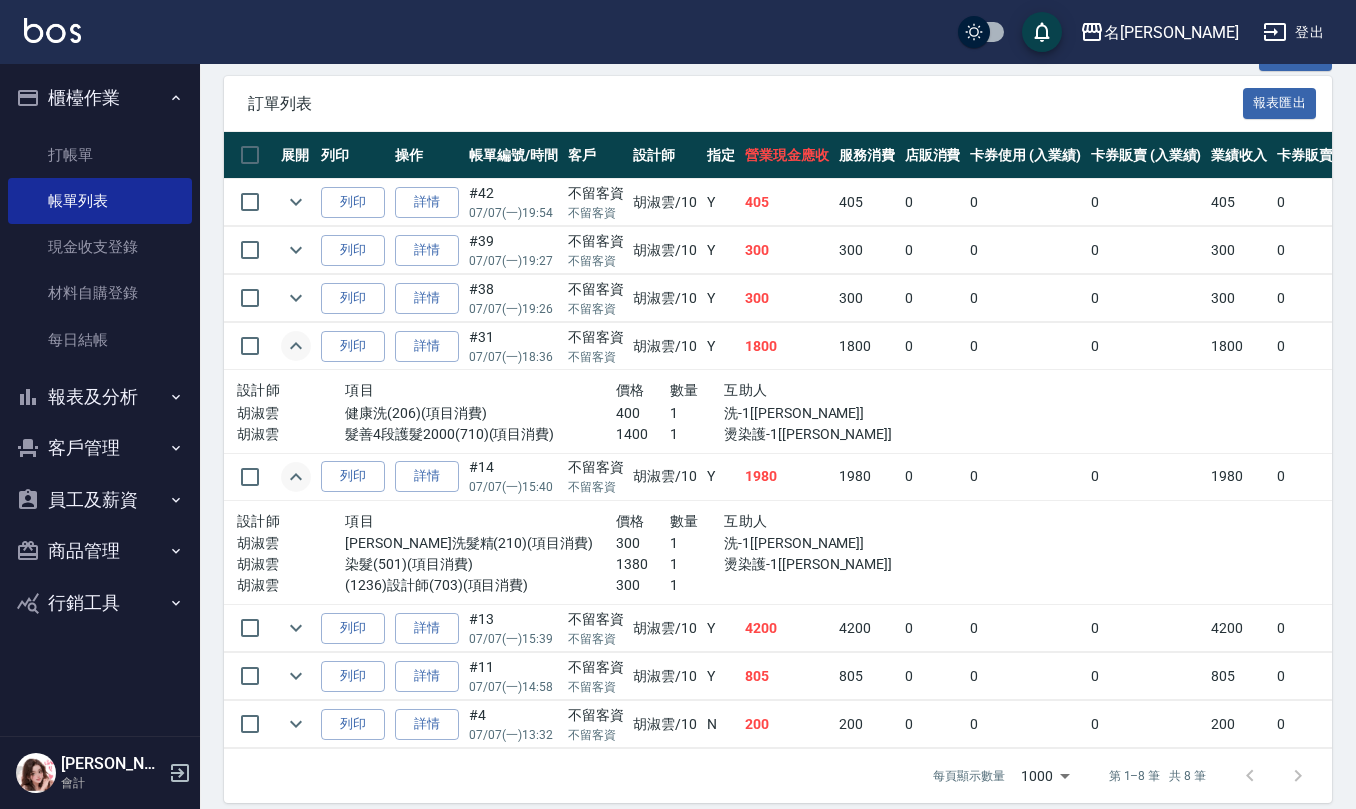 scroll, scrollTop: 529, scrollLeft: 0, axis: vertical 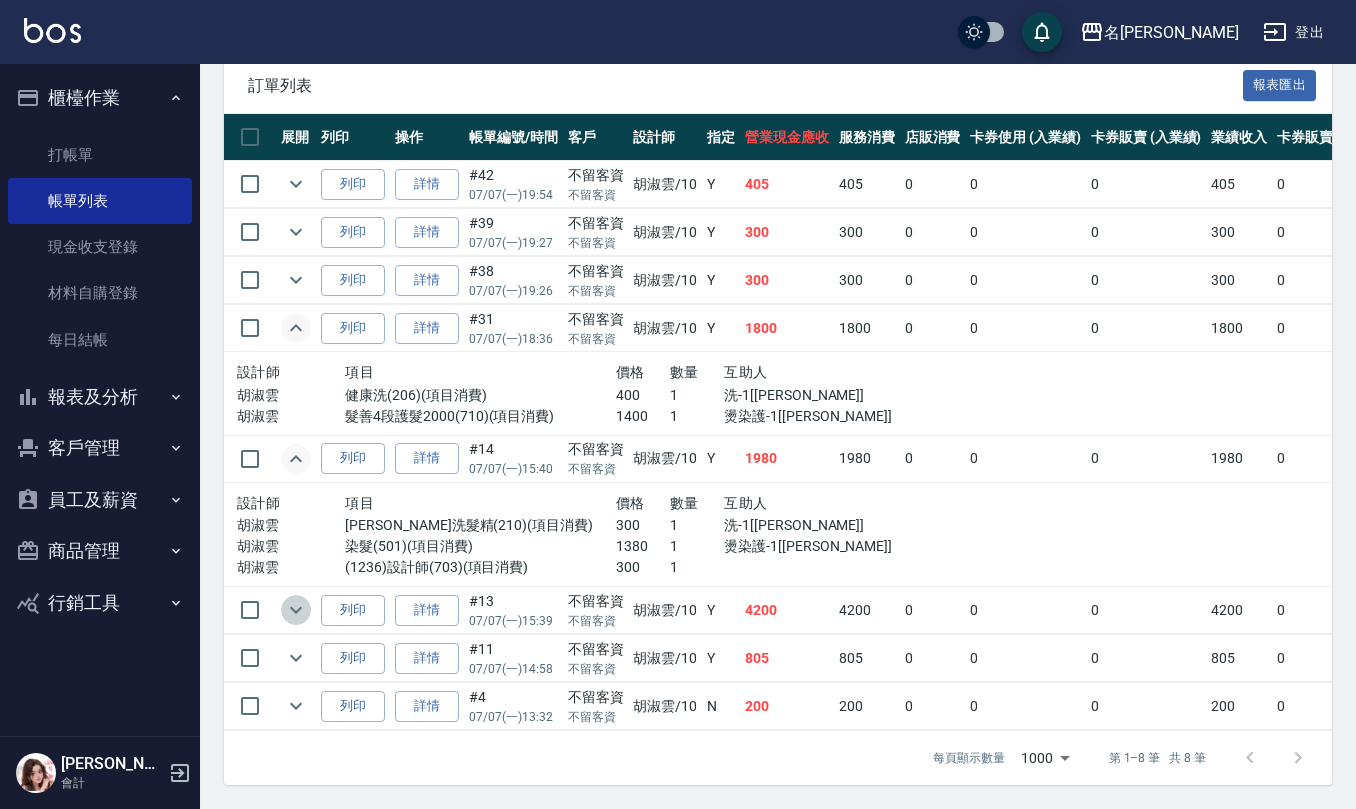 click 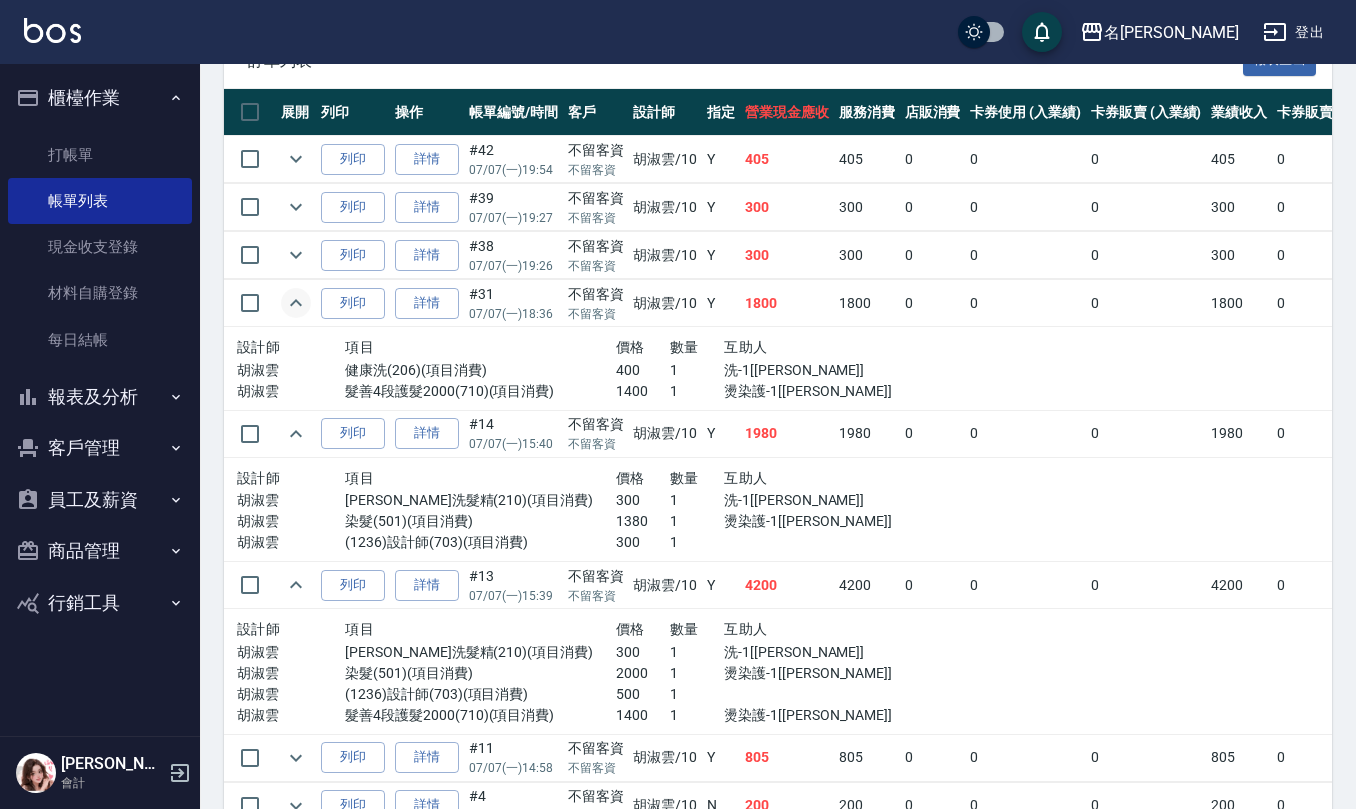 scroll, scrollTop: 654, scrollLeft: 0, axis: vertical 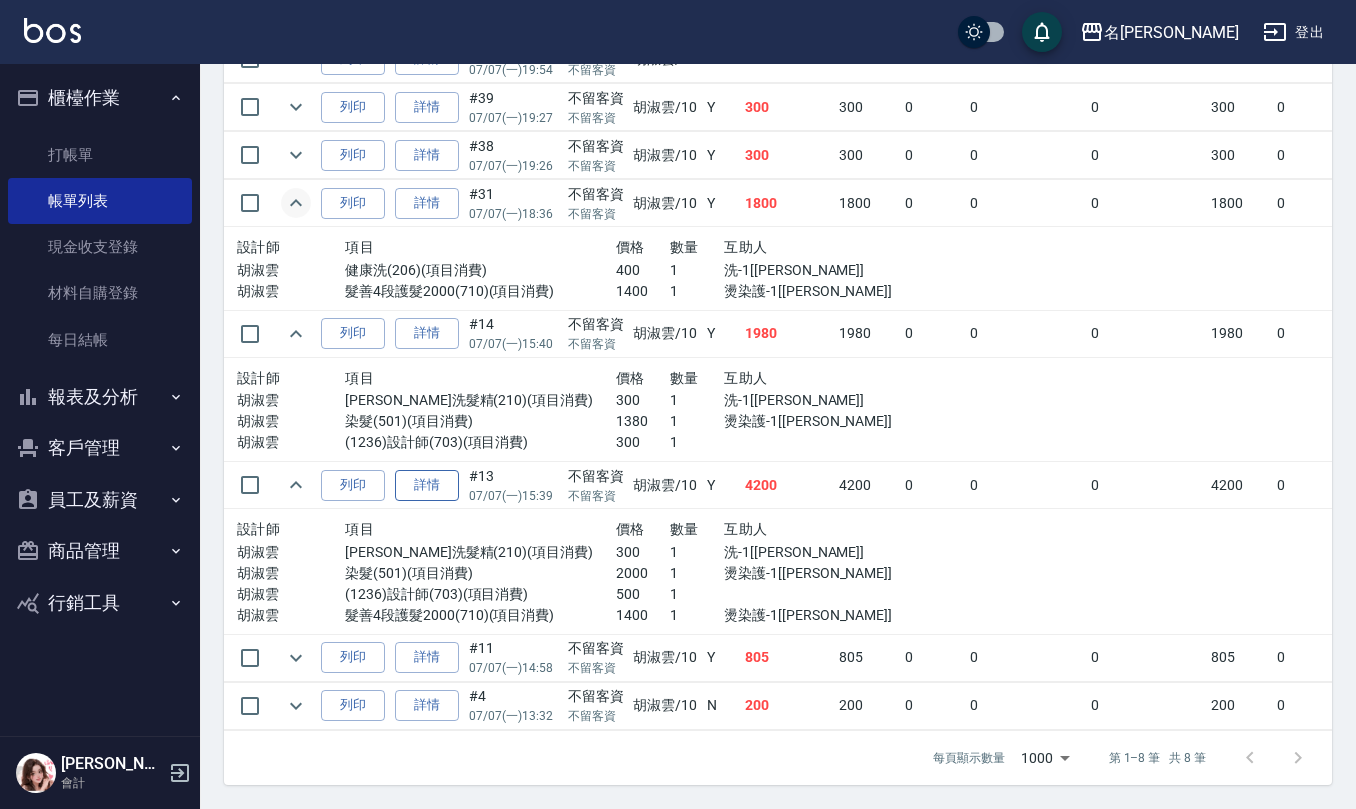 click on "詳情" at bounding box center (427, 485) 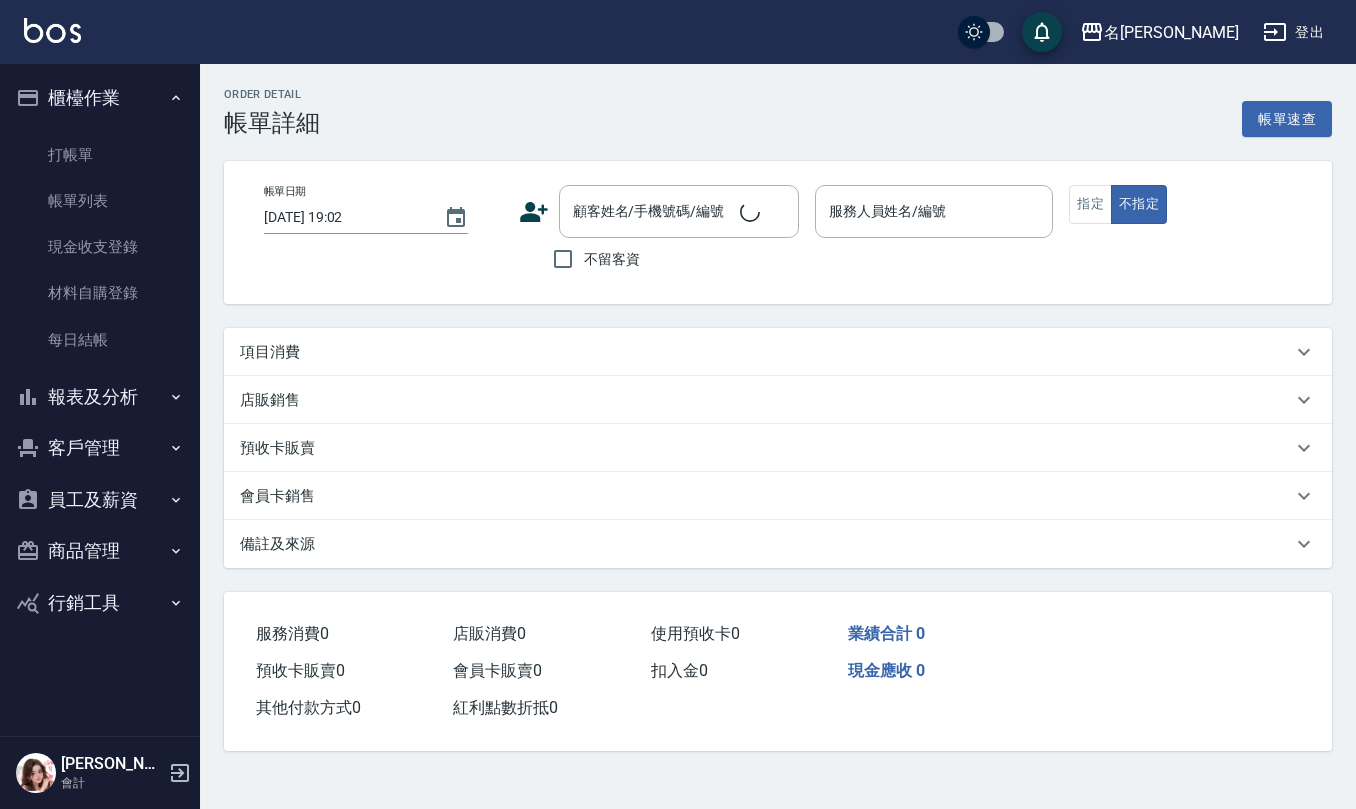 scroll, scrollTop: 0, scrollLeft: 0, axis: both 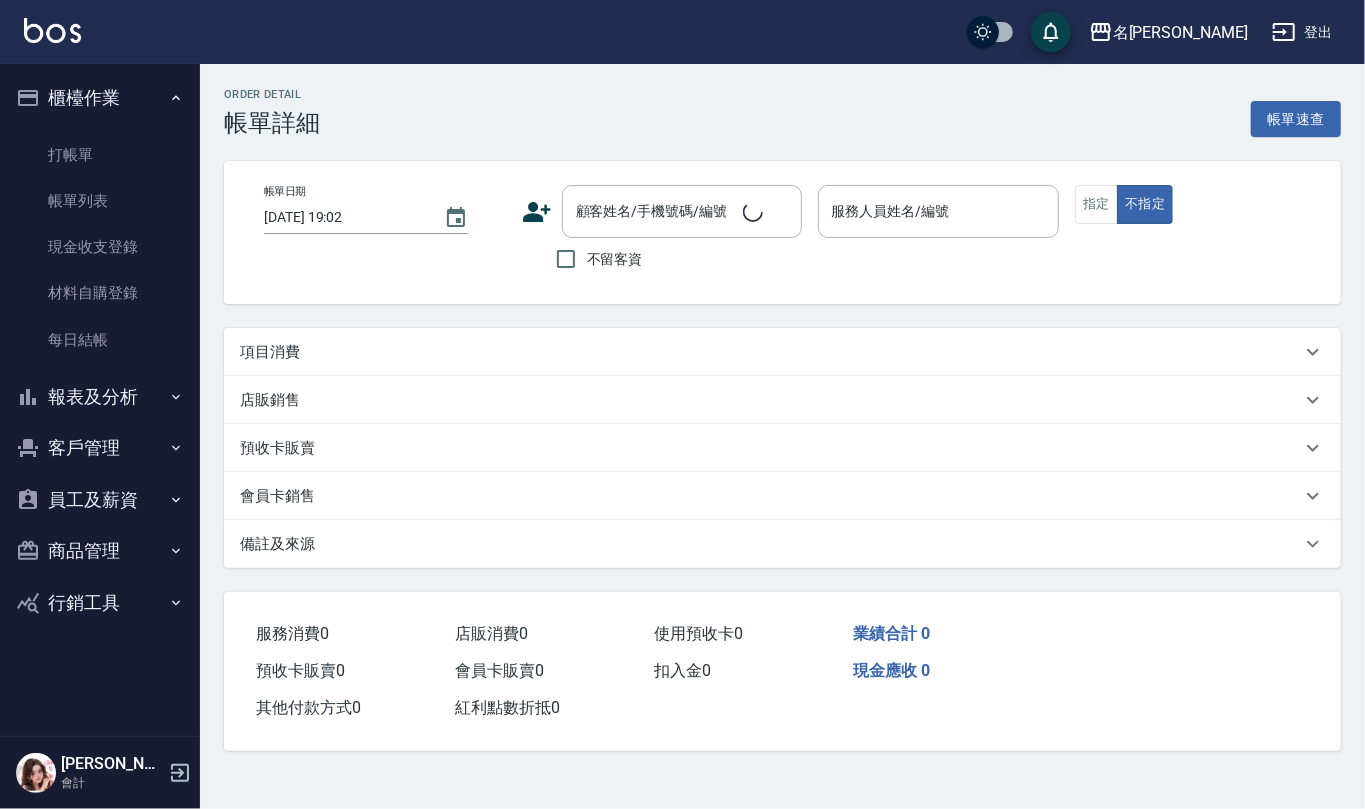type on "2025/07/07 15:39" 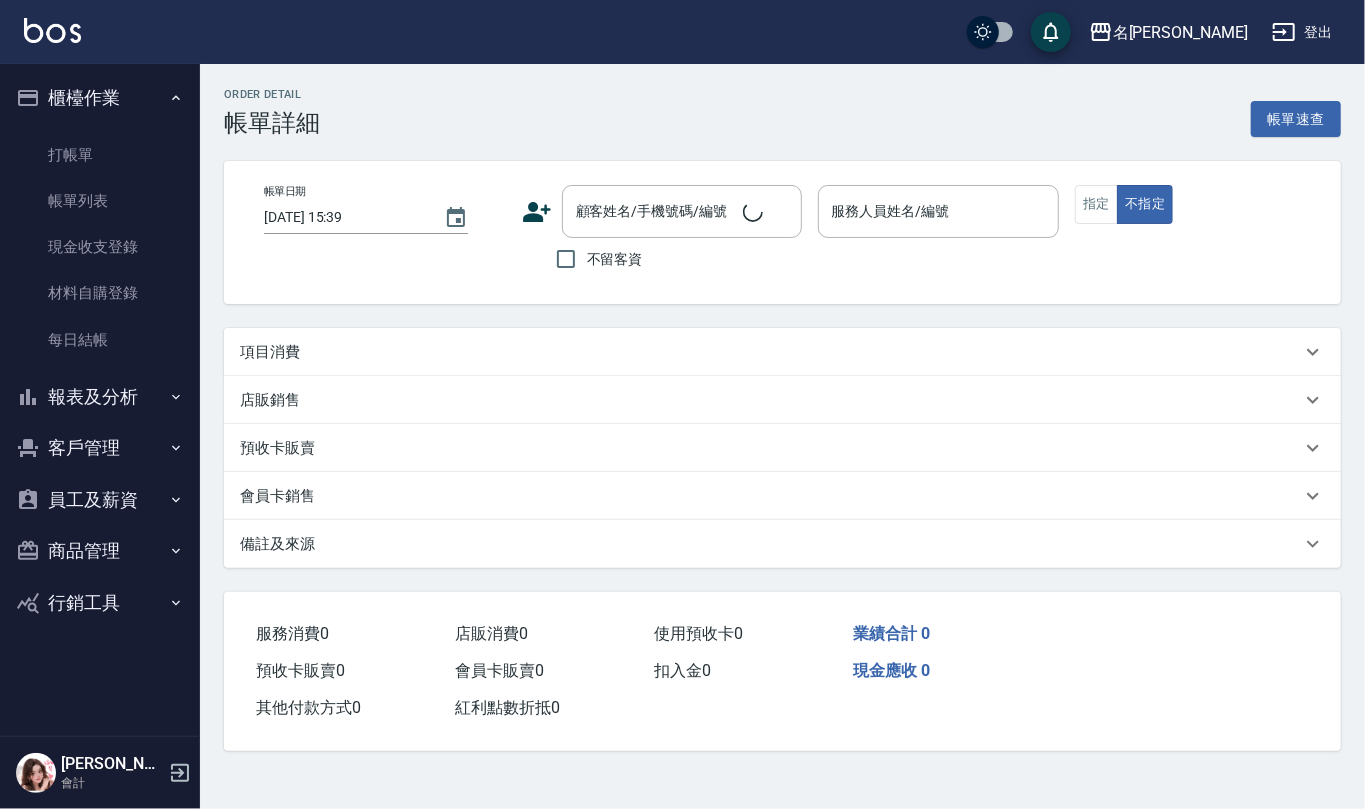 checkbox on "true" 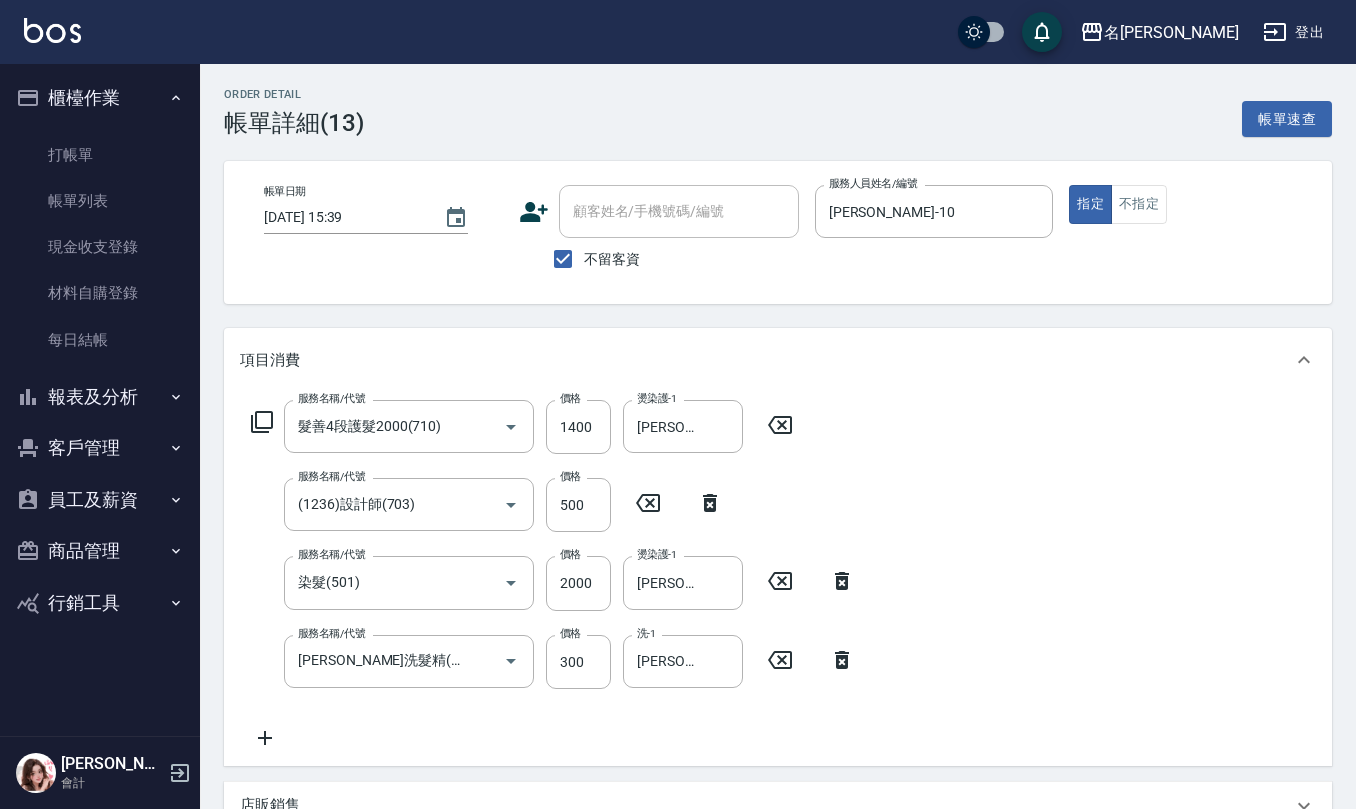 type on "髮善4段護髮2000(710)" 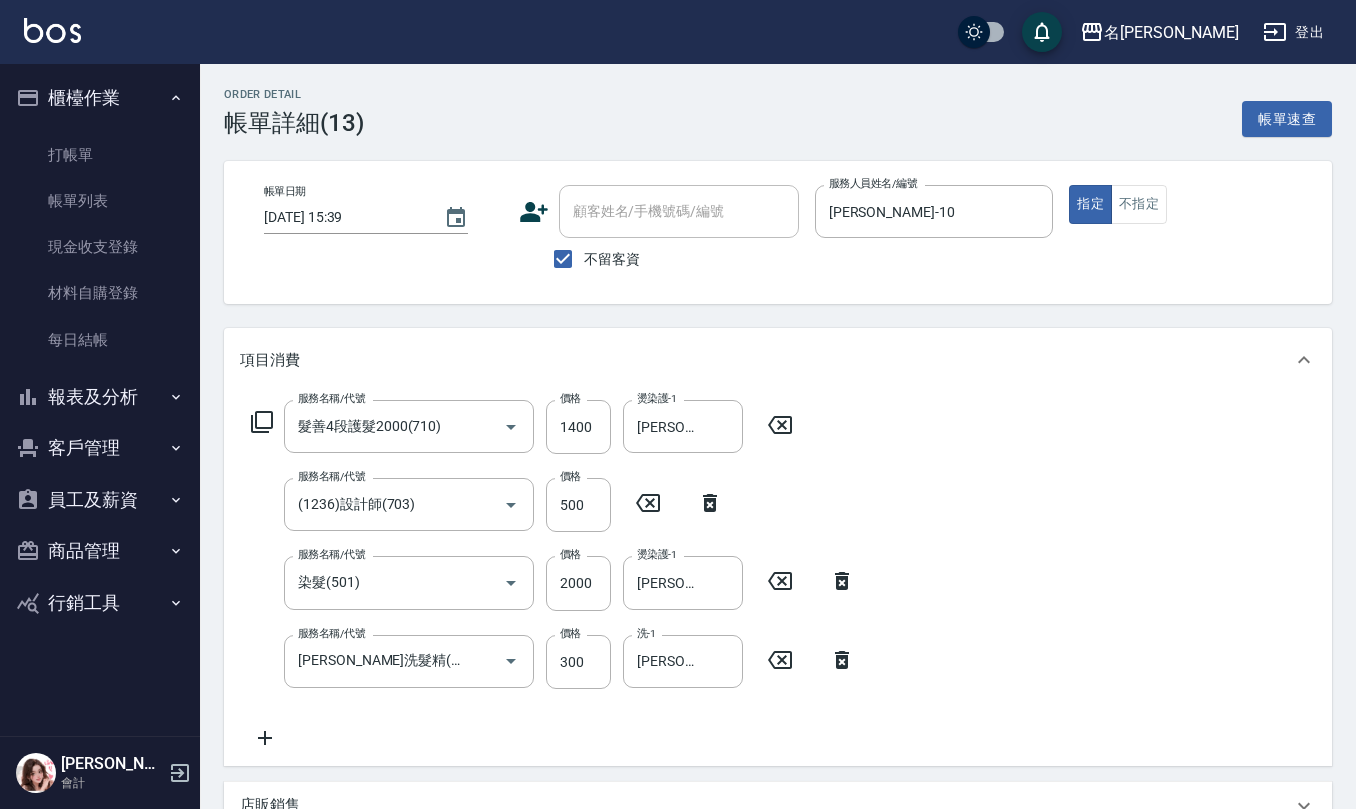 type on "(1236)設計師(703)" 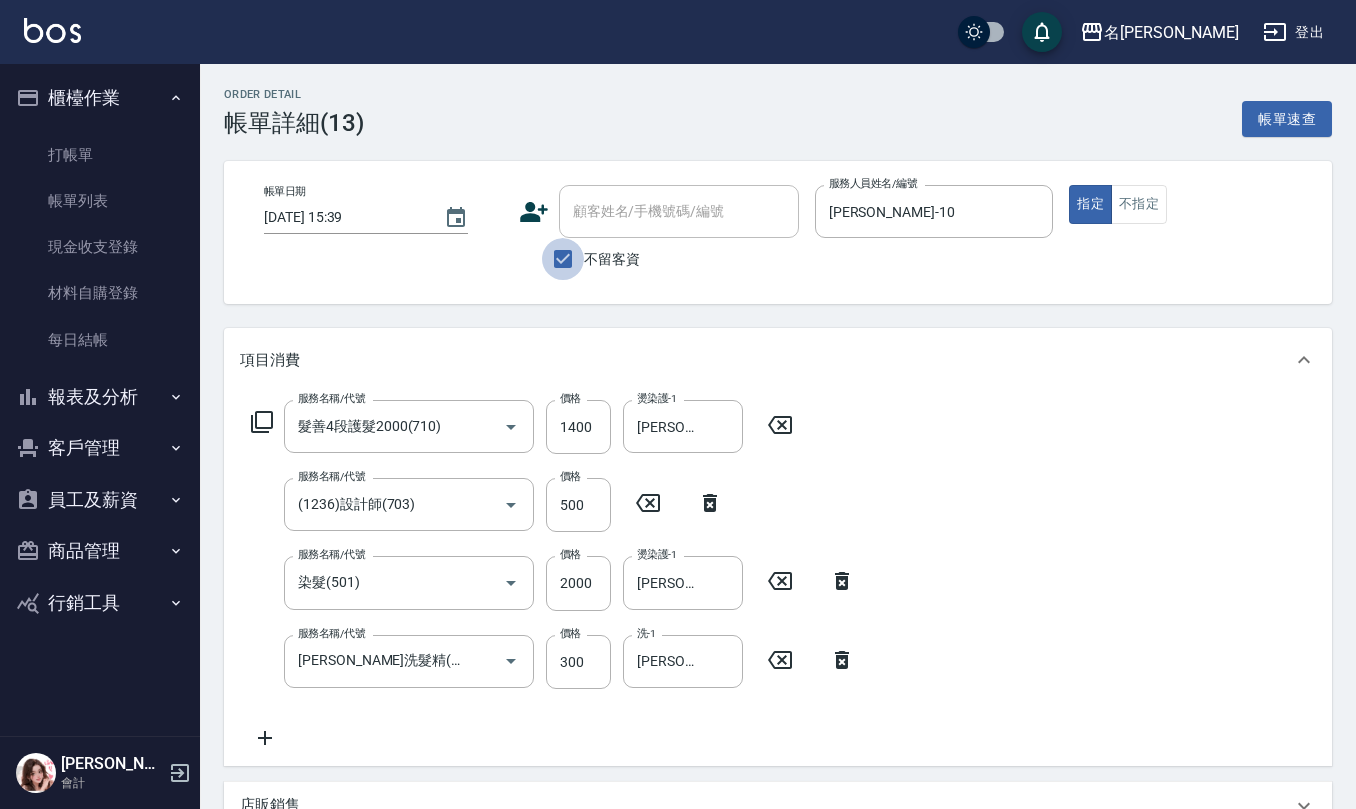 drag, startPoint x: 562, startPoint y: 254, endPoint x: 596, endPoint y: 222, distance: 46.69047 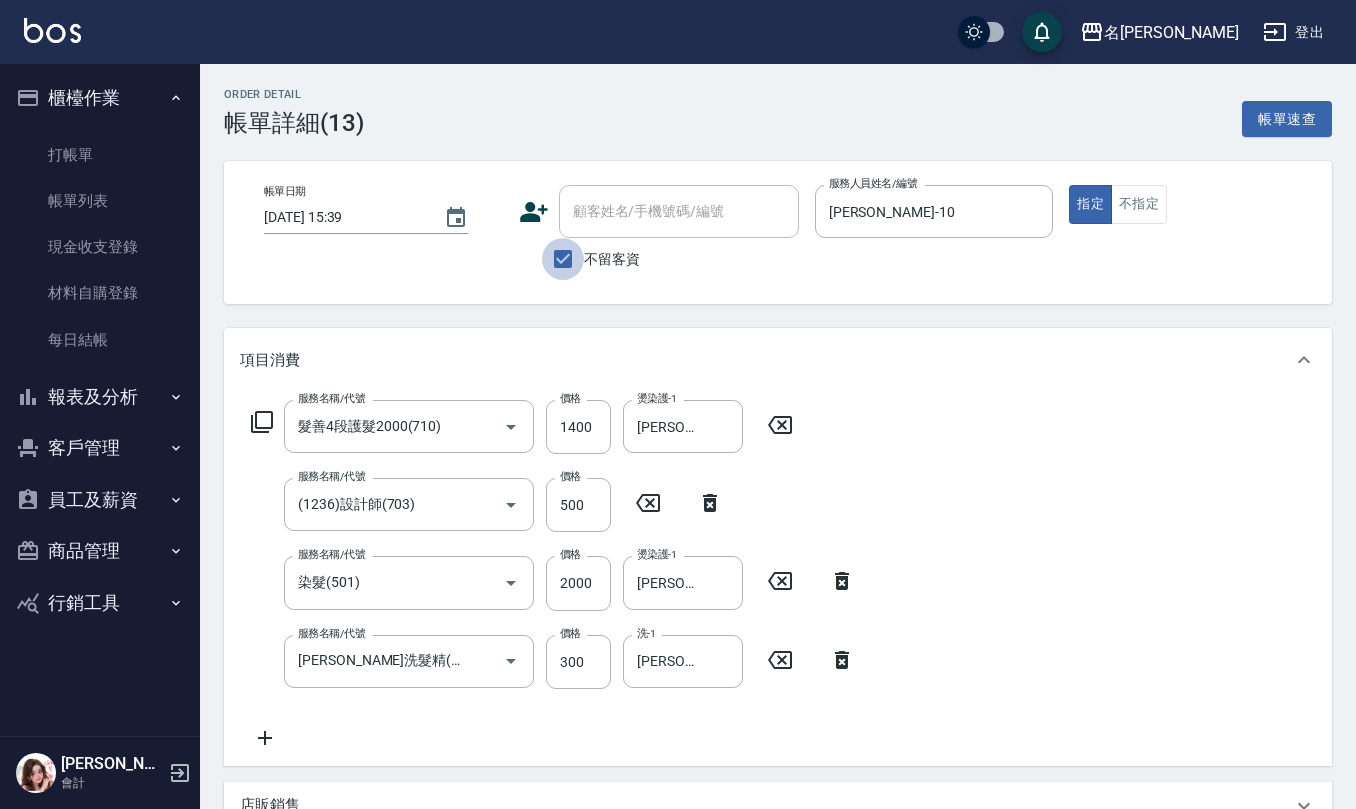 click on "不留客資" at bounding box center (563, 259) 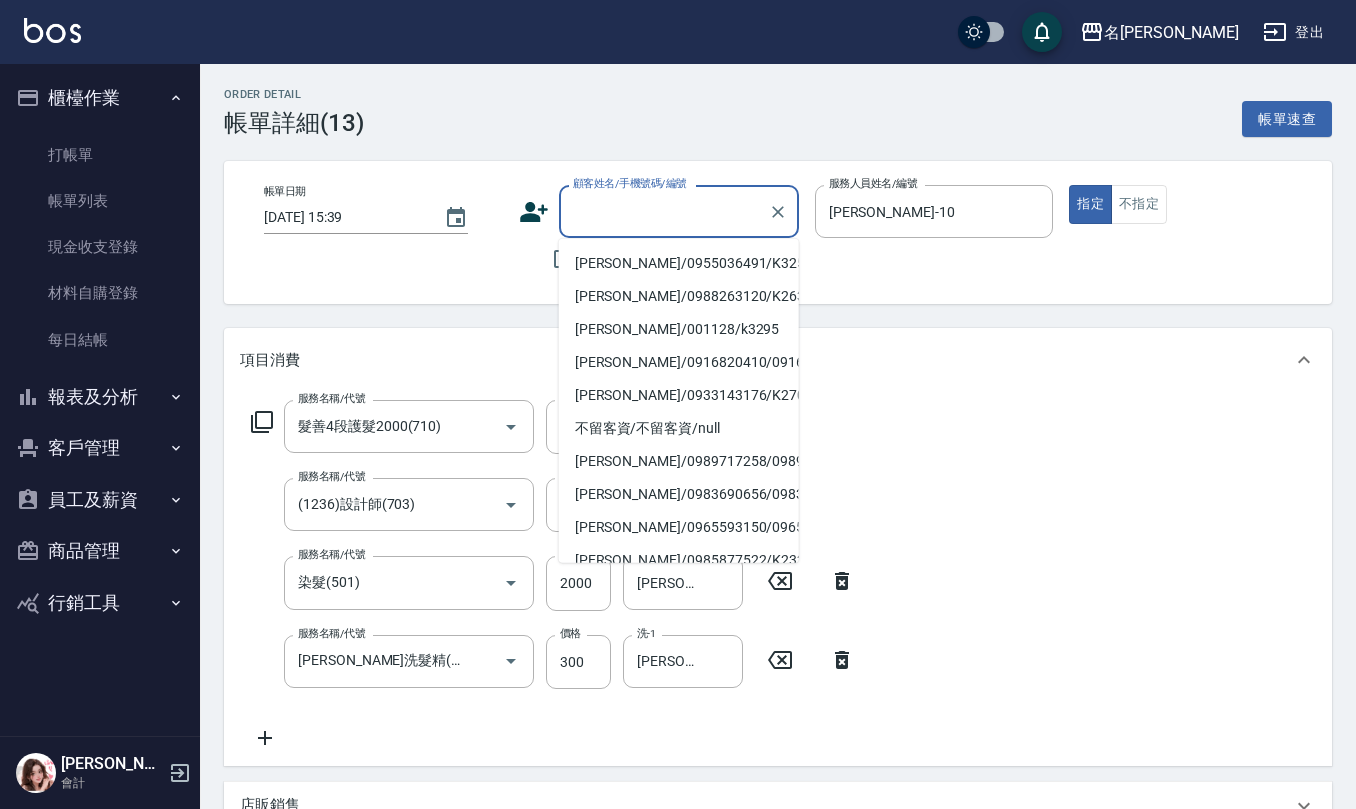 click on "顧客姓名/手機號碼/編號" at bounding box center [664, 211] 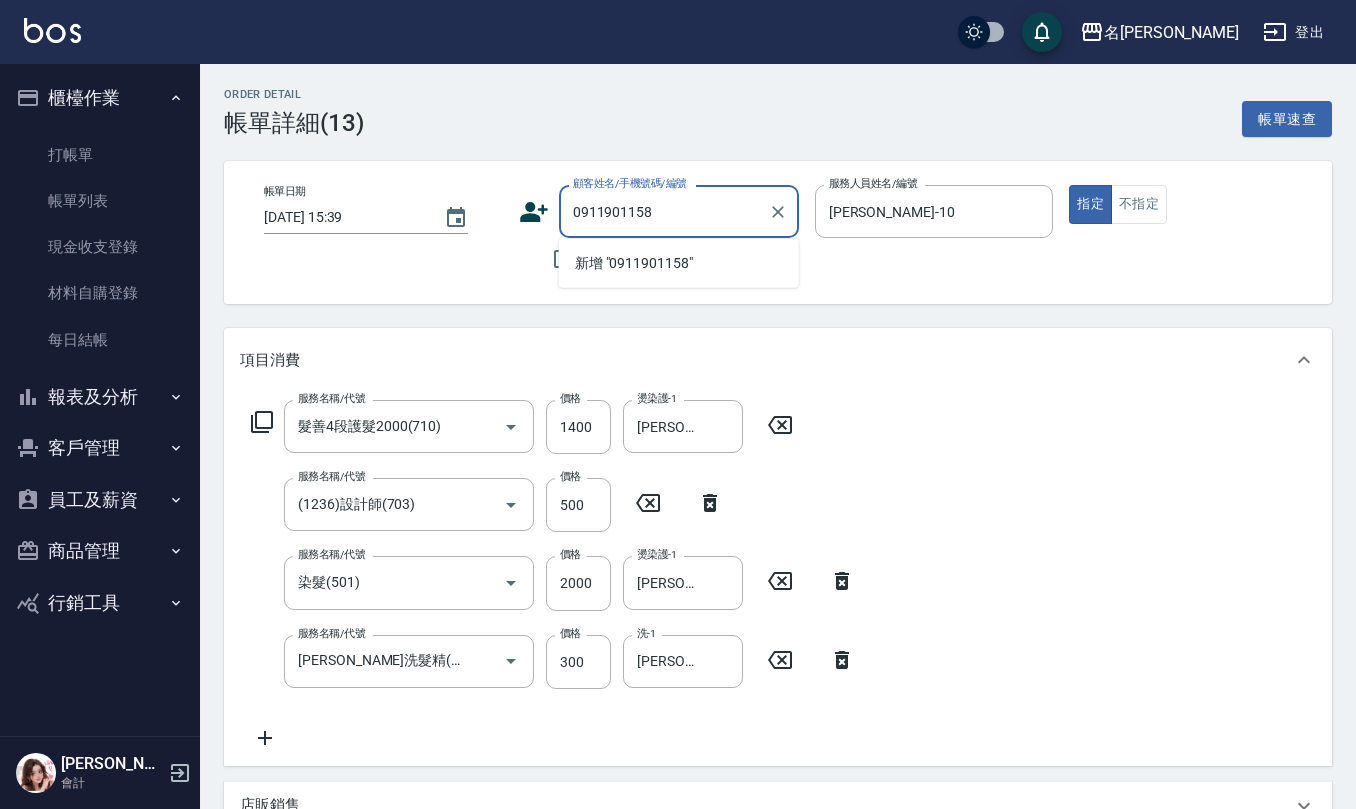 drag, startPoint x: 669, startPoint y: 212, endPoint x: 414, endPoint y: 230, distance: 255.6345 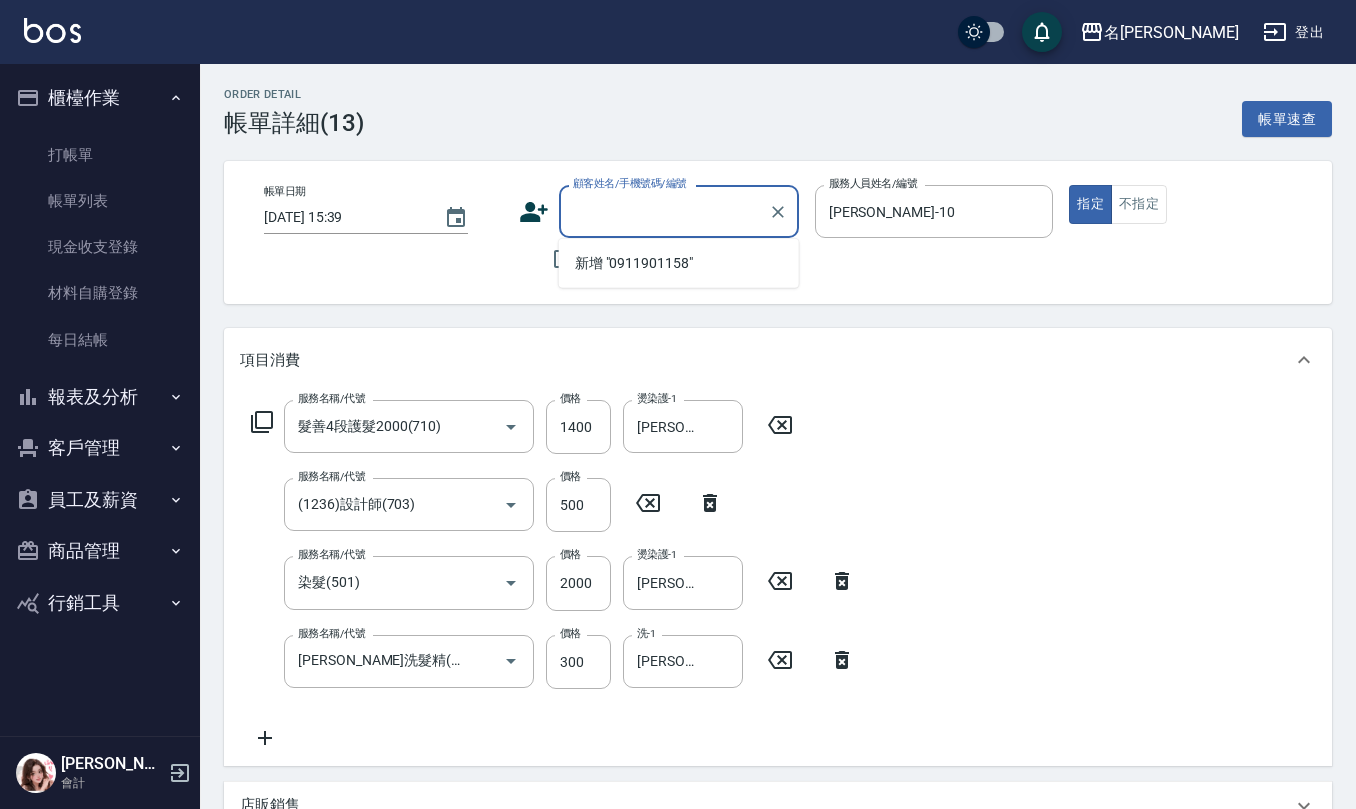 click 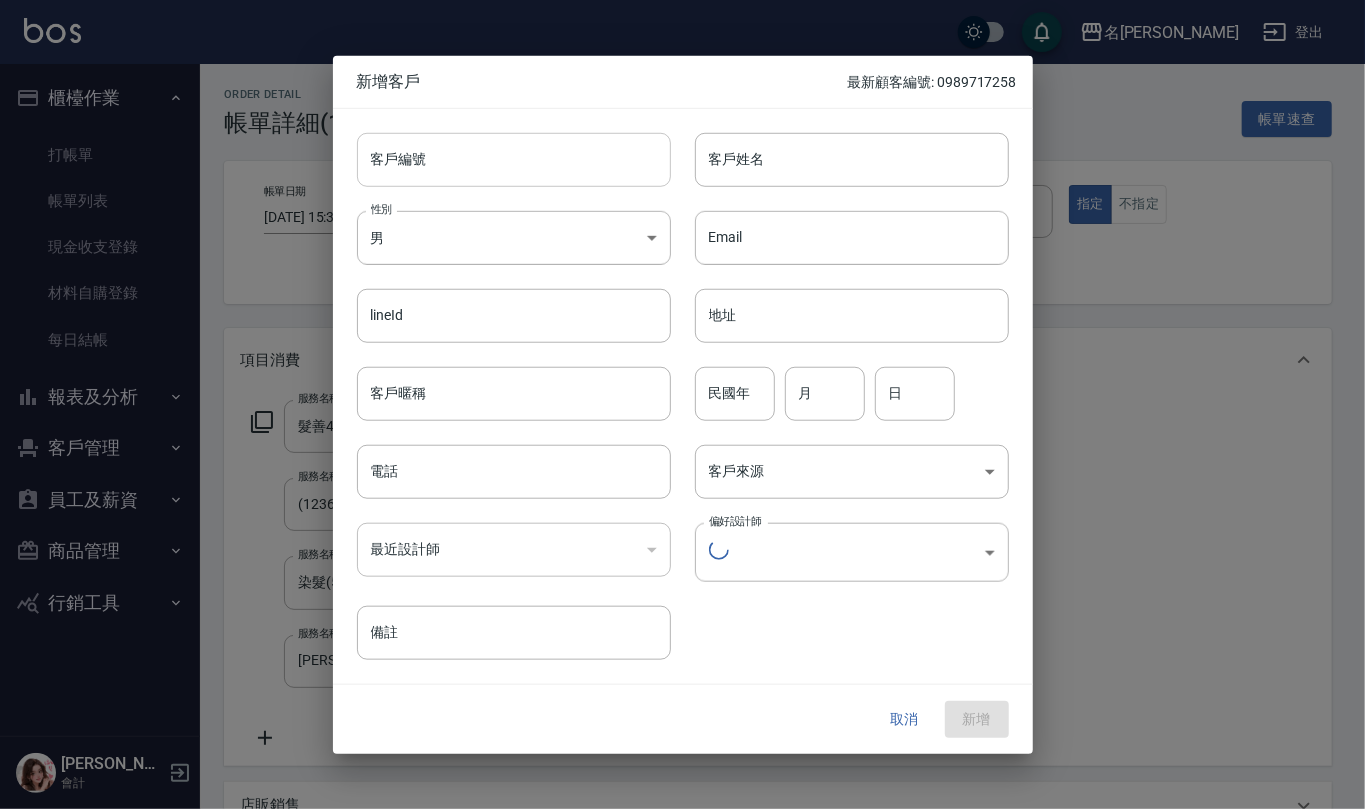 click on "客戶編號" at bounding box center (514, 159) 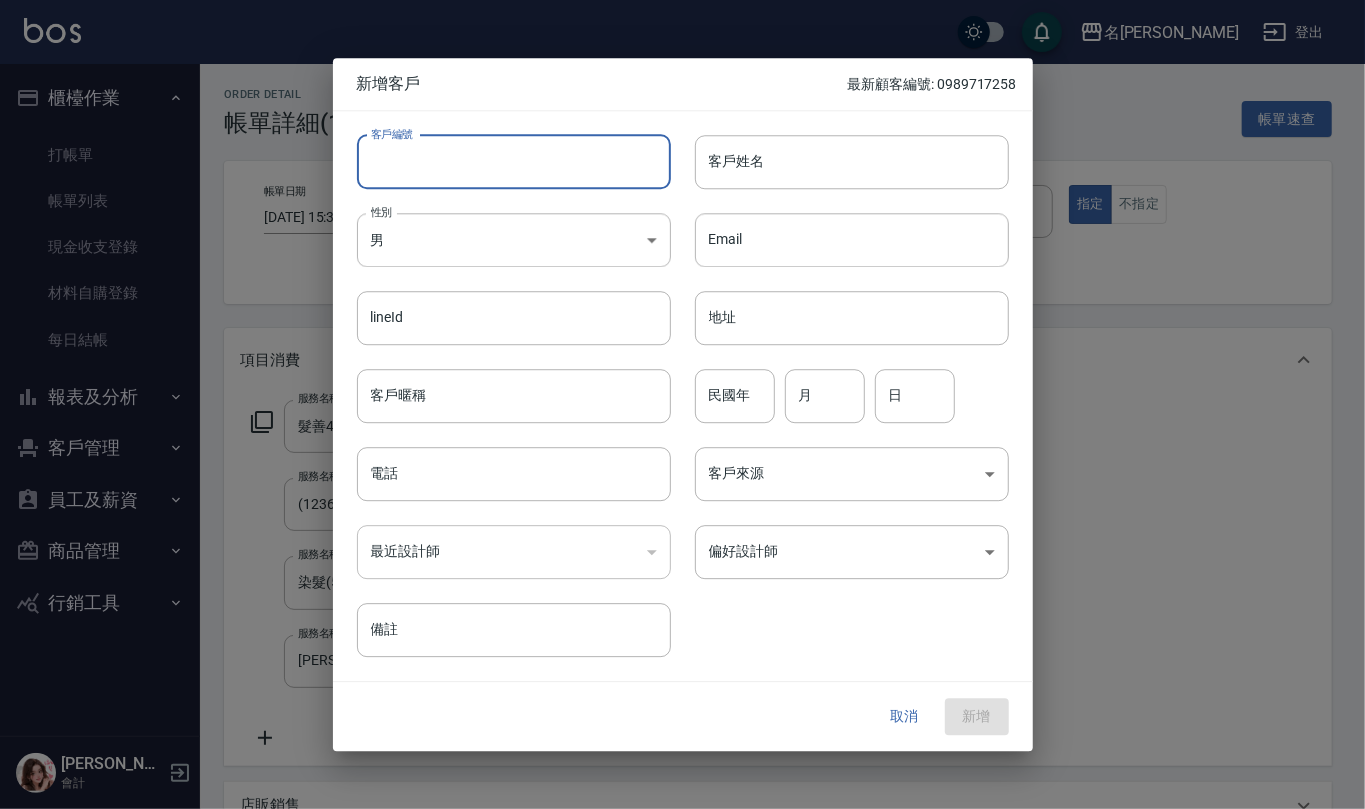 paste on "0911901158" 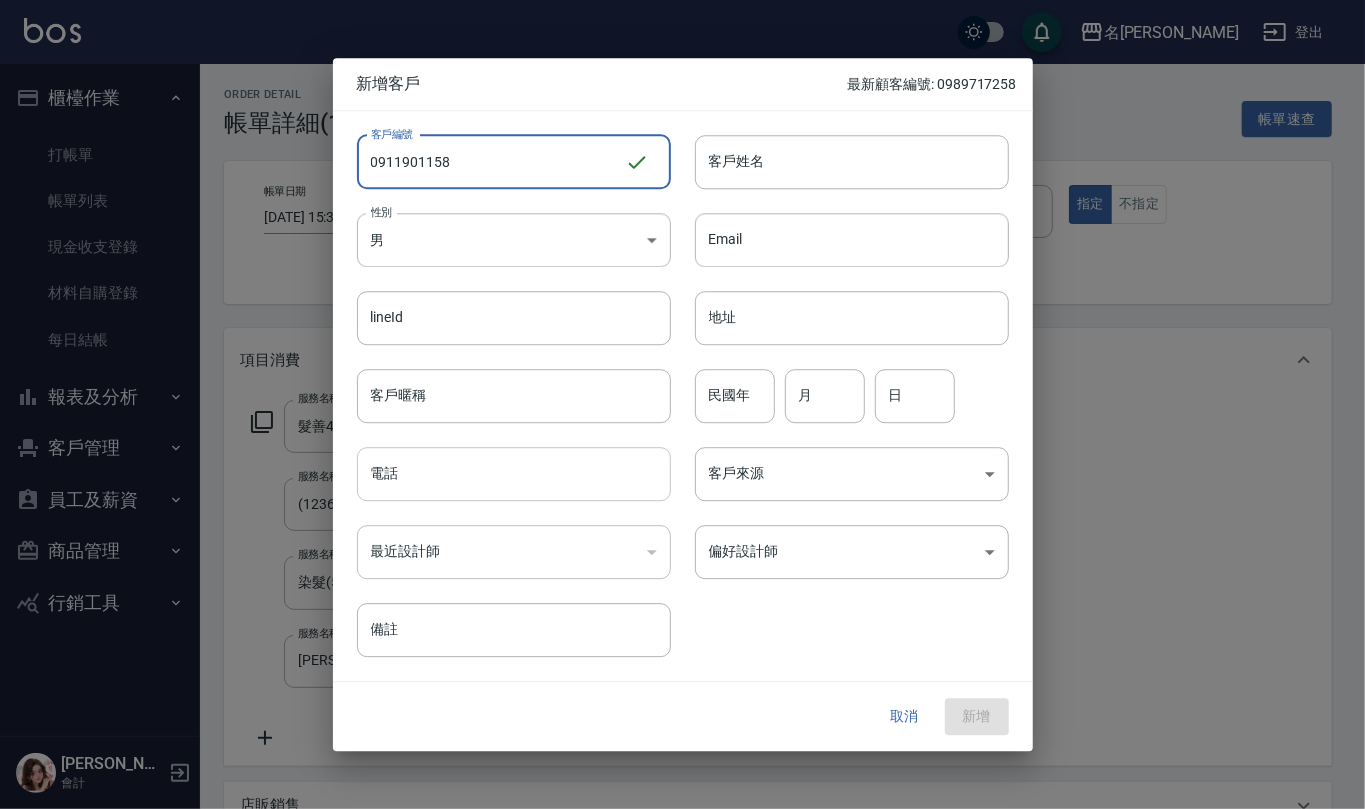 type on "0911901158" 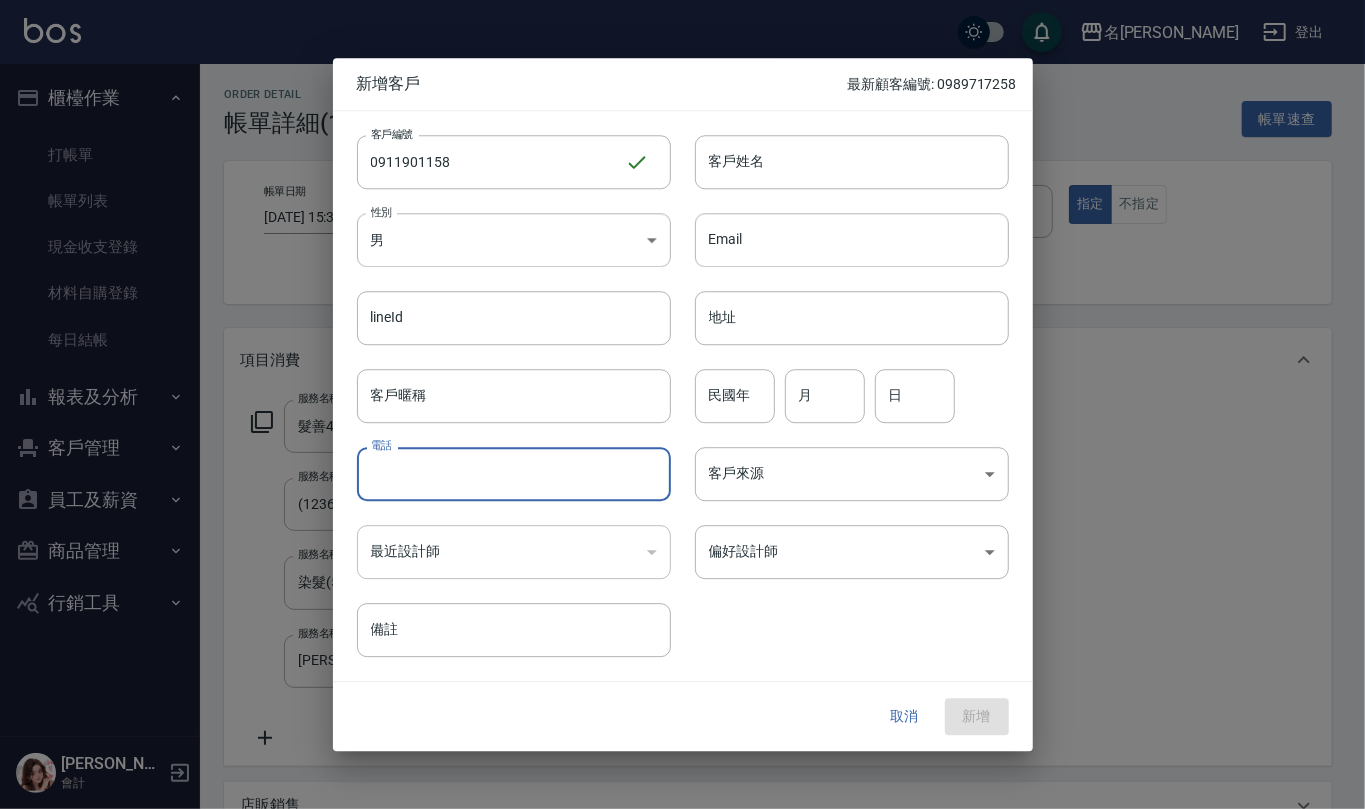 paste on "0911901158" 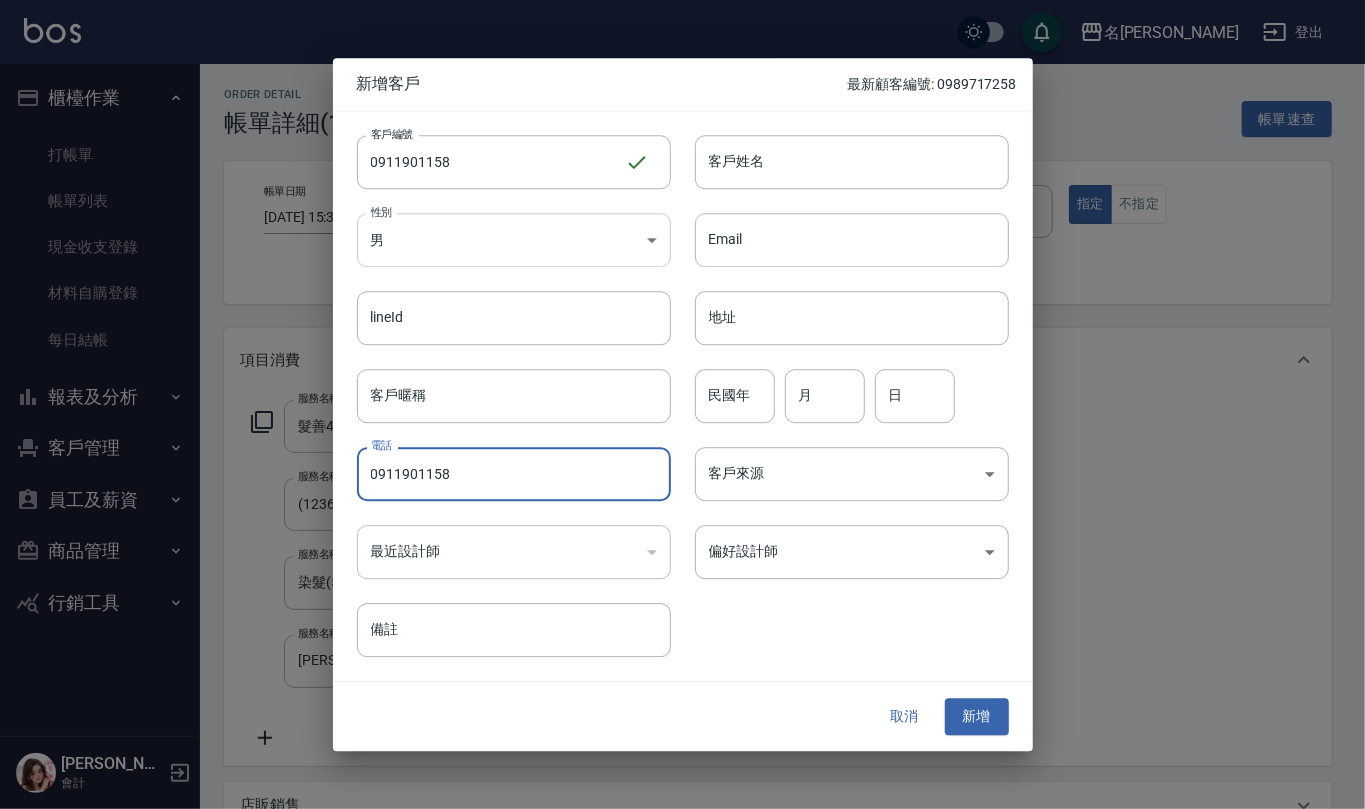 type on "0911901158" 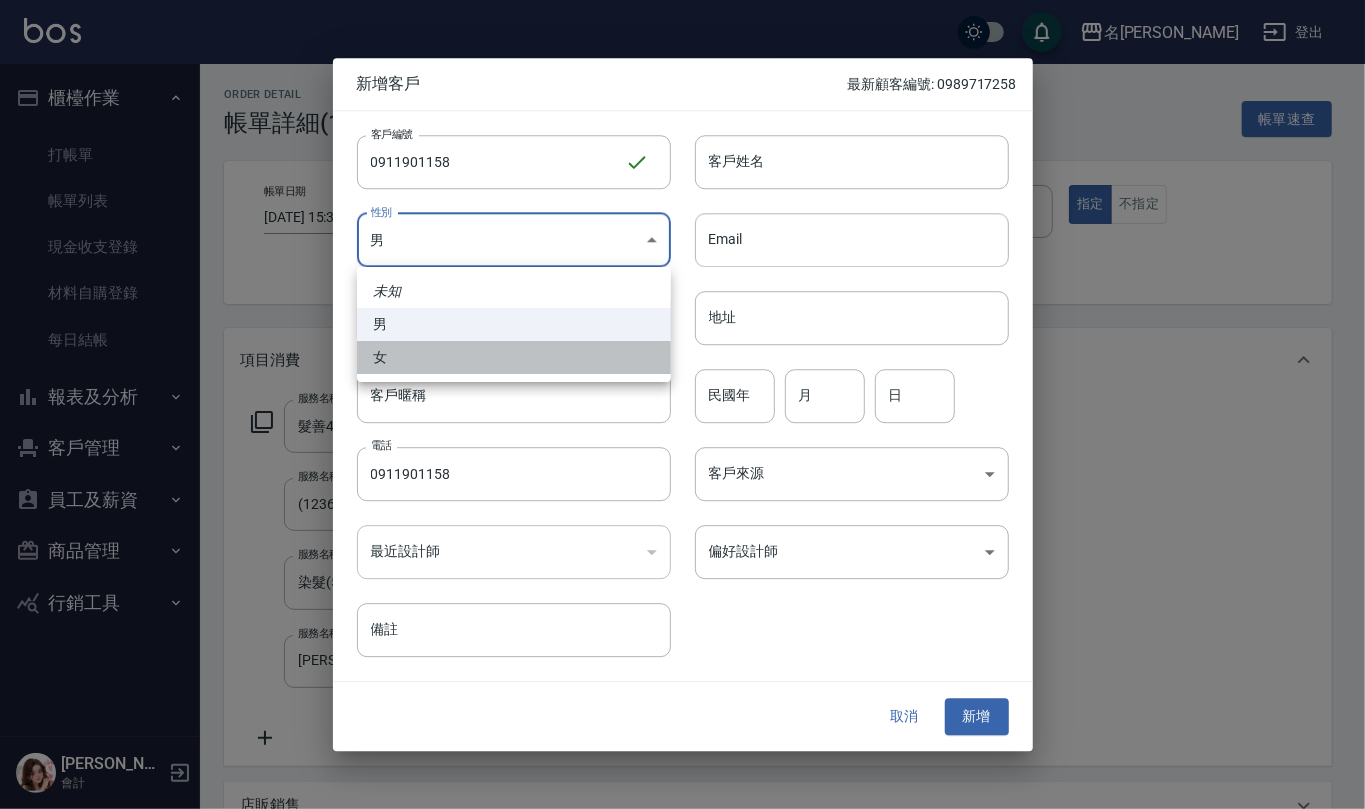 click on "女" at bounding box center (514, 357) 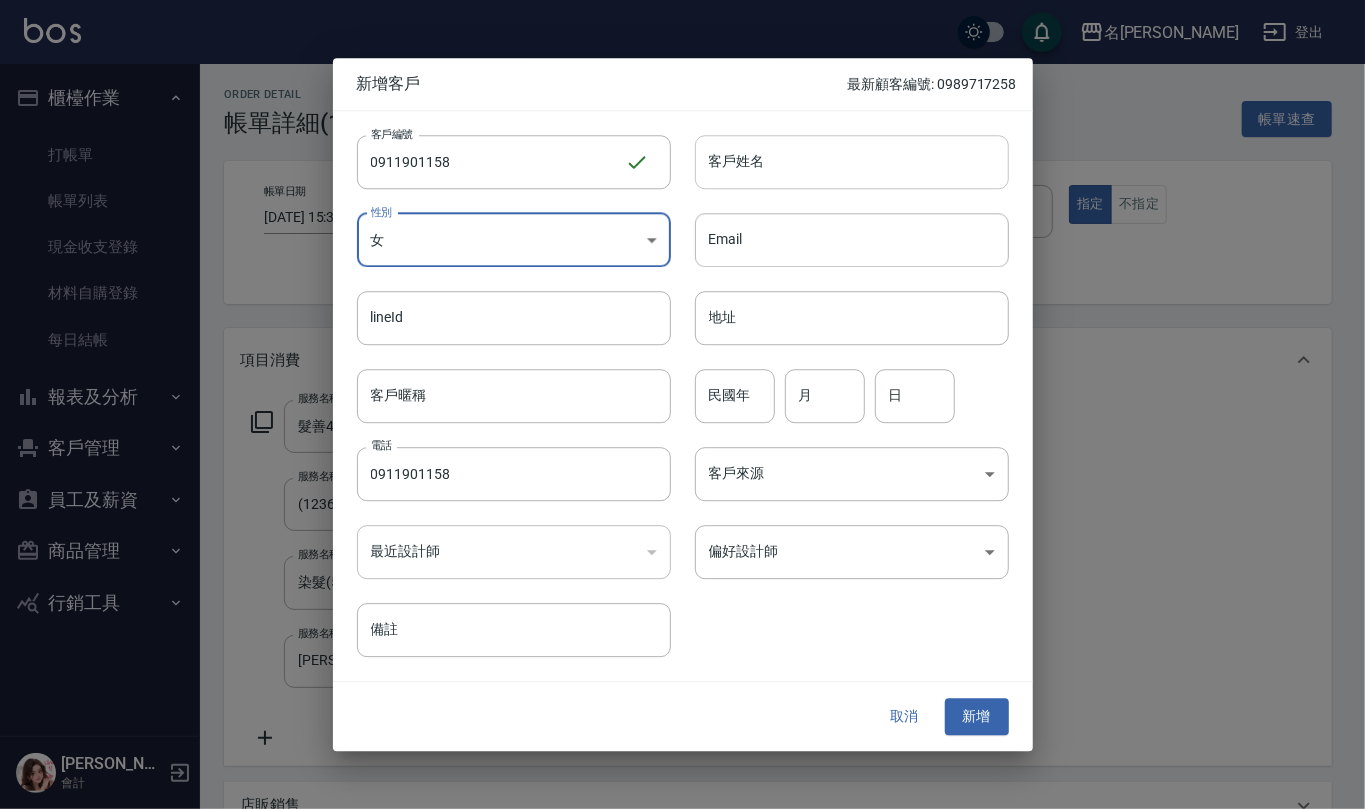 click on "客戶姓名" at bounding box center [852, 162] 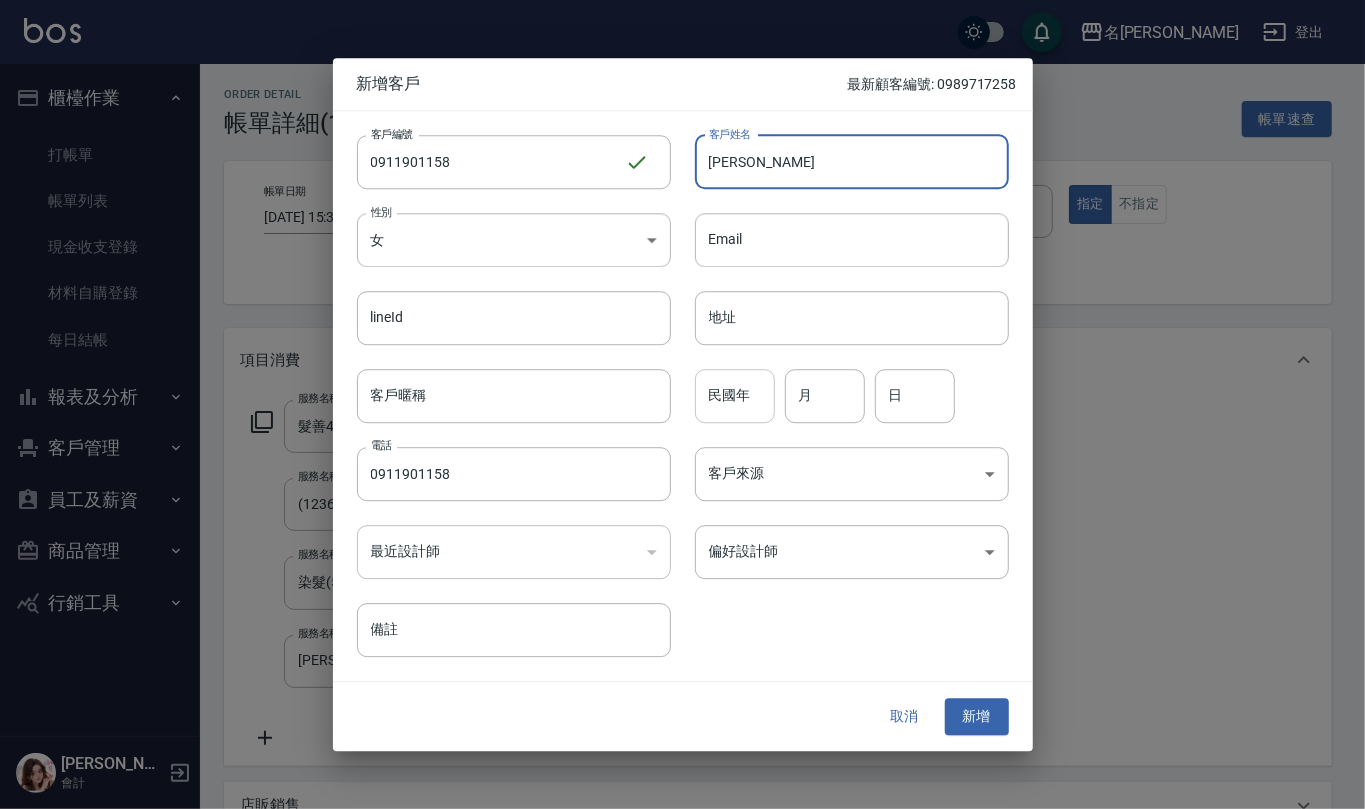 type on "陳子玲" 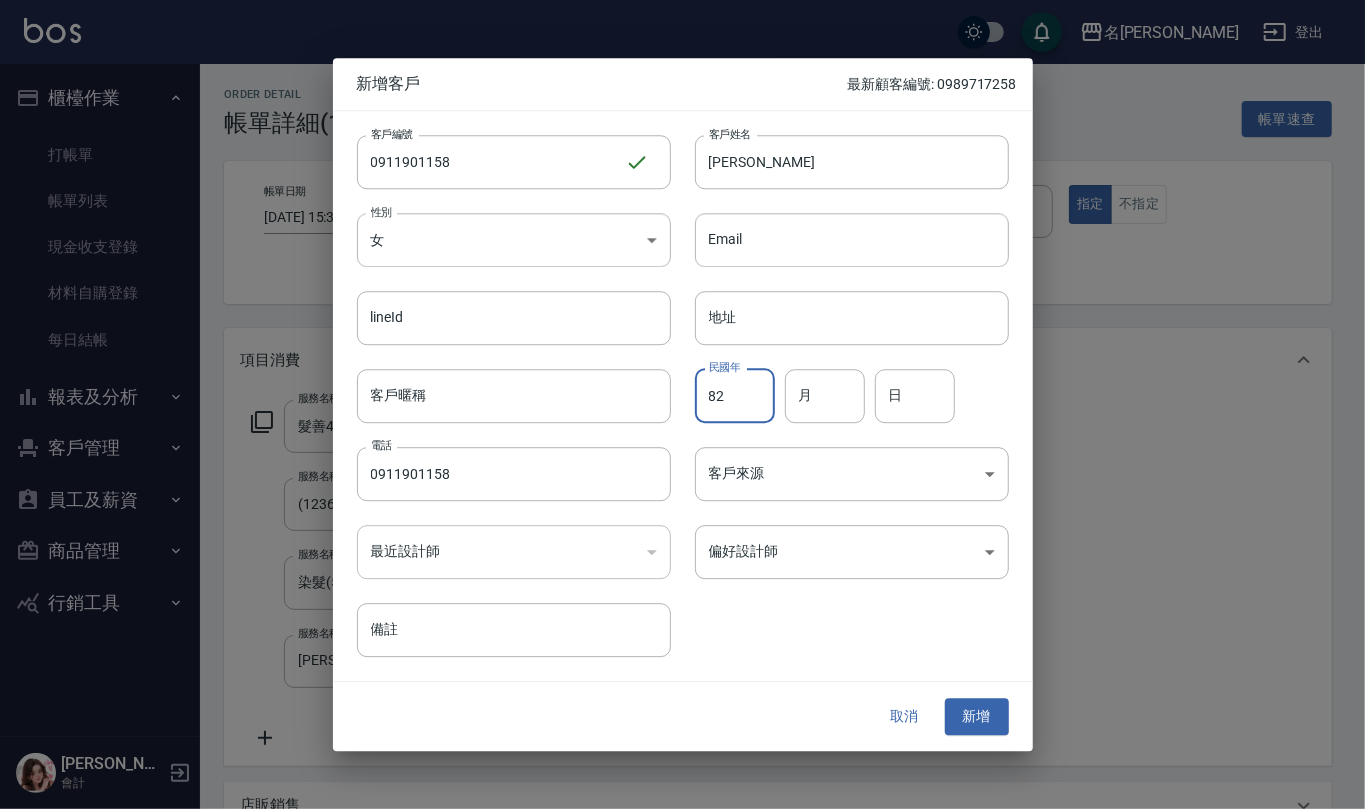 type on "82" 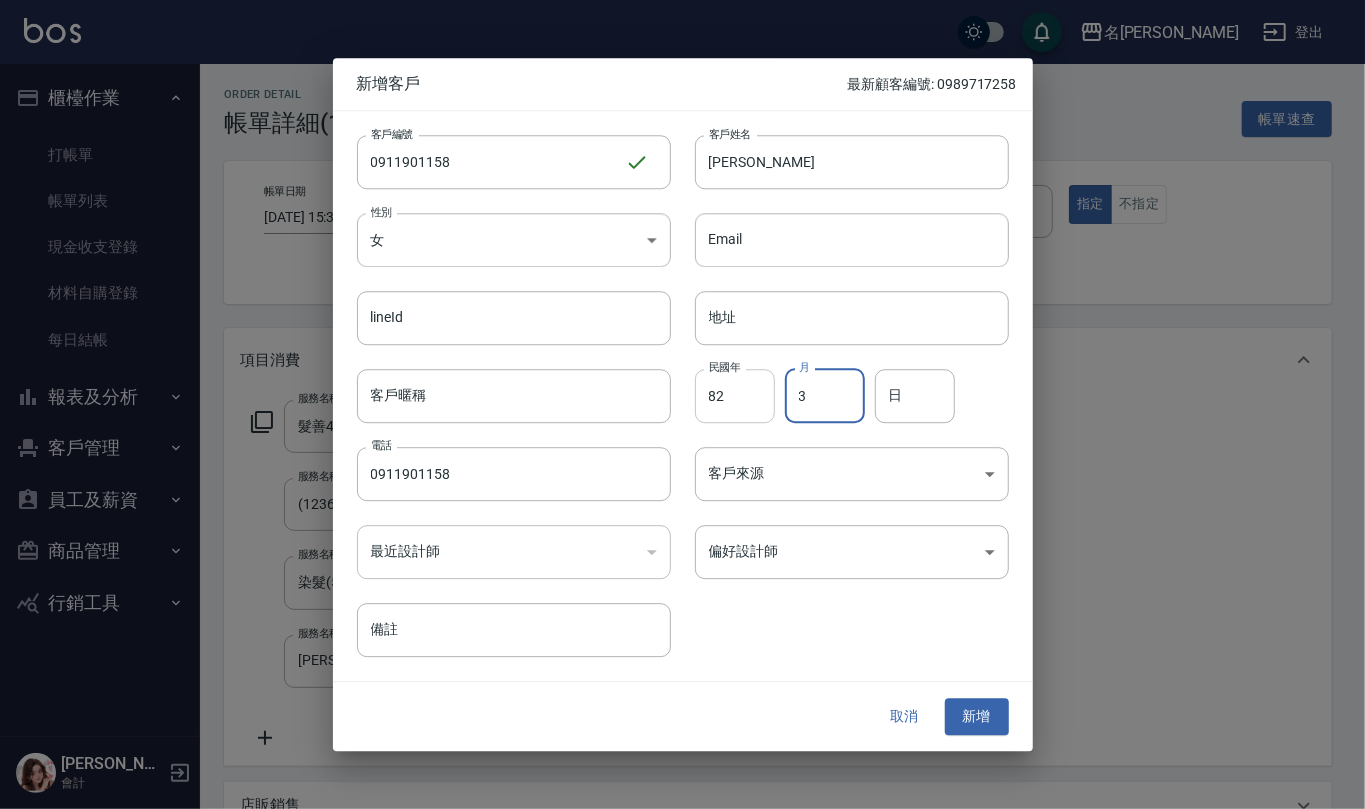 type on "3" 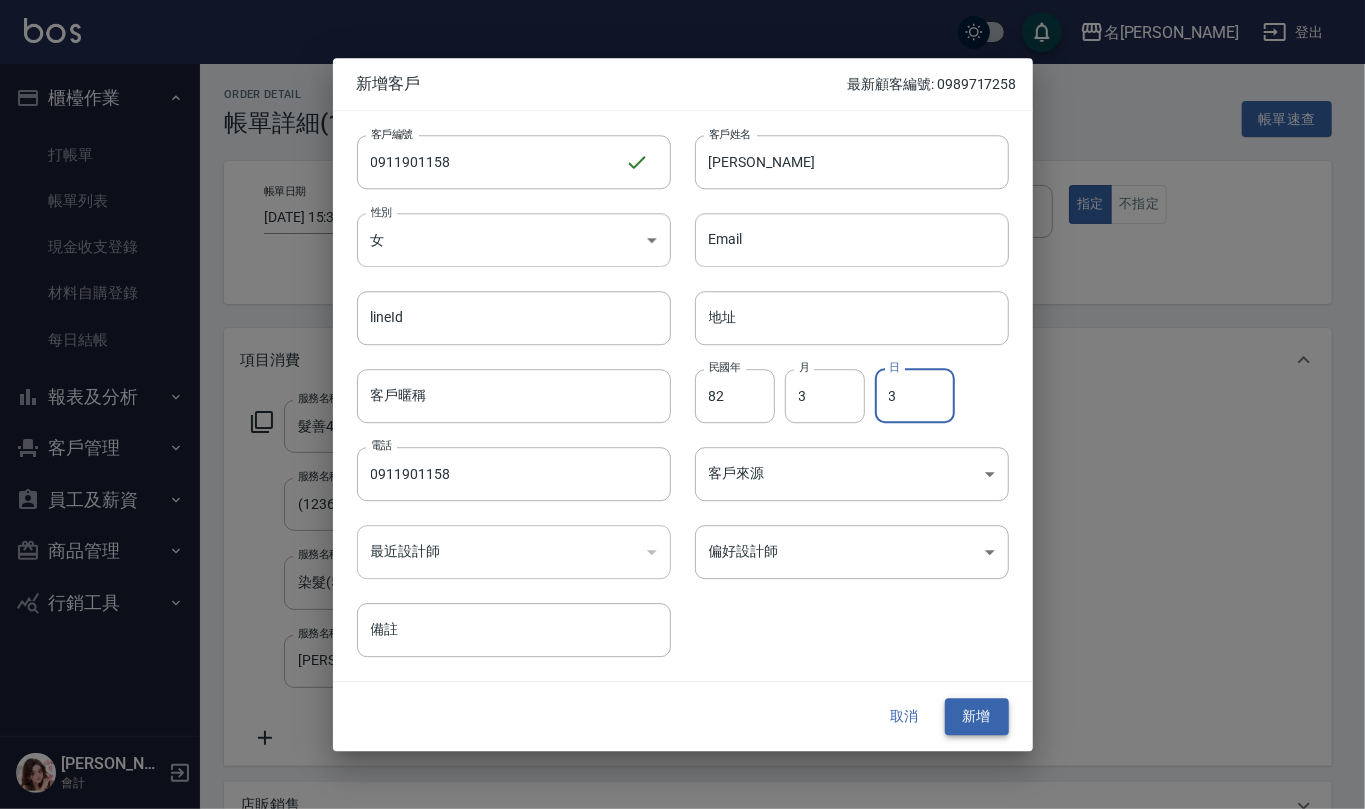 type on "3" 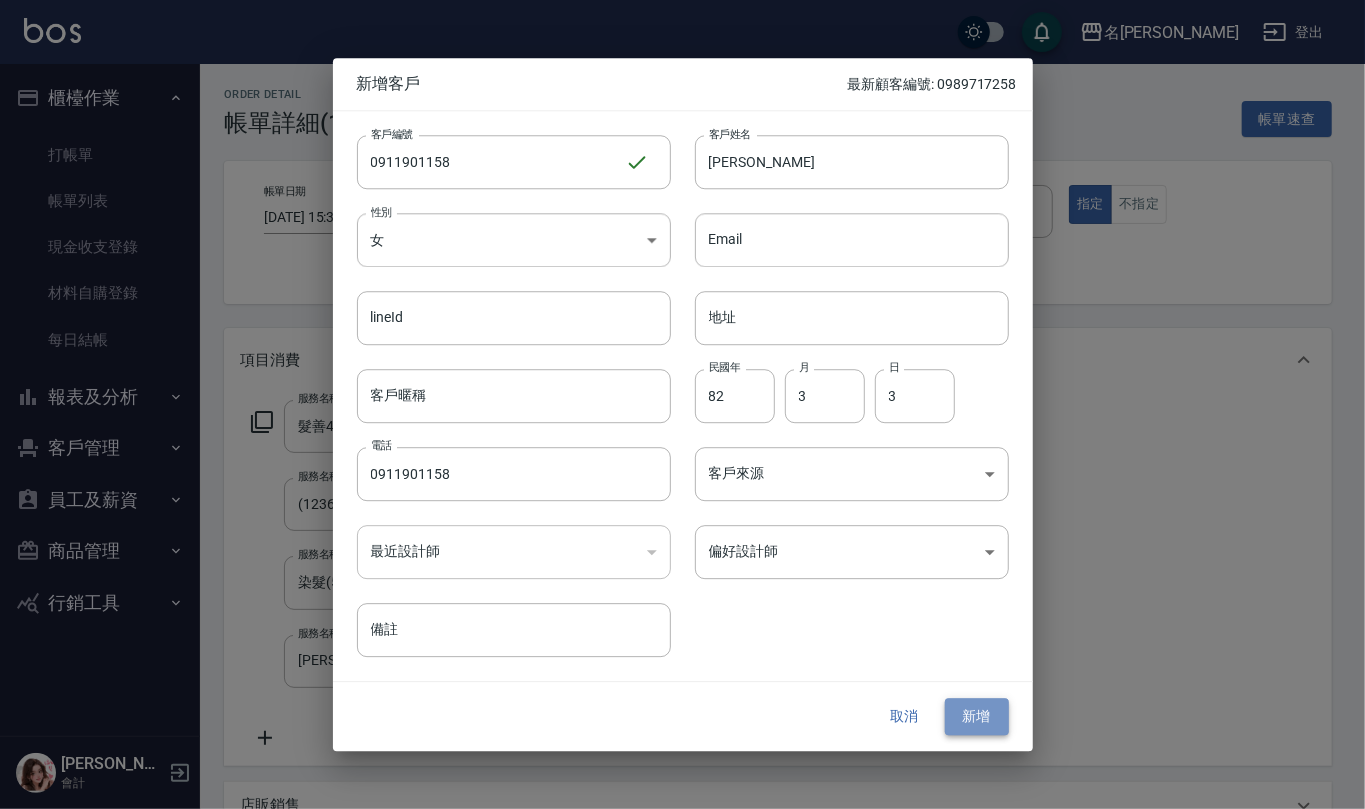 click on "新增" at bounding box center [977, 717] 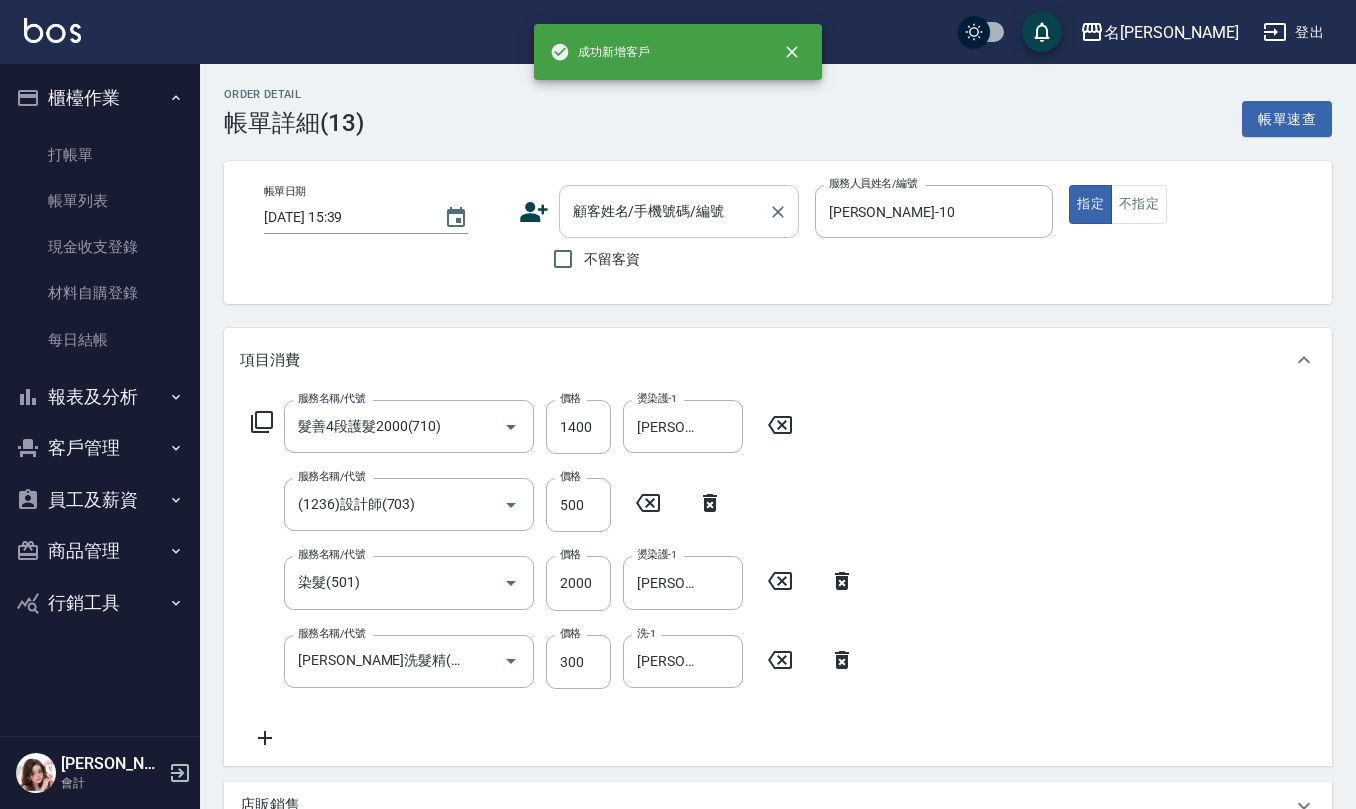 click on "顧客姓名/手機號碼/編號" at bounding box center [664, 211] 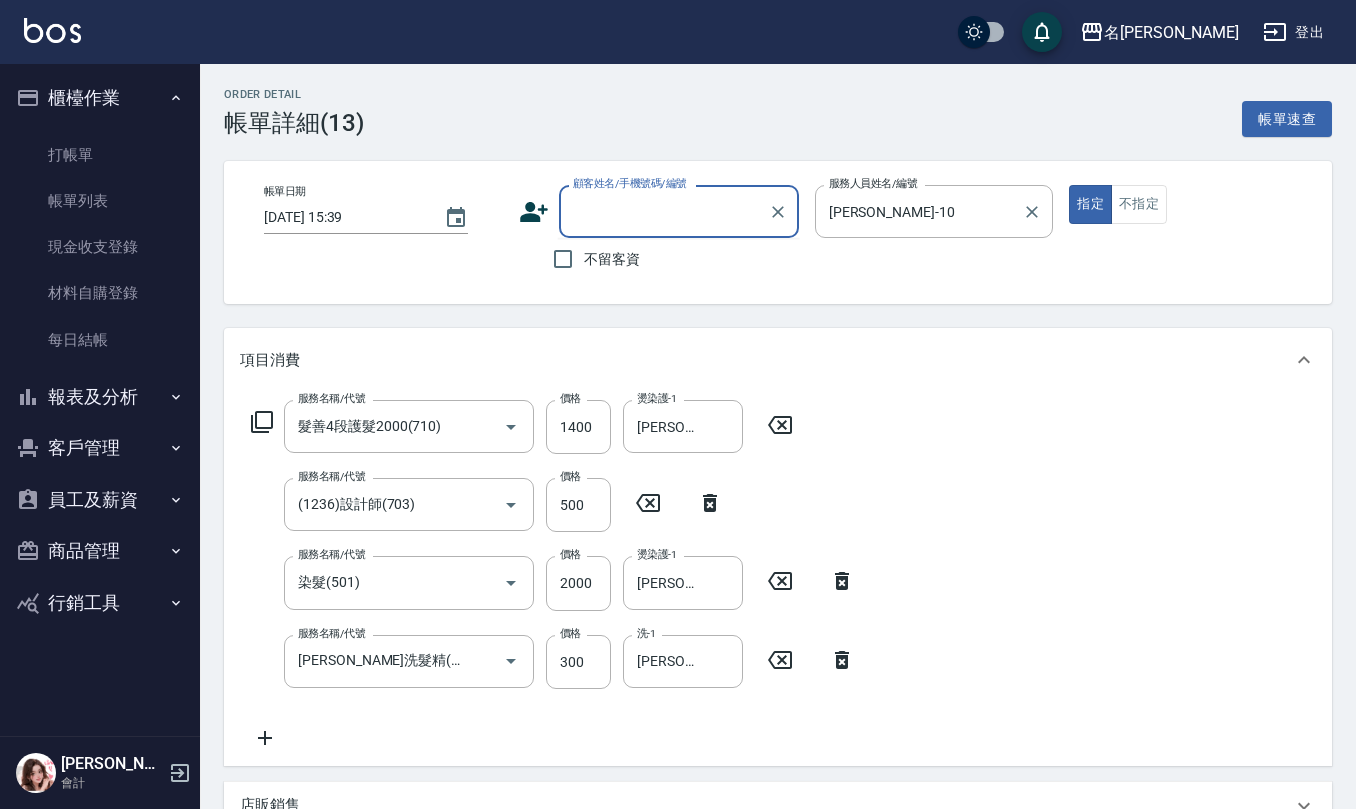 paste on "0911901158" 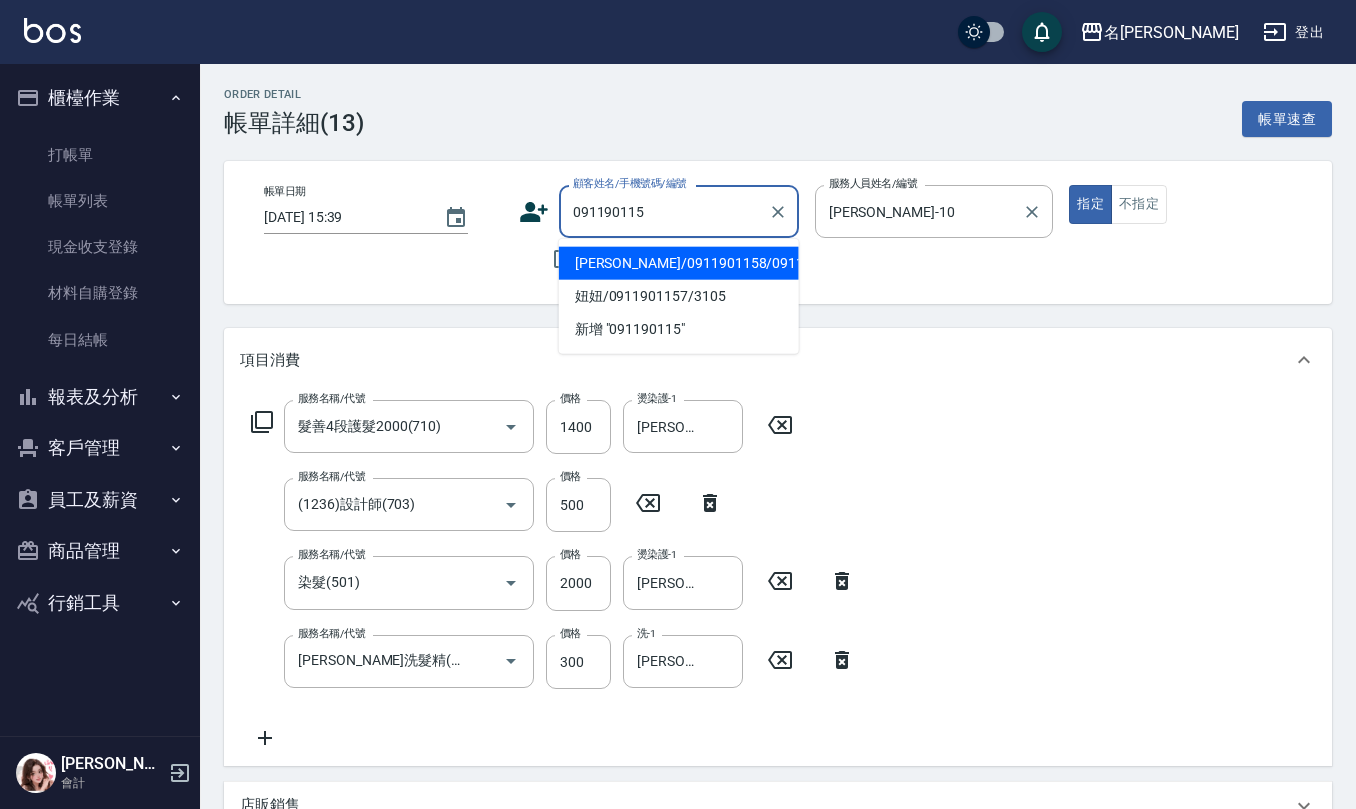 type on "陳子玲/0911901158/0911901158" 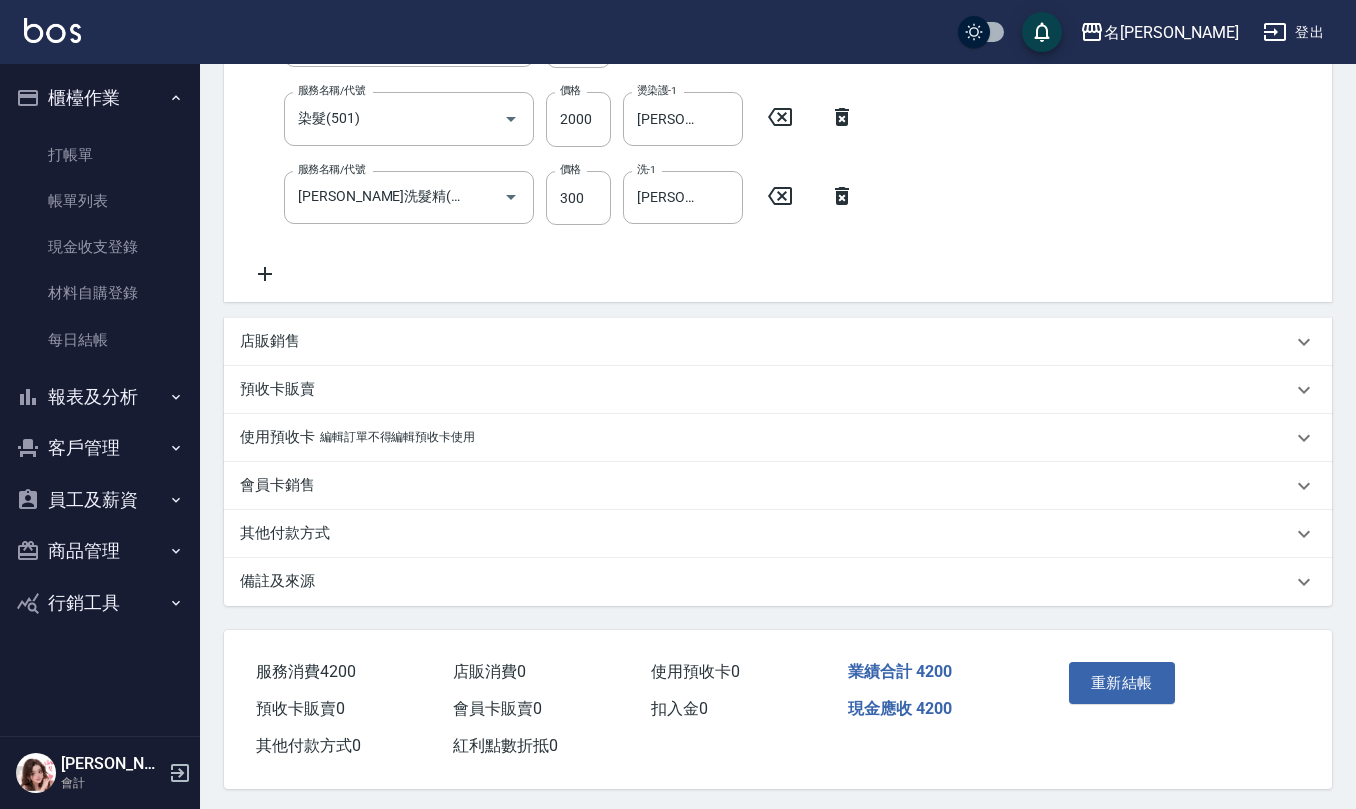 scroll, scrollTop: 472, scrollLeft: 0, axis: vertical 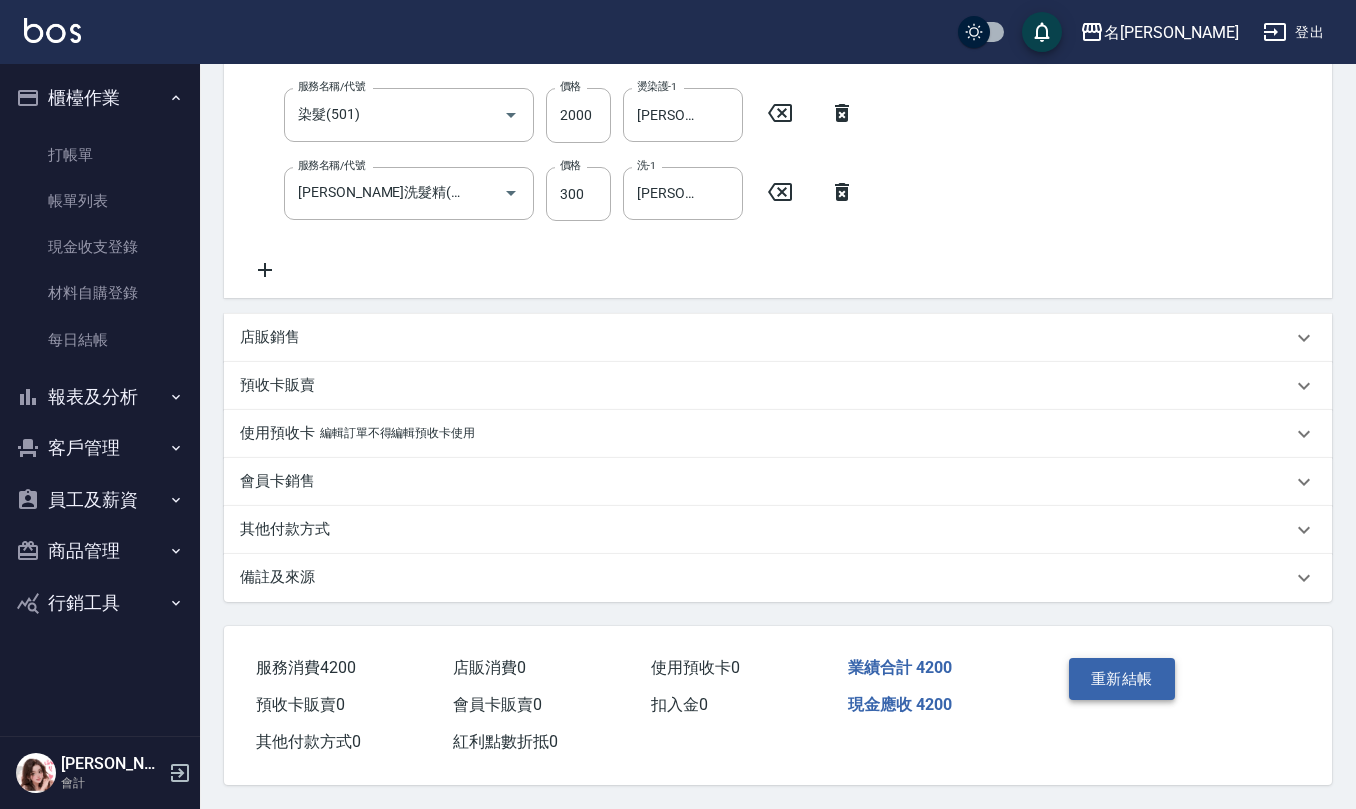 click on "重新結帳" at bounding box center [1122, 679] 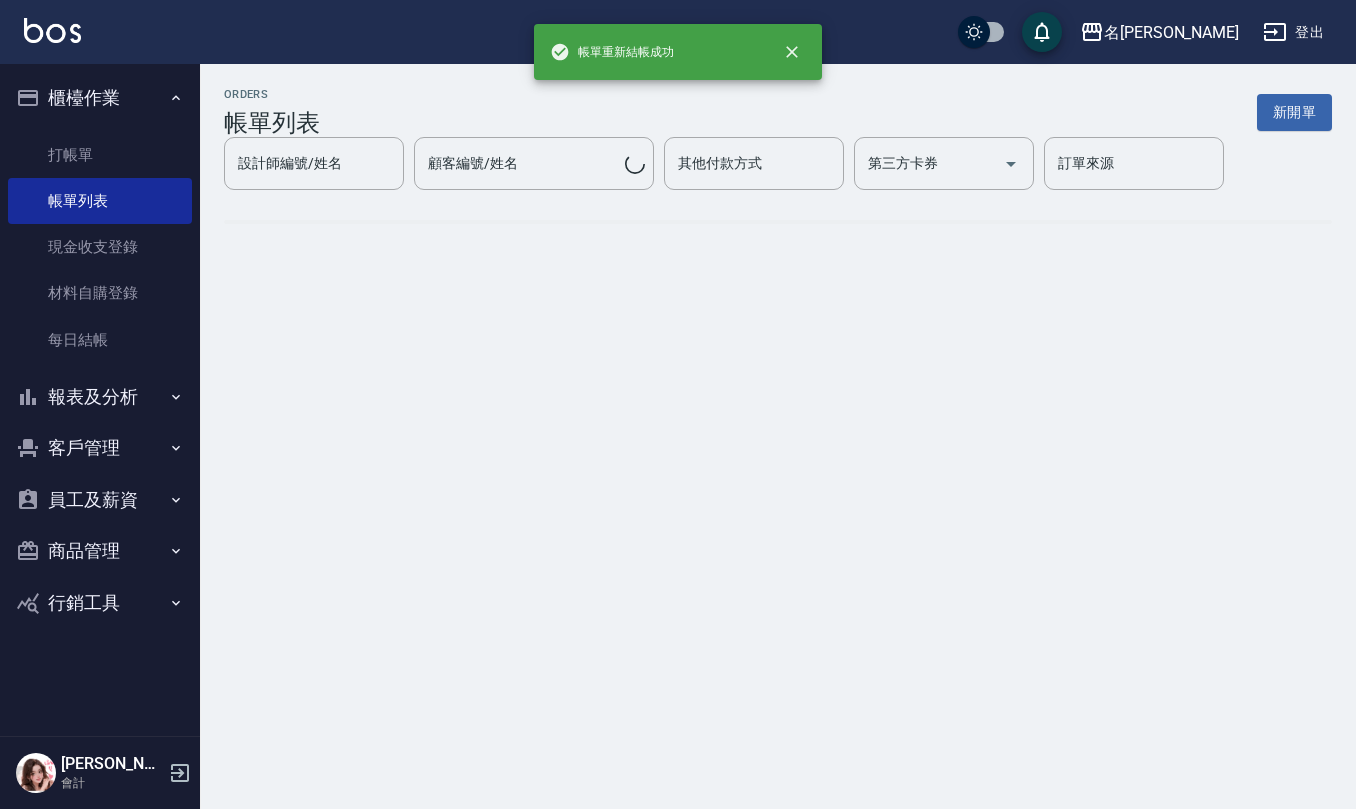 scroll, scrollTop: 0, scrollLeft: 0, axis: both 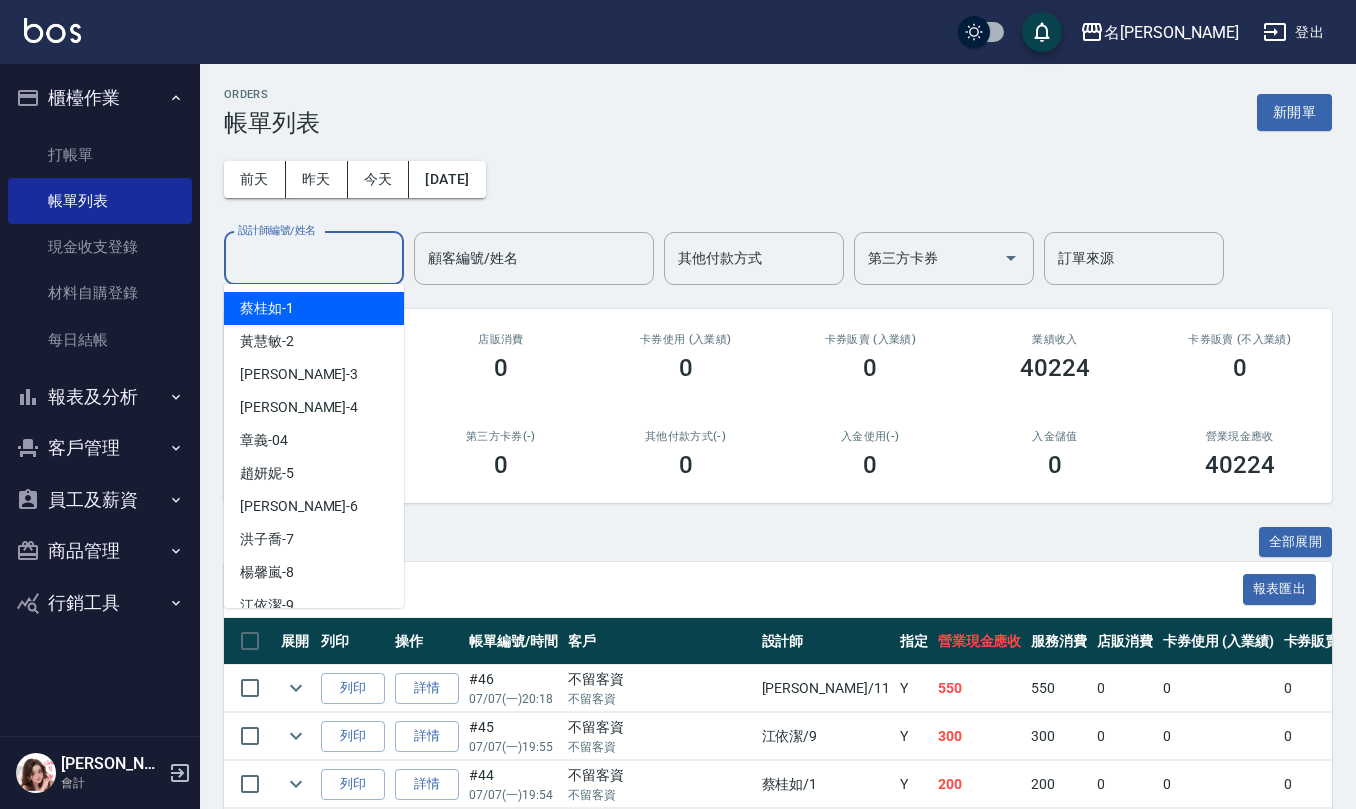 click on "設計師編號/姓名" at bounding box center [314, 258] 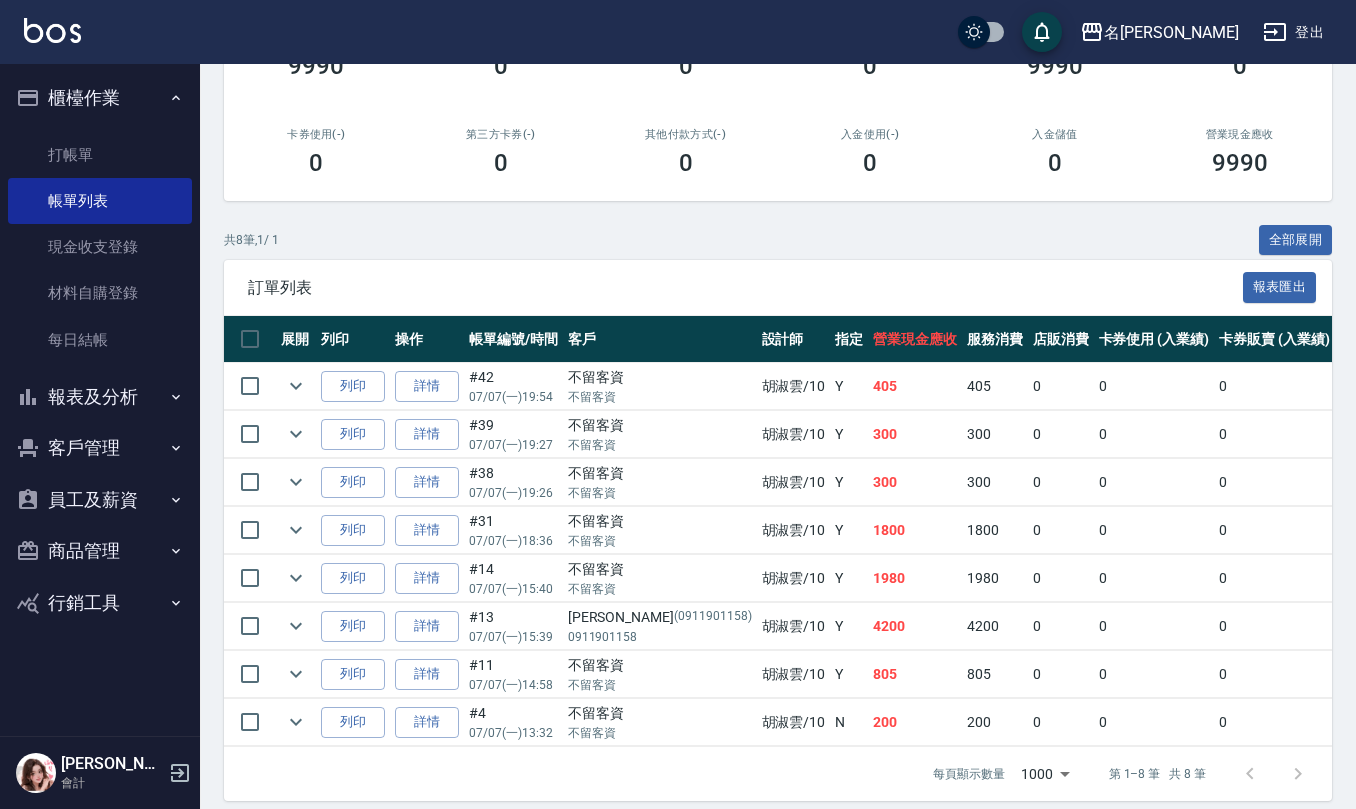scroll, scrollTop: 344, scrollLeft: 0, axis: vertical 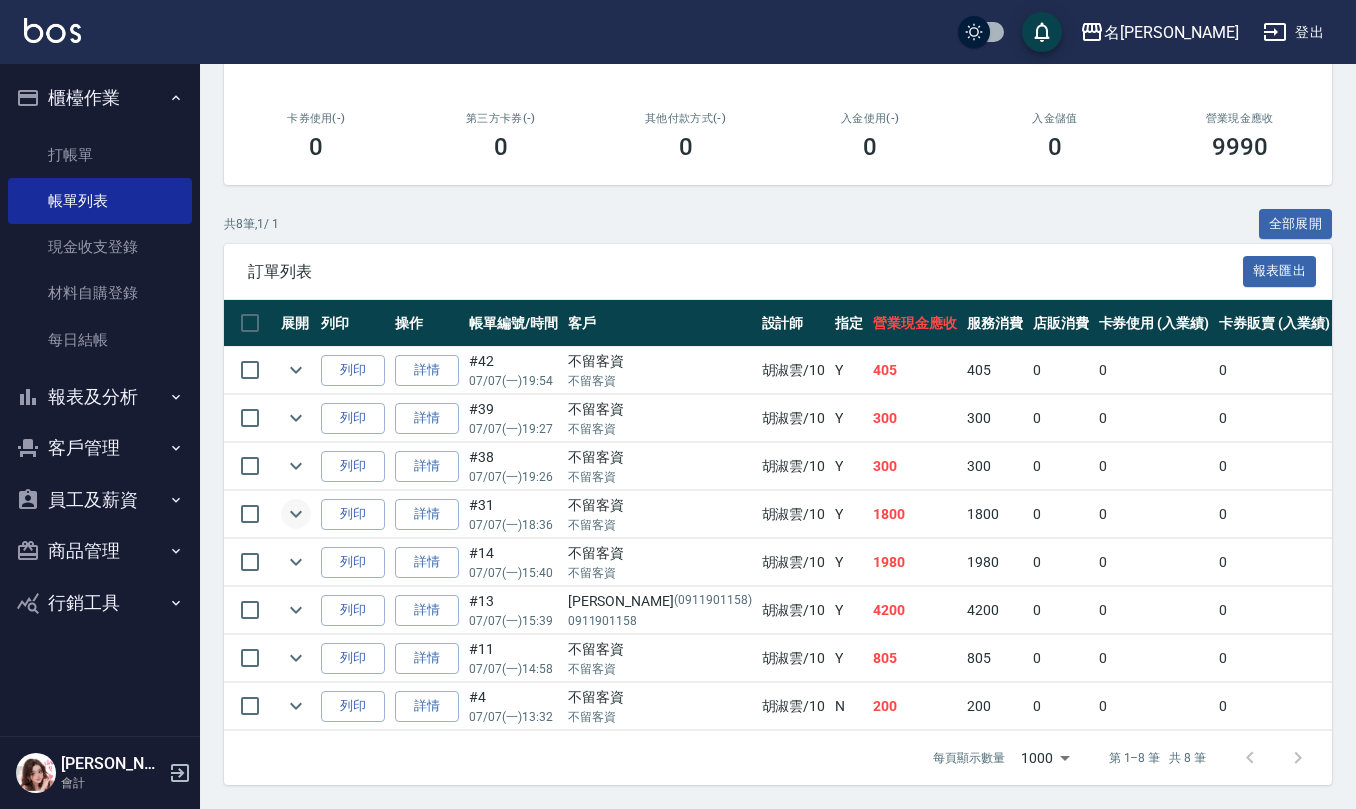 type on "[PERSON_NAME]-10" 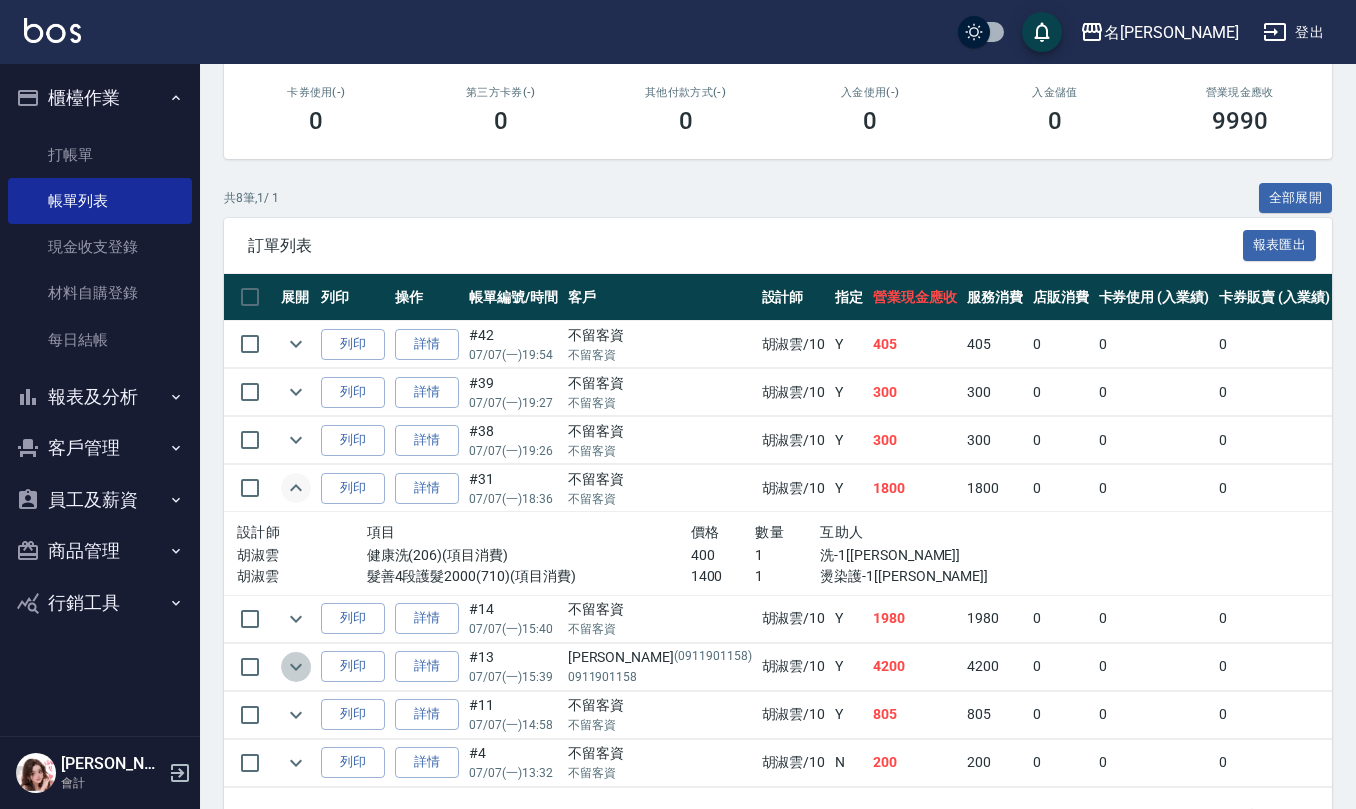 click 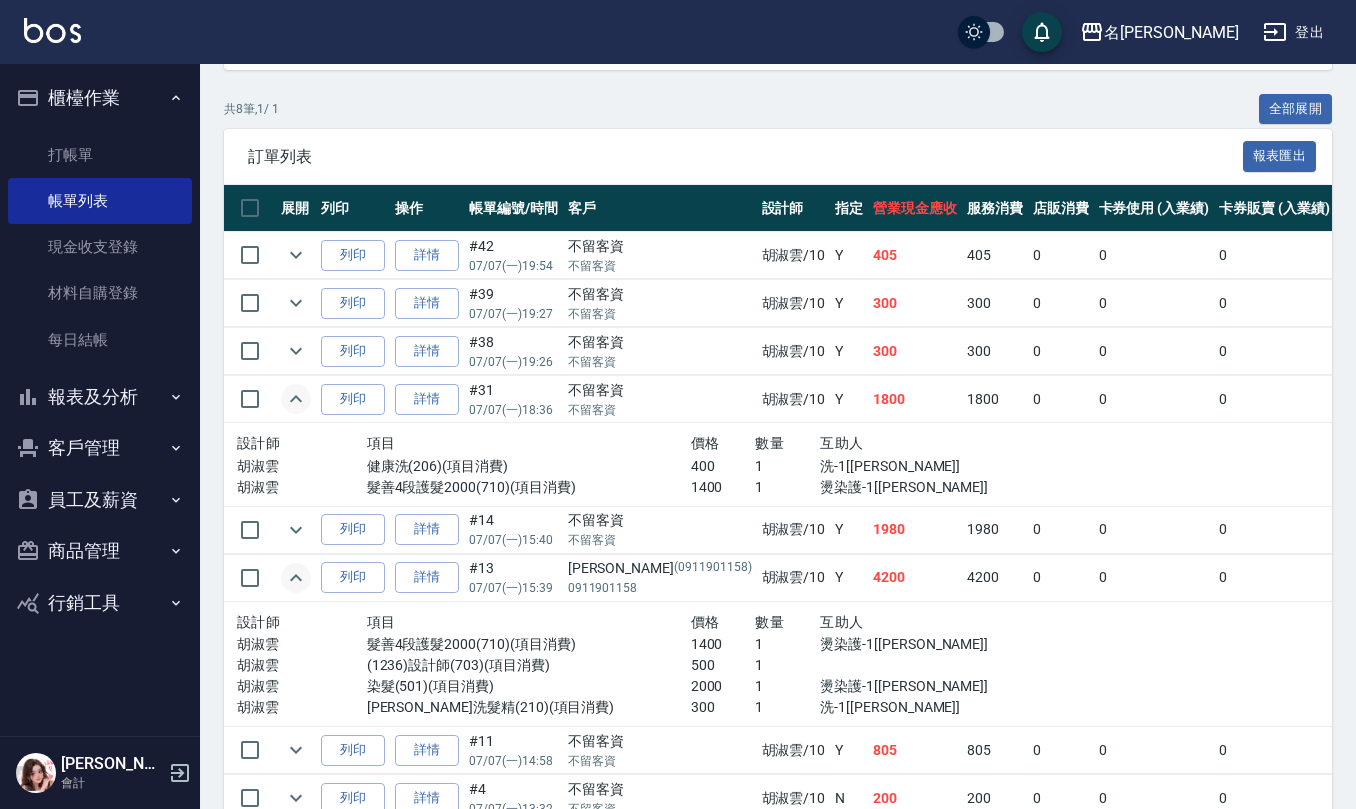 scroll, scrollTop: 477, scrollLeft: 0, axis: vertical 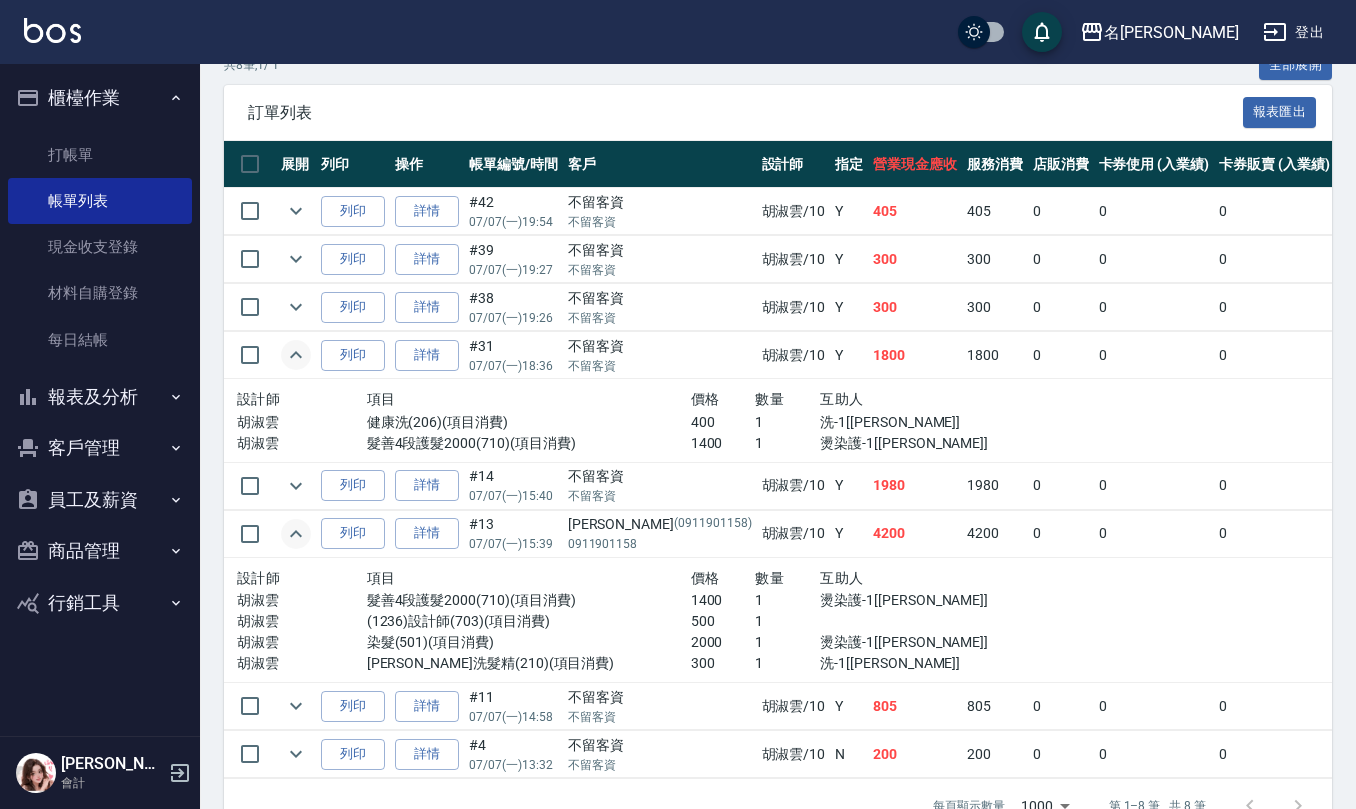 click at bounding box center [296, 485] 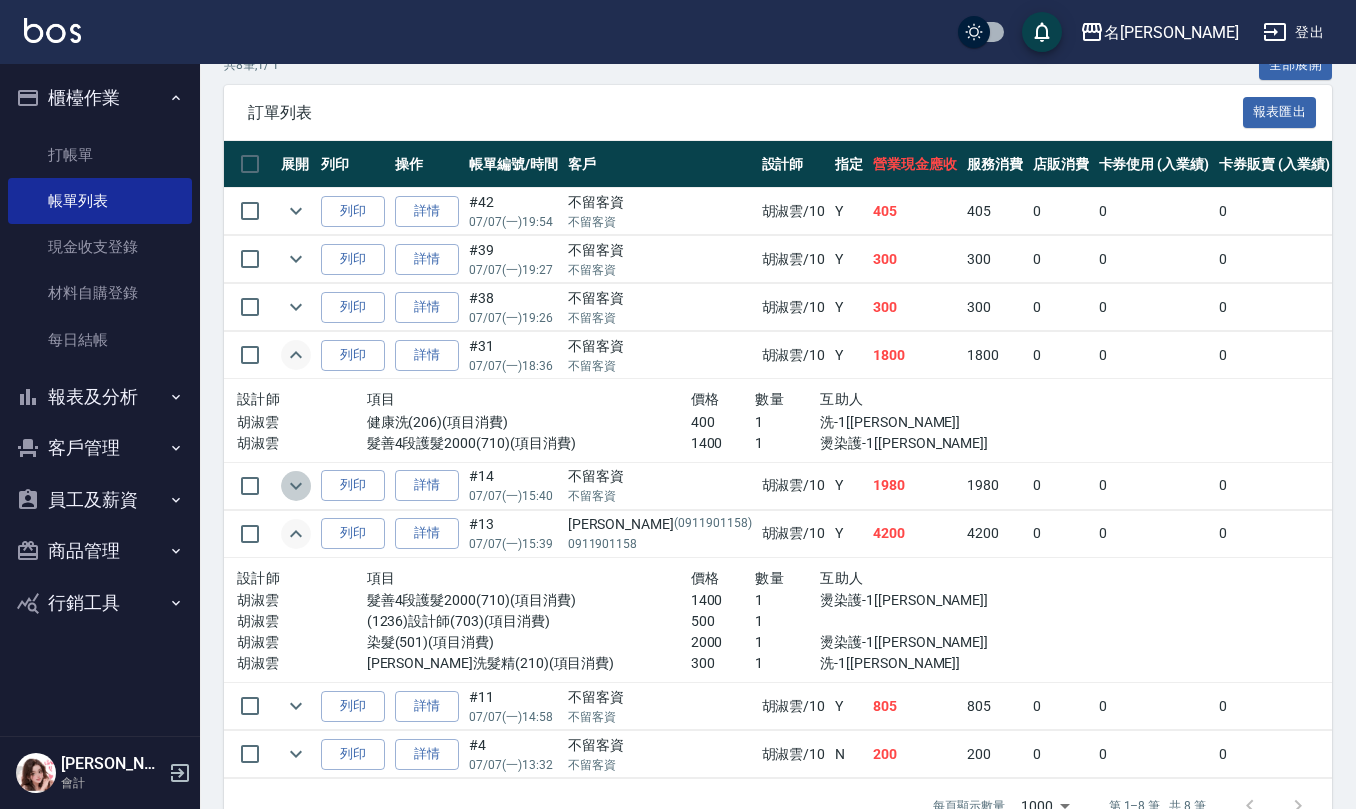 click 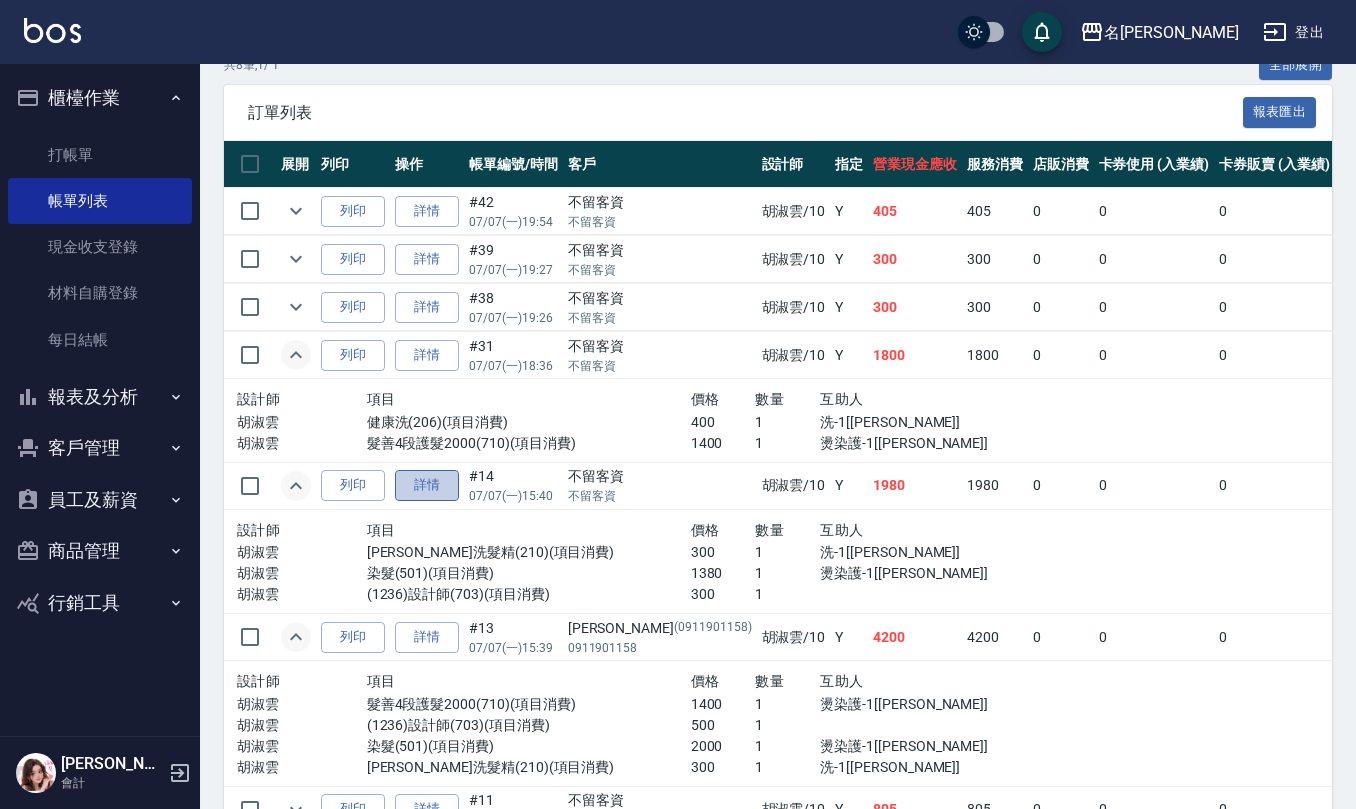 click on "詳情" at bounding box center [427, 485] 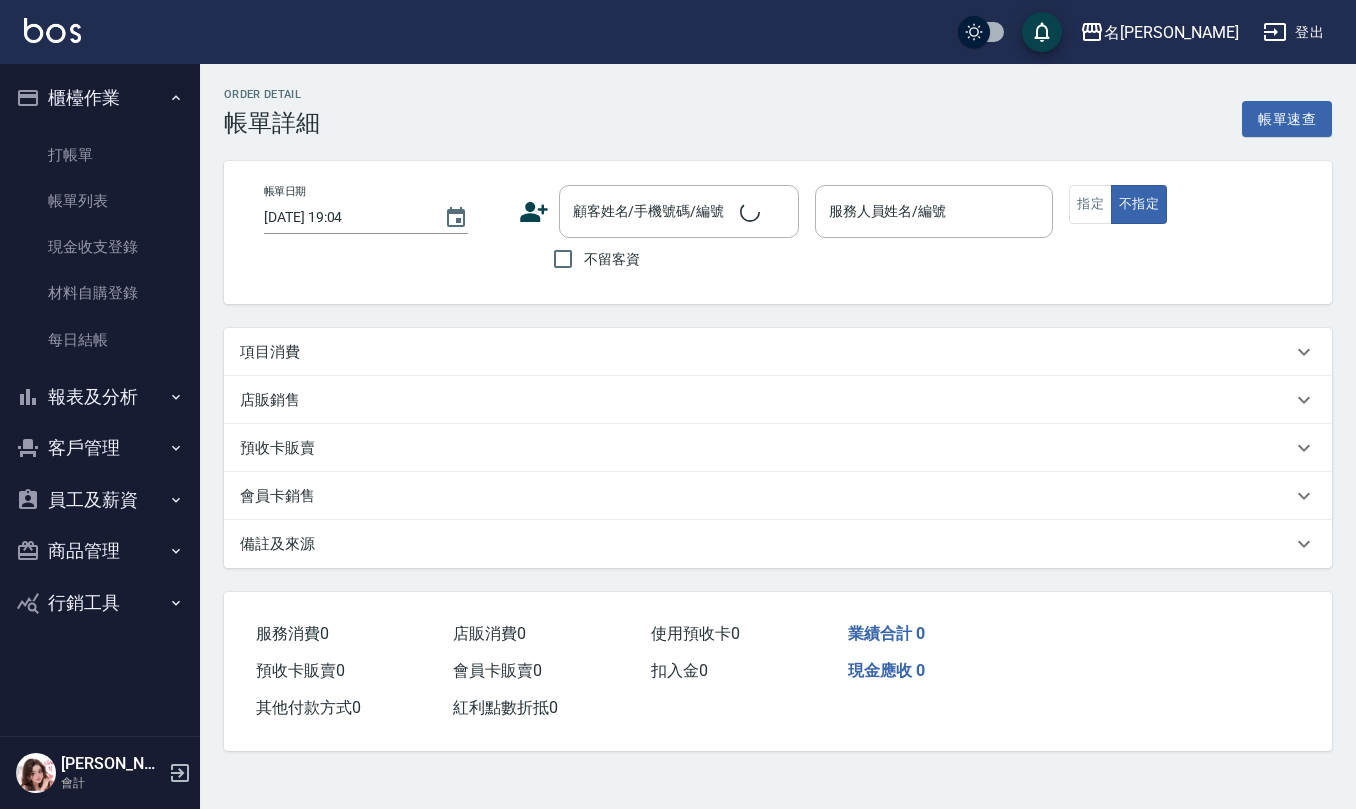 scroll, scrollTop: 0, scrollLeft: 0, axis: both 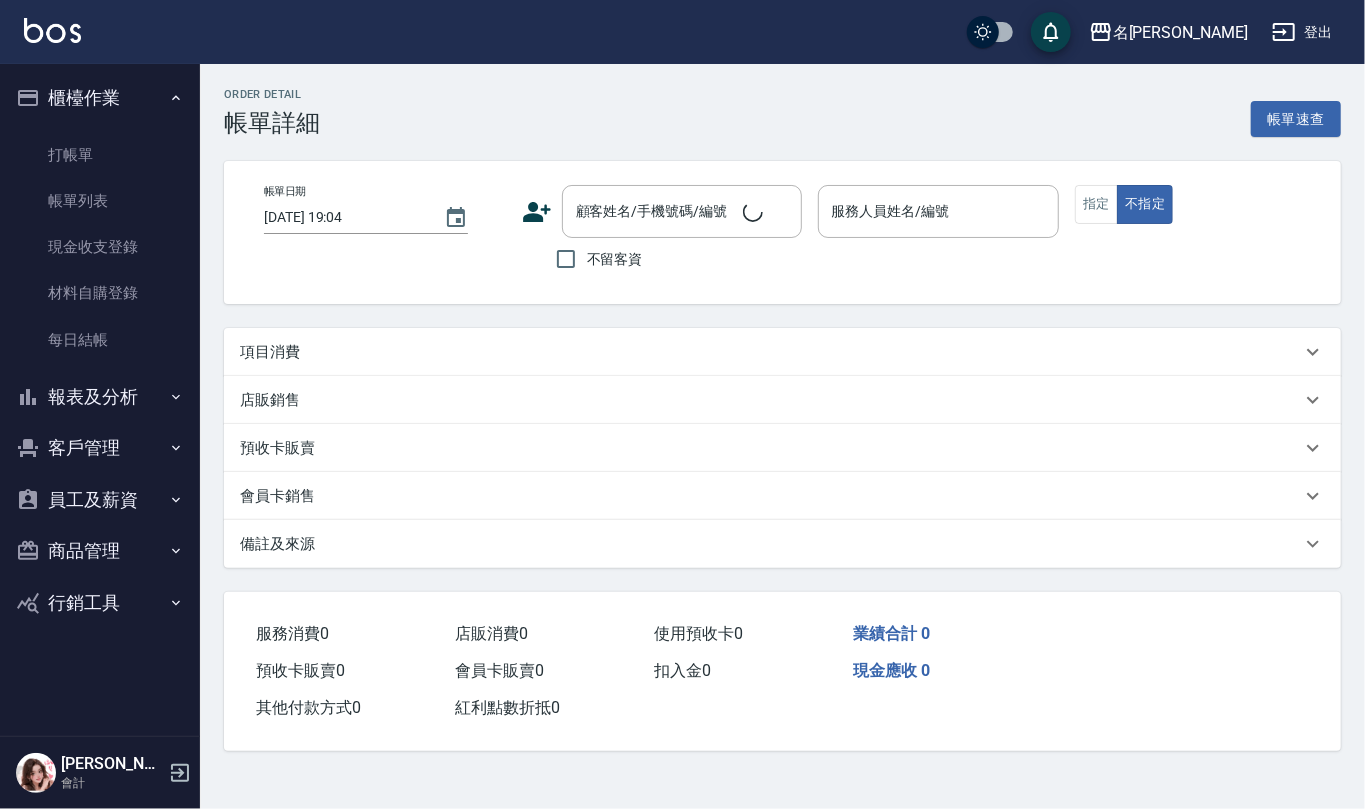 type on "2025/07/07 15:40" 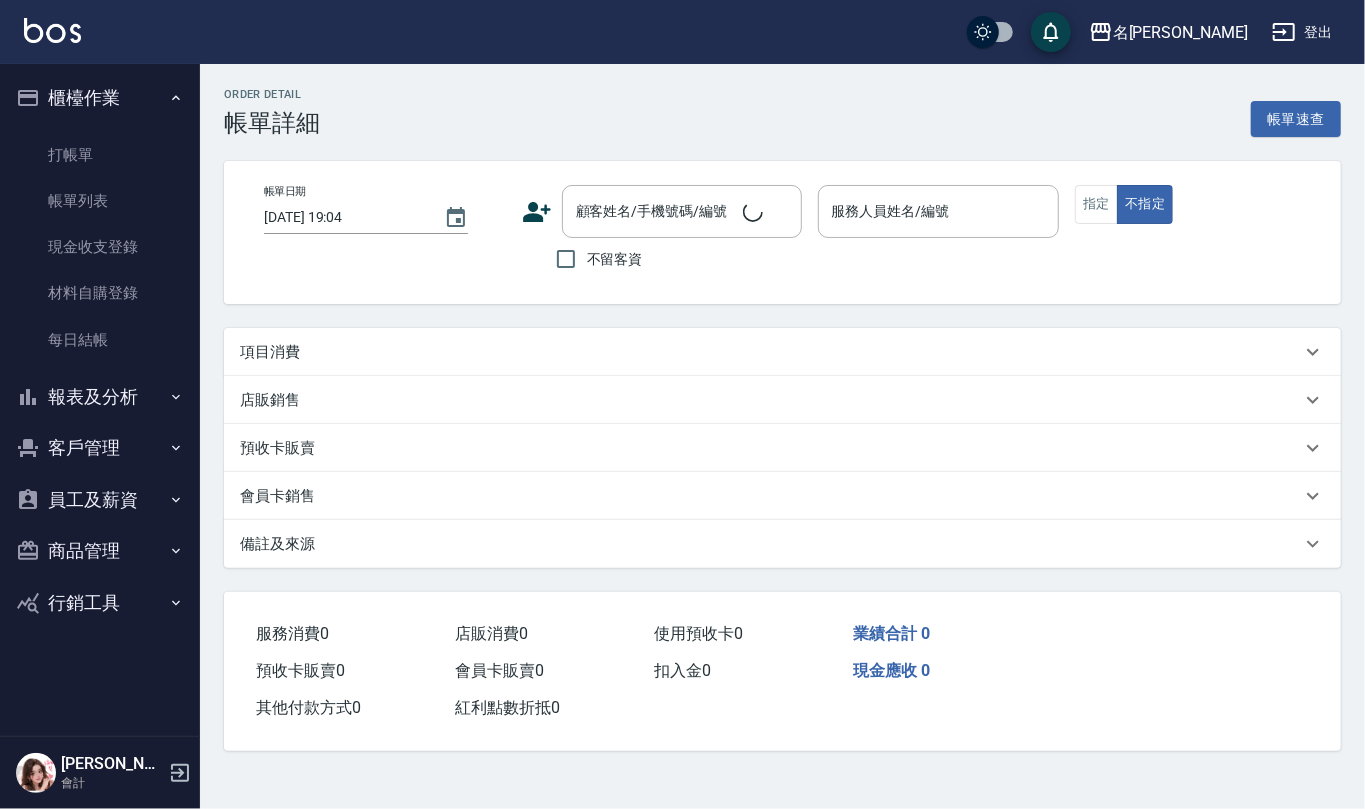 checkbox on "true" 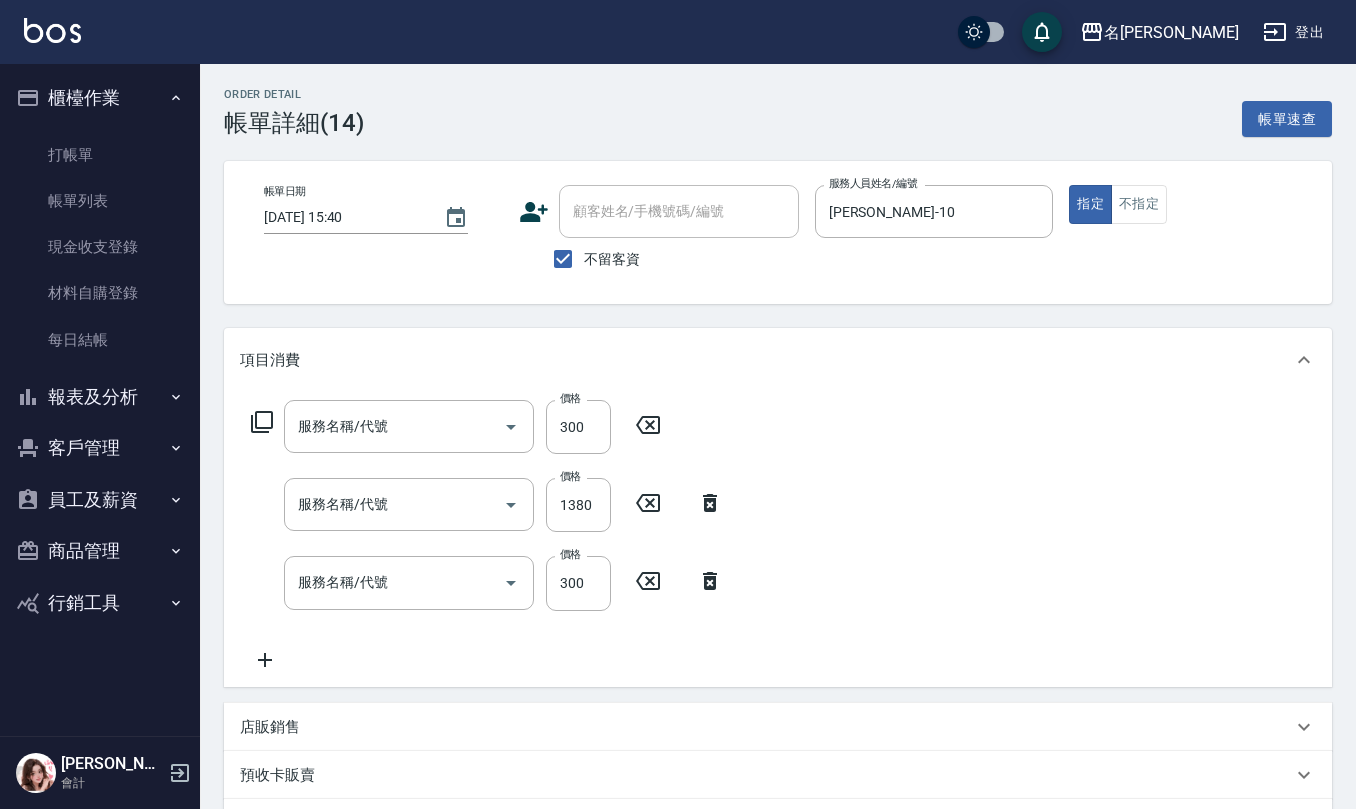 type on "(1236)設計師(703)" 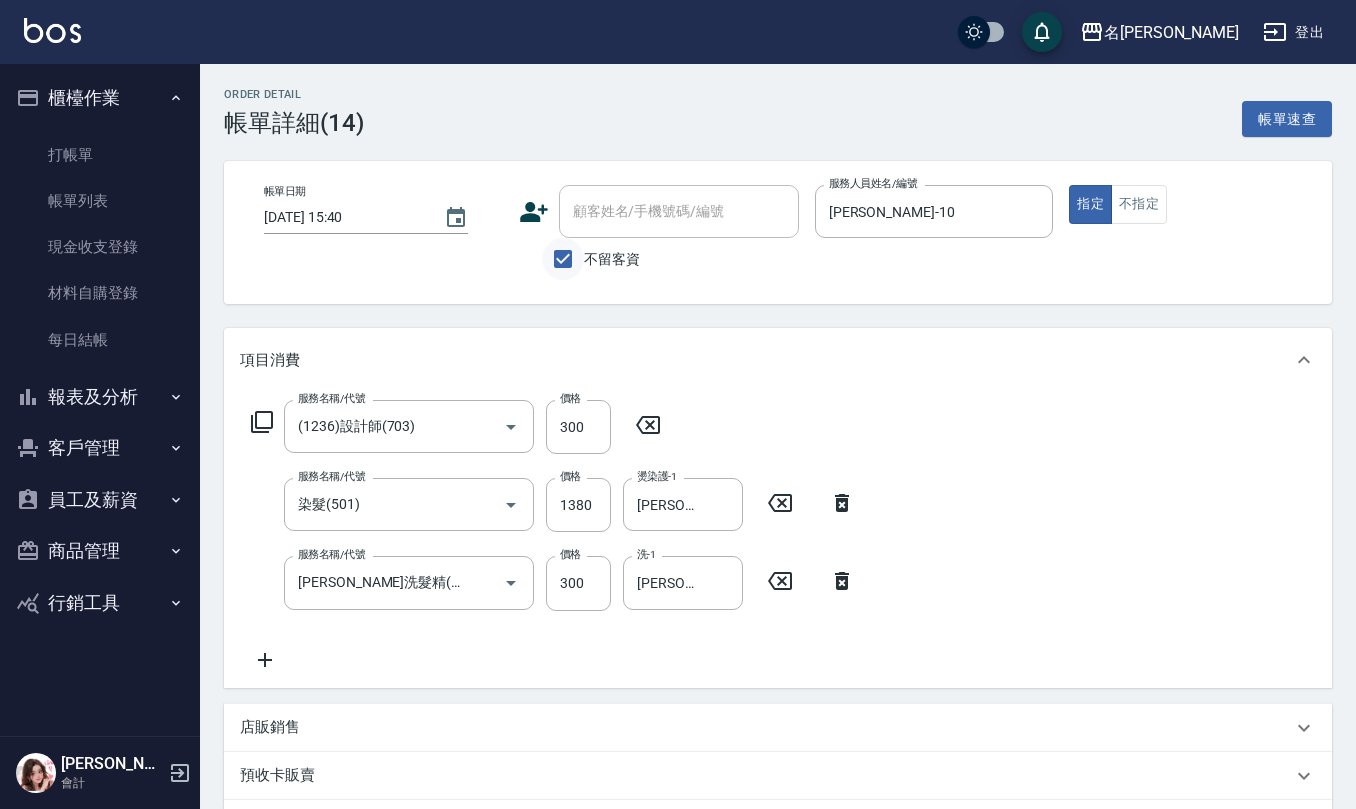 click on "不留客資" at bounding box center (563, 259) 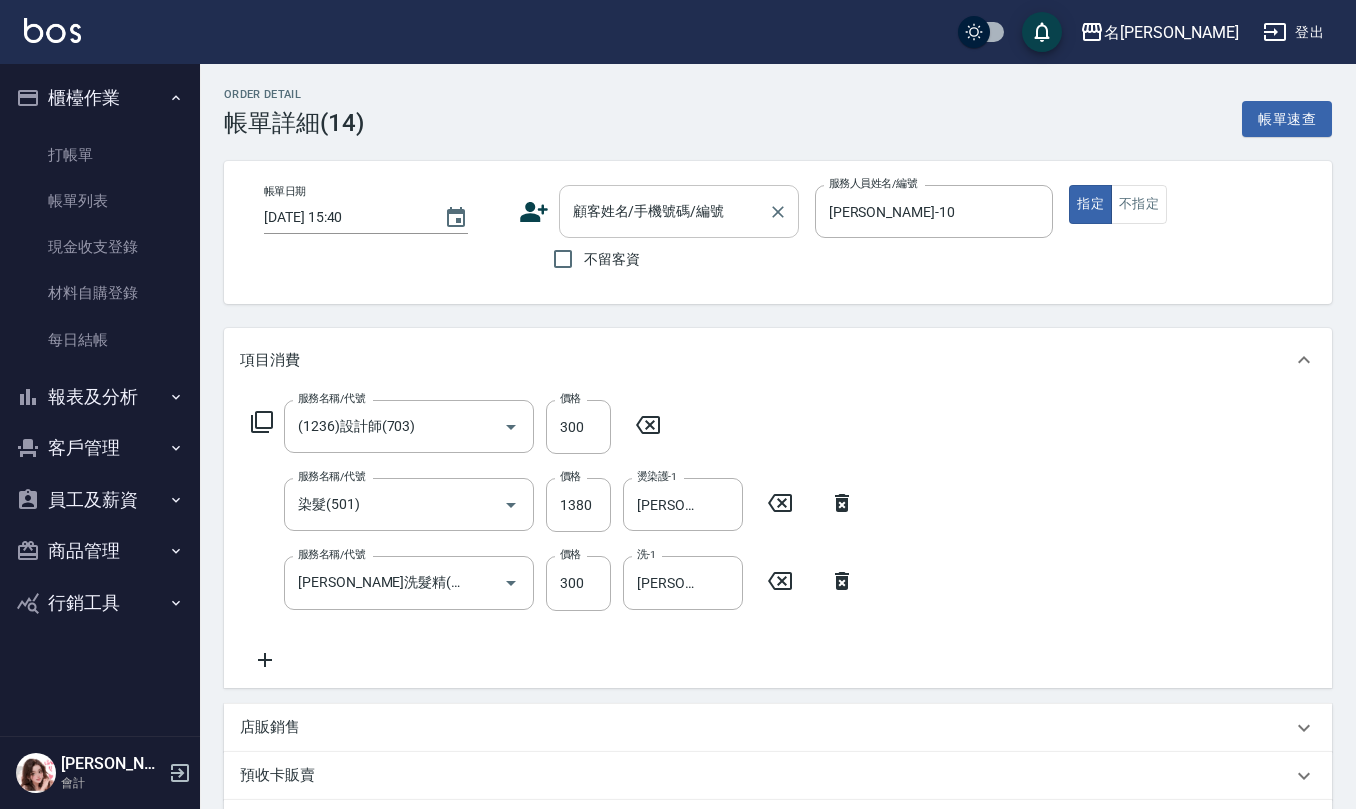 click on "顧客姓名/手機號碼/編號" at bounding box center (664, 211) 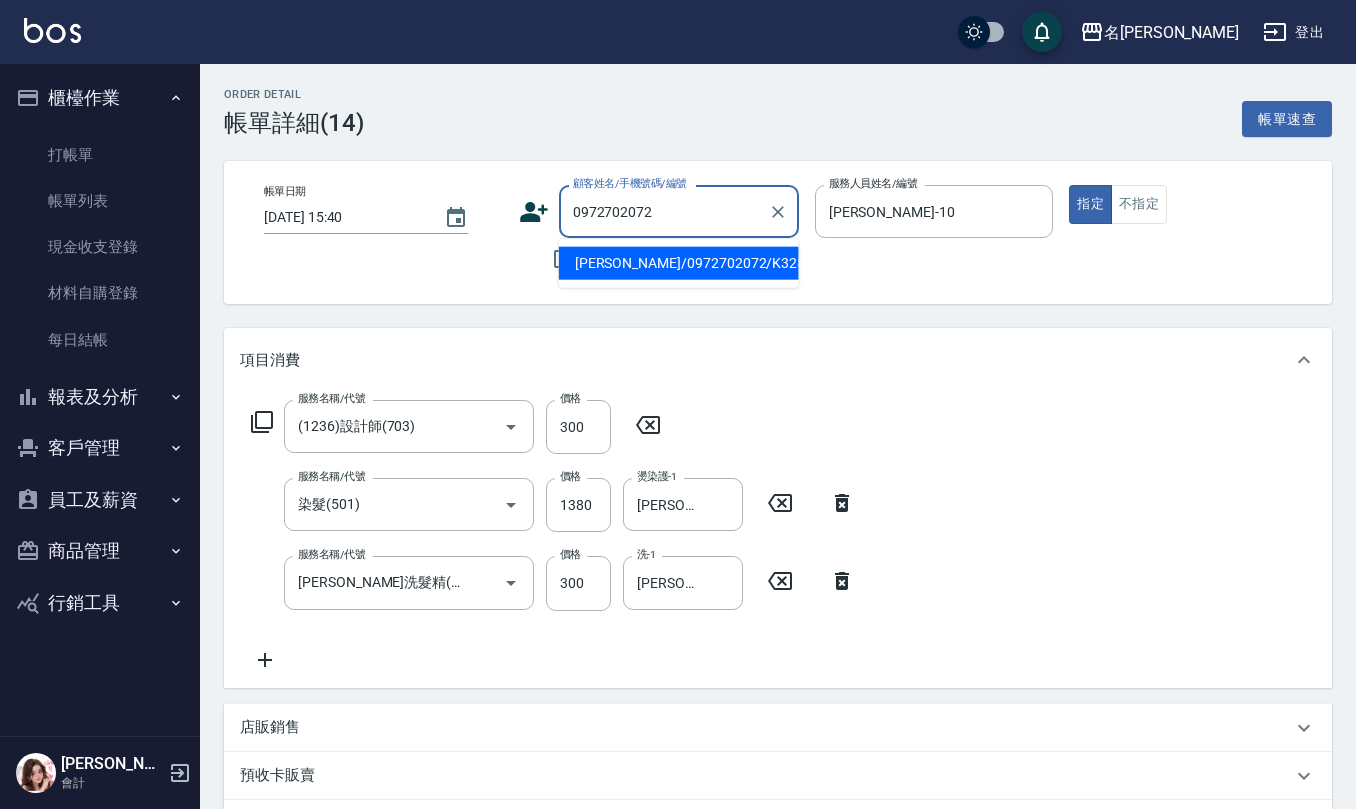 click on "陳子倫/0972702072/K3286" at bounding box center [679, 263] 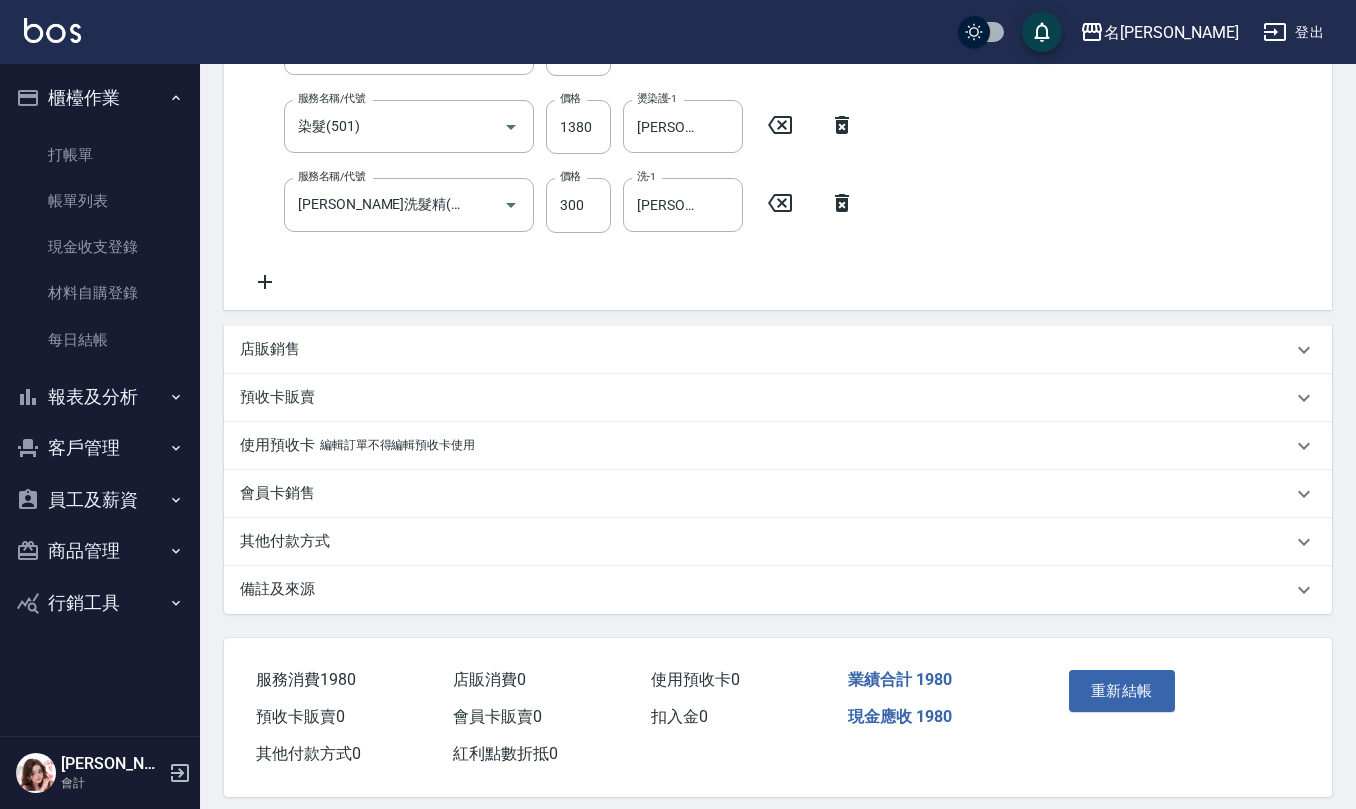 scroll, scrollTop: 394, scrollLeft: 0, axis: vertical 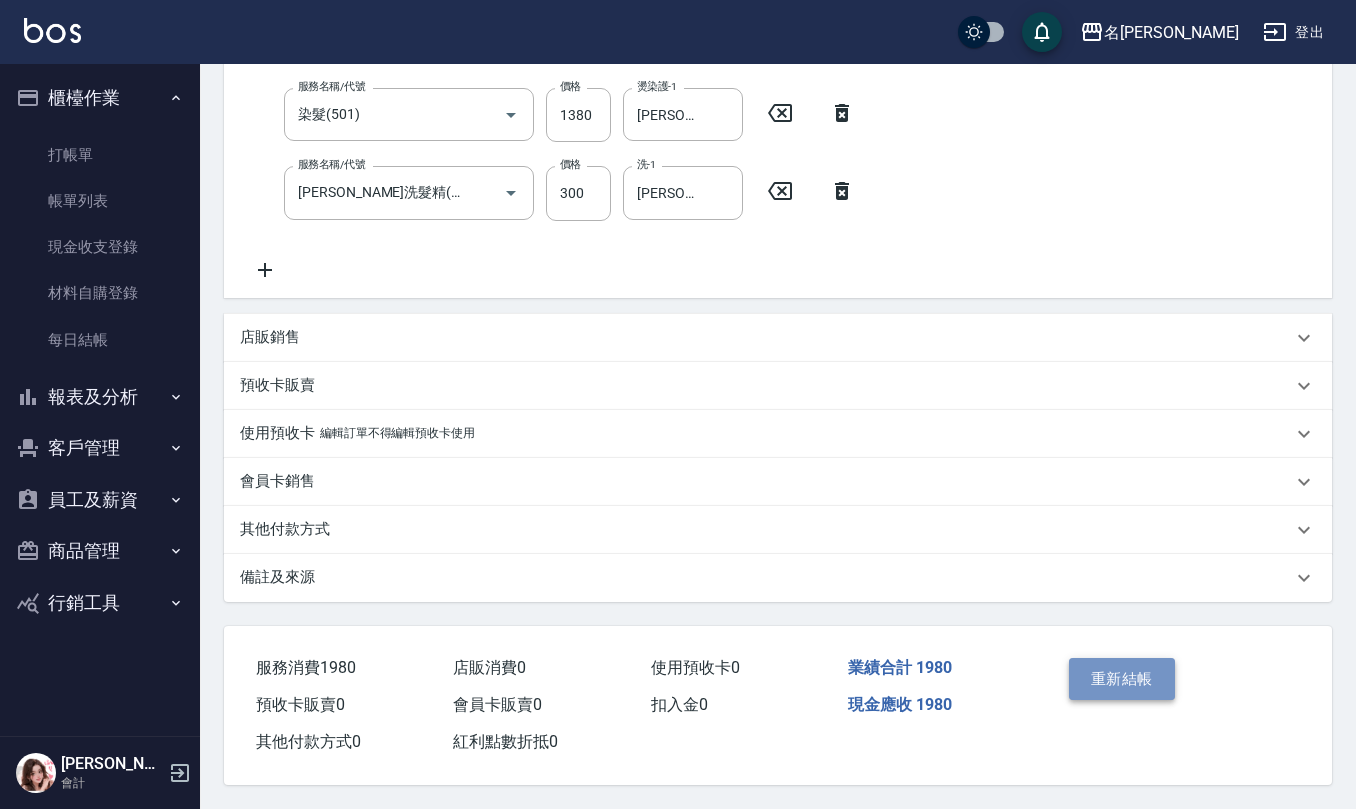 click on "重新結帳" at bounding box center (1122, 679) 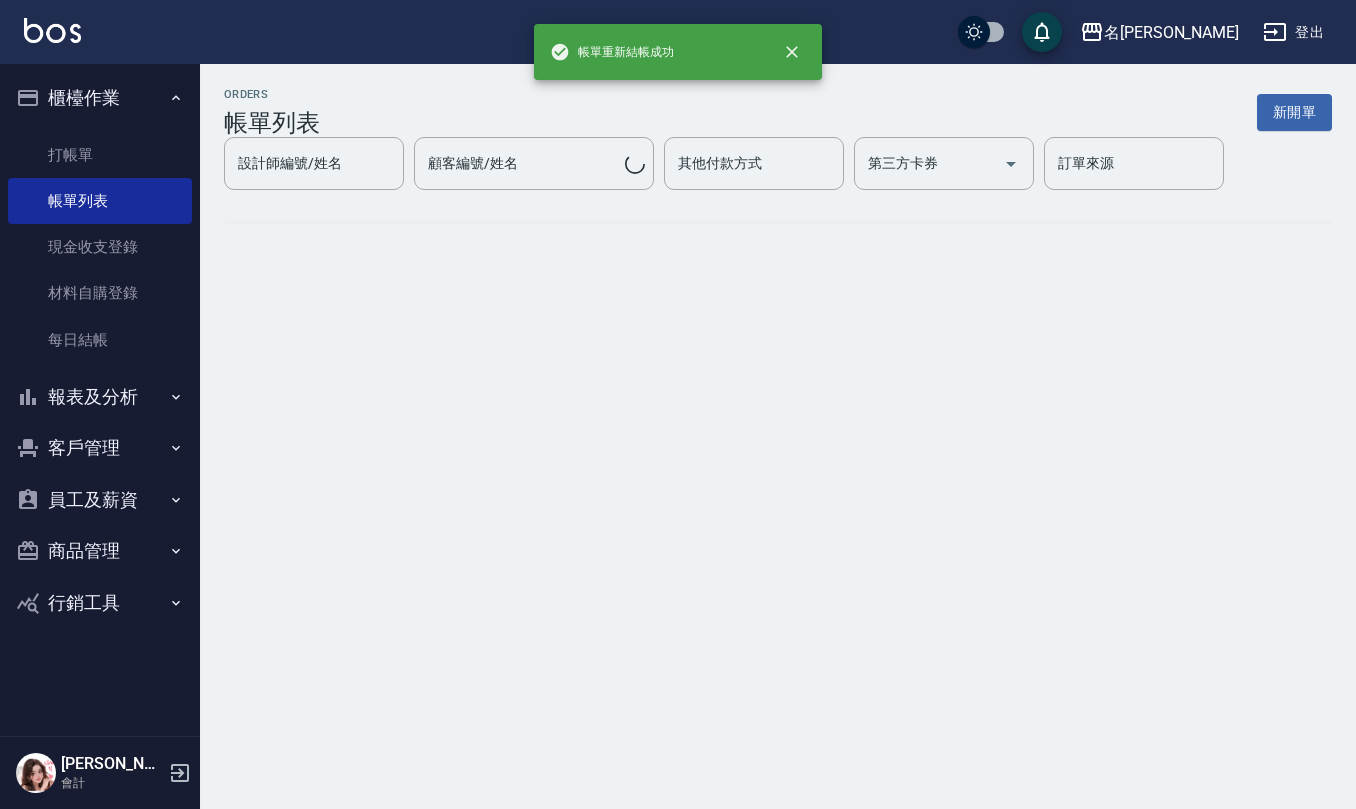 scroll, scrollTop: 0, scrollLeft: 0, axis: both 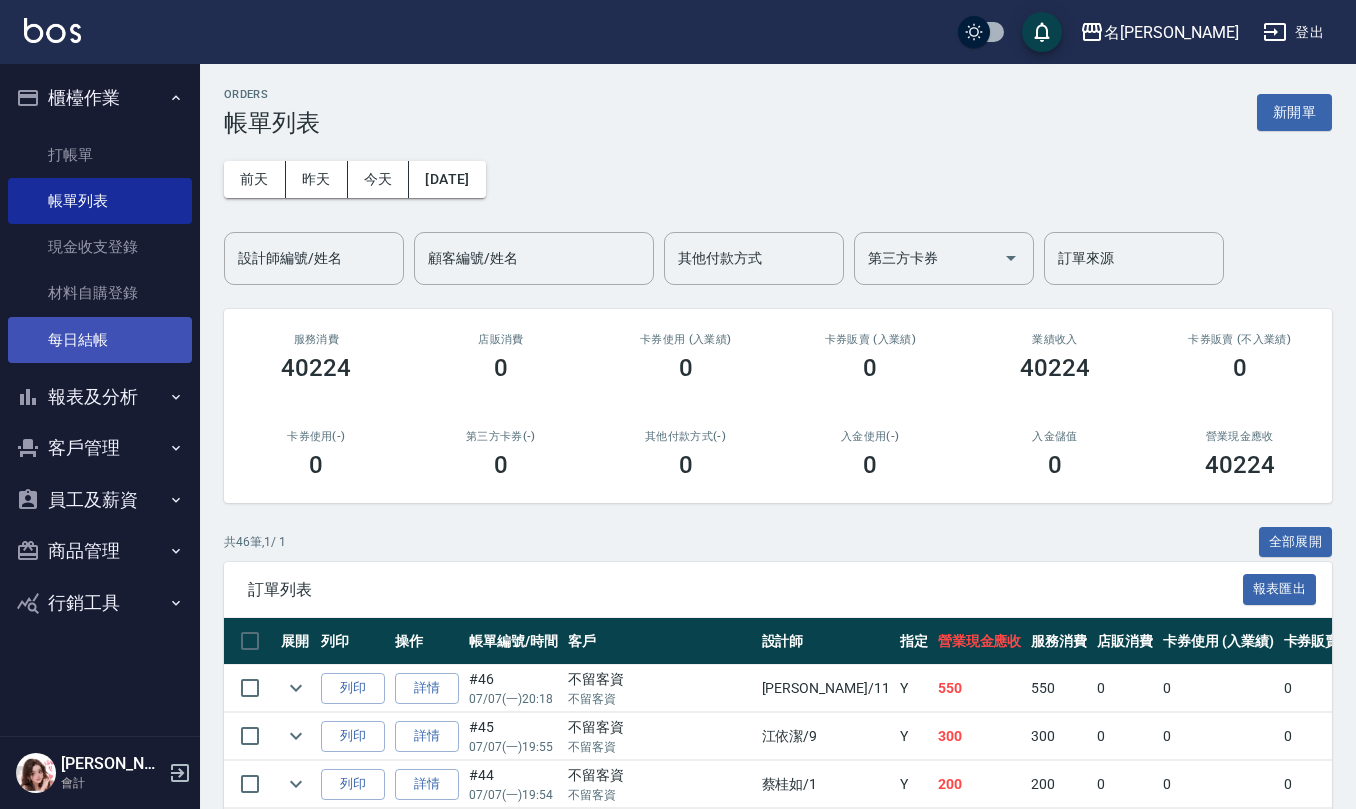 click on "每日結帳" at bounding box center (100, 340) 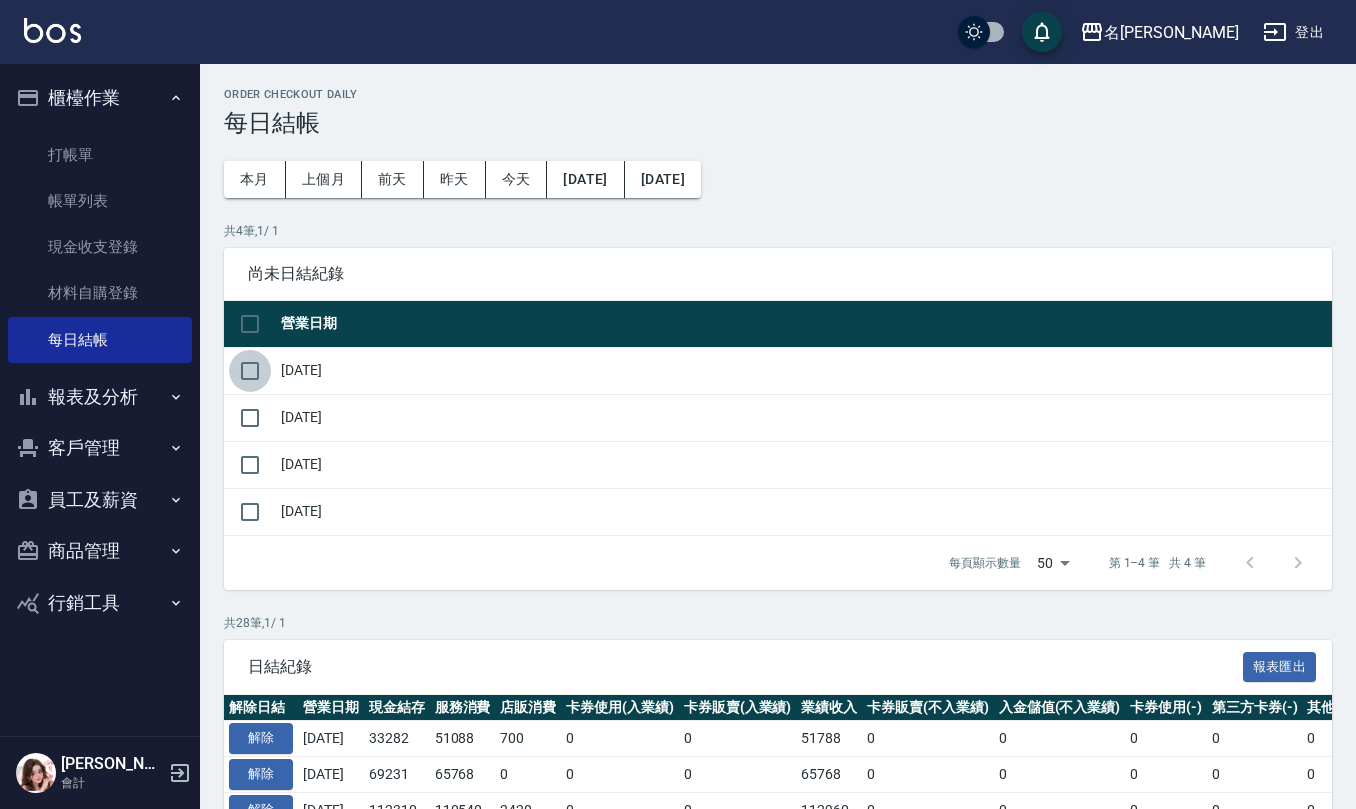 click at bounding box center [250, 371] 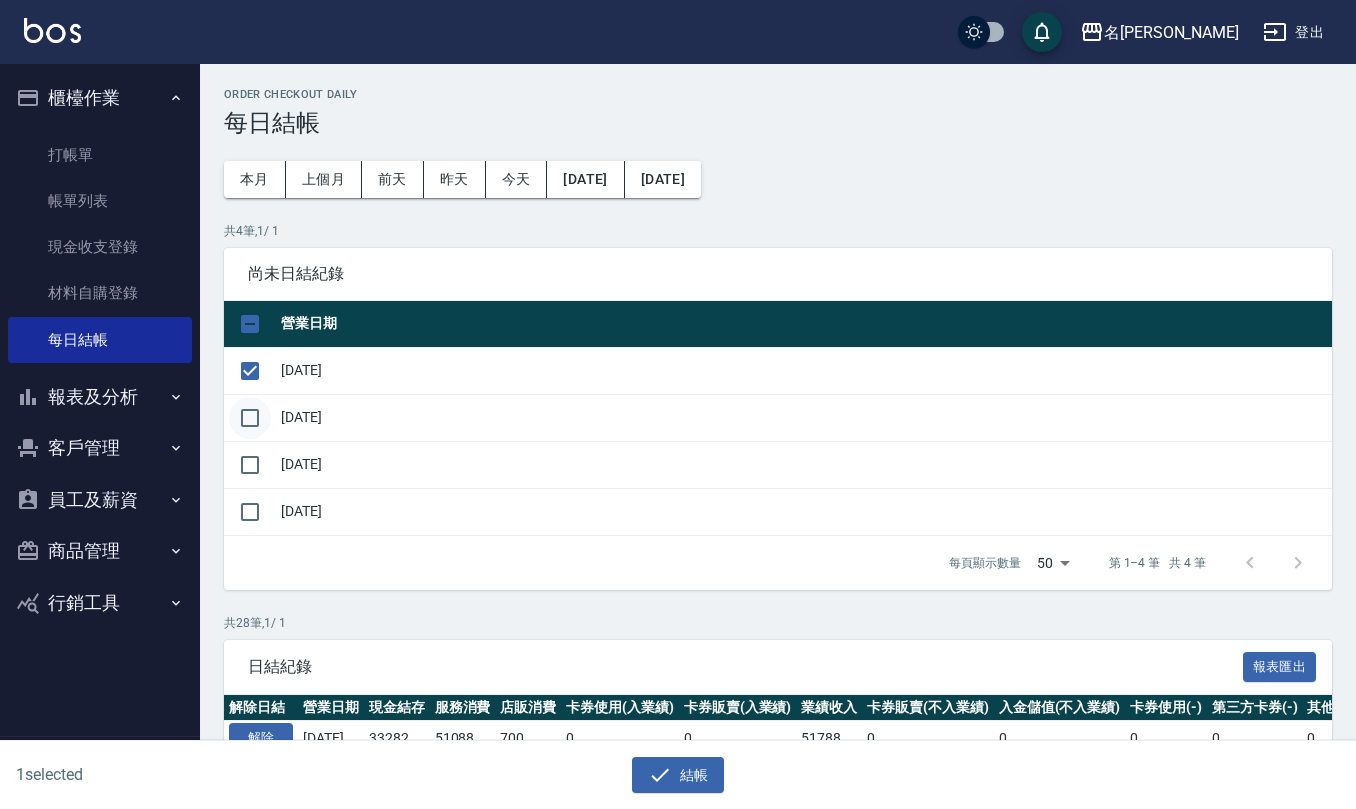 click at bounding box center (250, 418) 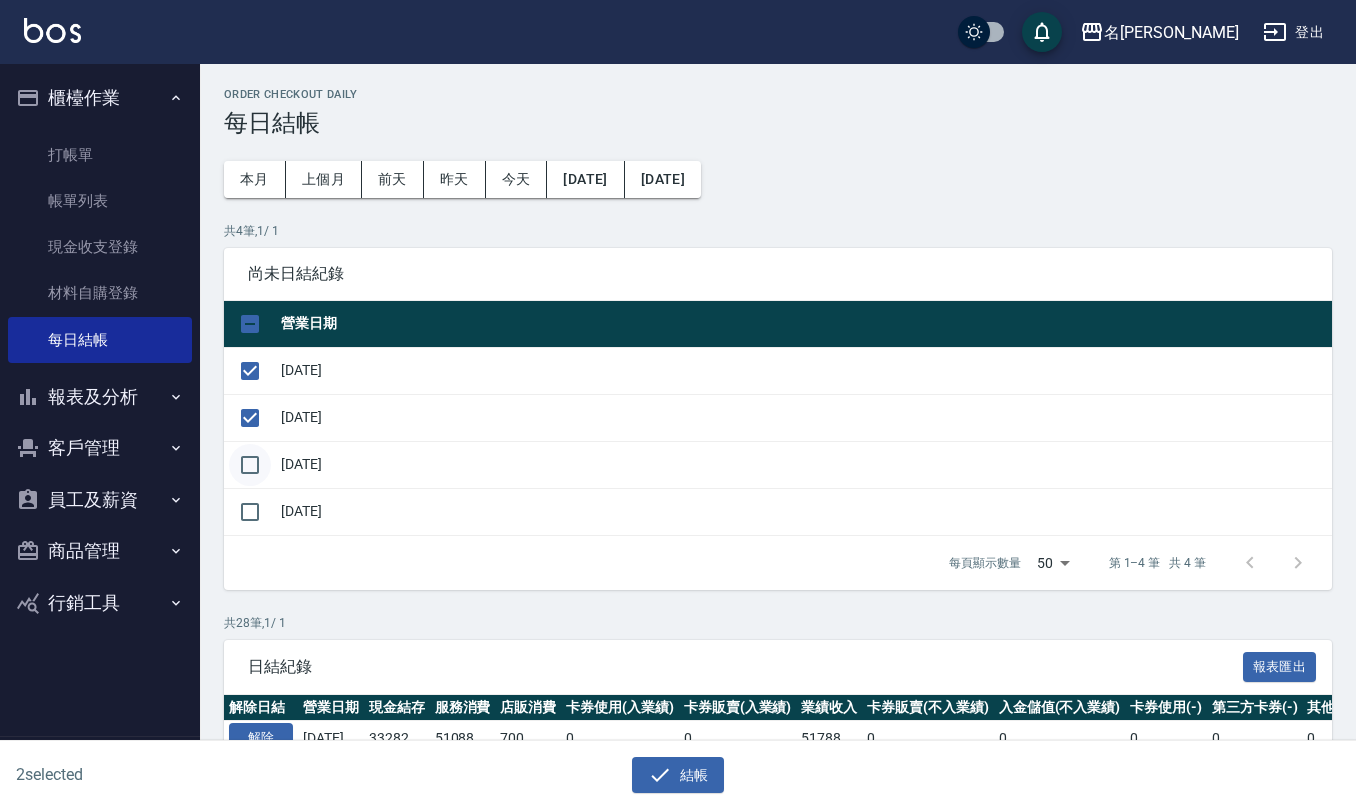 click at bounding box center [250, 465] 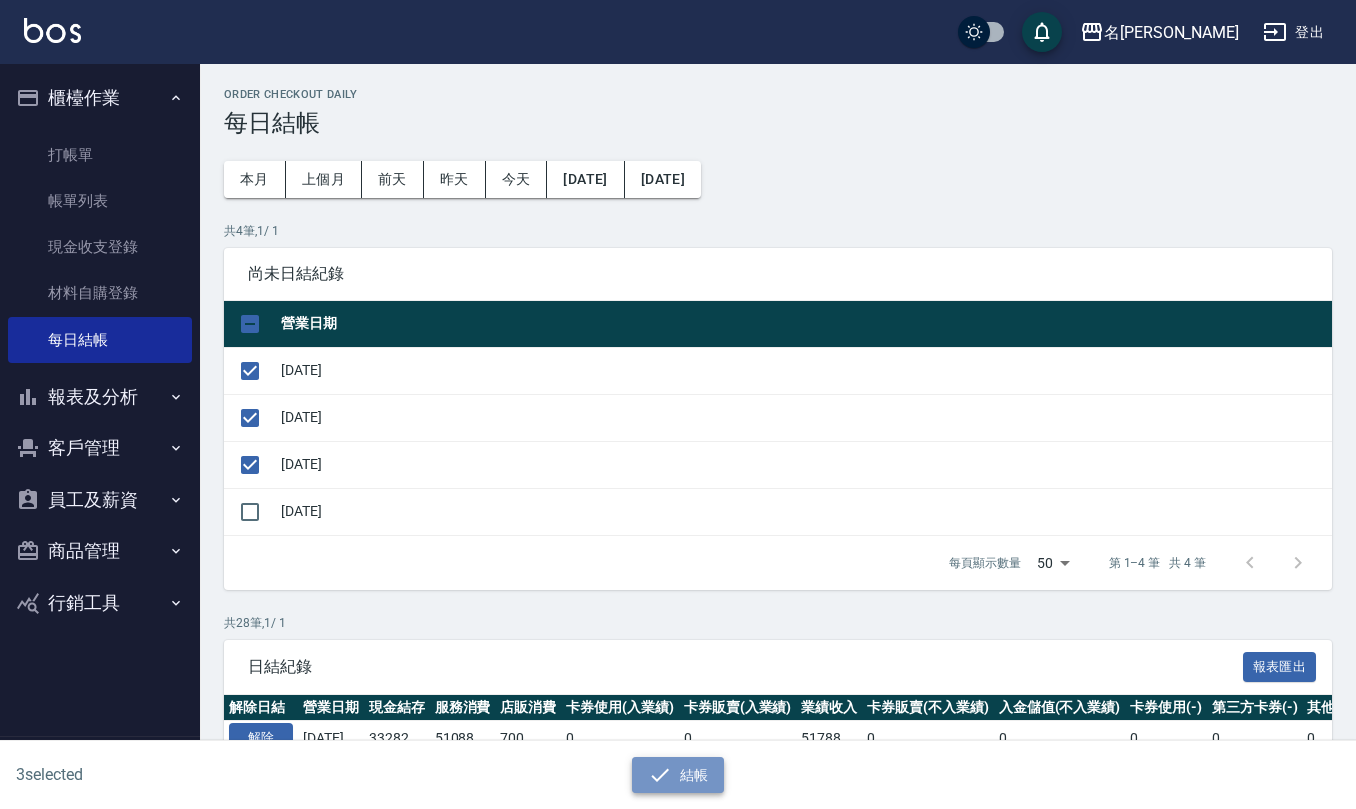 click on "結帳" at bounding box center (678, 775) 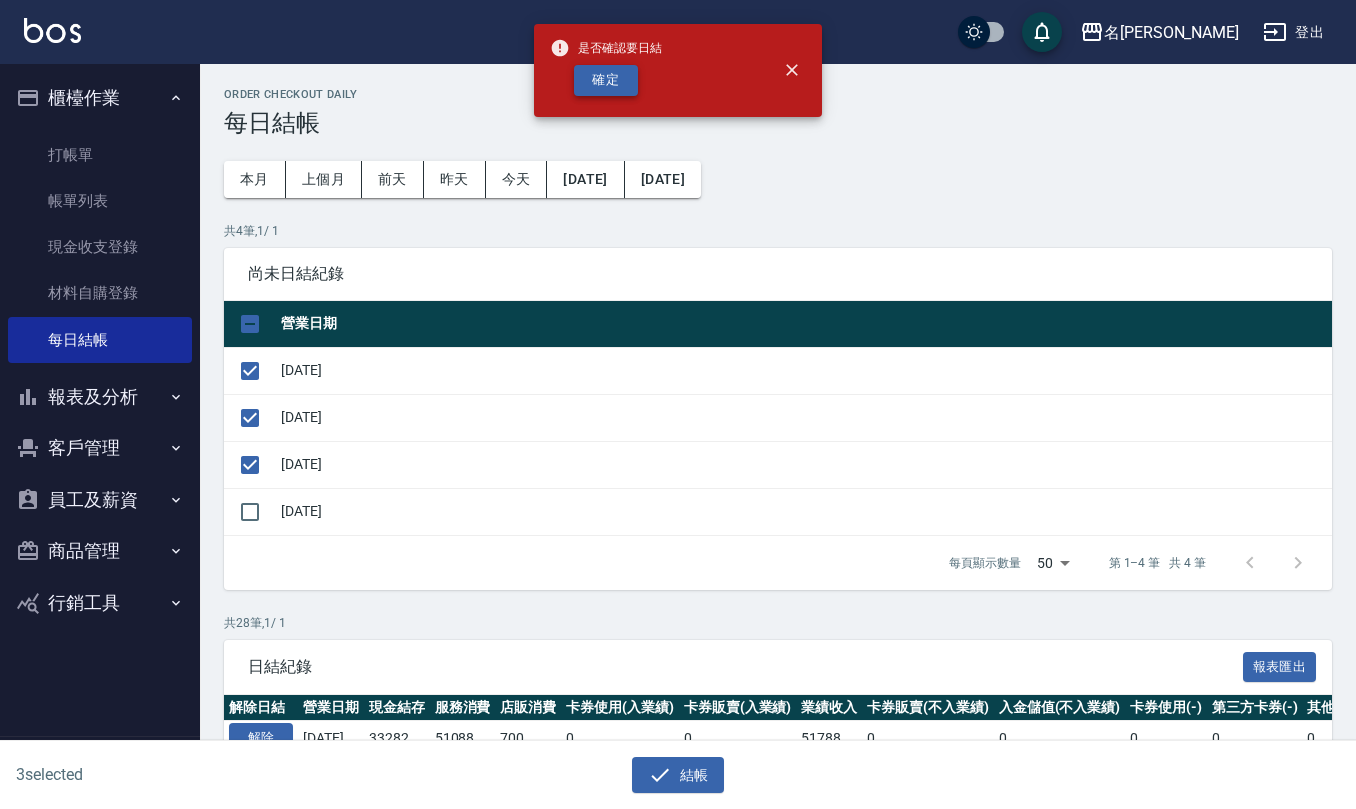 click on "確定" at bounding box center (606, 80) 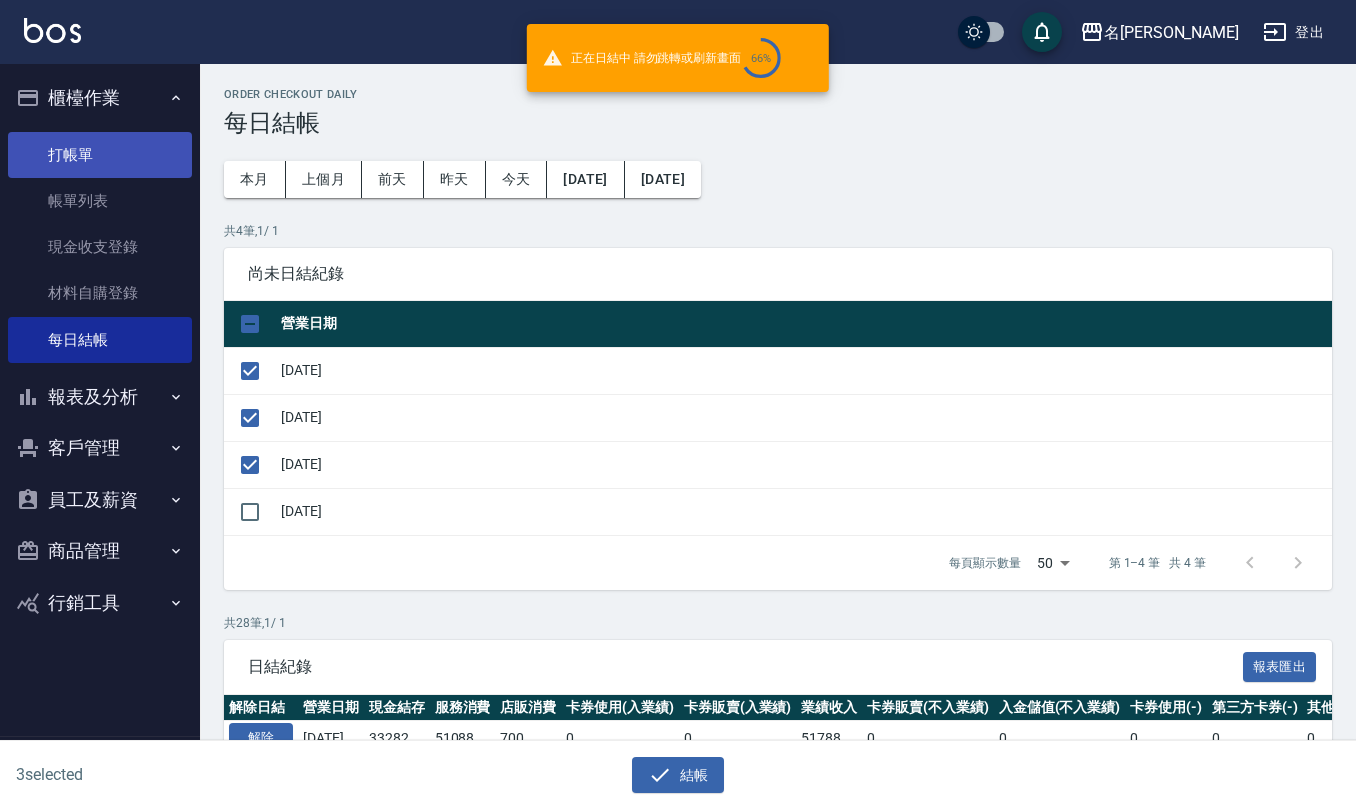 checkbox on "false" 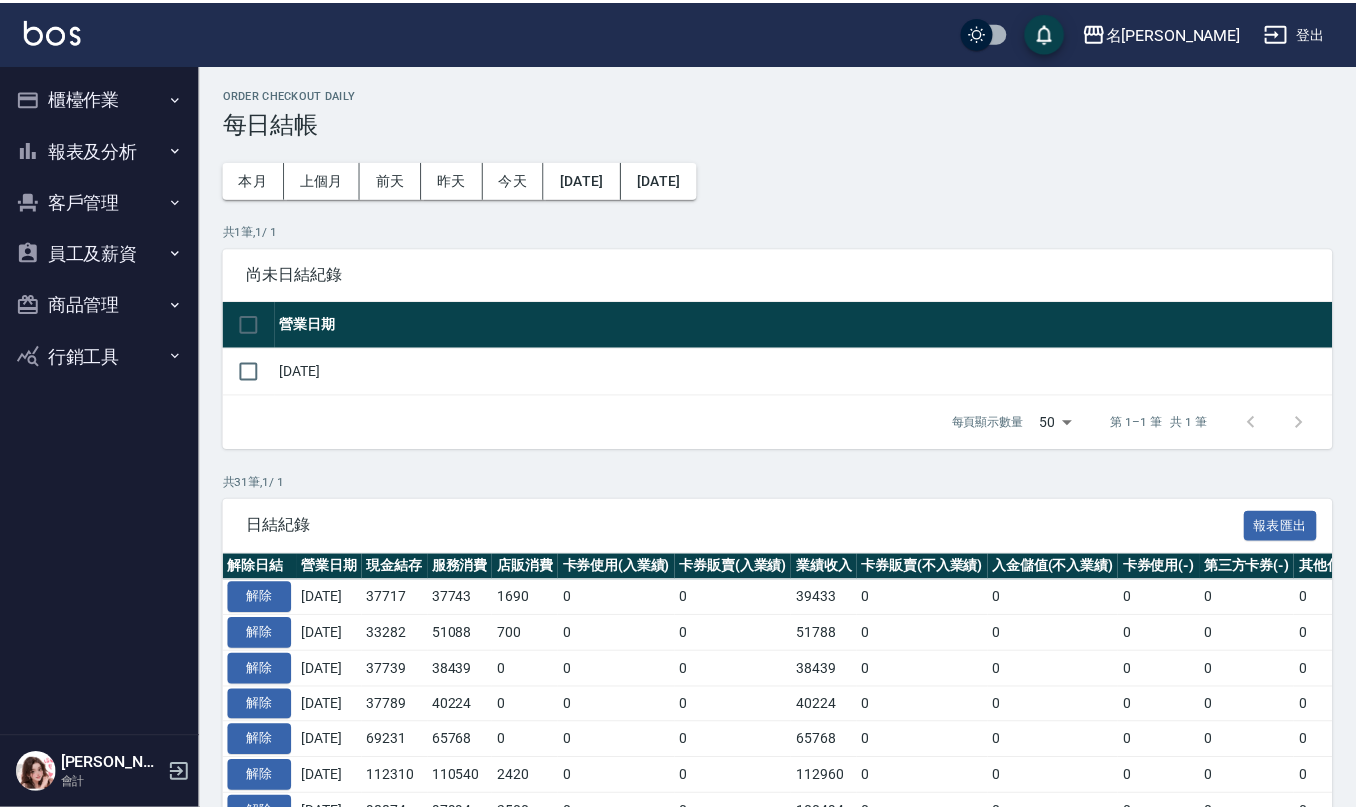 scroll, scrollTop: 0, scrollLeft: 0, axis: both 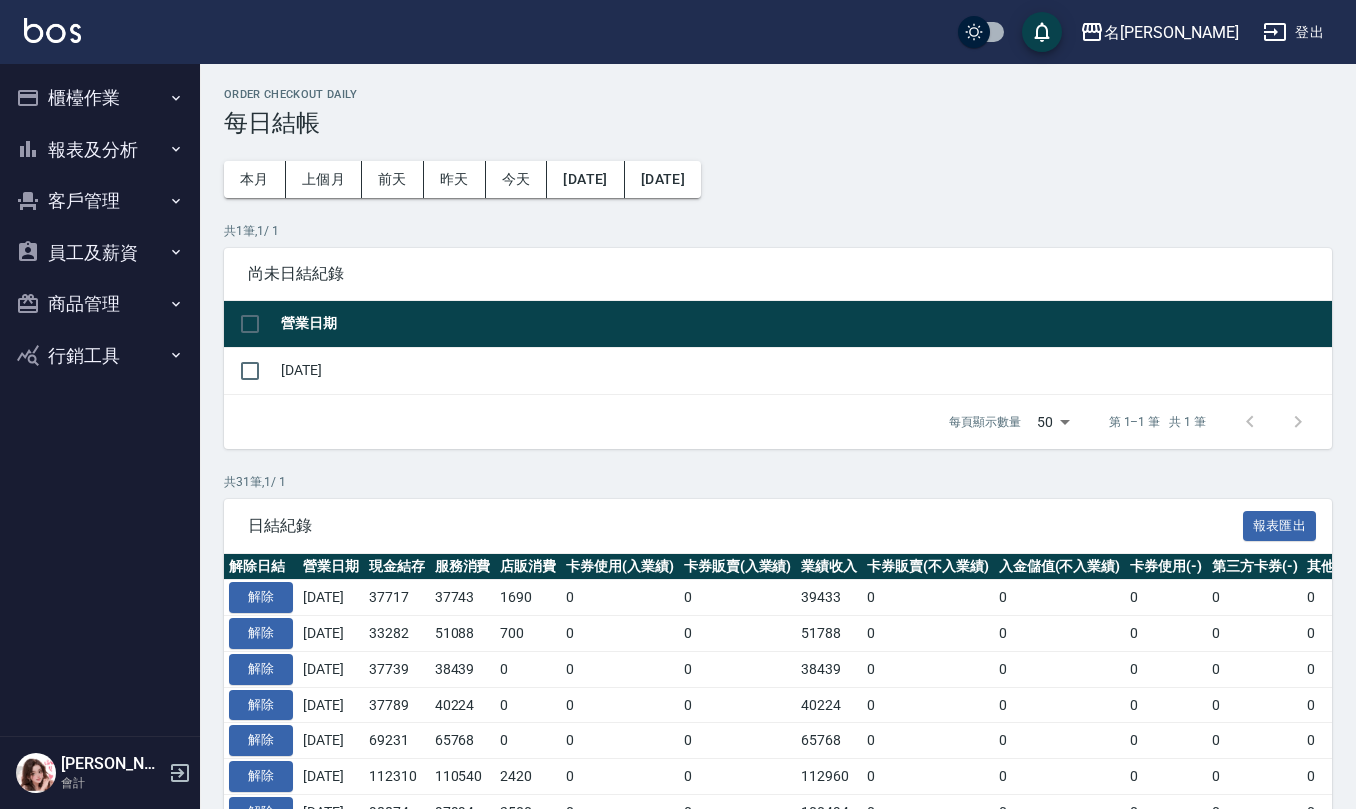 click on "櫃檯作業" at bounding box center [100, 98] 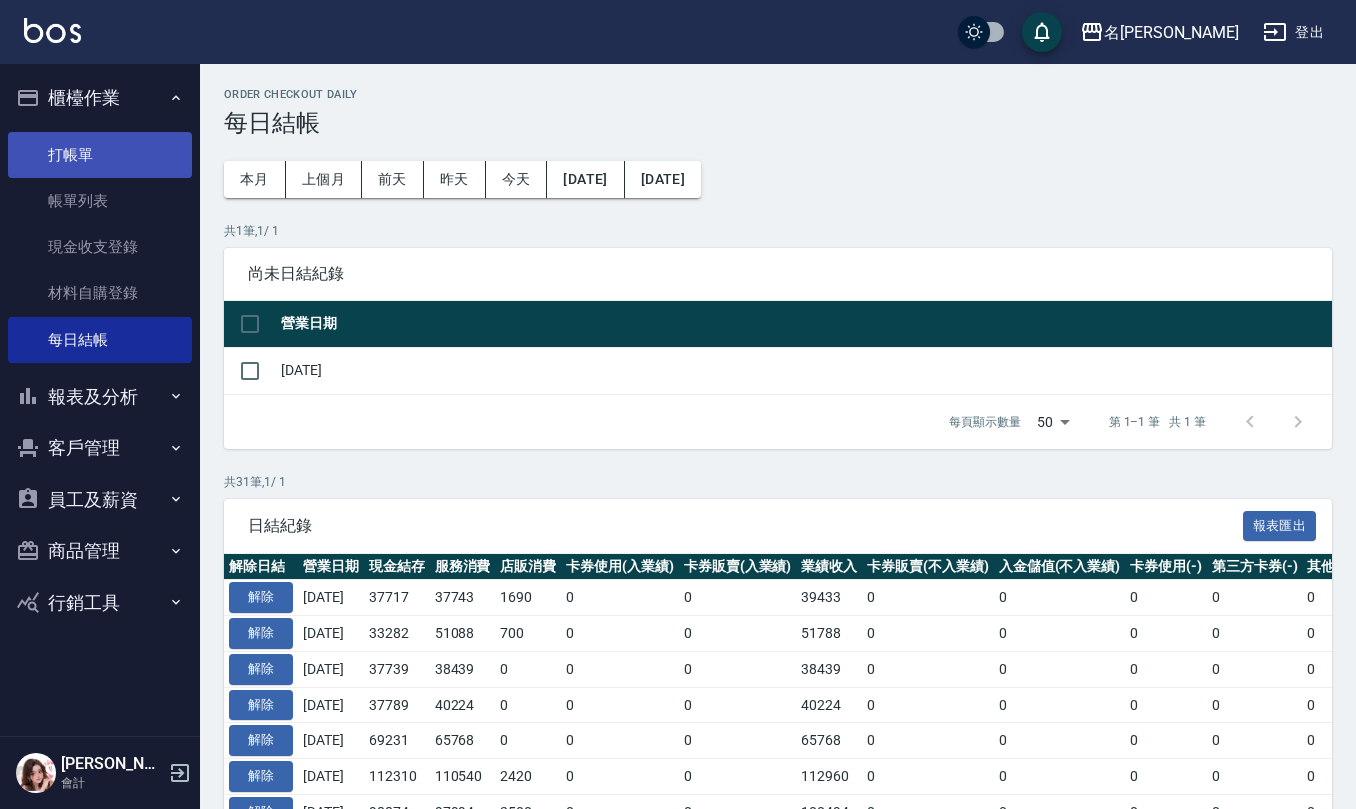 click on "打帳單" at bounding box center (100, 155) 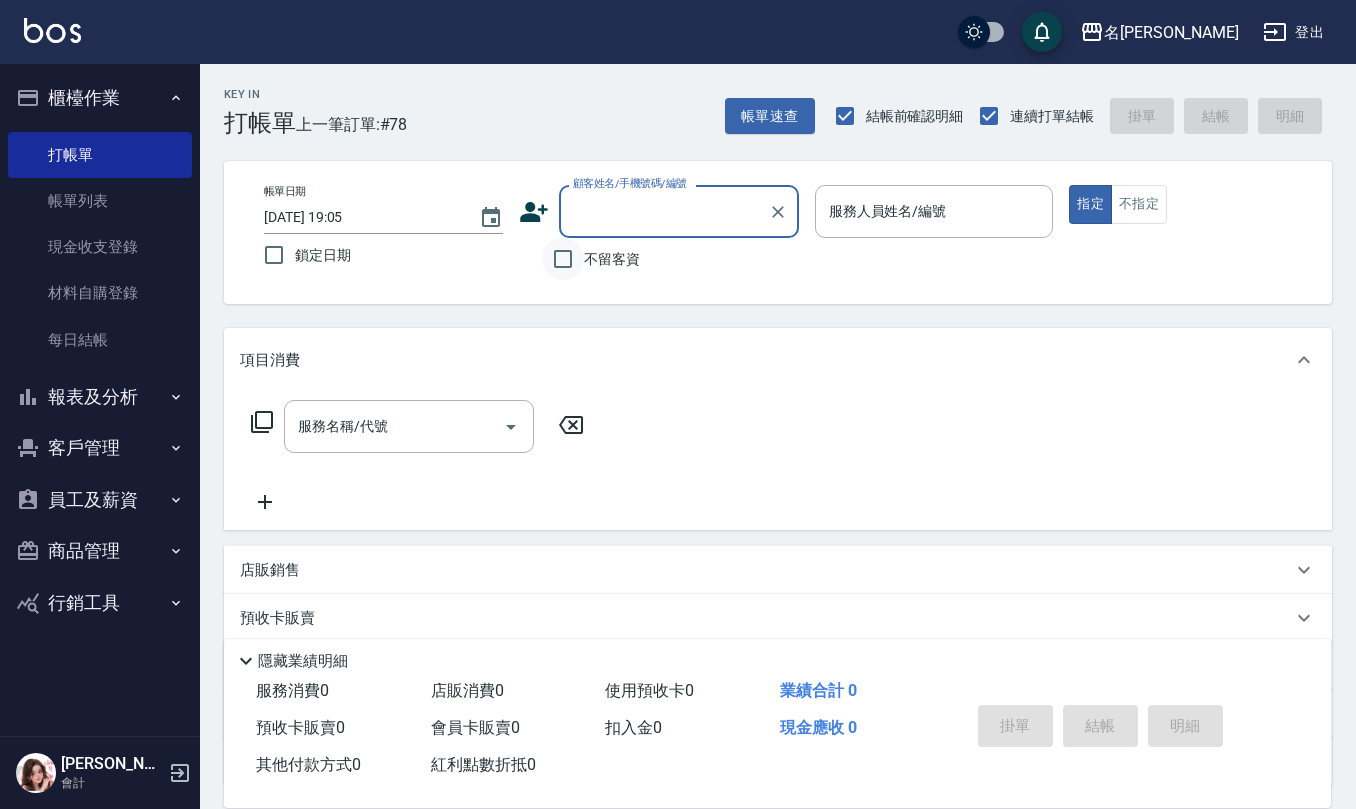 click on "不留客資" at bounding box center [563, 259] 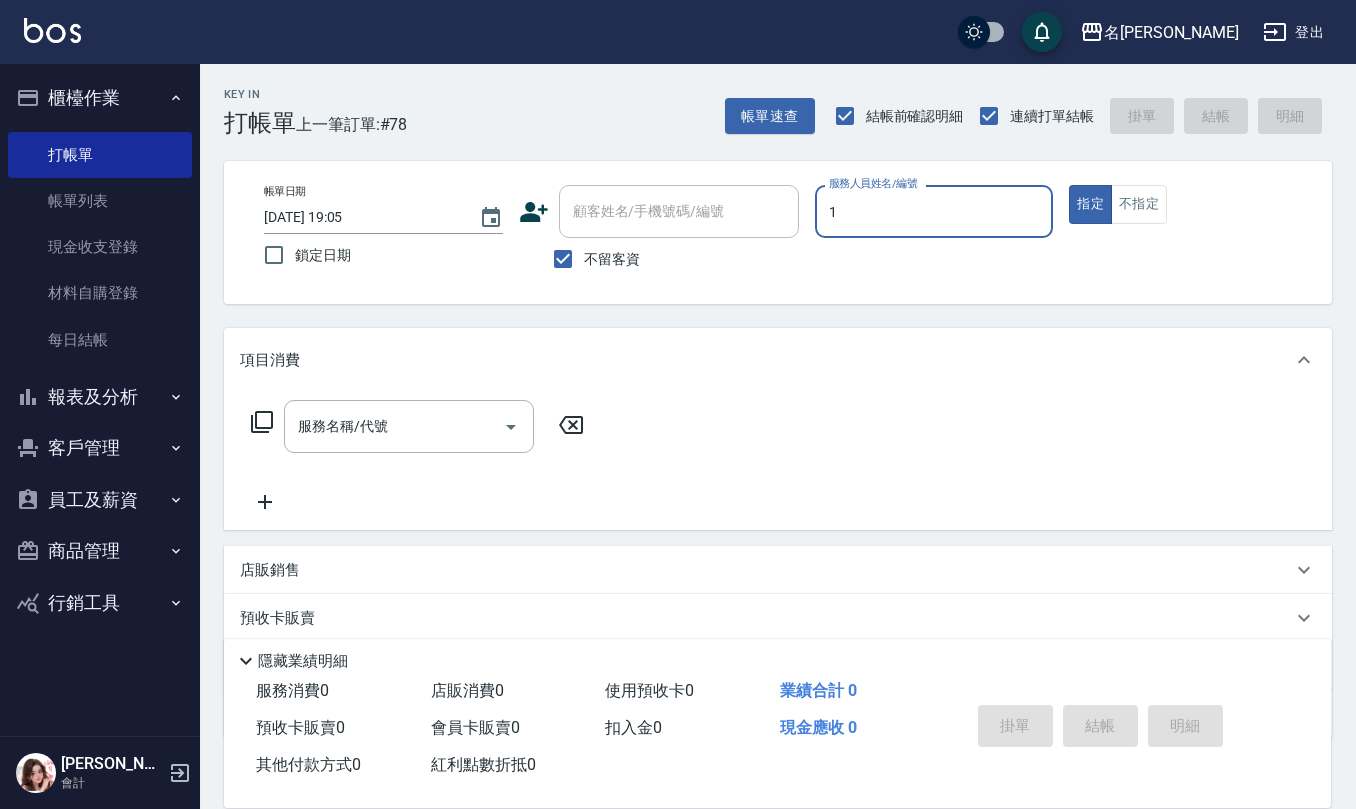 type on "[PERSON_NAME]1" 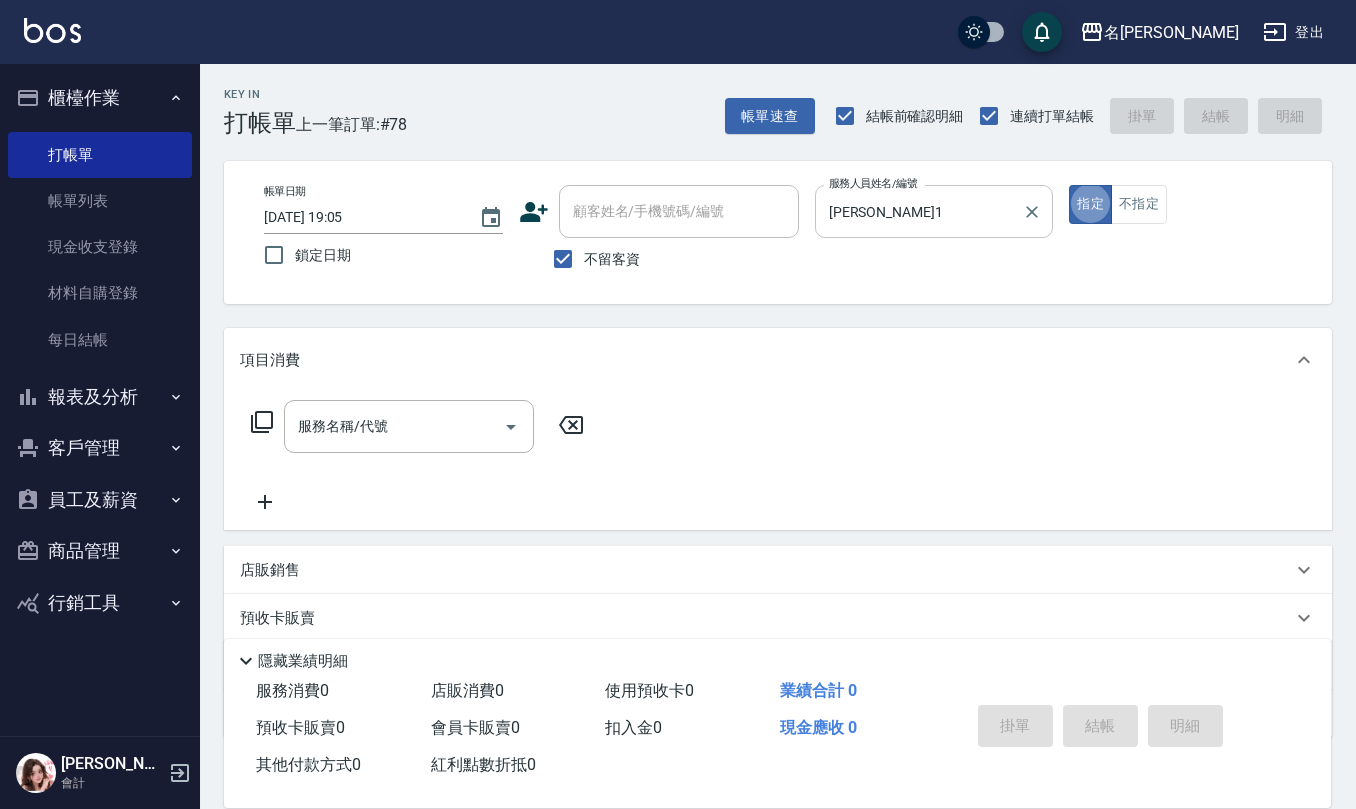 type on "true" 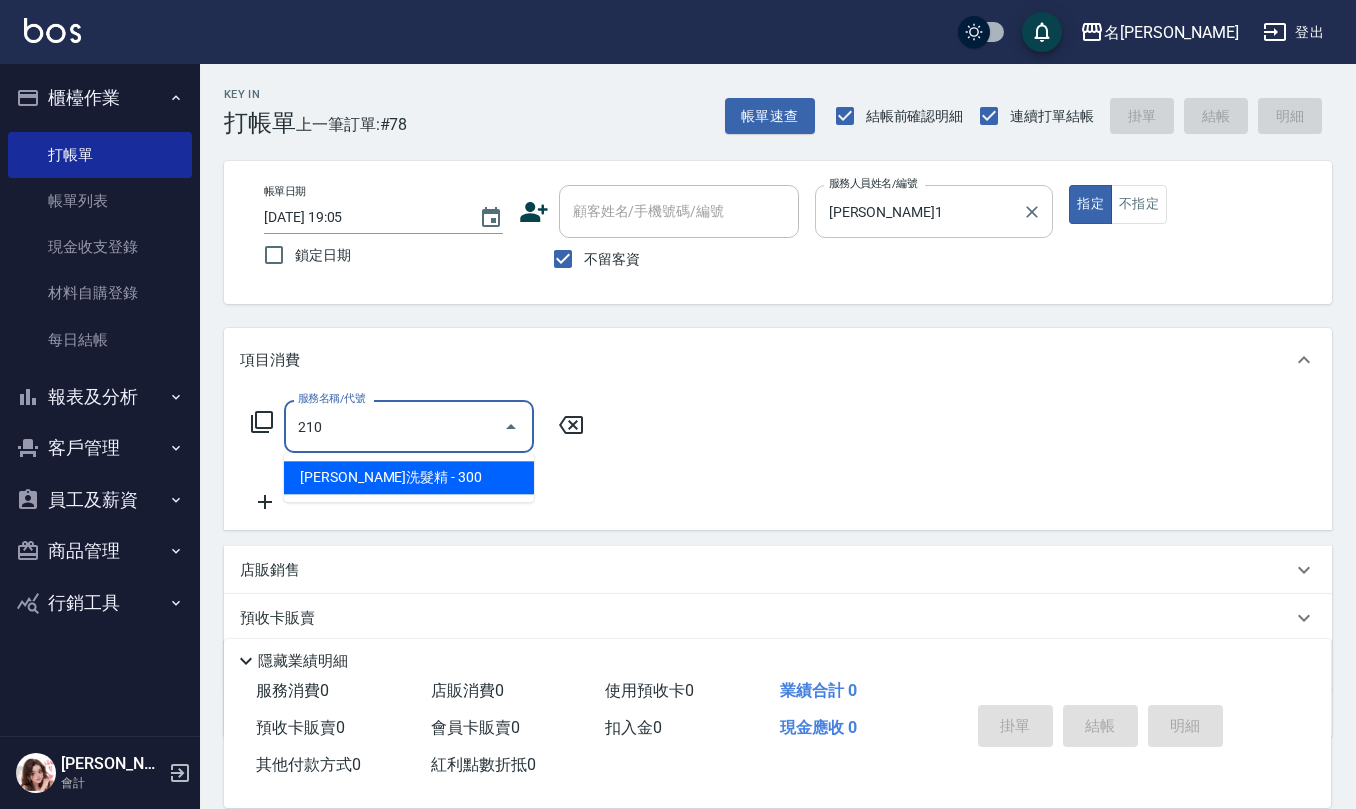 type on "[PERSON_NAME]洗髮精(210)" 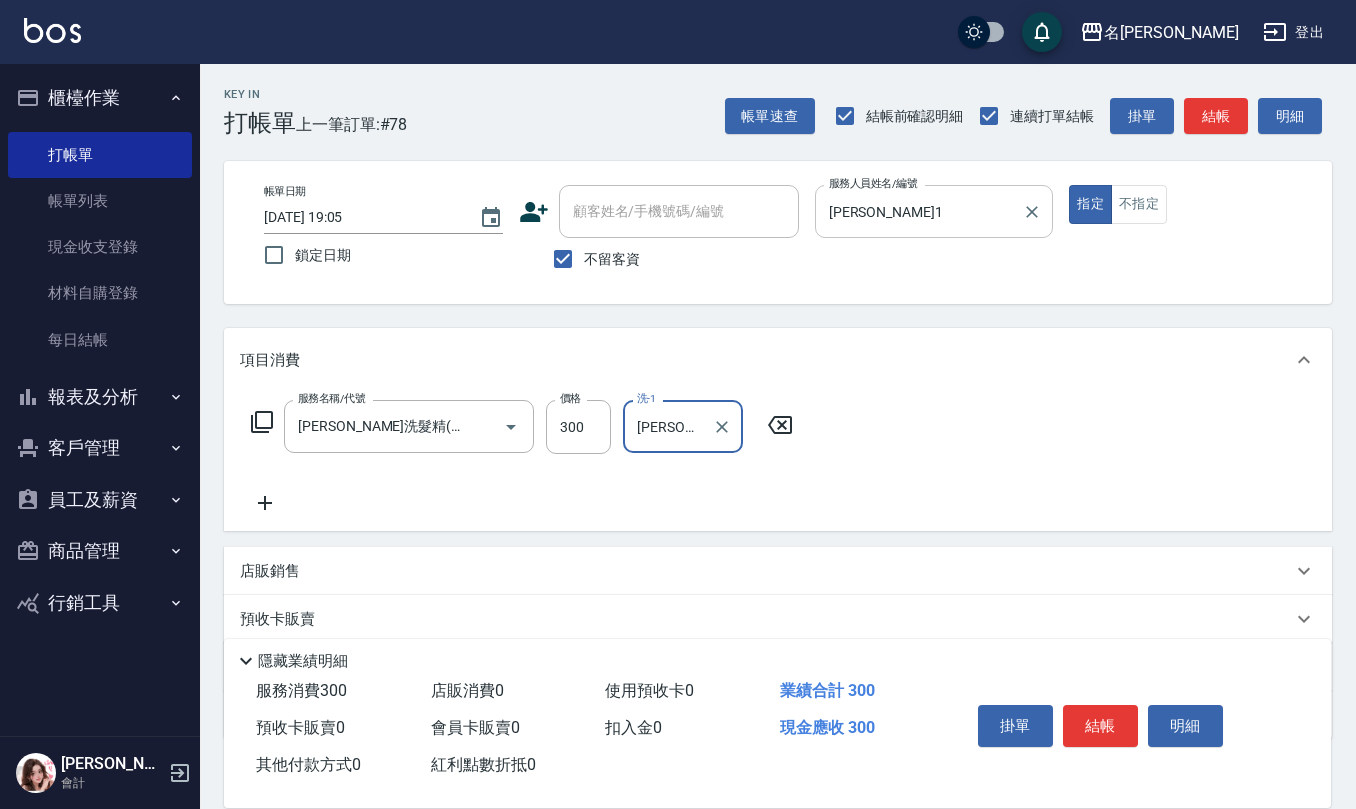 type on "[PERSON_NAME]-26" 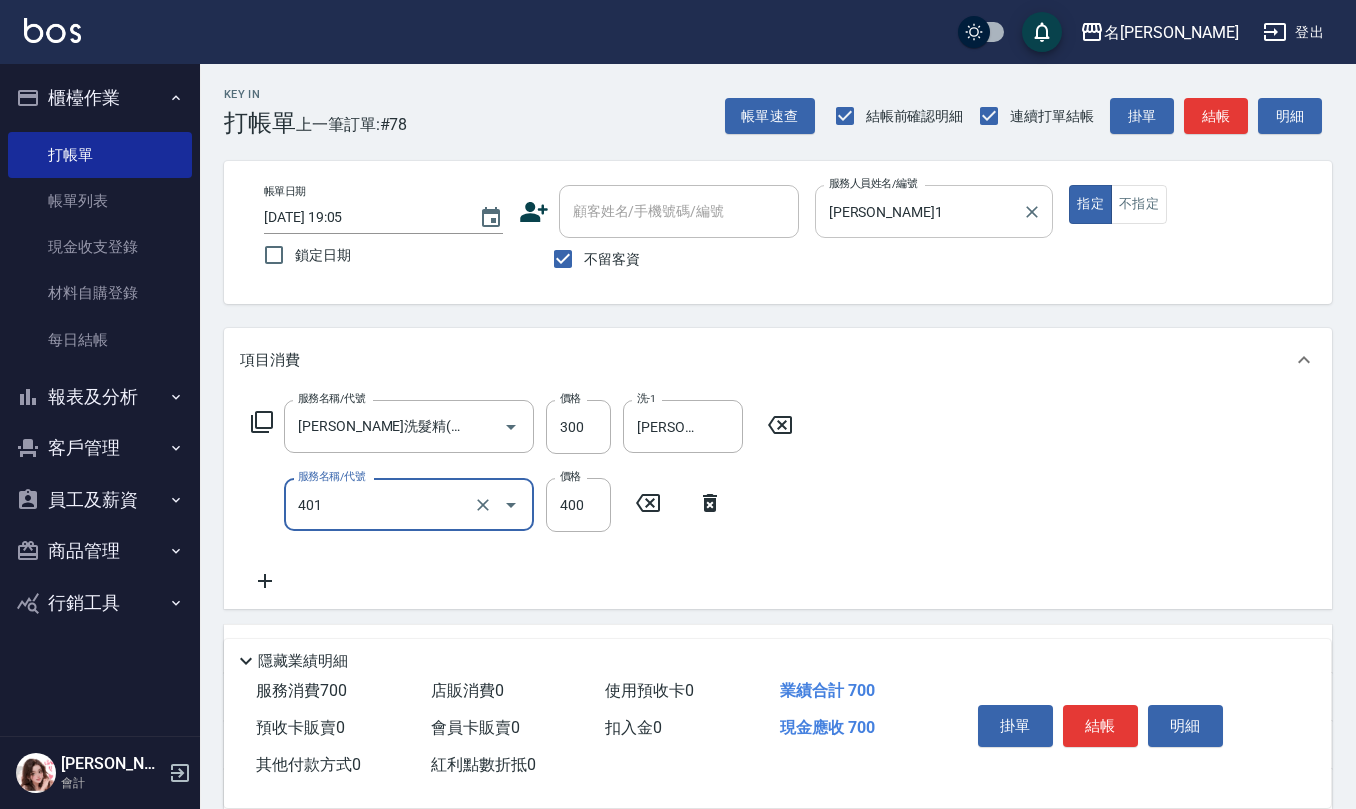 type on "剪髮(401)" 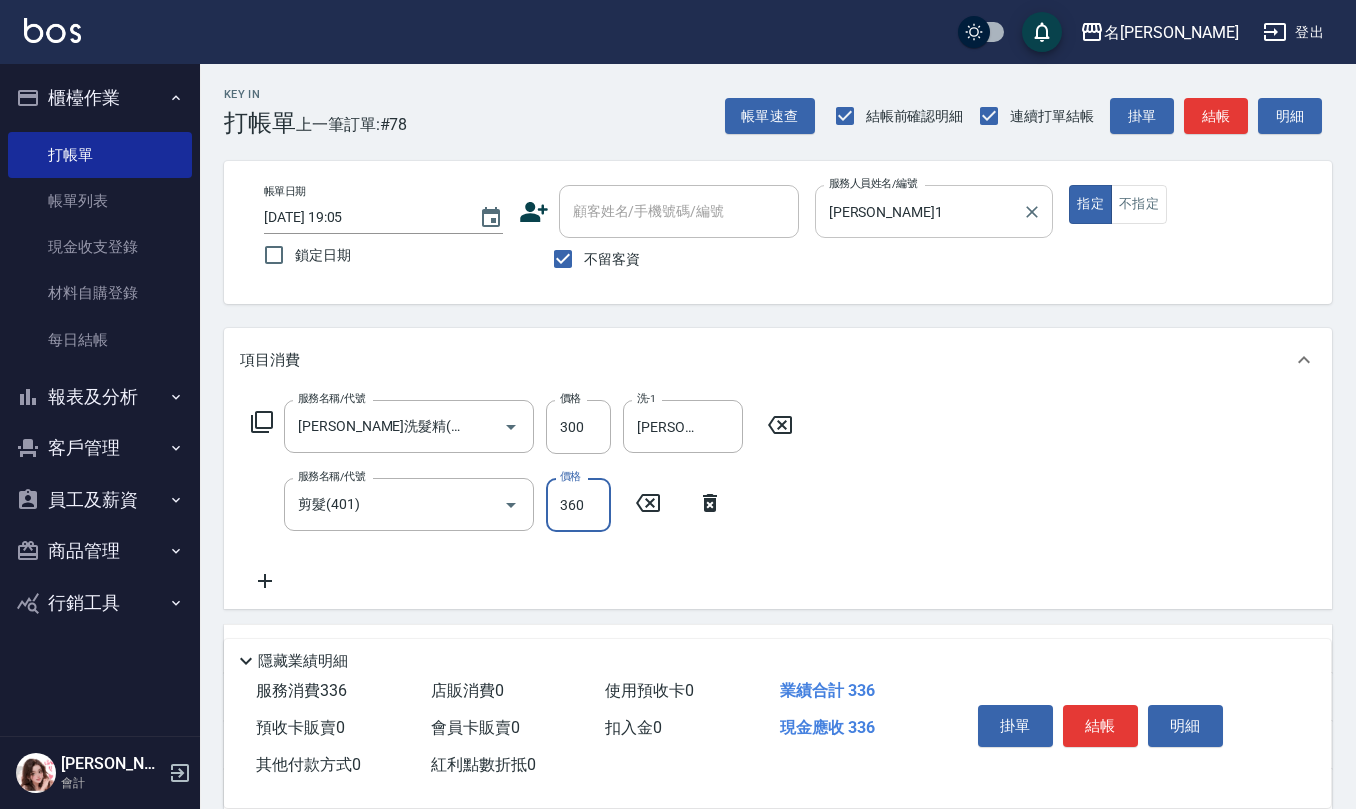 type on "360" 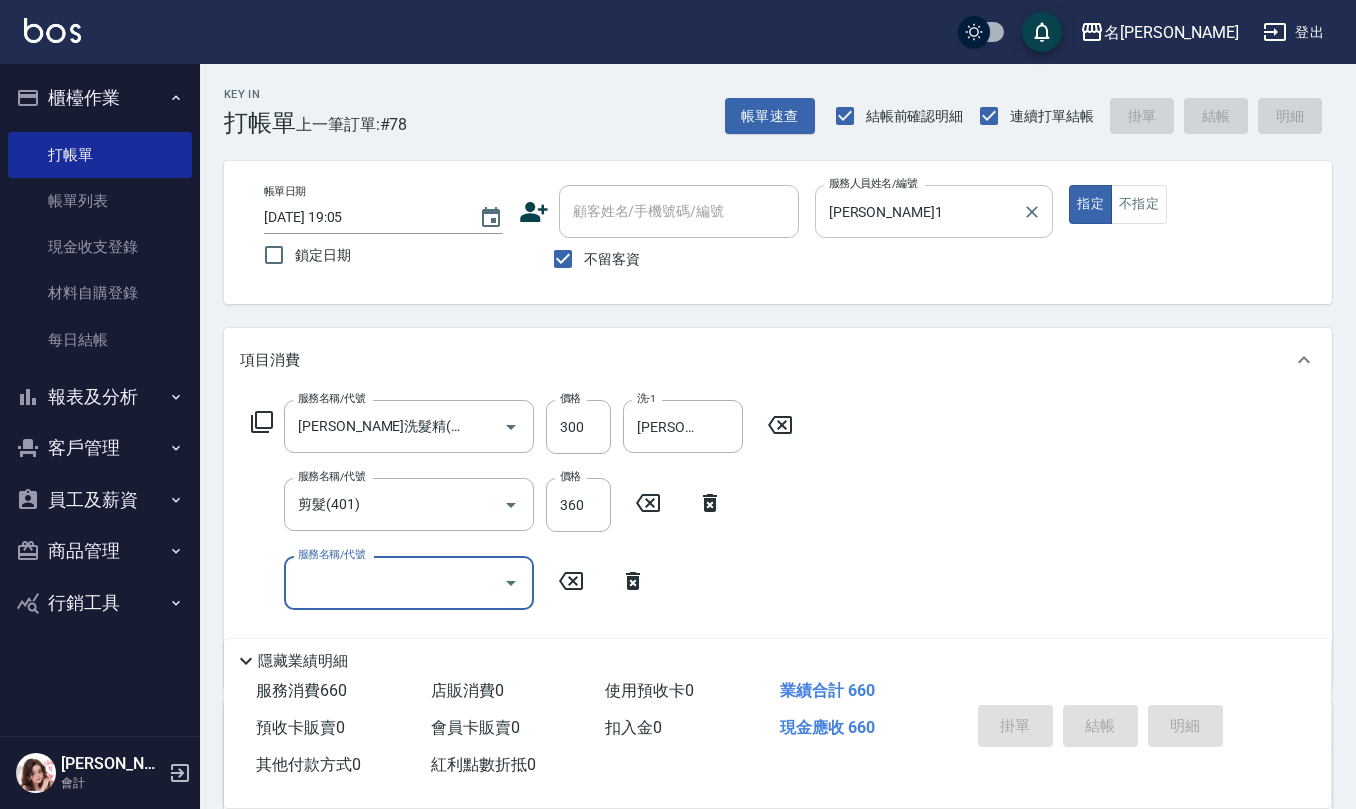 type 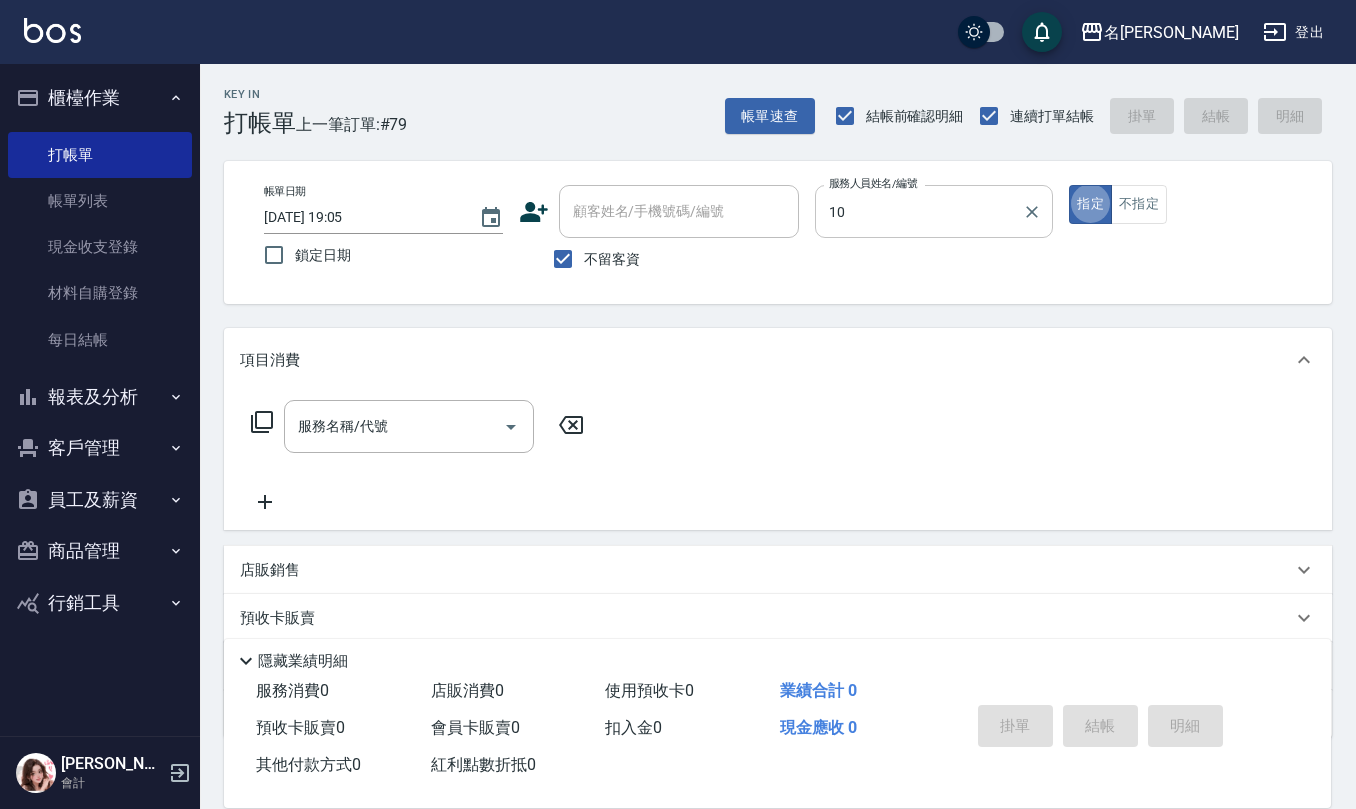 type on "[PERSON_NAME]-10" 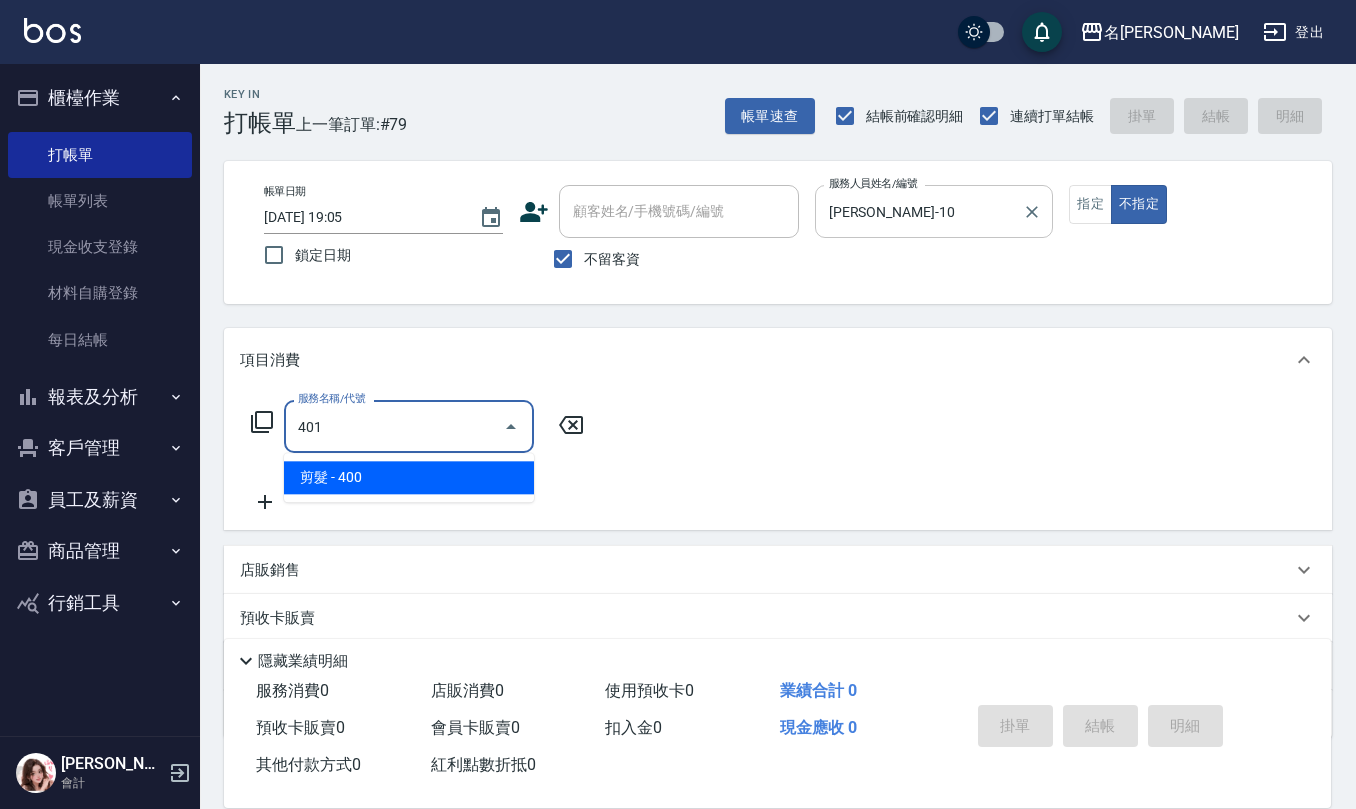 type on "剪髮(401)" 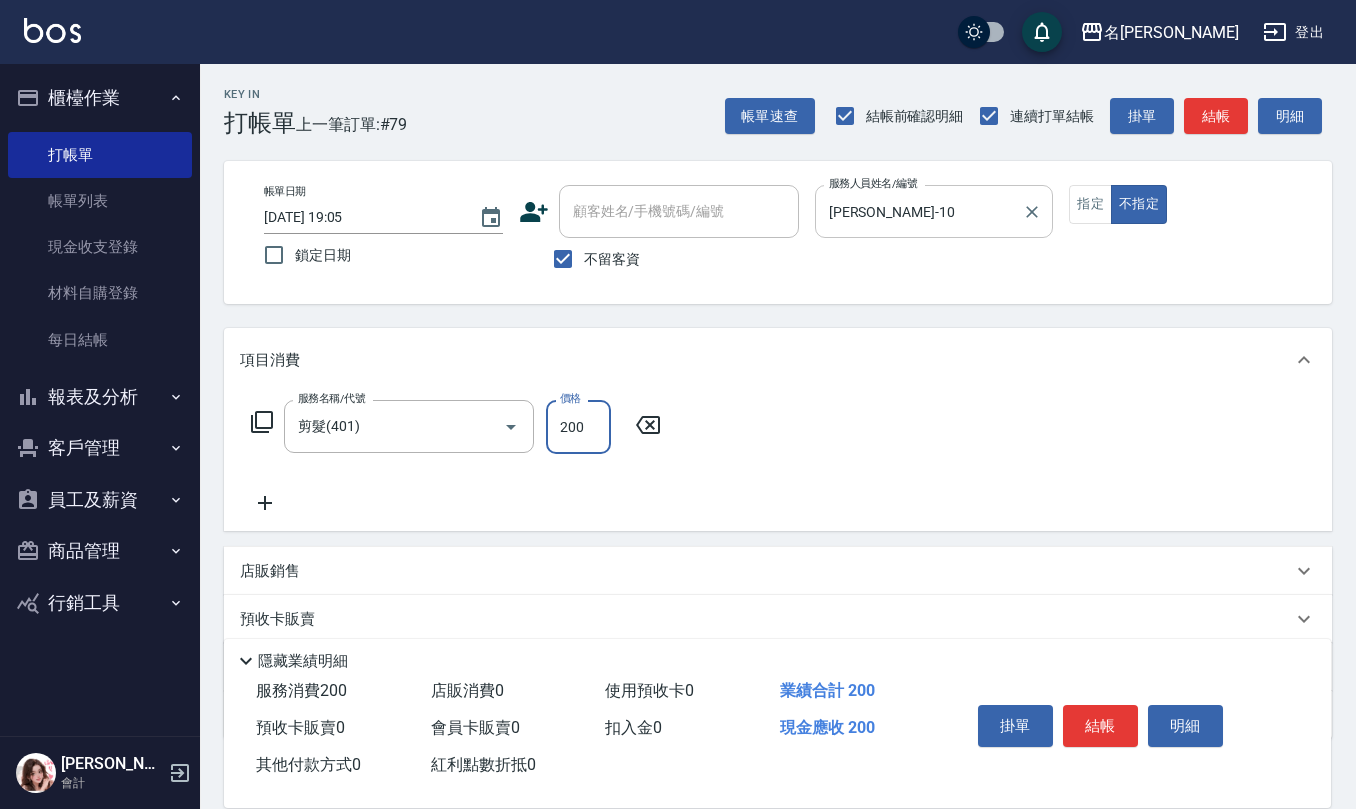 type on "200" 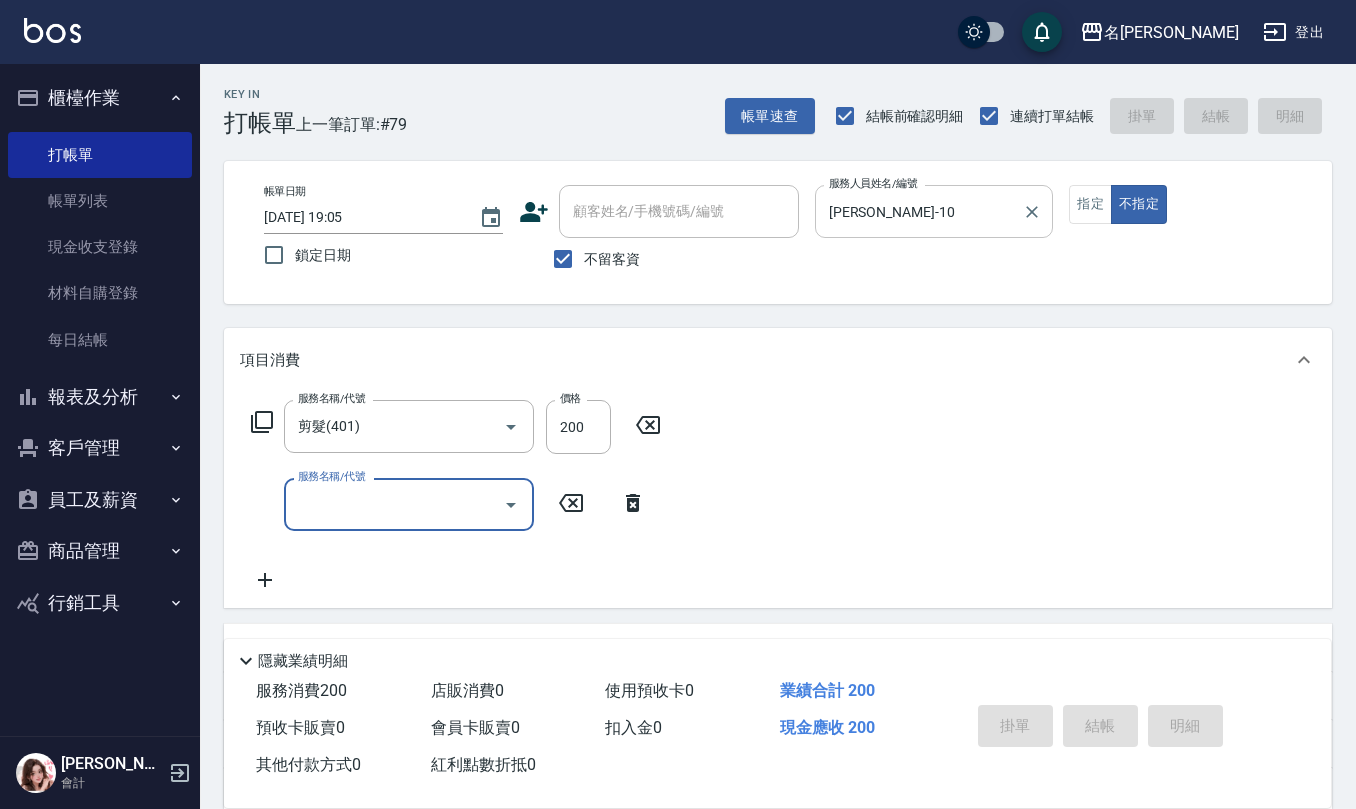 type 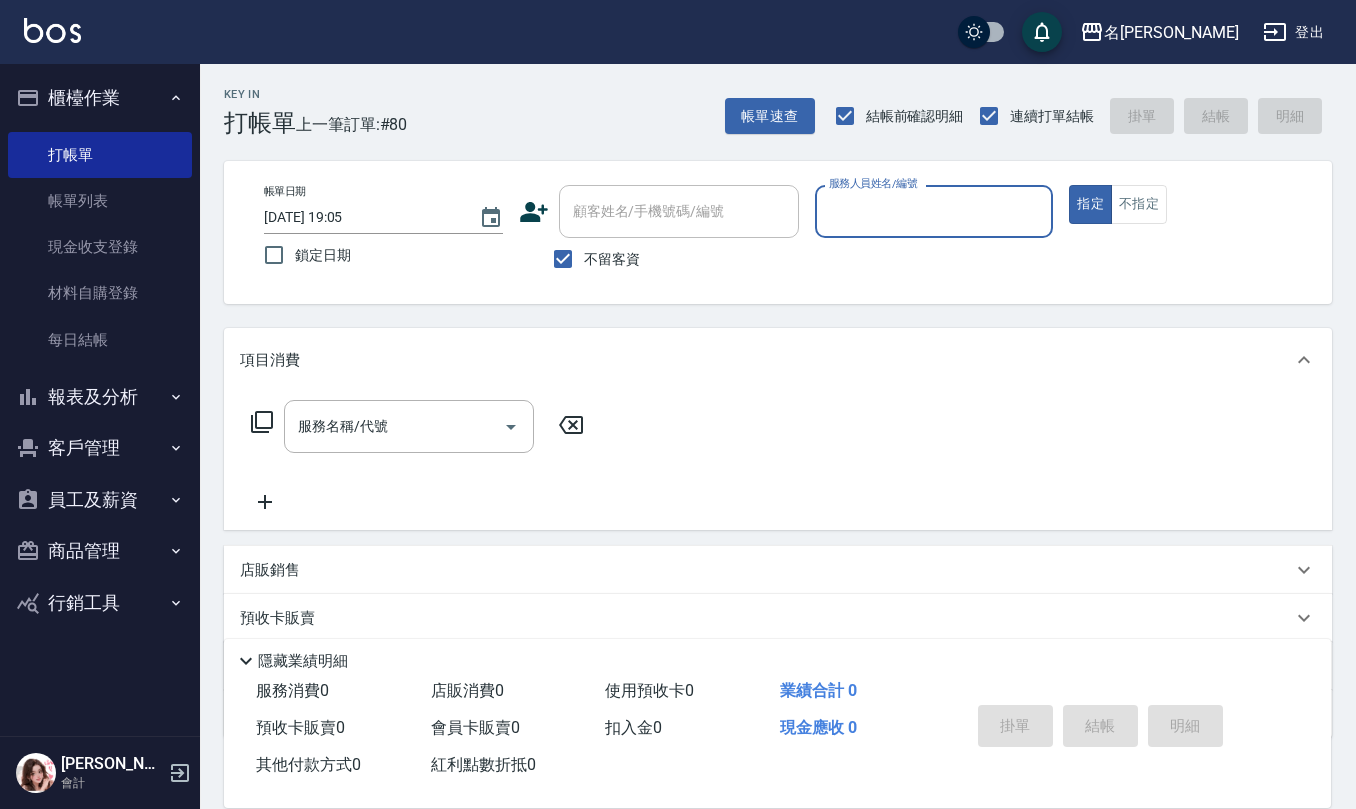 click on "指定" at bounding box center [1090, 204] 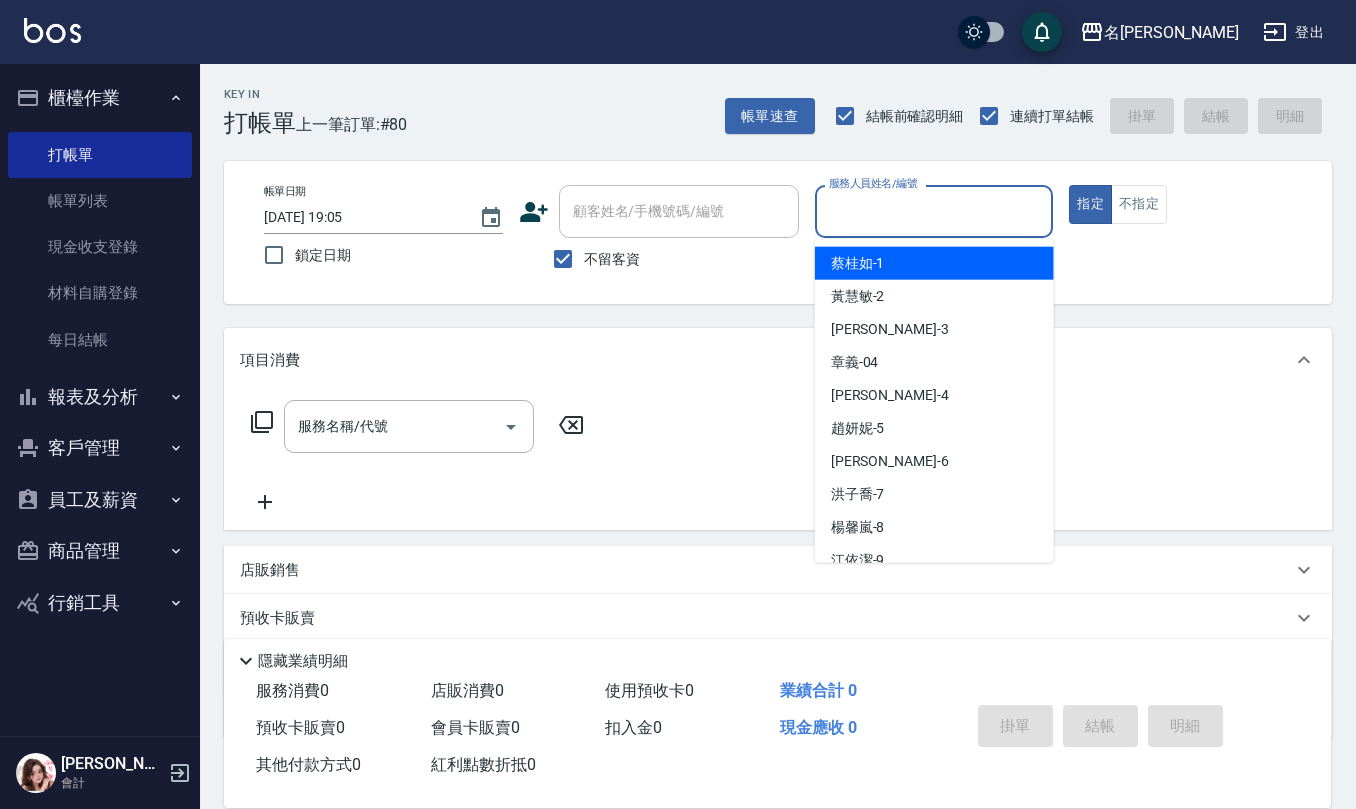 click on "服務人員姓名/編號" at bounding box center (934, 211) 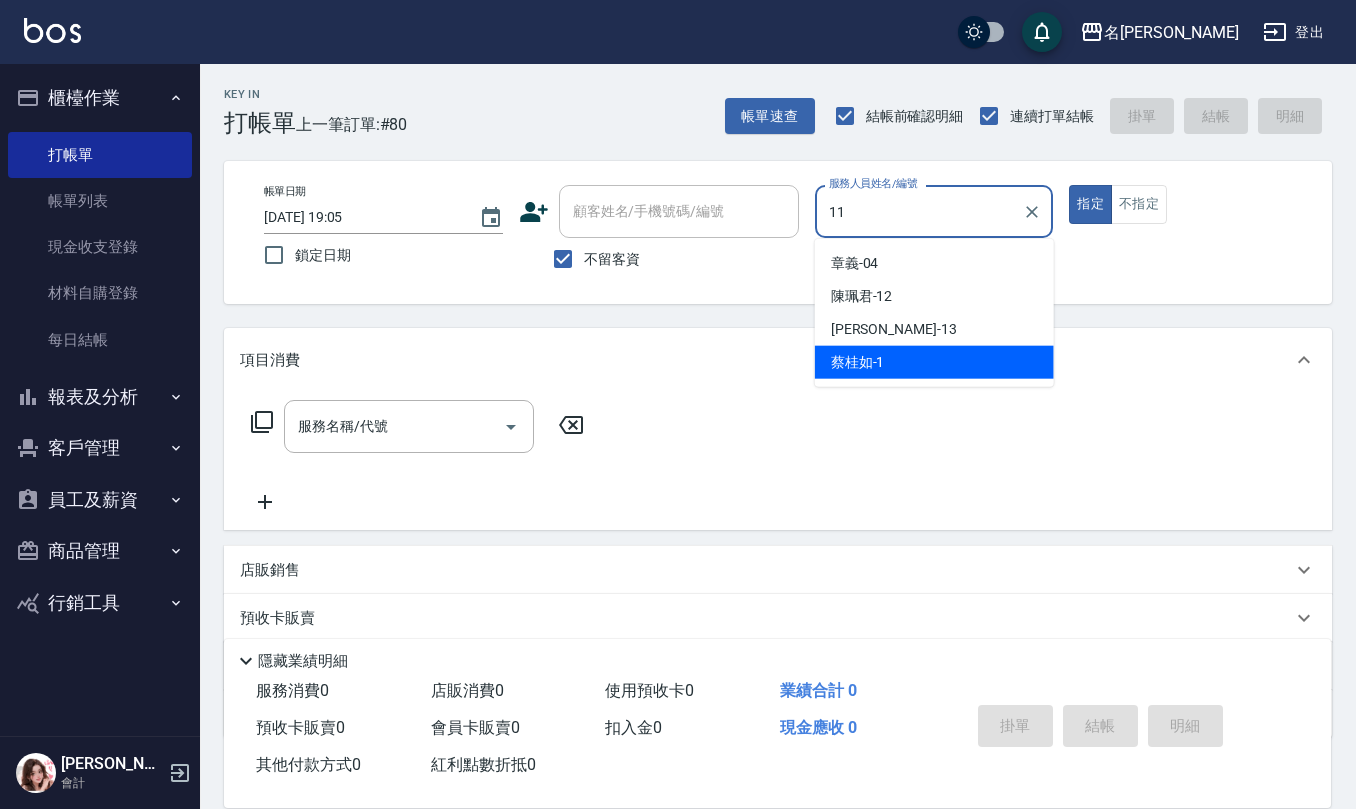 type on "[PERSON_NAME]橙-11" 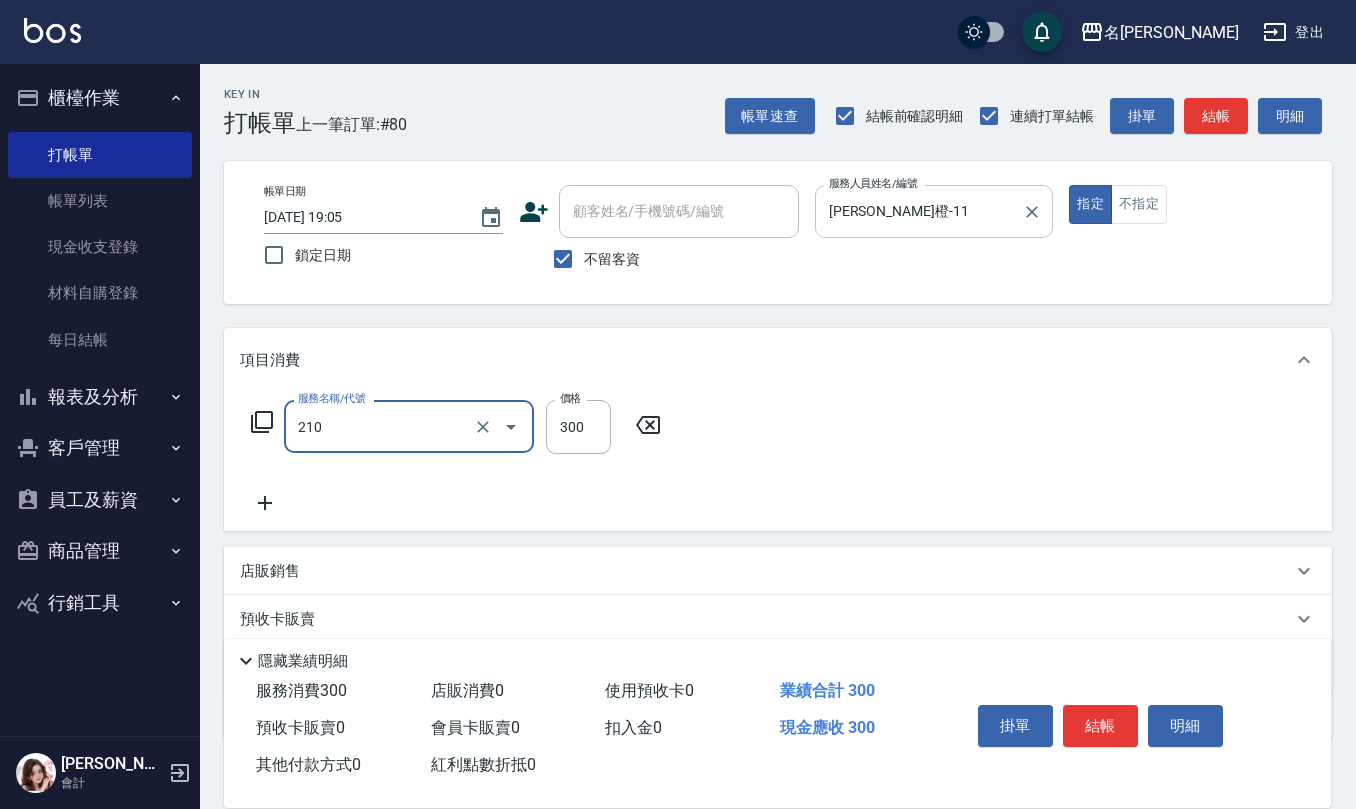 type on "[PERSON_NAME]洗髮精(210)" 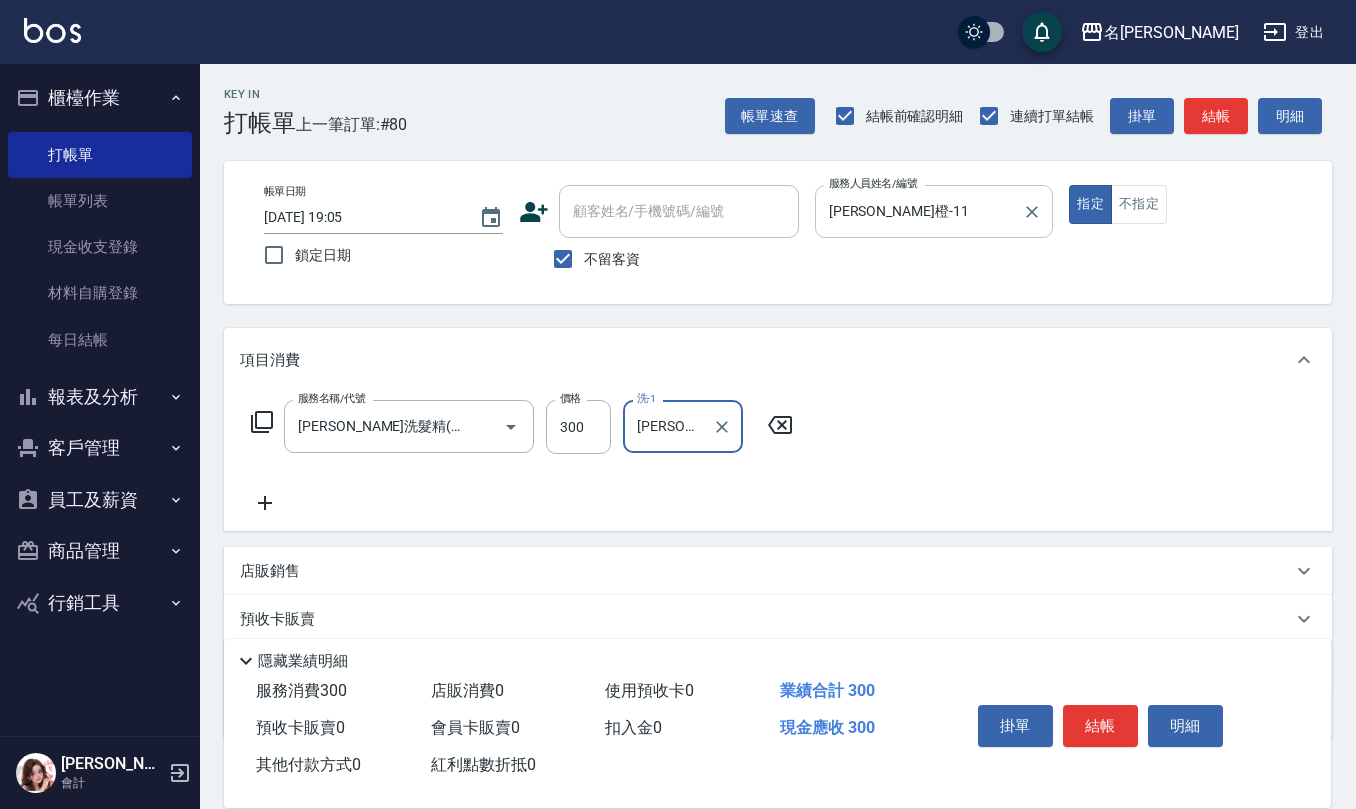 type on "[PERSON_NAME]橙-11" 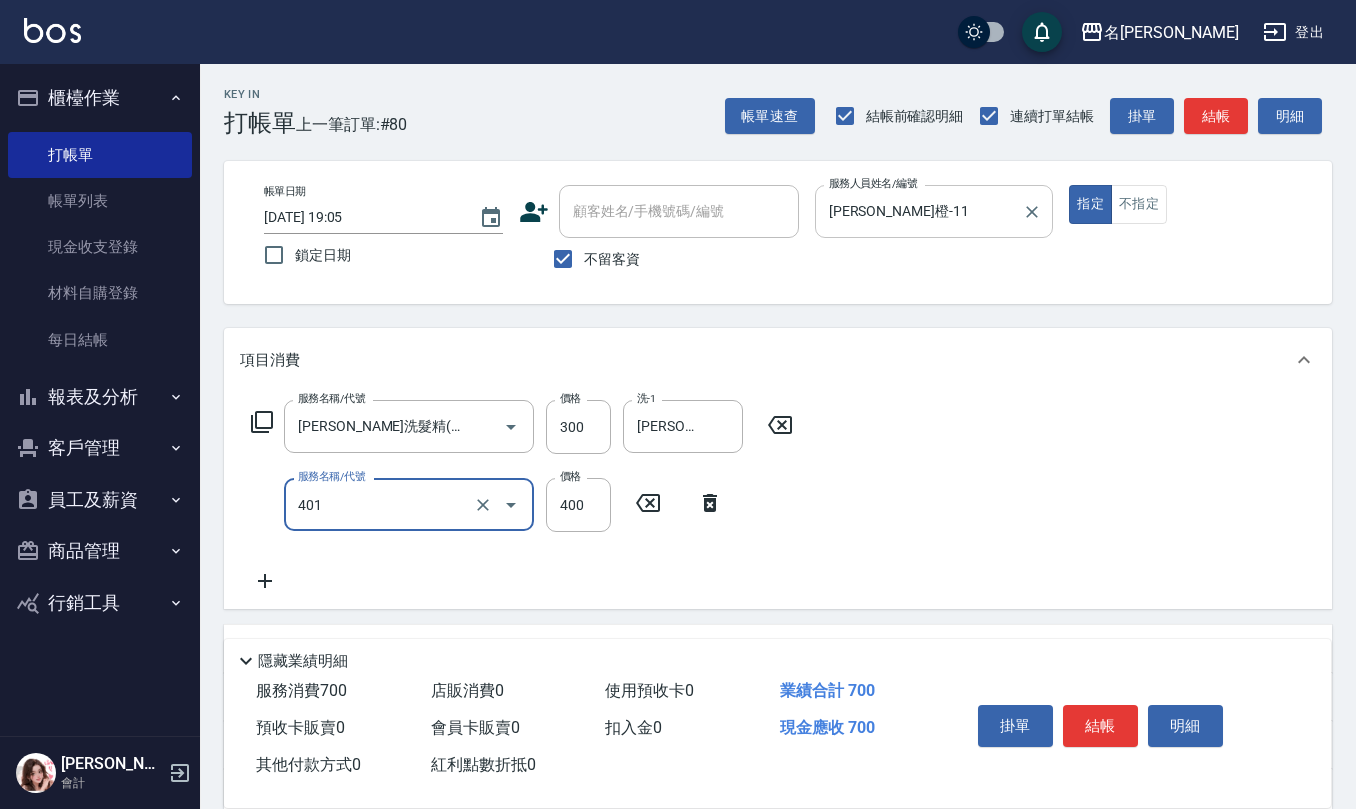 type on "剪髮(401)" 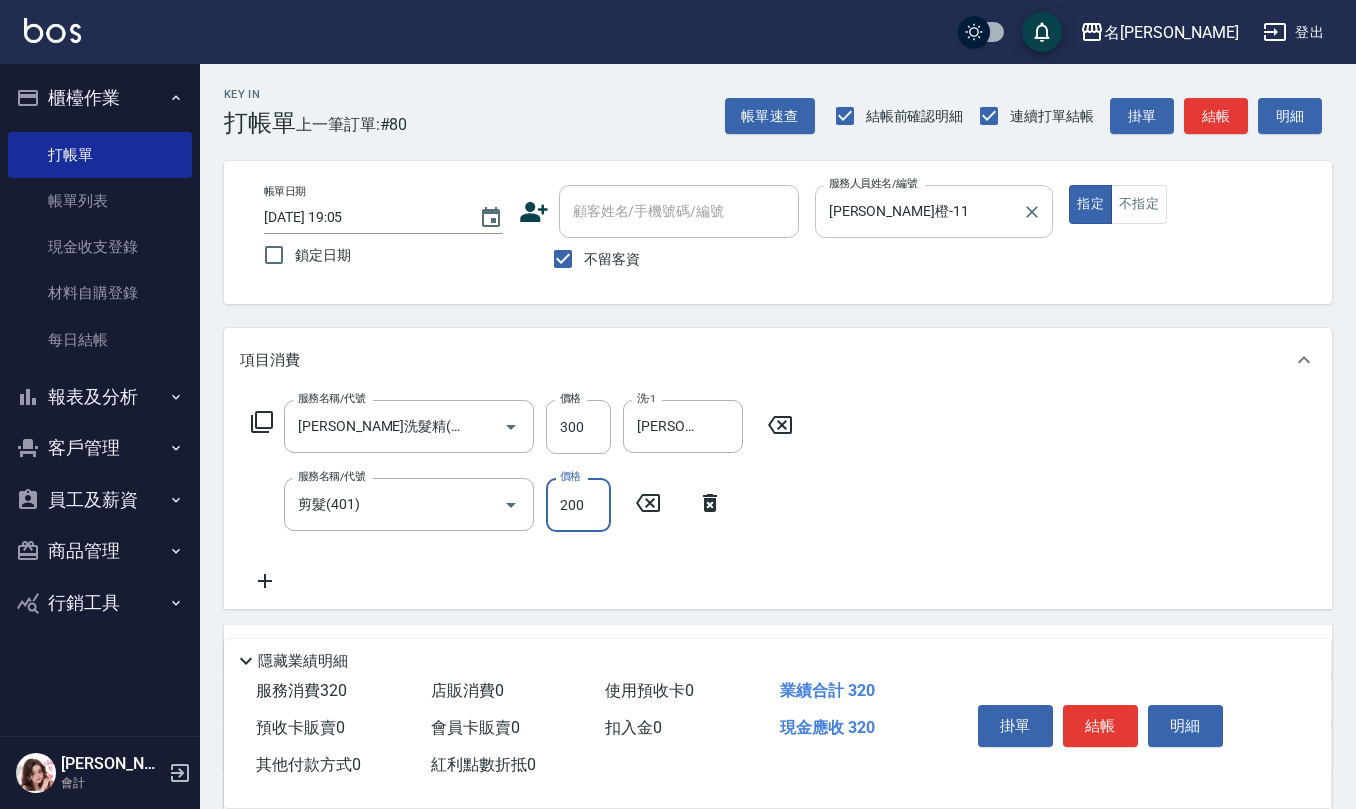type on "200" 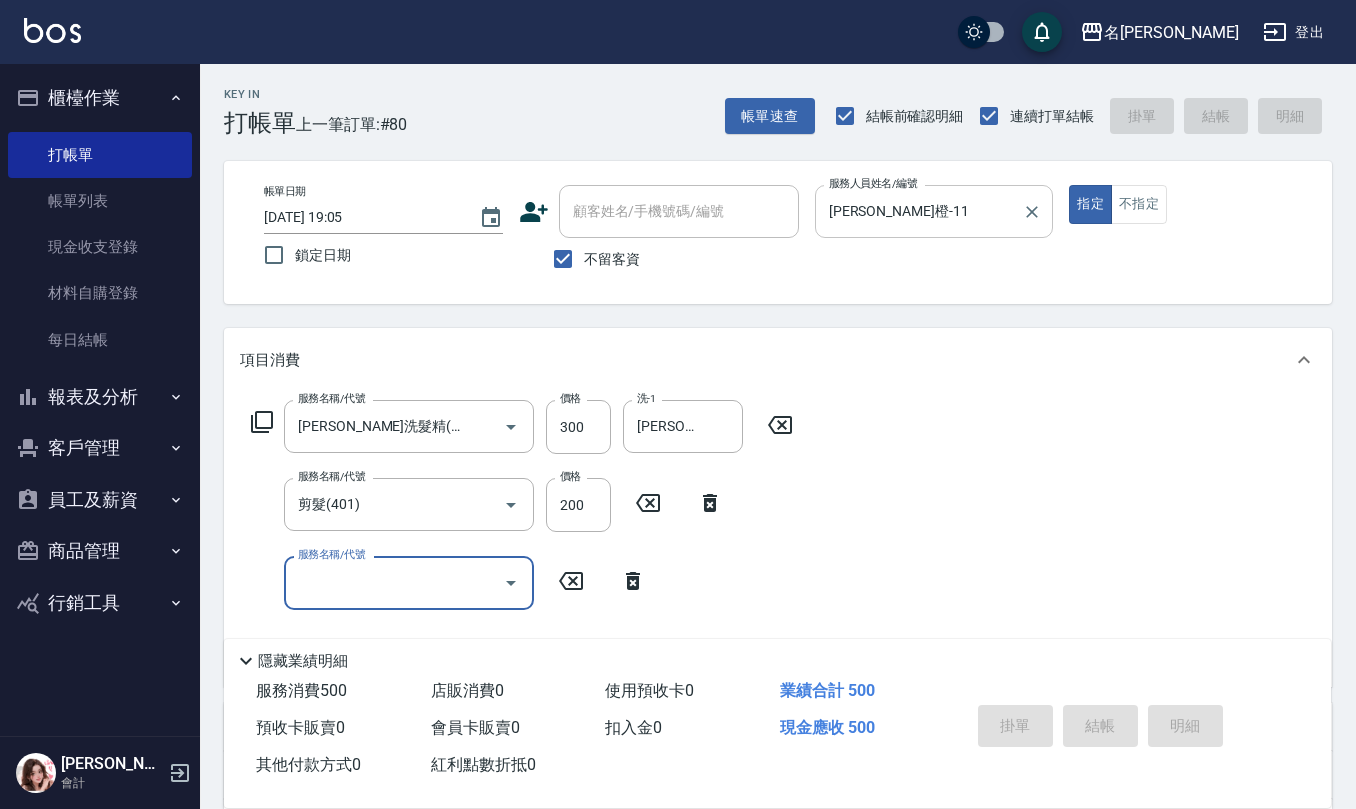 type on "2025/07/11 19:34" 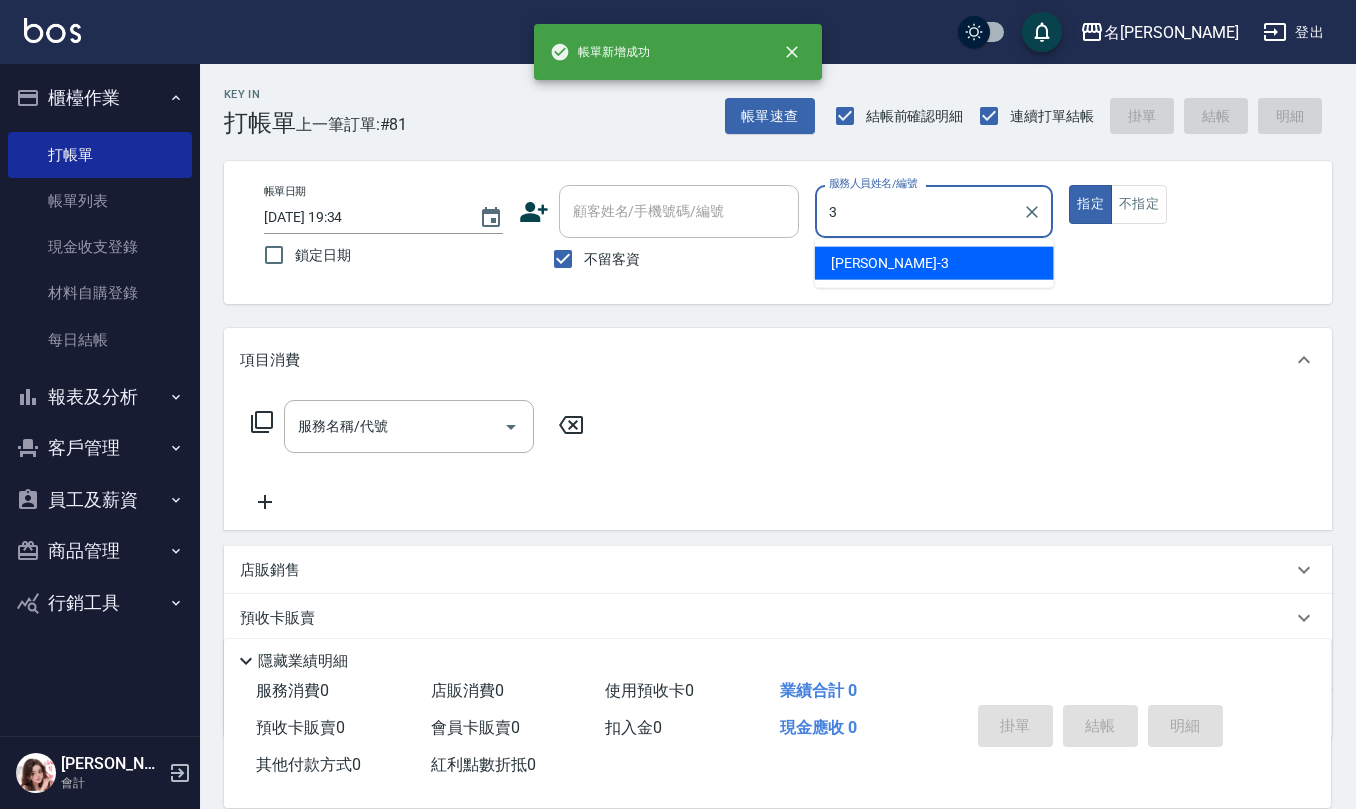 type on "[PERSON_NAME]-3" 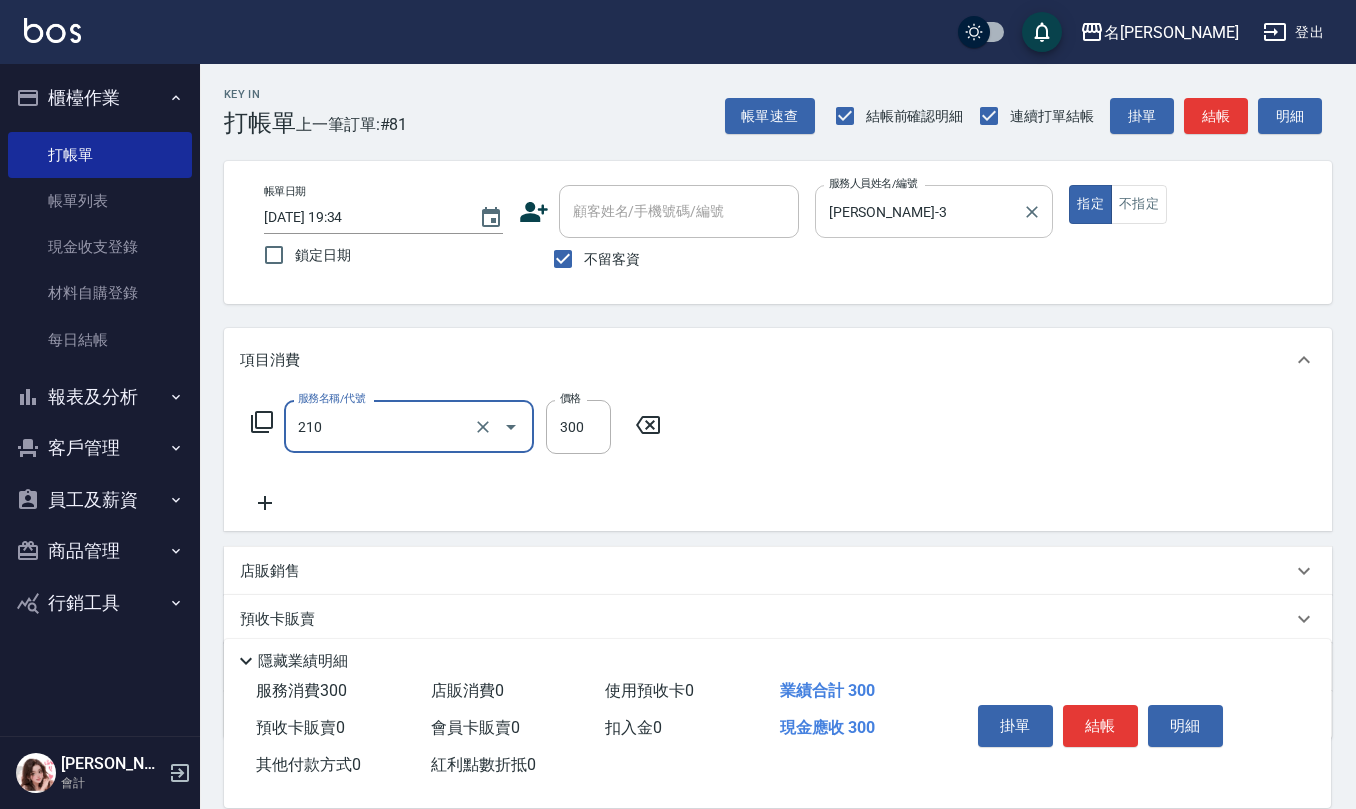 type on "[PERSON_NAME]洗髮精(210)" 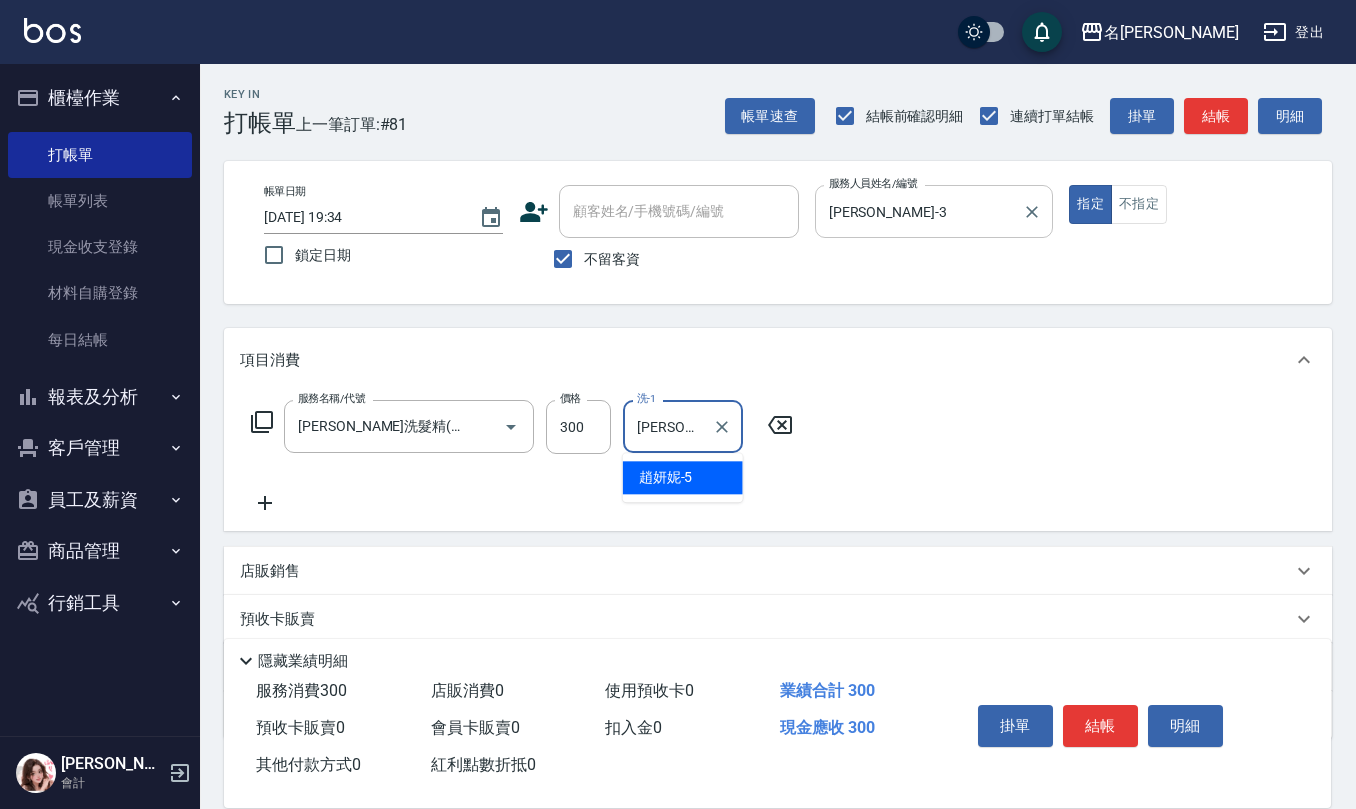 type on "[PERSON_NAME]5" 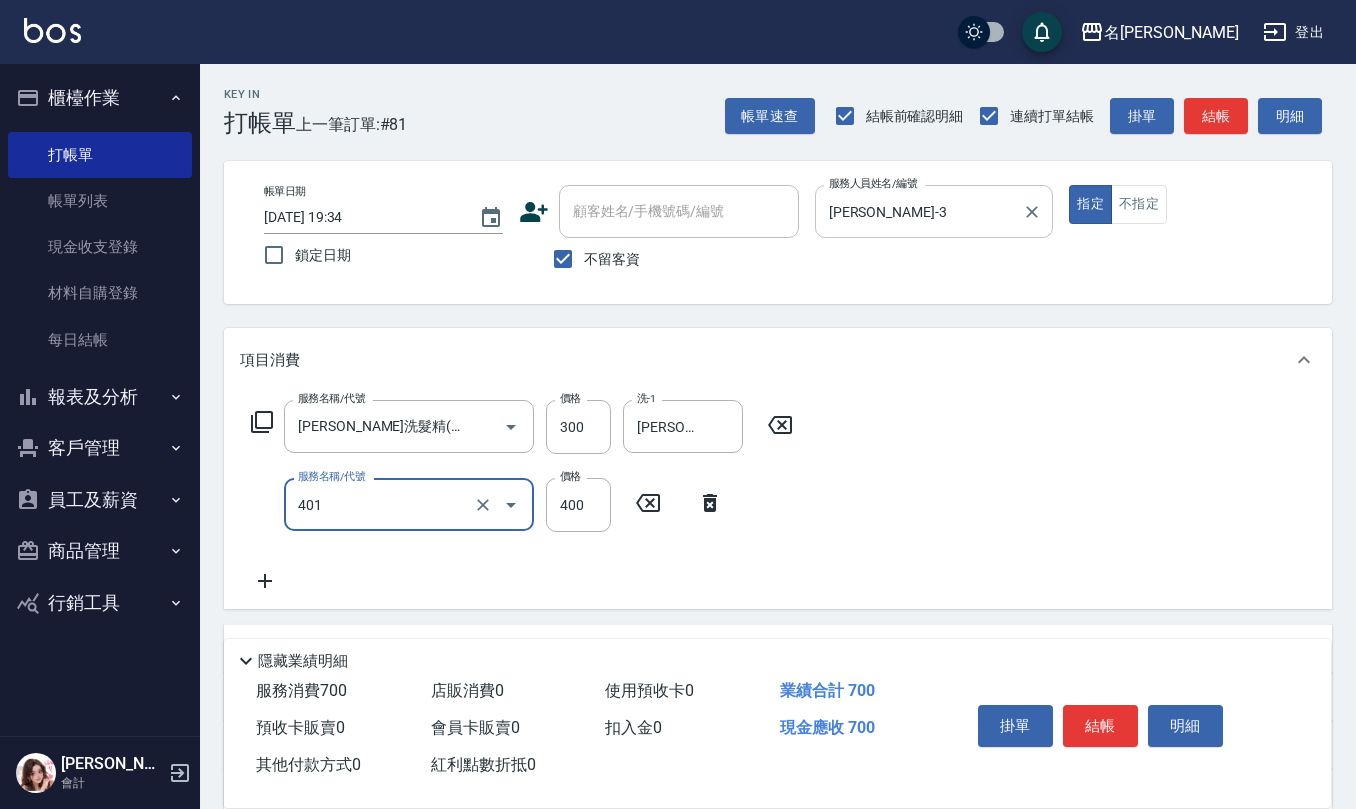 type on "剪髮(401)" 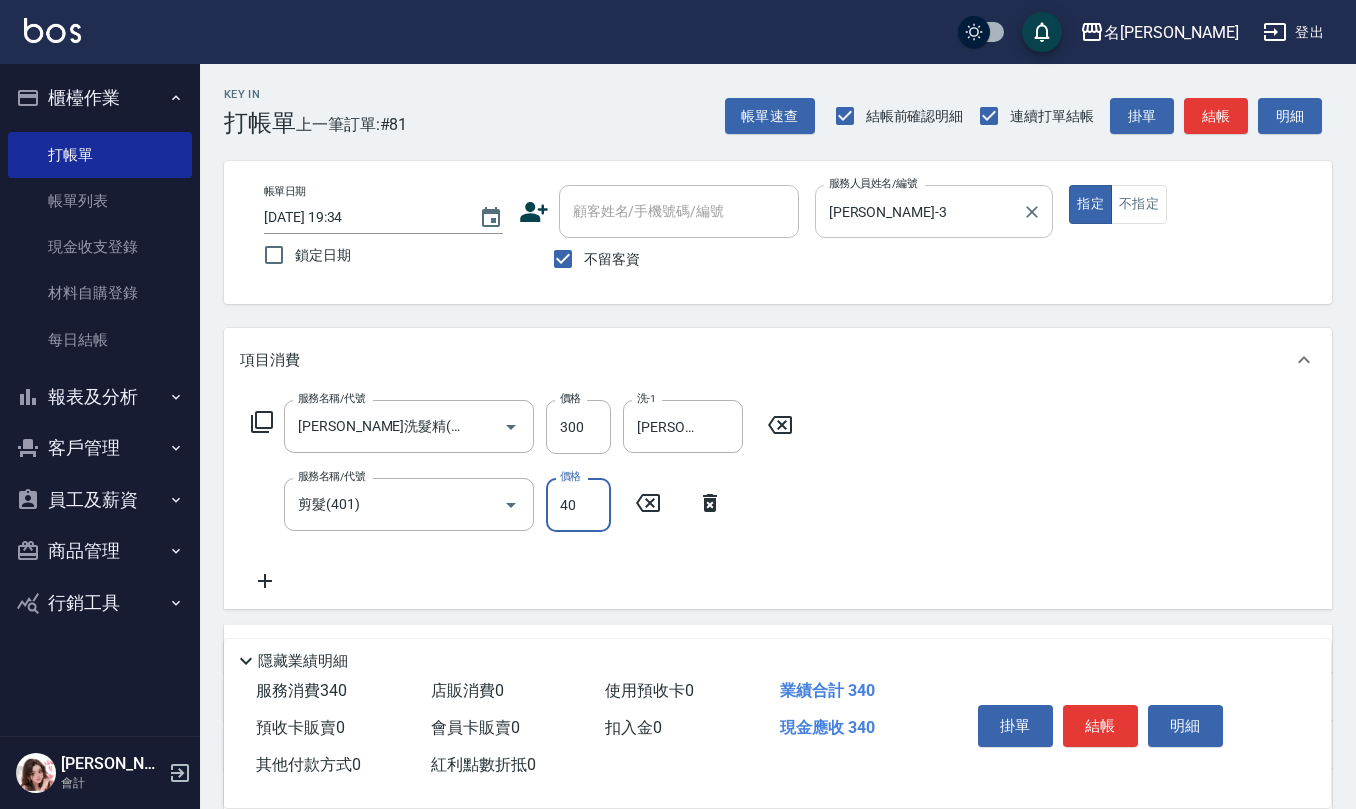 type on "400" 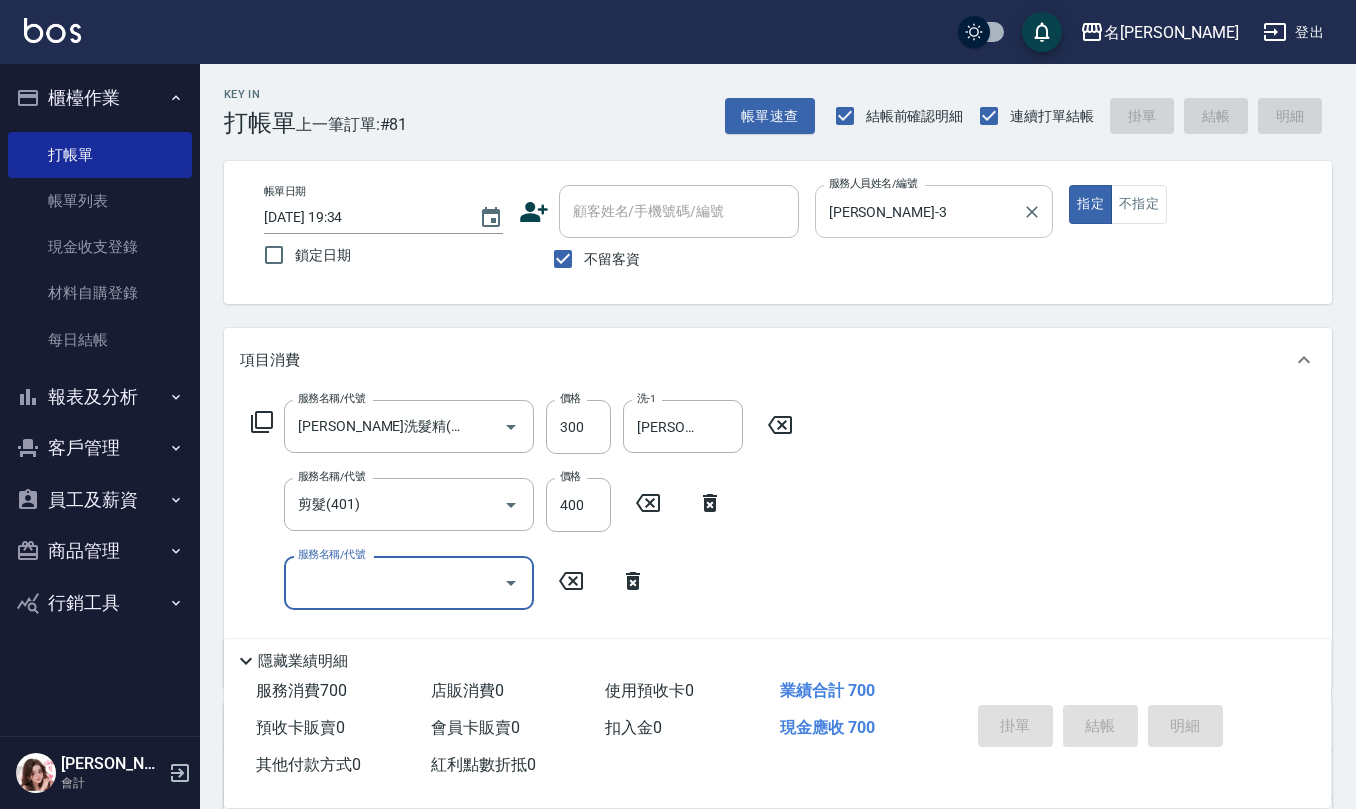 type 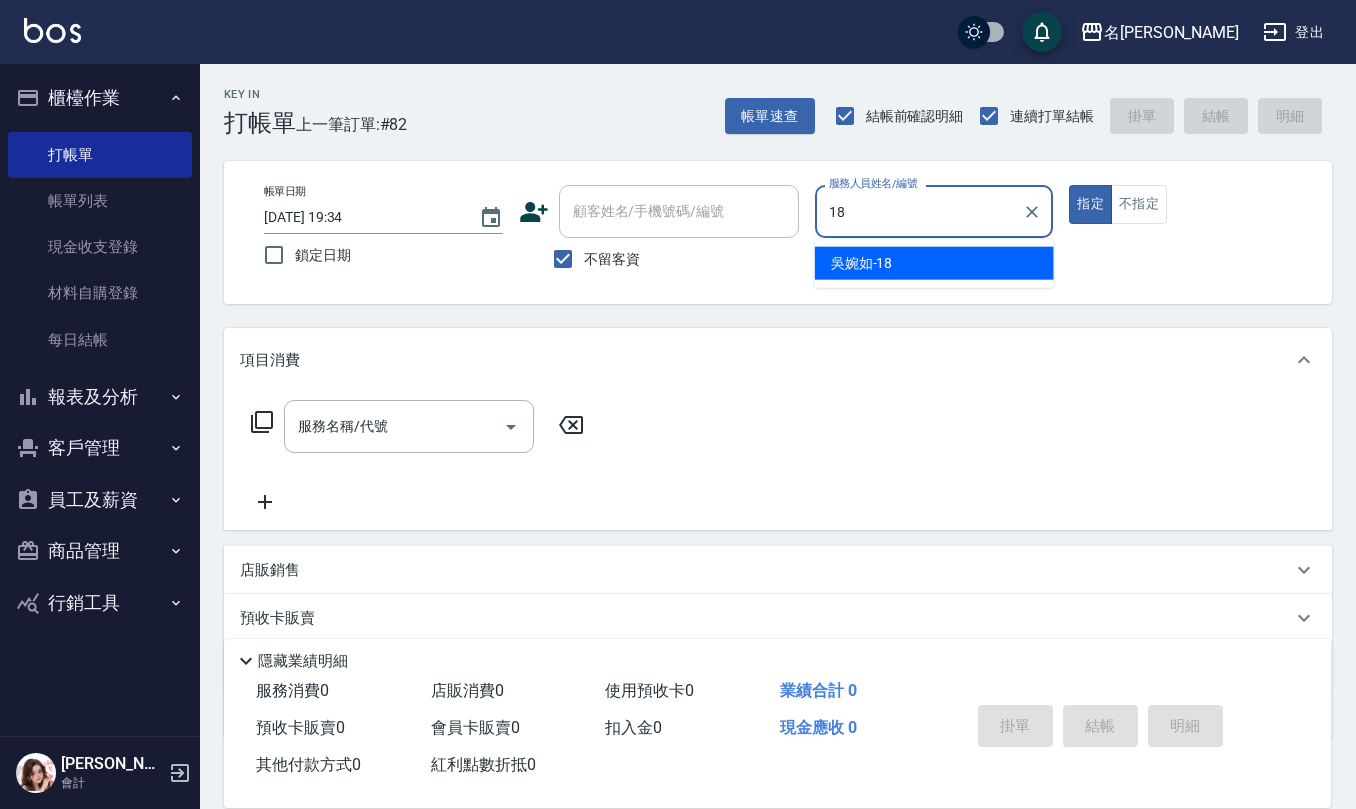type on "[PERSON_NAME]-18" 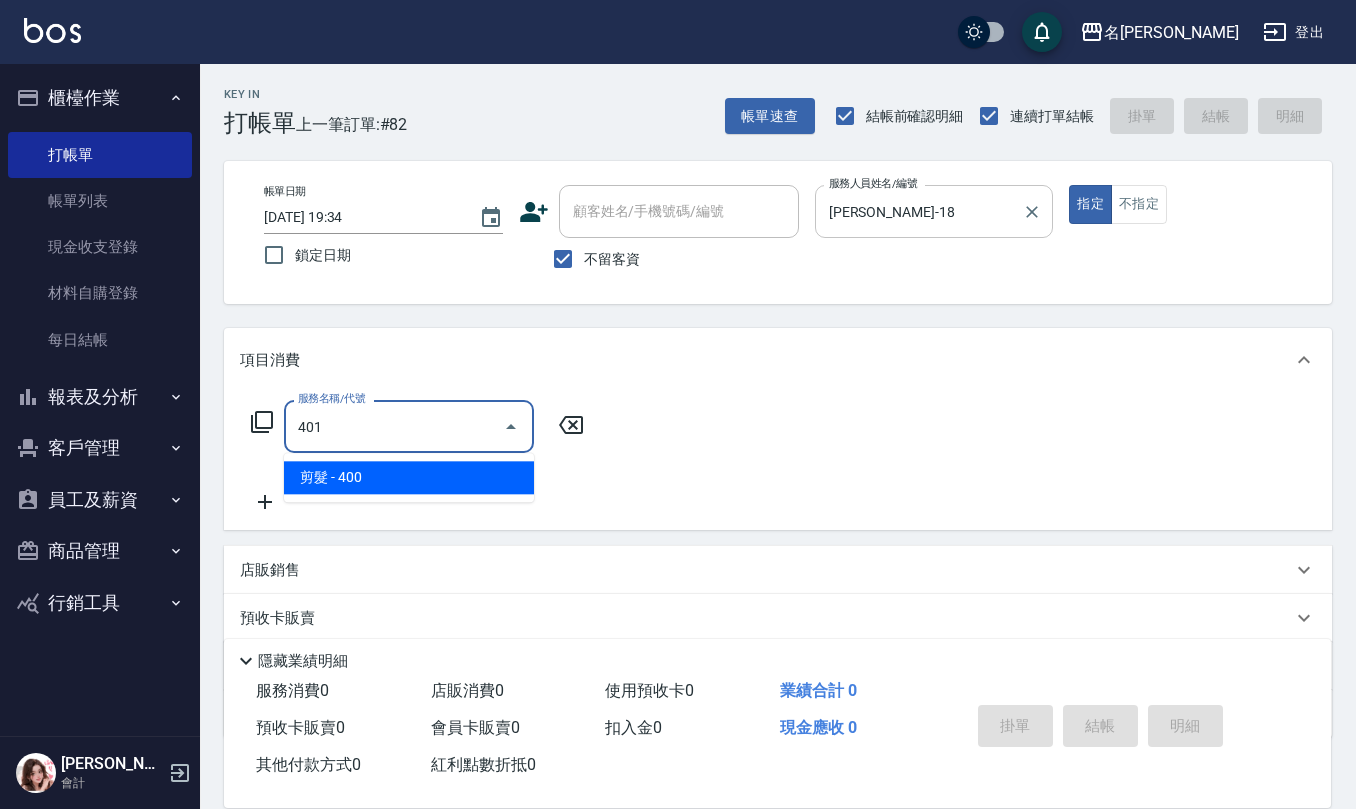 type on "剪髮(401)" 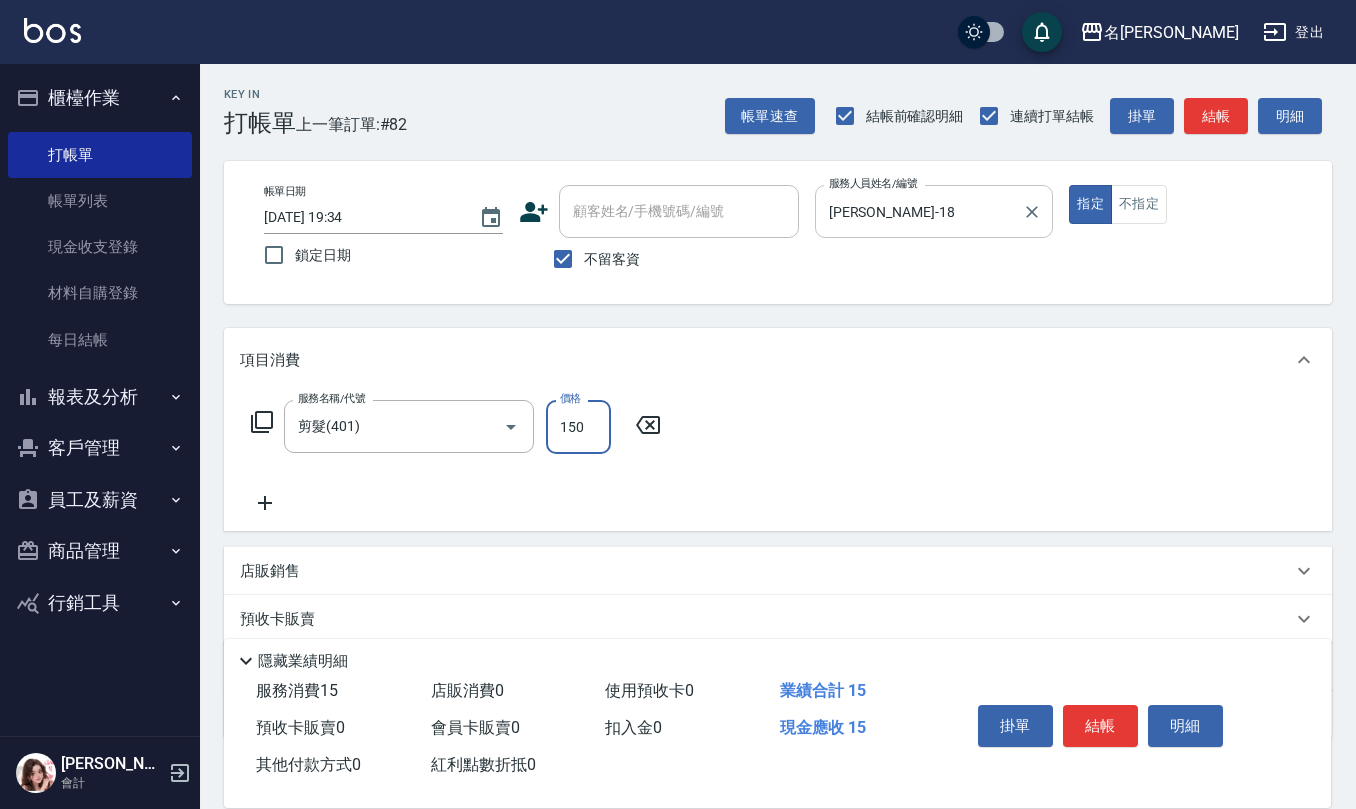 type on "150" 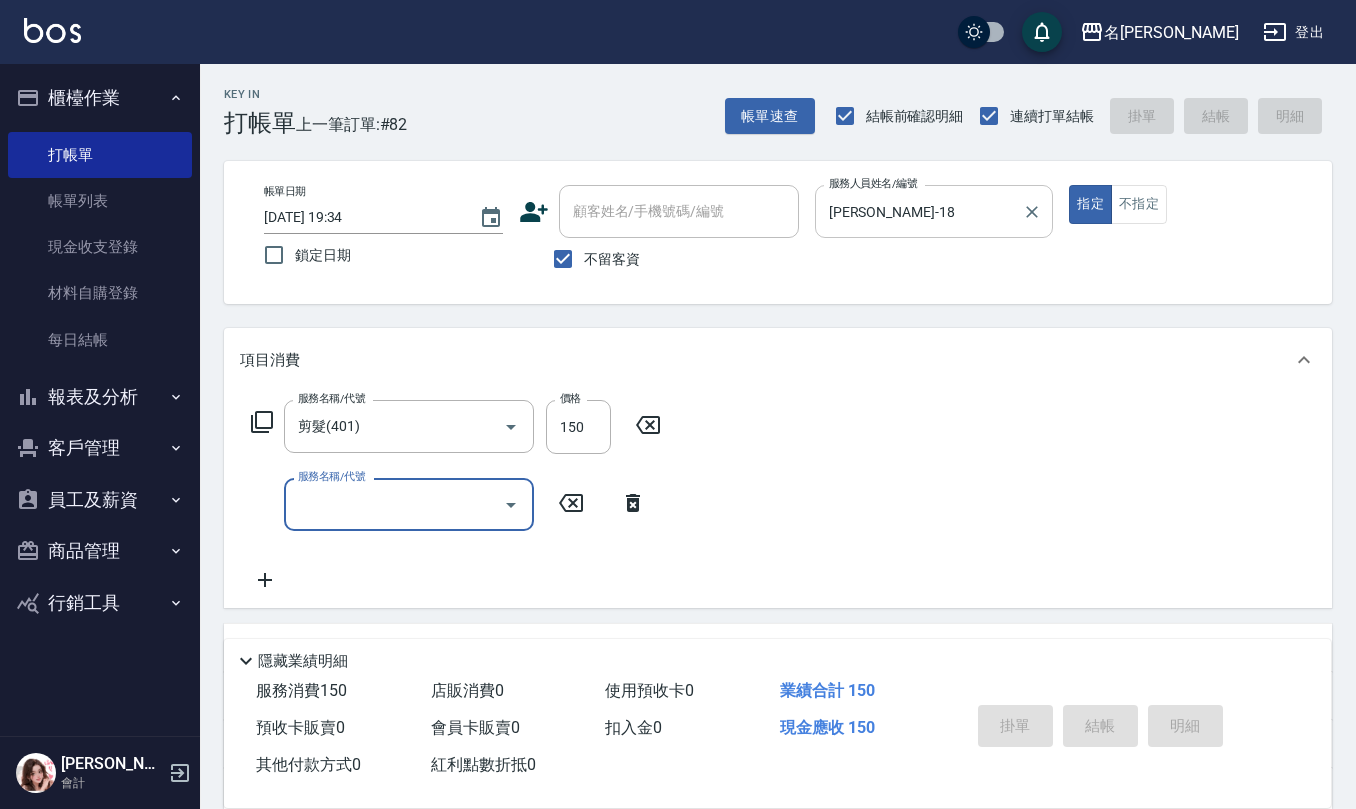 type 